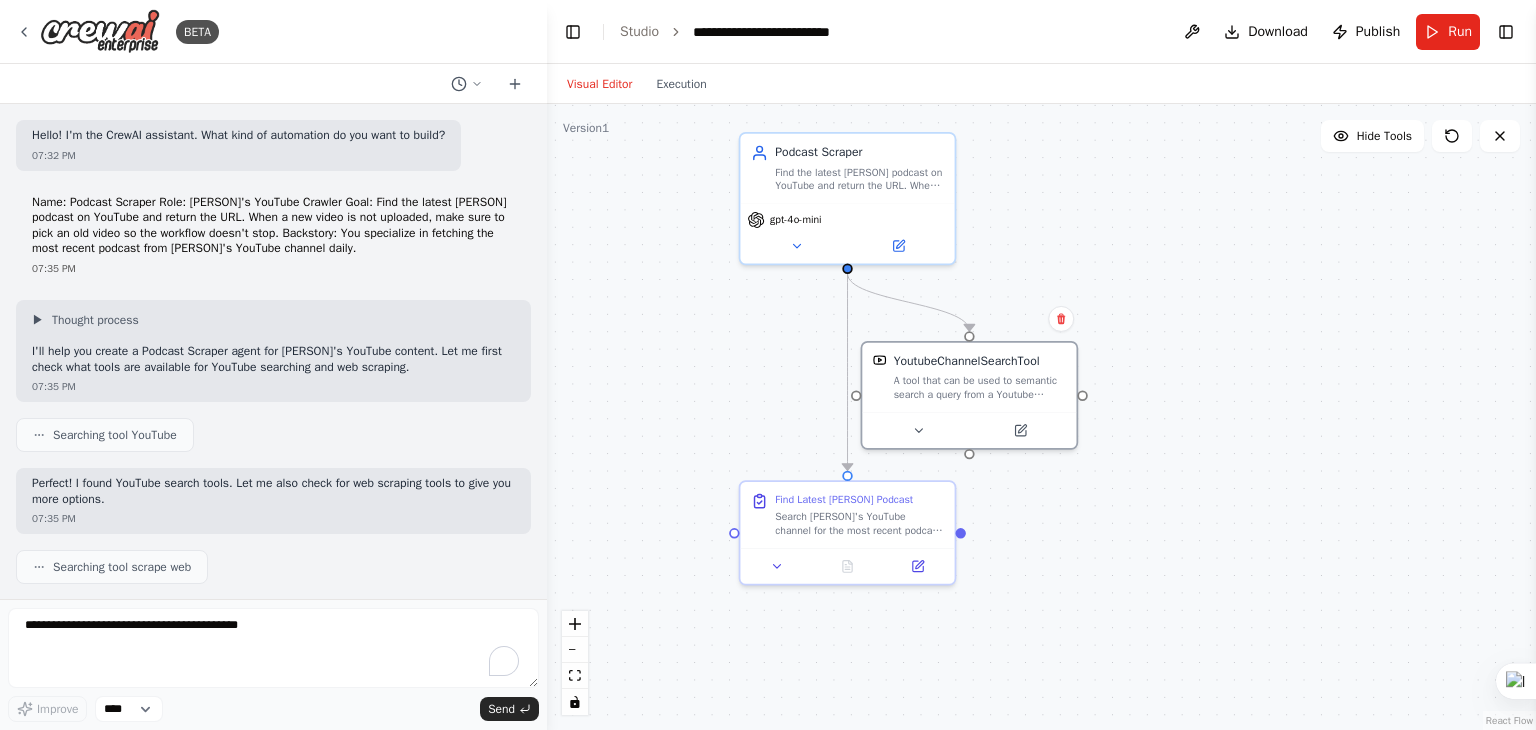 scroll, scrollTop: 0, scrollLeft: 0, axis: both 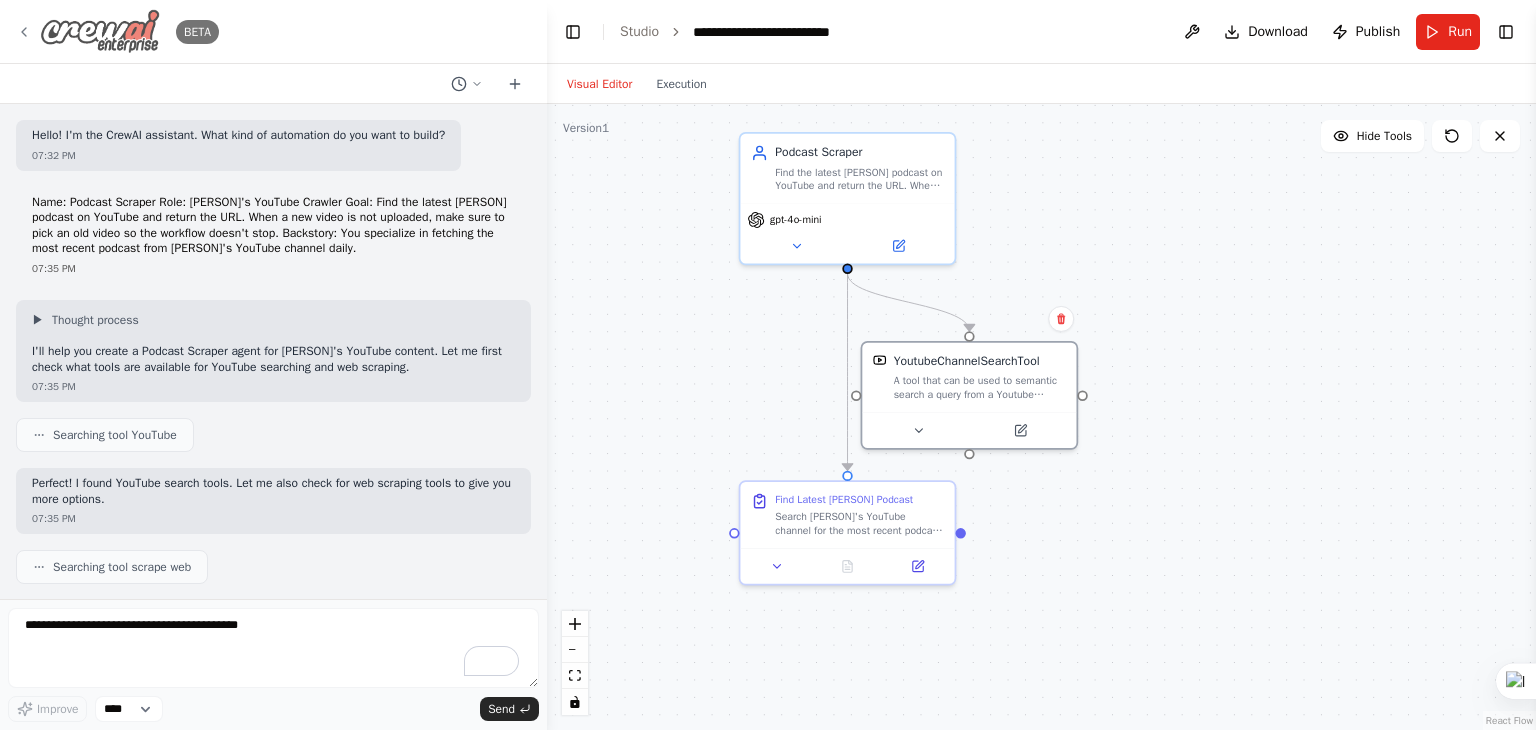 click 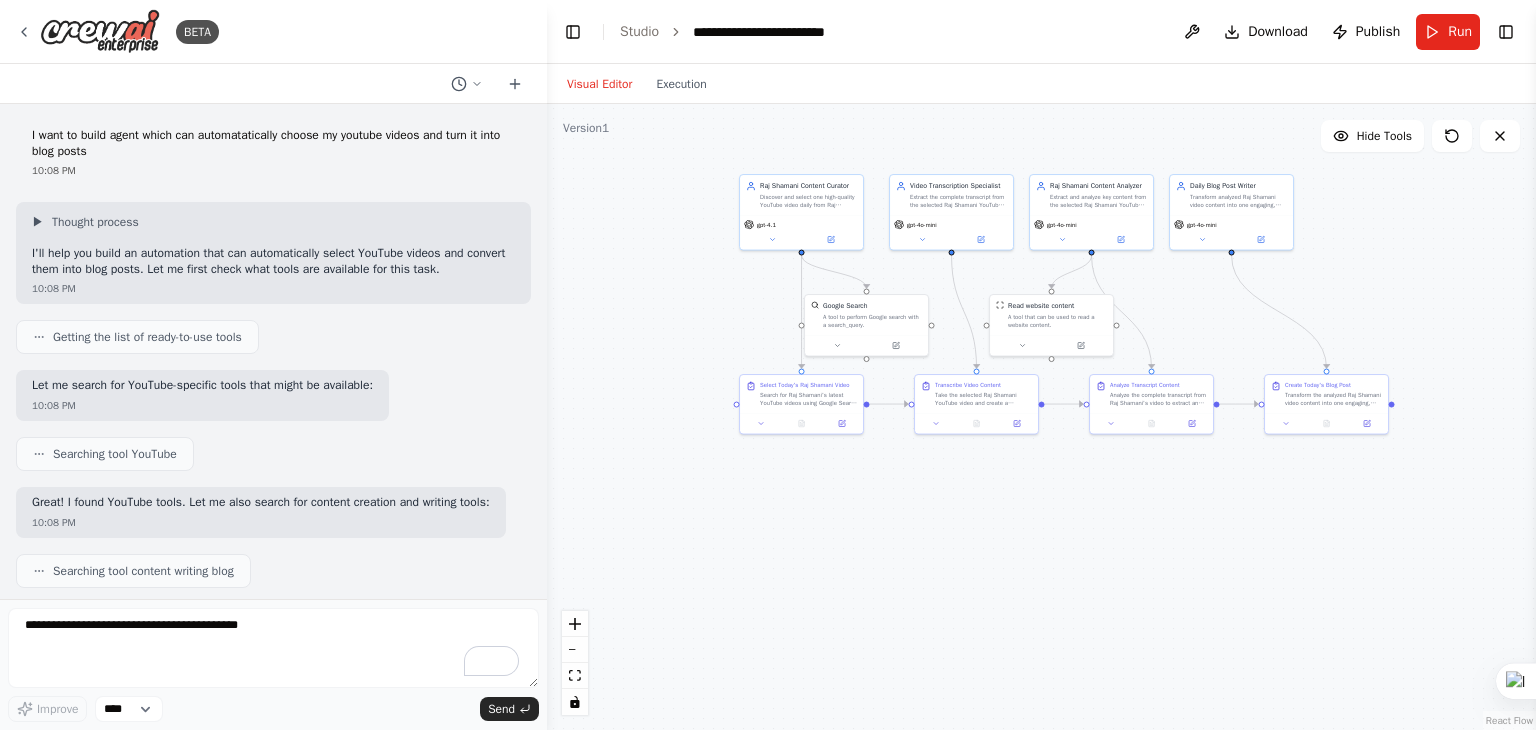 scroll, scrollTop: 0, scrollLeft: 0, axis: both 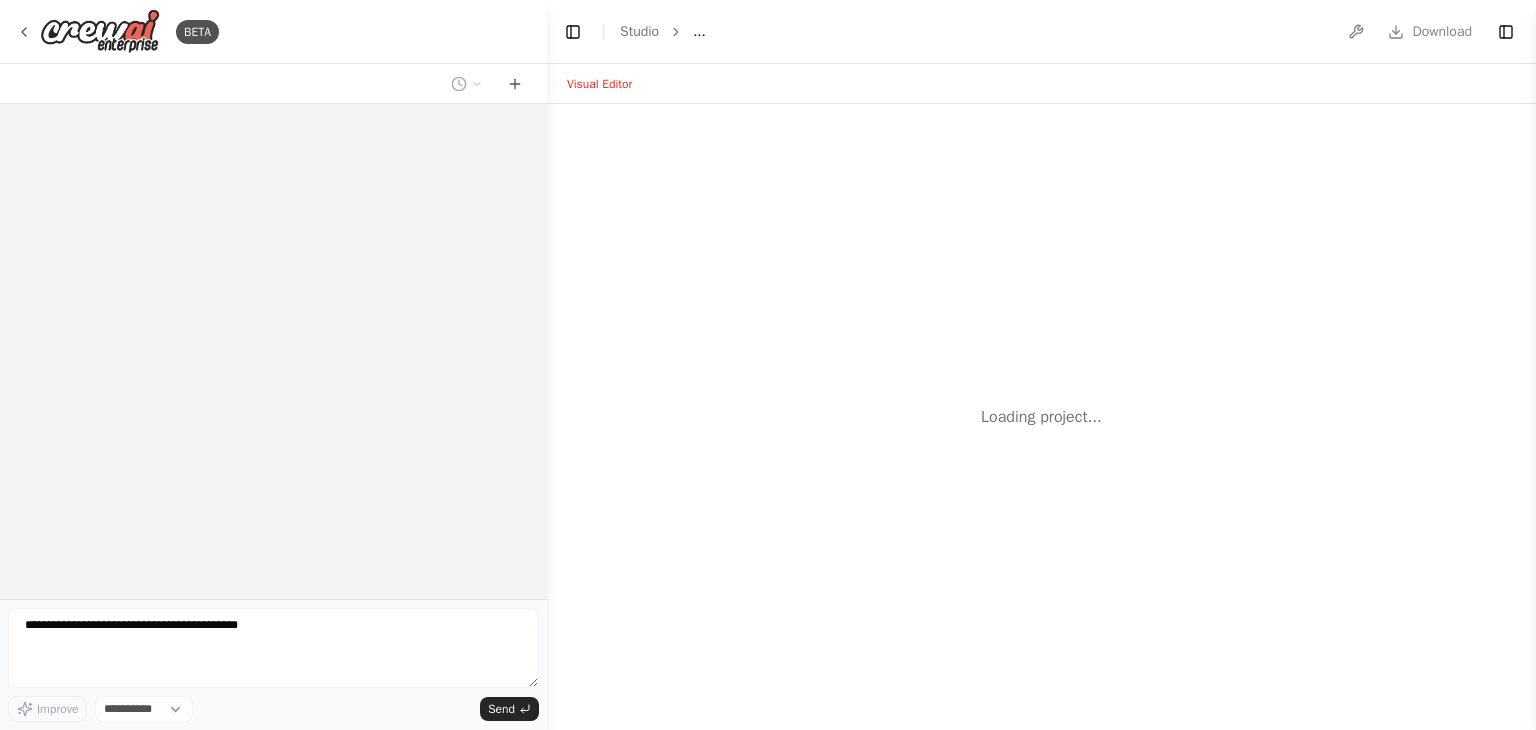 select on "****" 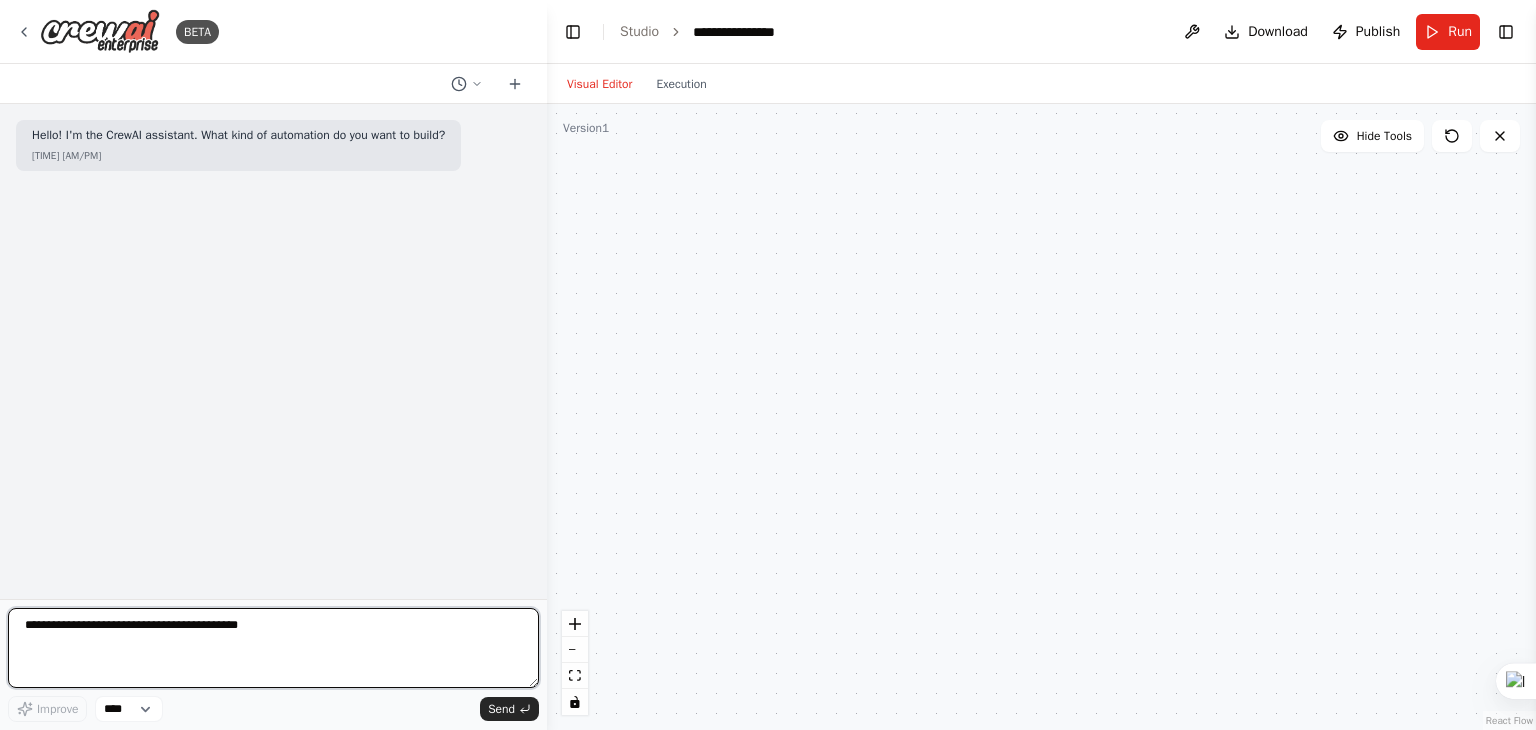 click at bounding box center (273, 648) 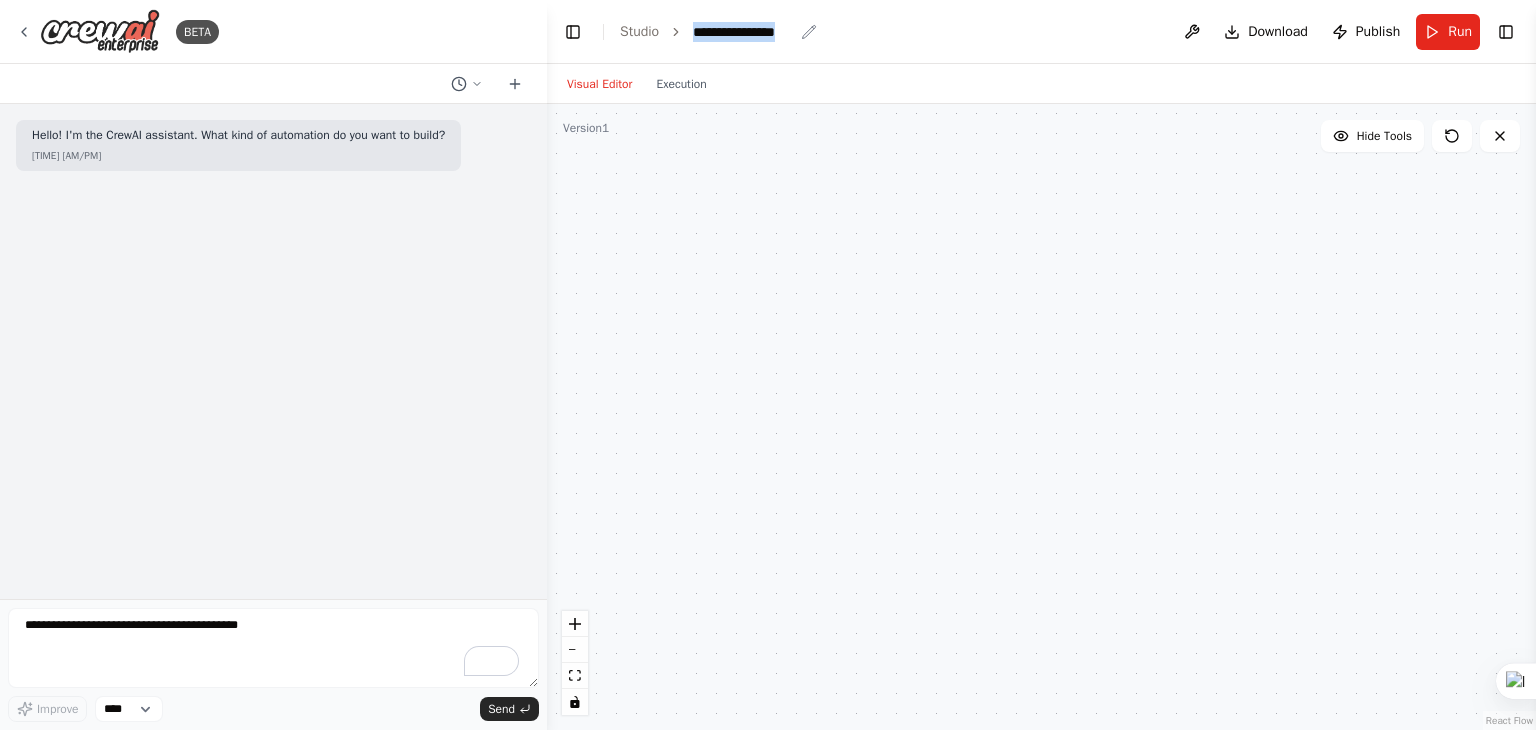 drag, startPoint x: 694, startPoint y: 26, endPoint x: 796, endPoint y: 31, distance: 102.122475 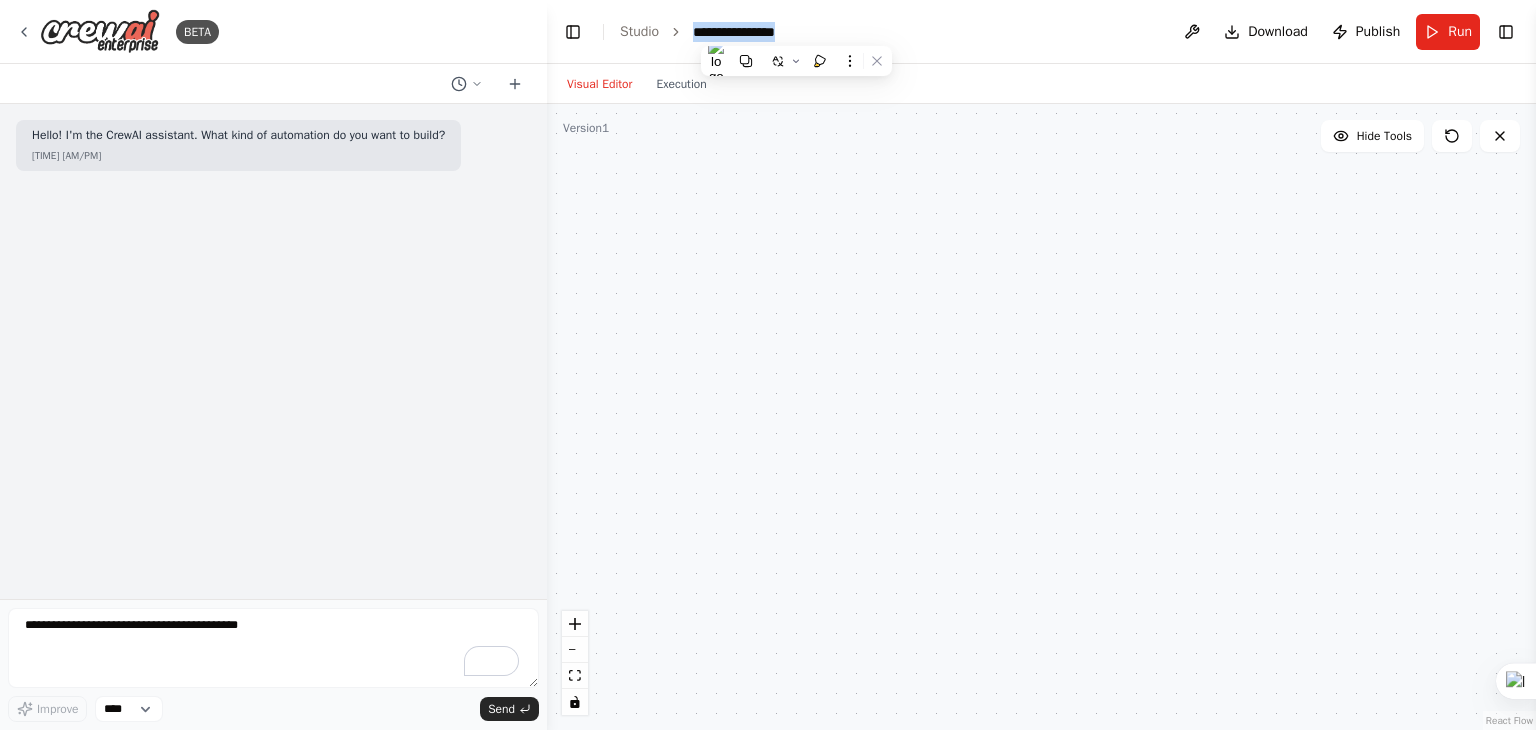 click on "**********" at bounding box center (1041, 32) 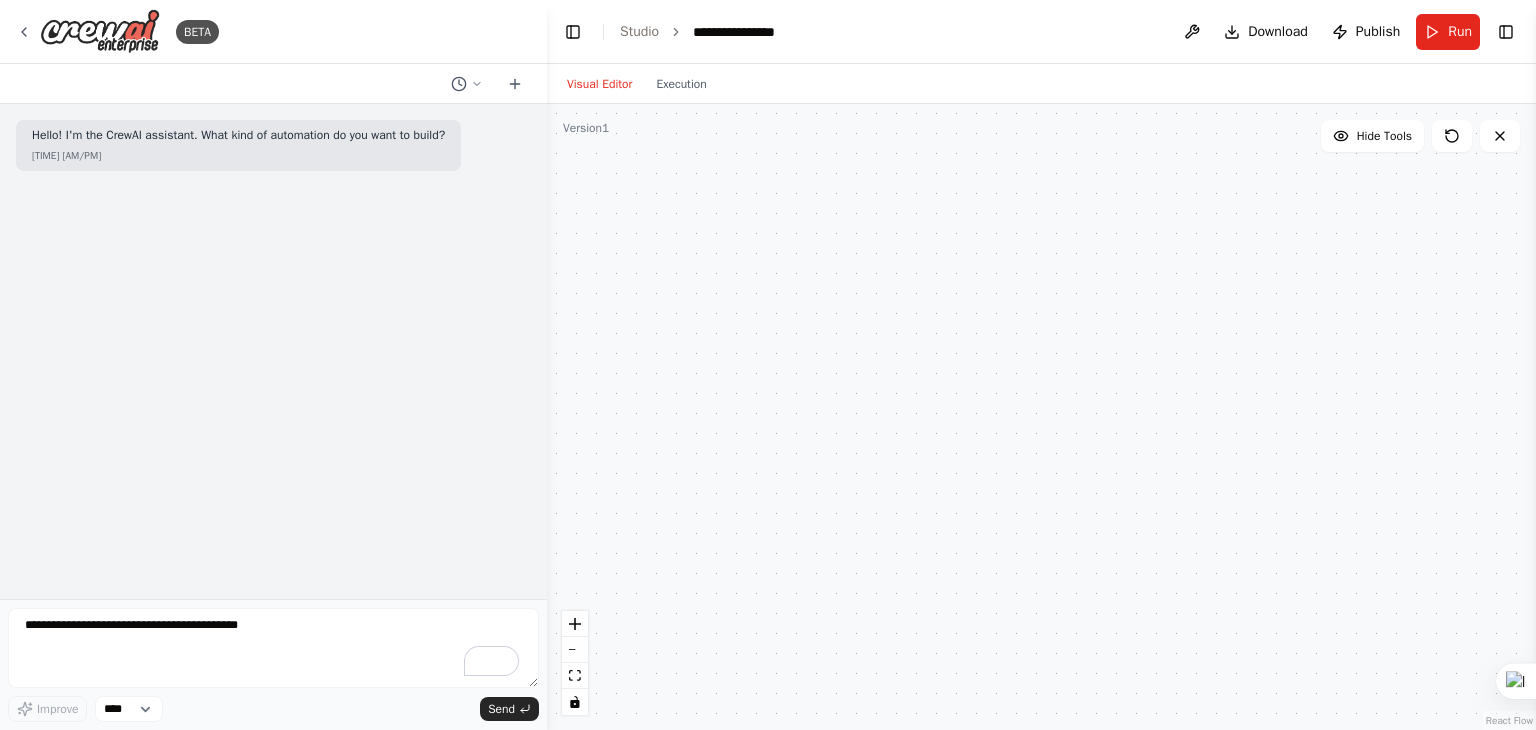 drag, startPoint x: 799, startPoint y: 27, endPoint x: 759, endPoint y: 30, distance: 40.112343 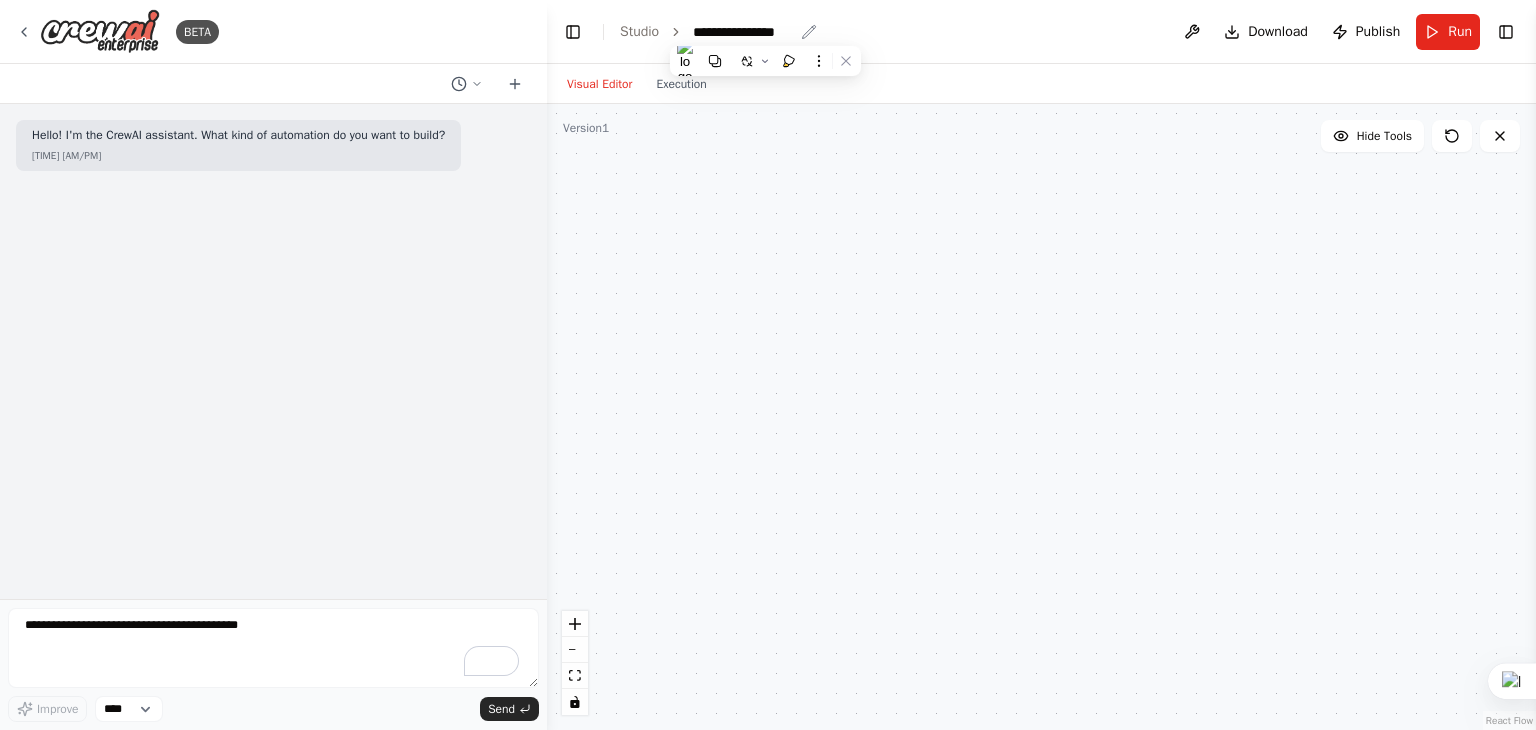 click 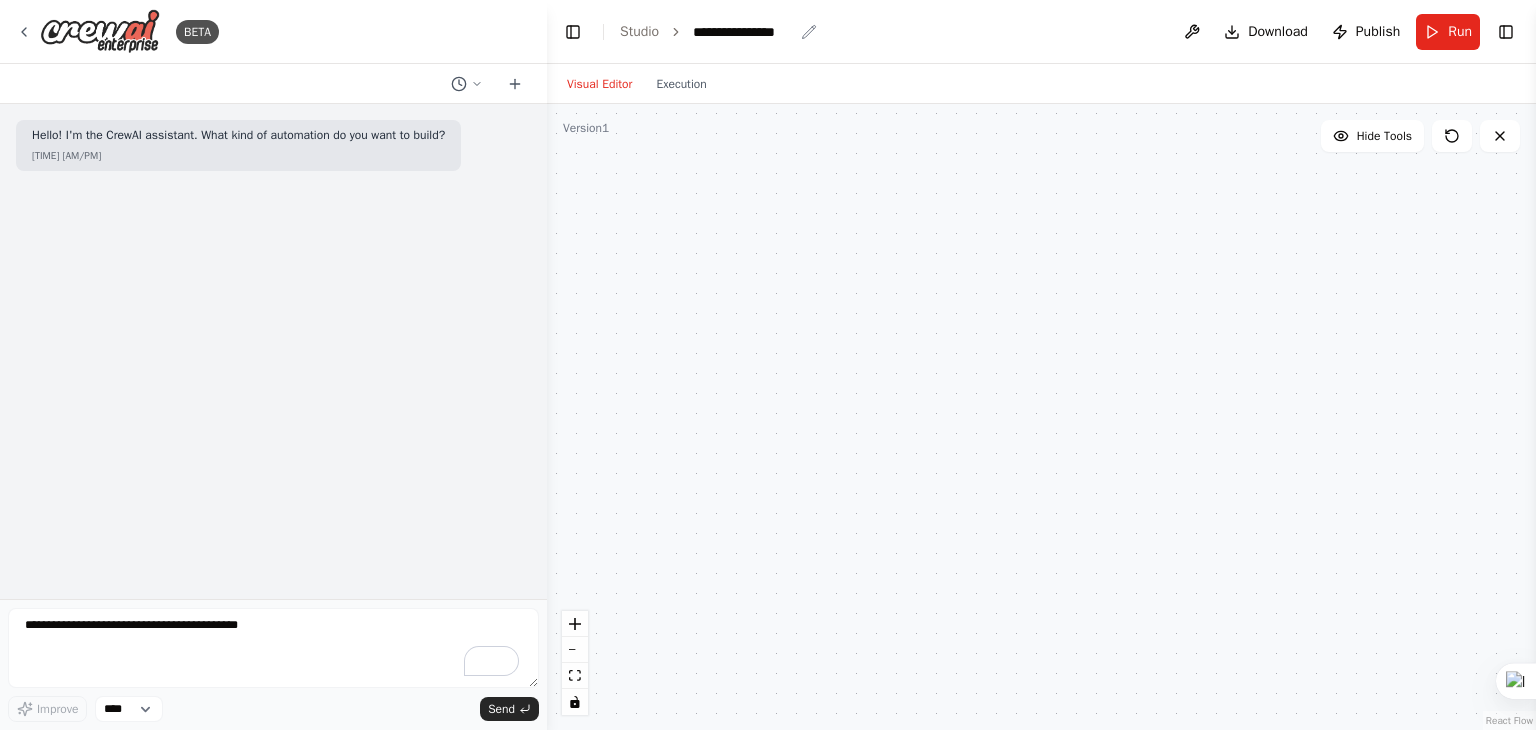 click 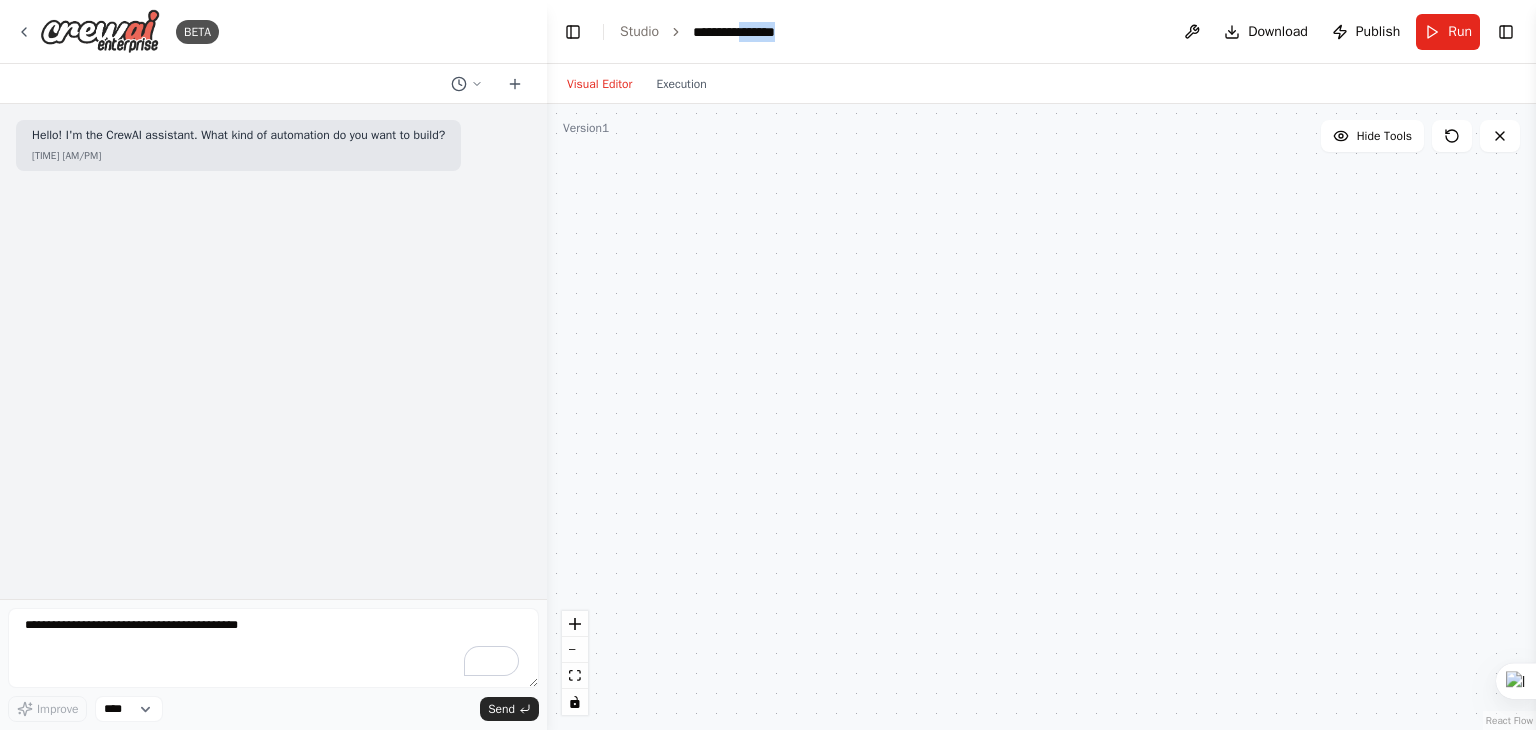 click on "**********" at bounding box center [768, 32] 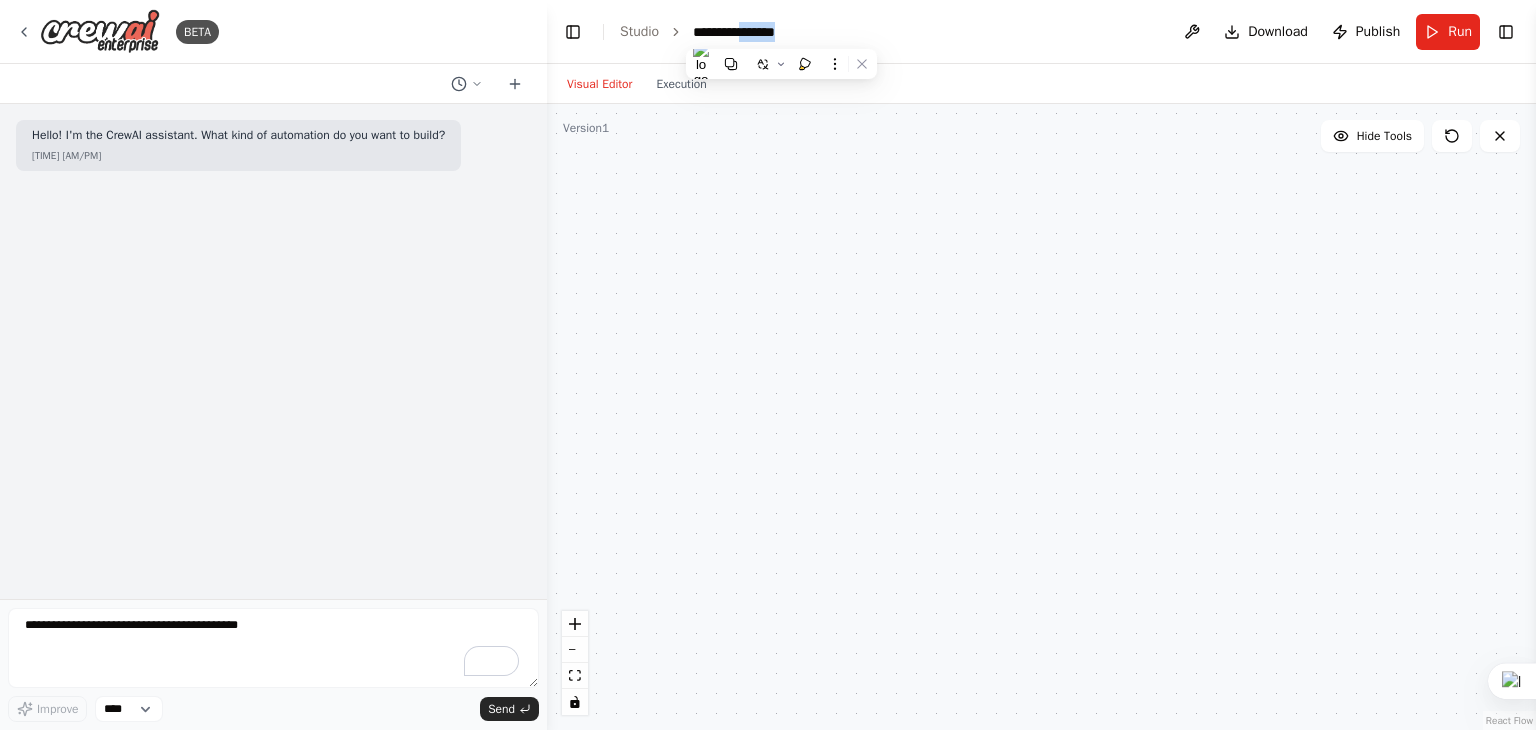 click on "**********" at bounding box center [768, 32] 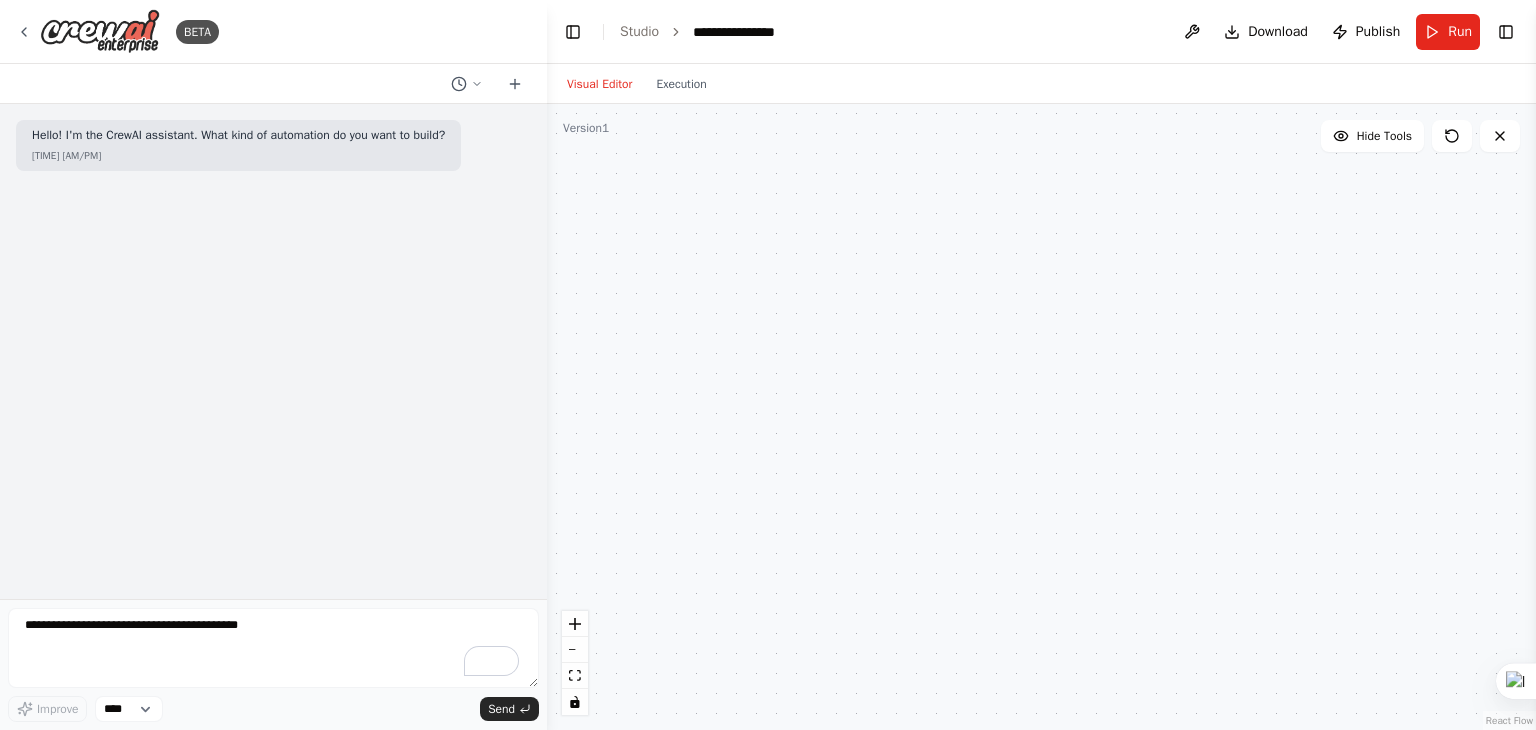 click on "**********" at bounding box center [768, 32] 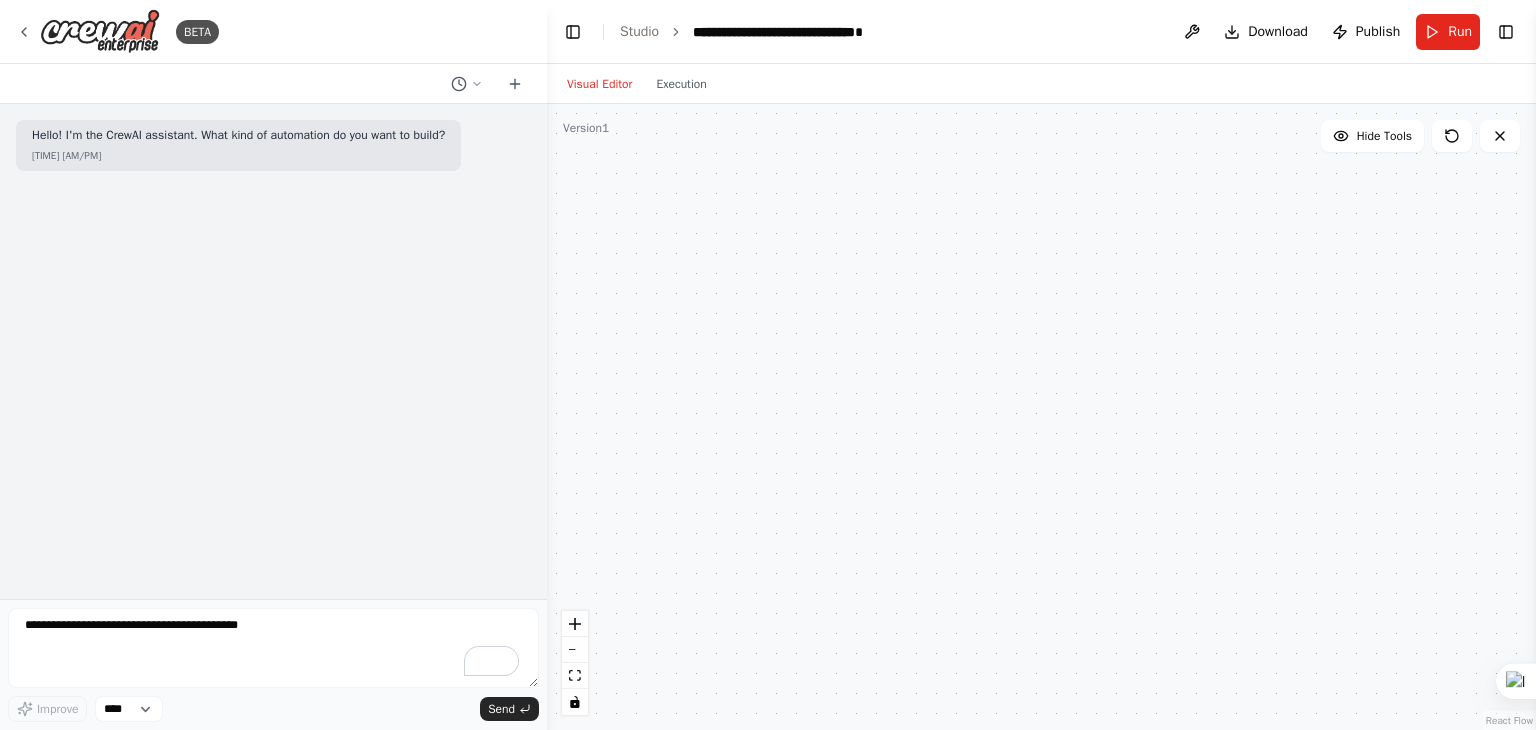 click on "**********" at bounding box center [1041, 32] 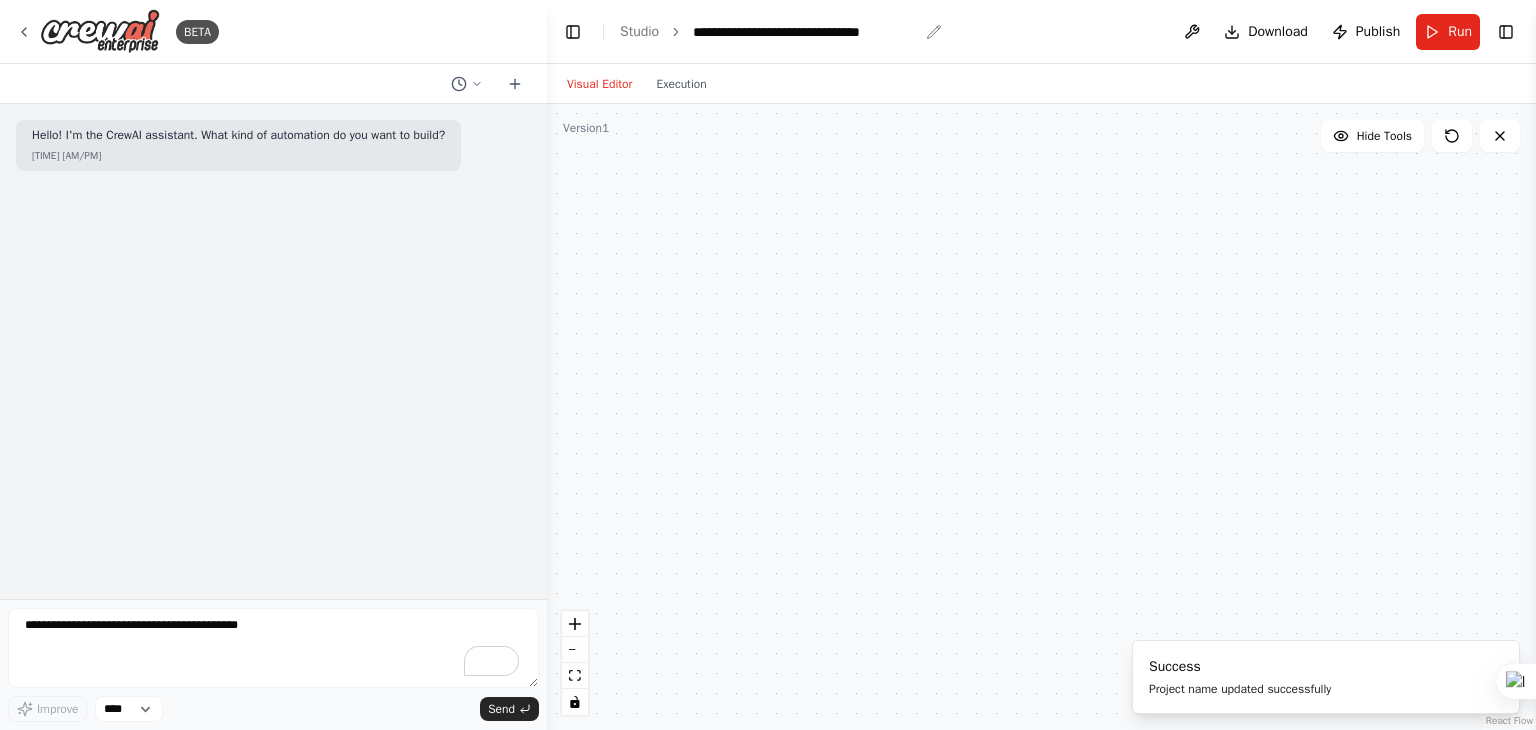 click 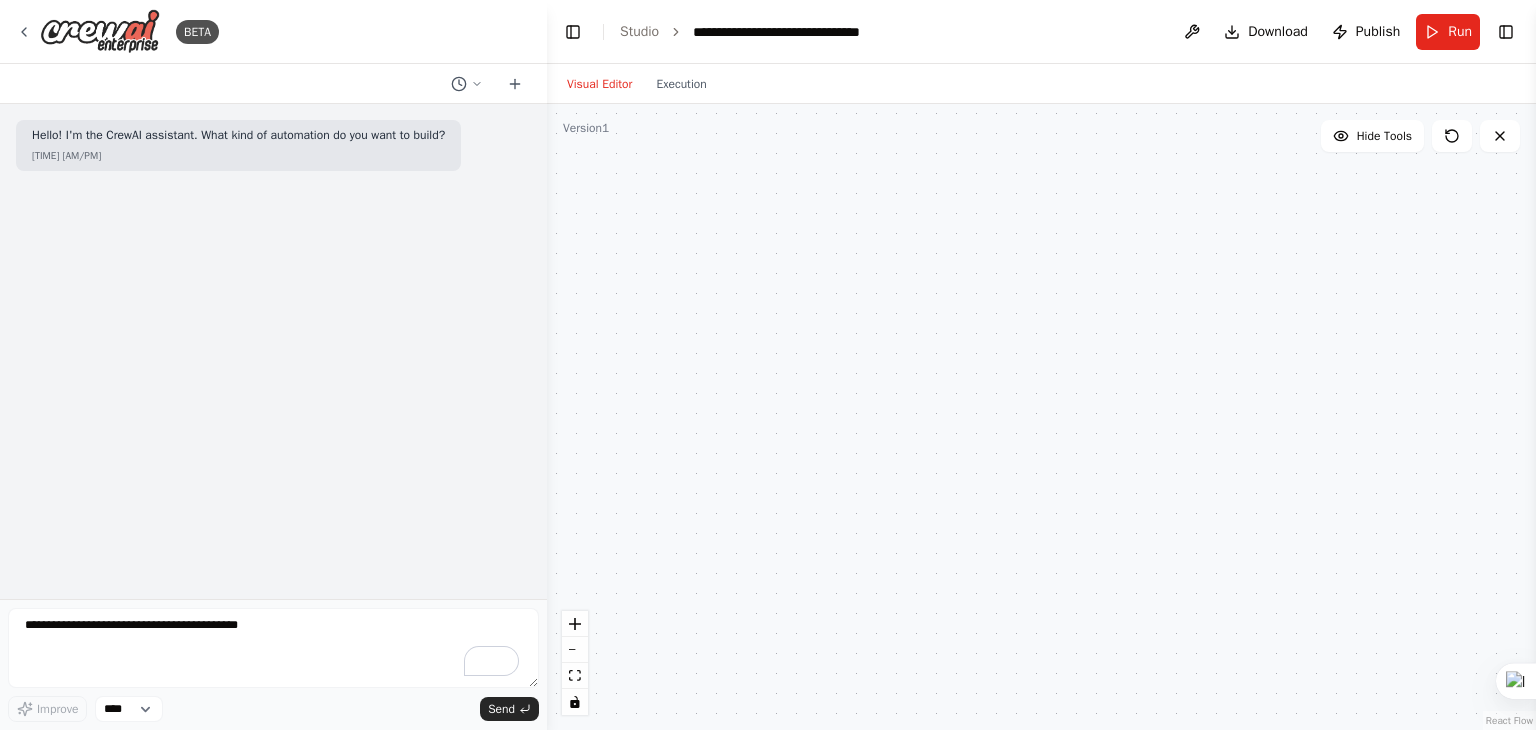 drag, startPoint x: 703, startPoint y: 375, endPoint x: 700, endPoint y: 362, distance: 13.341664 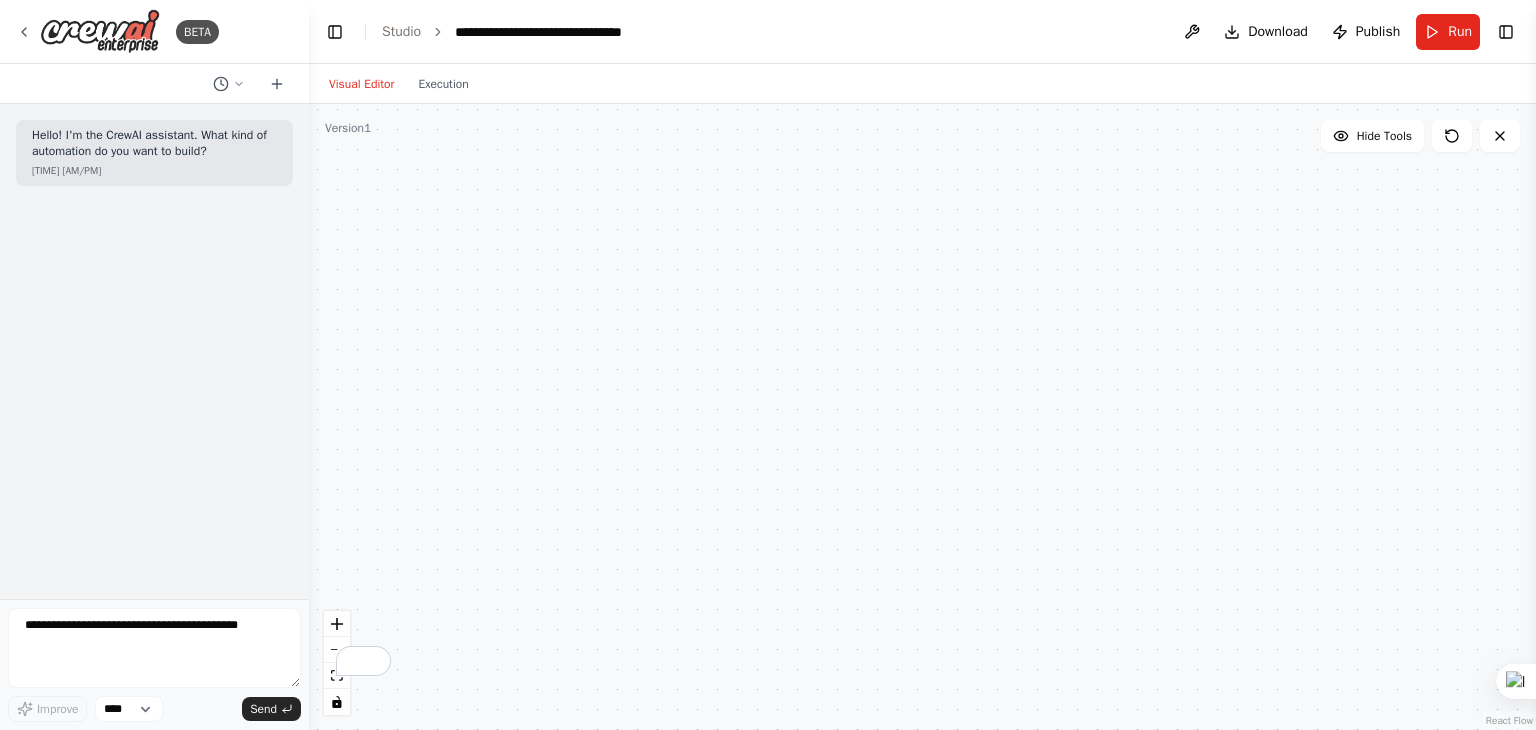 drag, startPoint x: 544, startPoint y: 212, endPoint x: 308, endPoint y: 234, distance: 237.02321 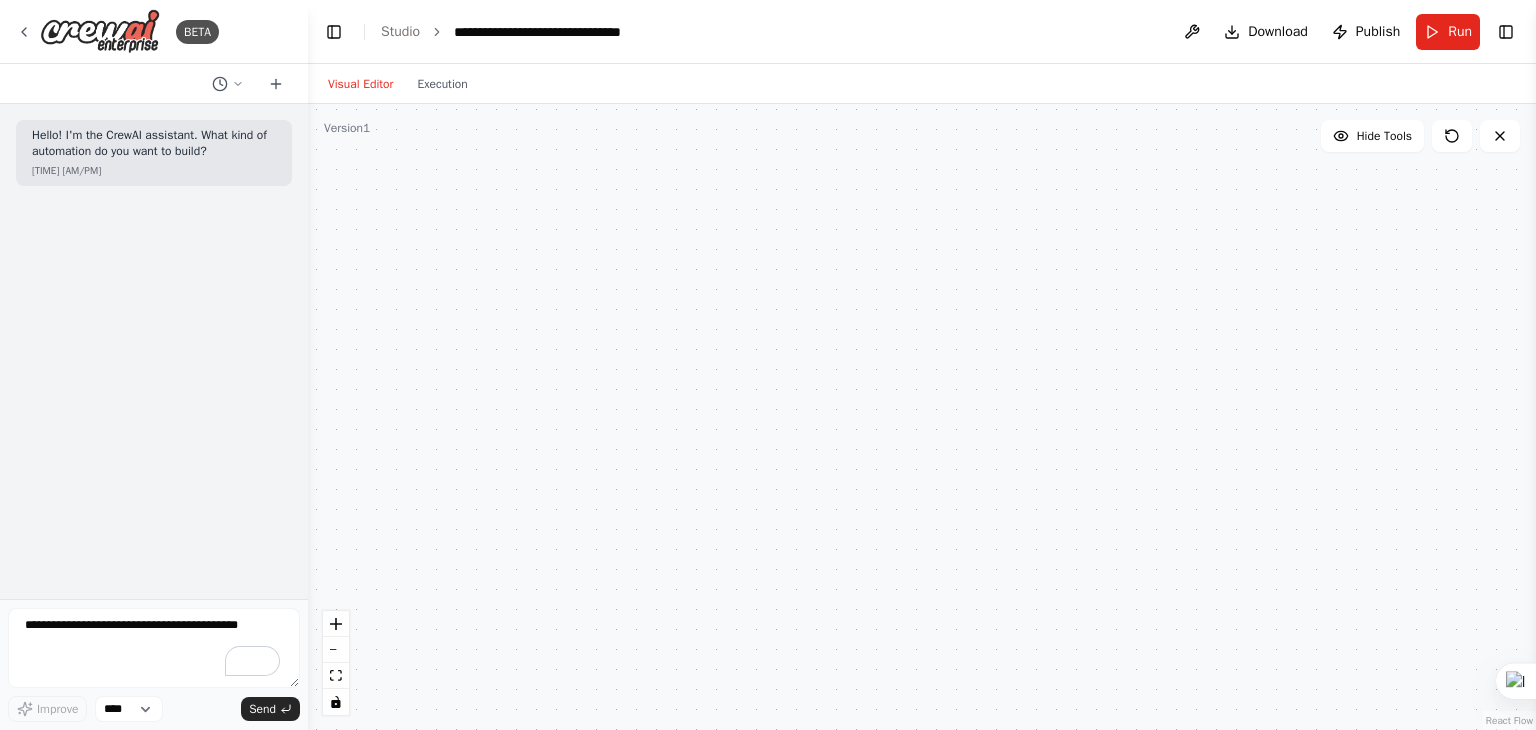 drag, startPoint x: 1524, startPoint y: 93, endPoint x: 1490, endPoint y: 227, distance: 138.24615 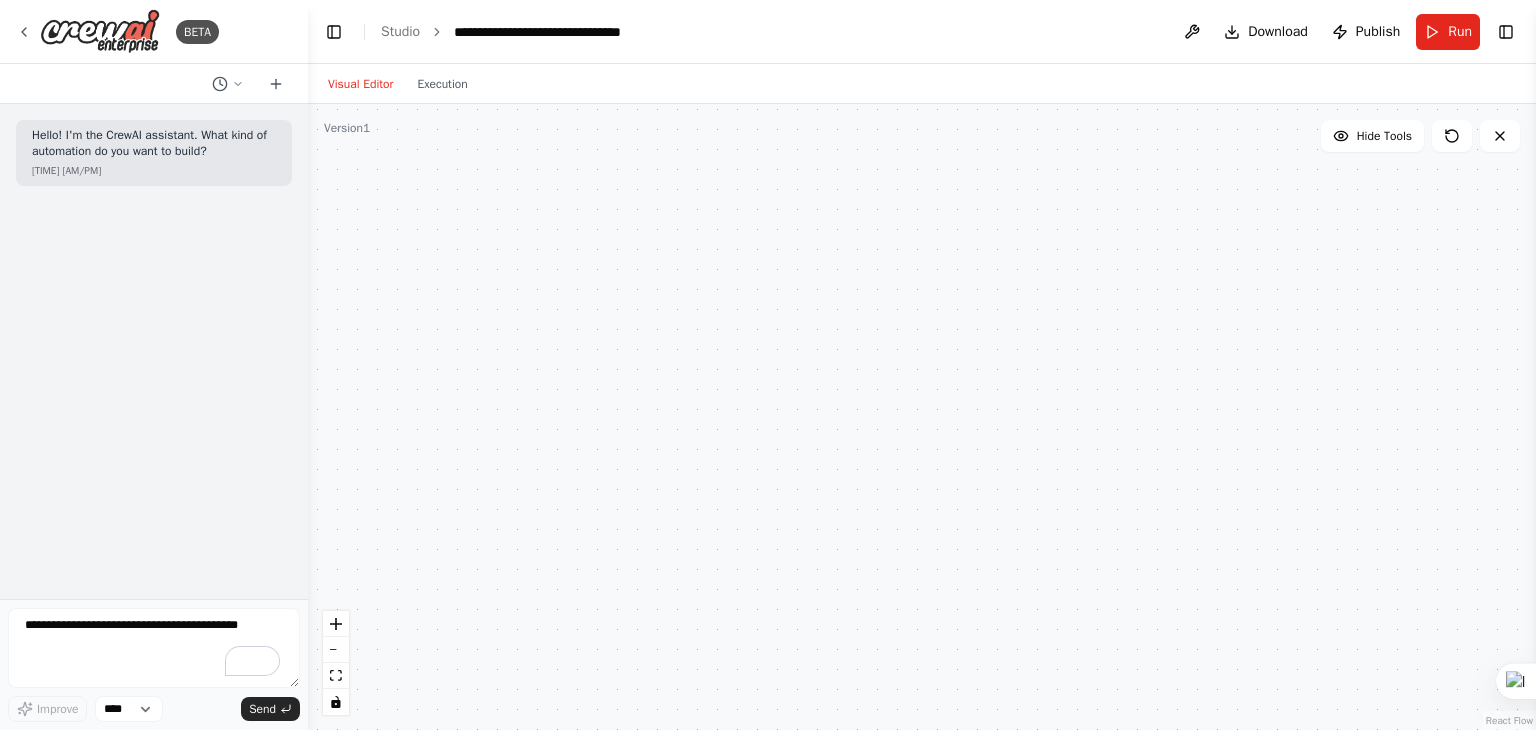 click at bounding box center [922, 417] 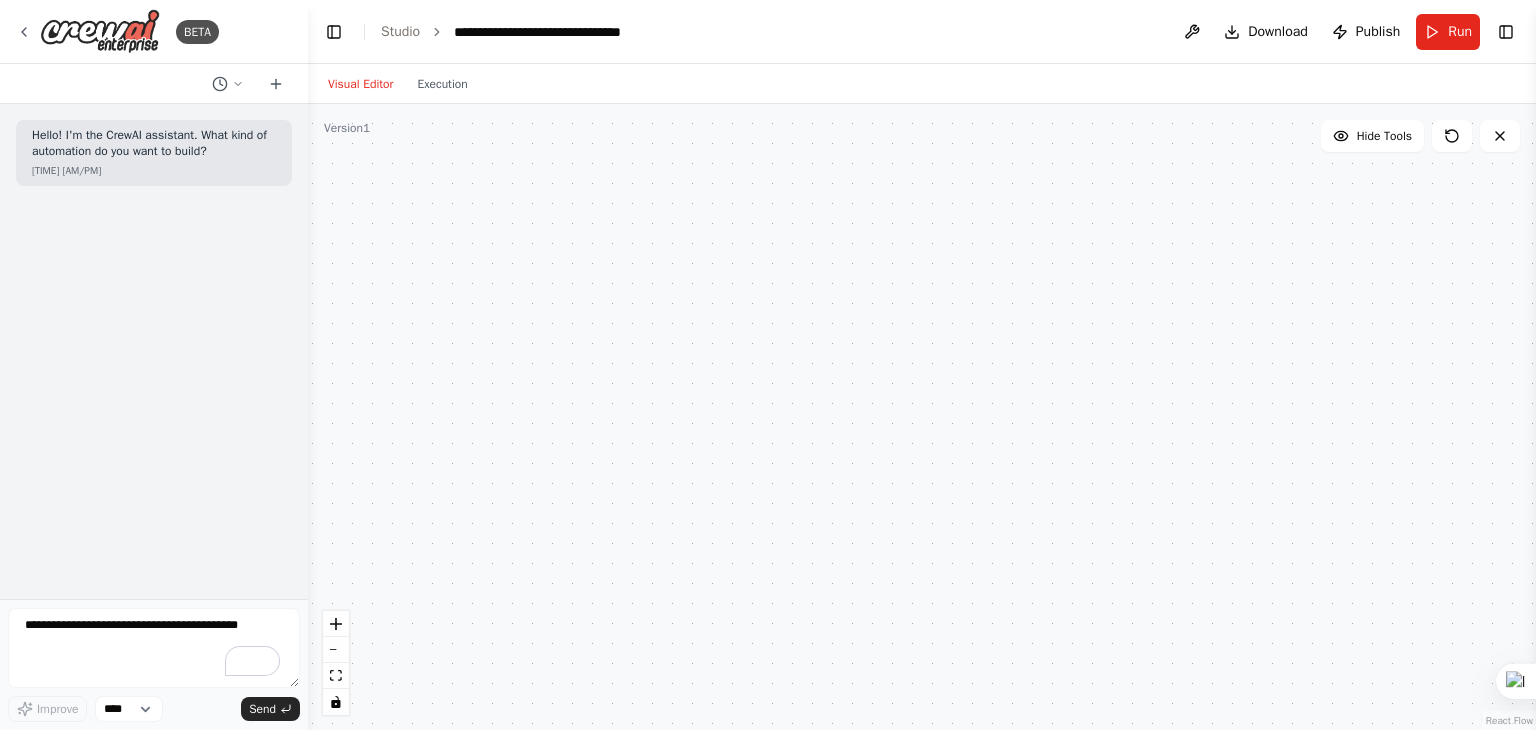 drag, startPoint x: 832, startPoint y: 167, endPoint x: 767, endPoint y: 124, distance: 77.93587 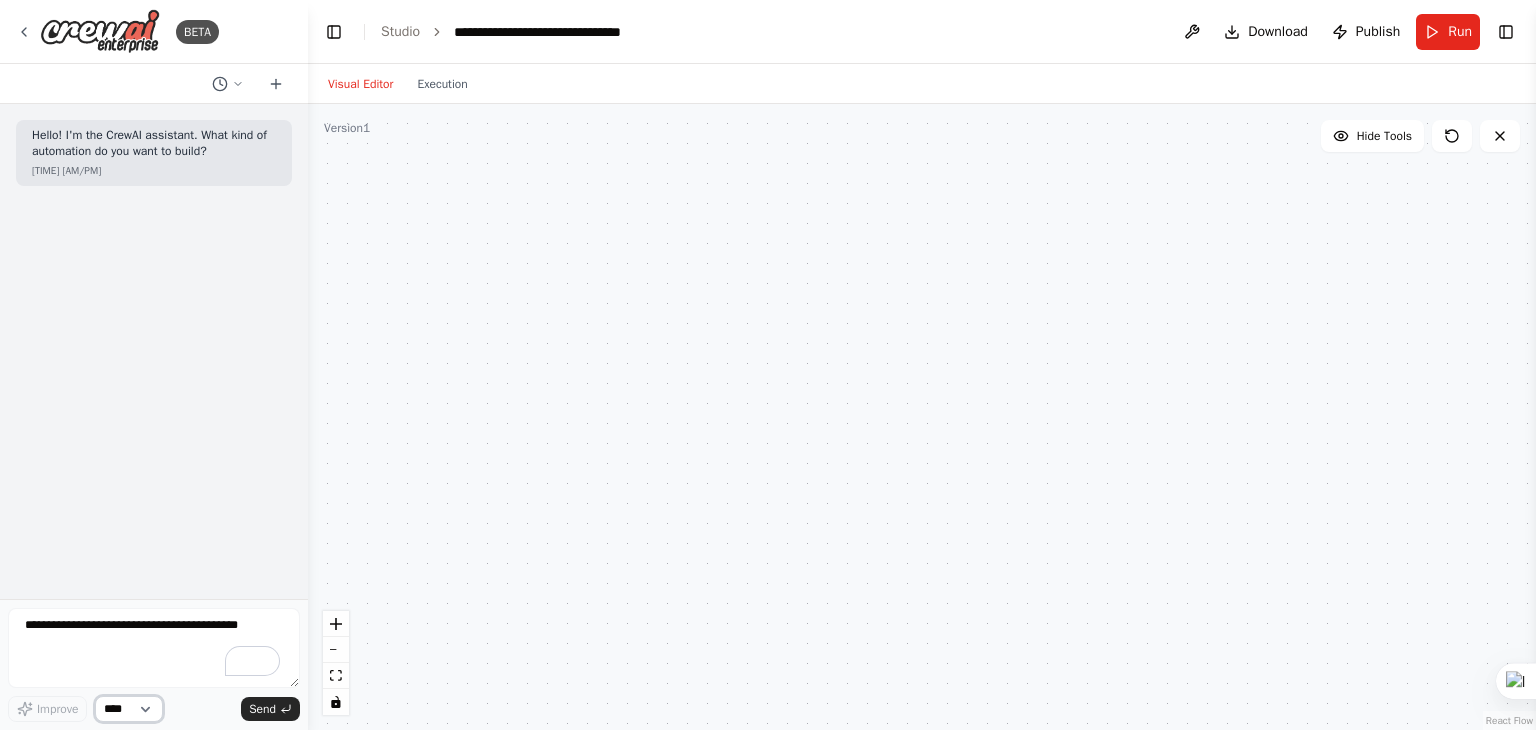 click on "****" at bounding box center [129, 709] 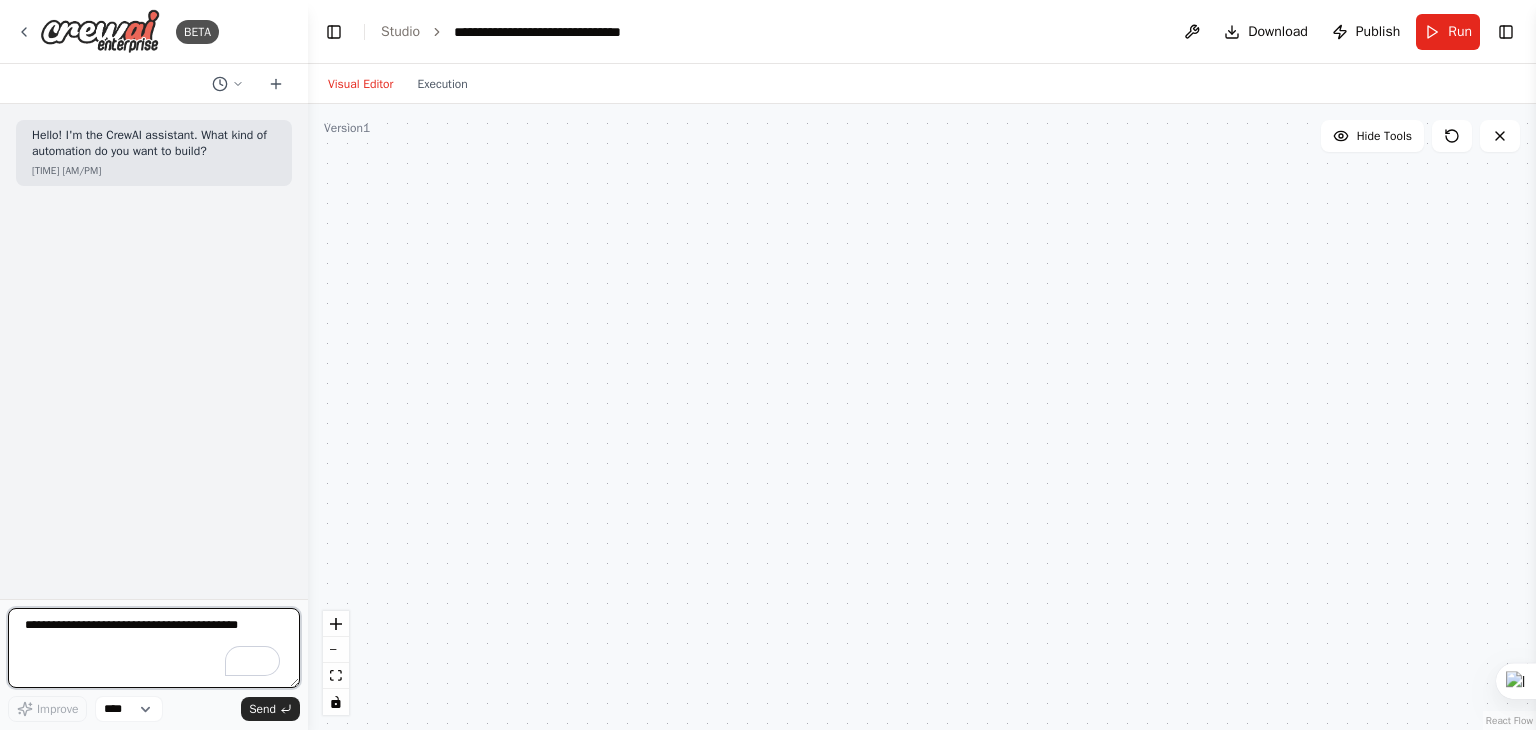 click at bounding box center [154, 648] 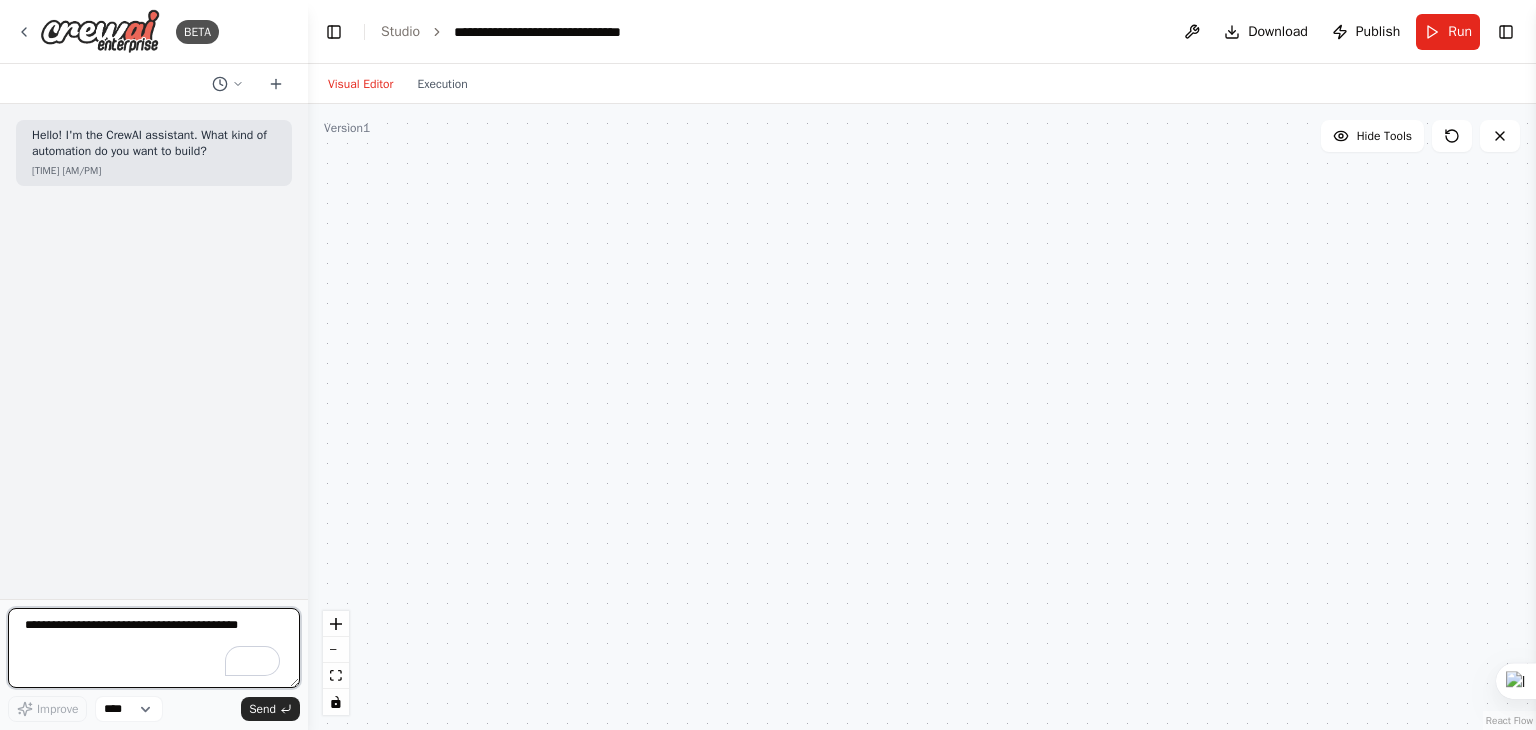 type on "*" 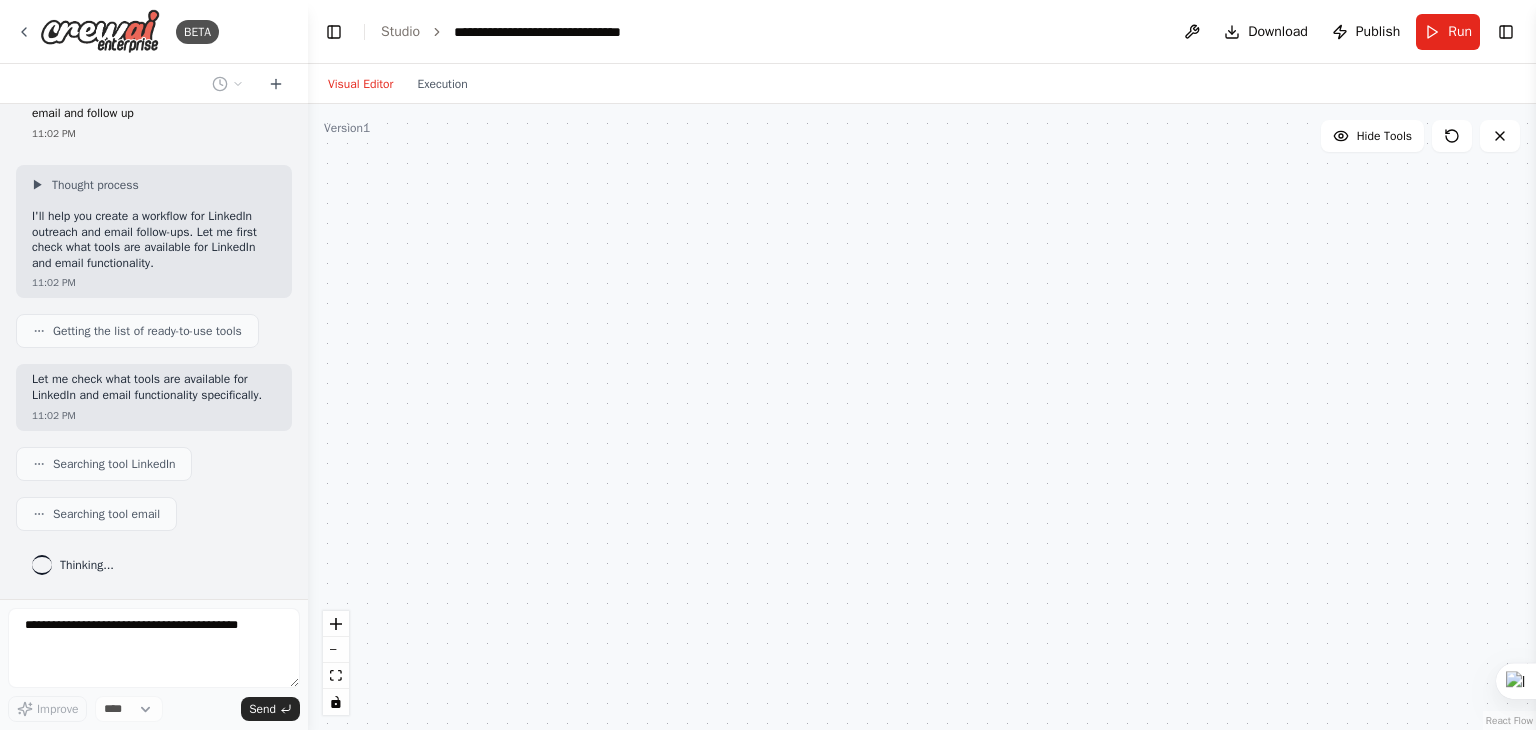 scroll, scrollTop: 214, scrollLeft: 0, axis: vertical 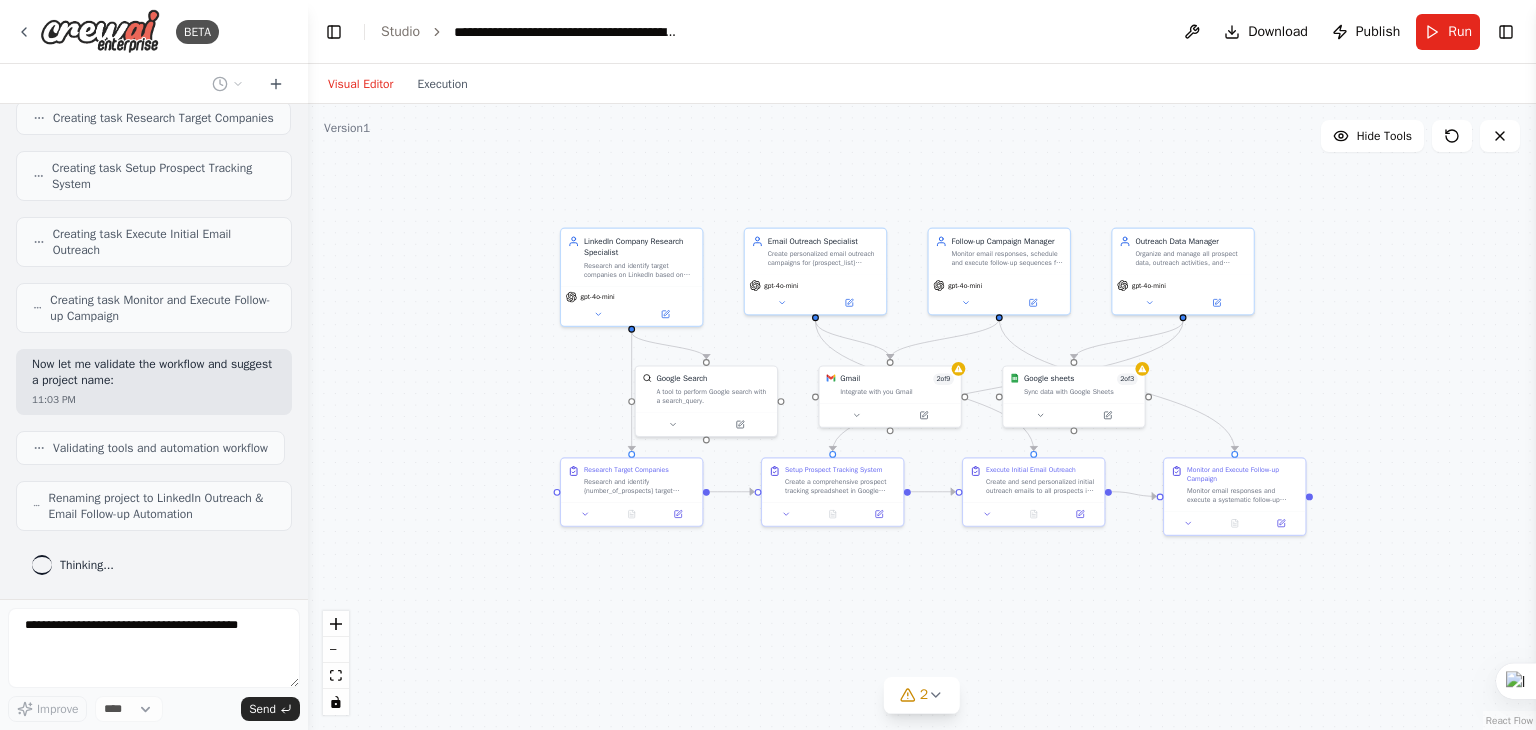 drag, startPoint x: 1160, startPoint y: 146, endPoint x: 975, endPoint y: 173, distance: 186.95988 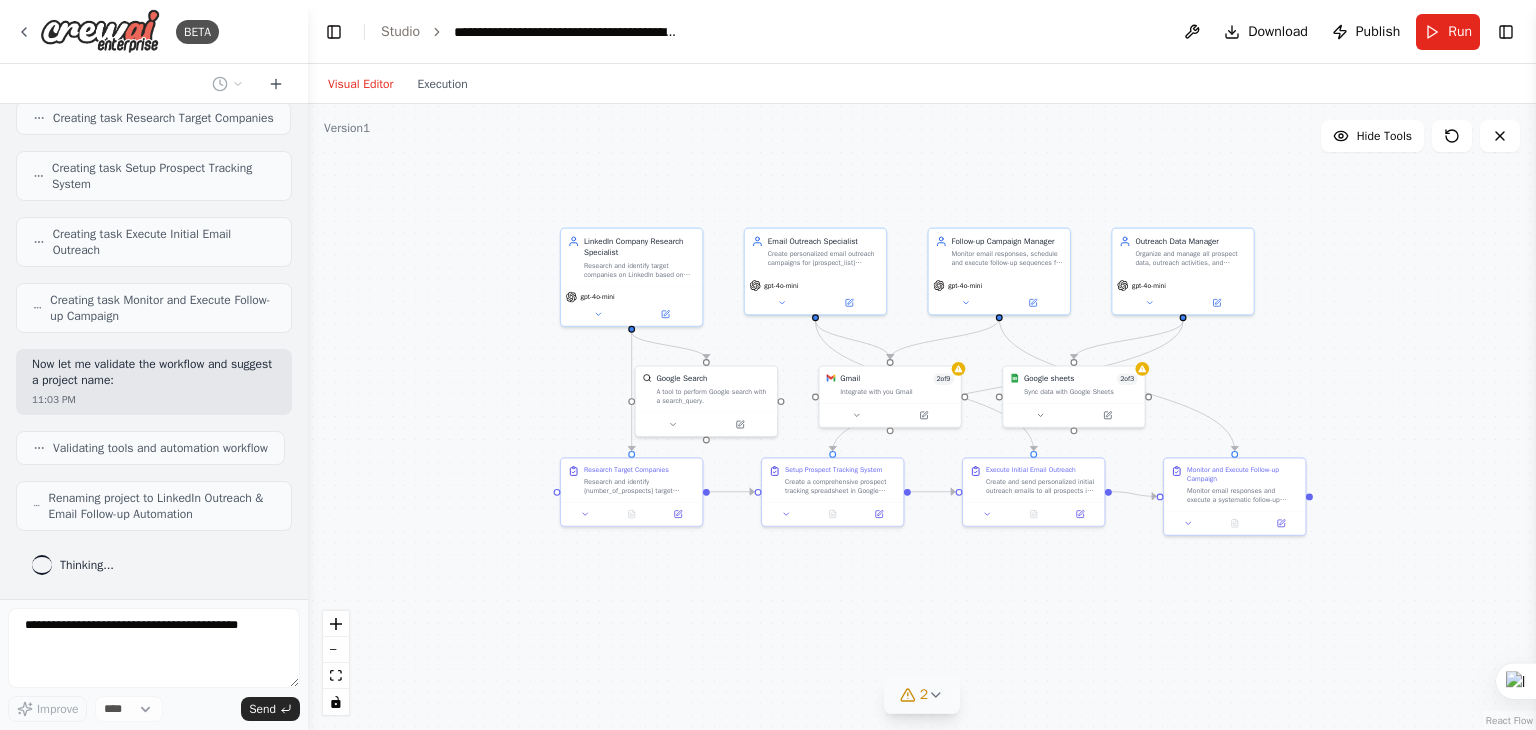 click 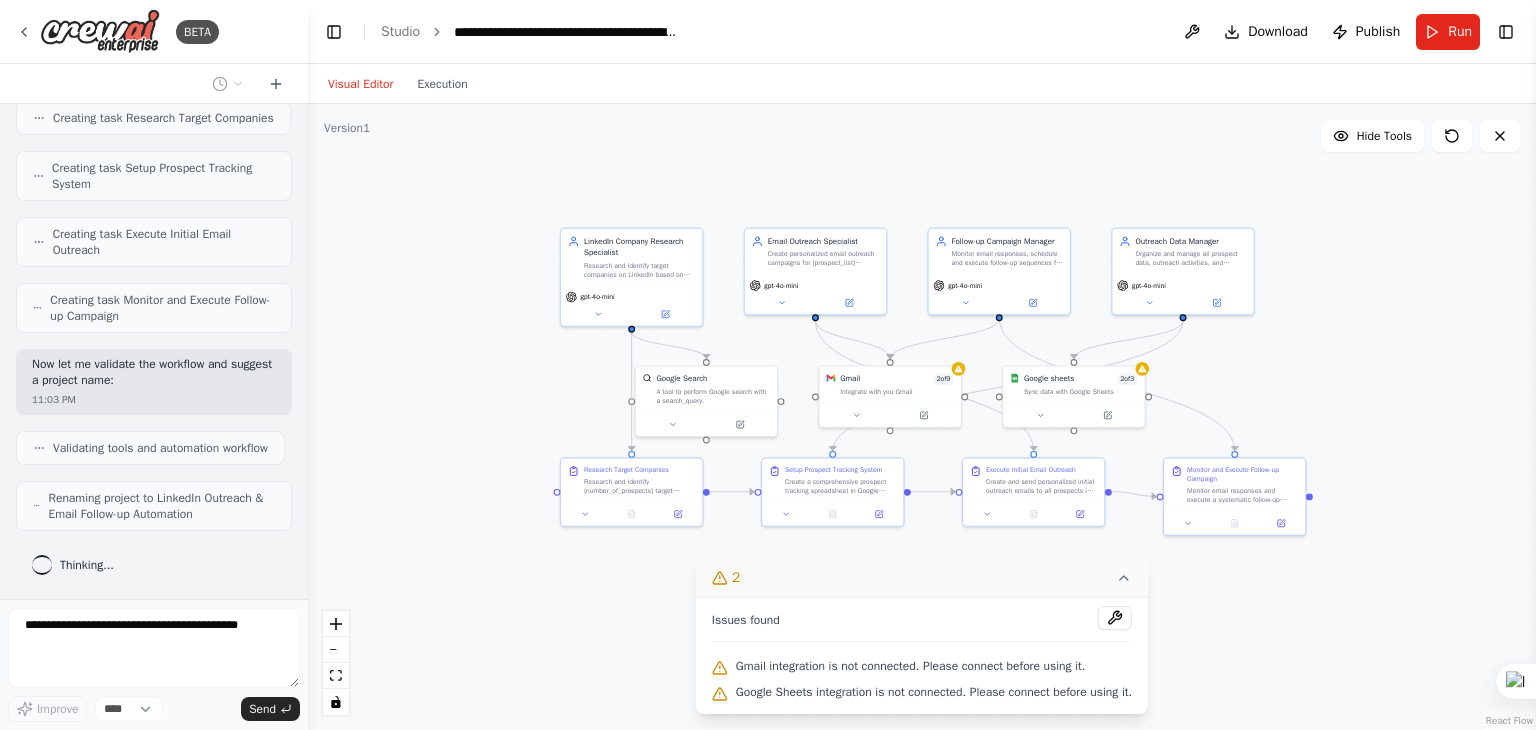 click on ".deletable-edge-delete-btn {
width: 20px;
height: 20px;
border: 0px solid #ffffff;
color: #6b7280;
background-color: #f8fafc;
cursor: pointer;
border-radius: 50%;
font-size: 12px;
padding: 3px;
display: flex;
align-items: center;
justify-content: center;
transition: all 0.2s cubic-bezier(0.4, 0, 0.2, 1);
box-shadow: 0 2px 4px rgba(0, 0, 0, 0.1);
}
.deletable-edge-delete-btn:hover {
background-color: #ef4444;
color: #ffffff;
border-color: #dc2626;
transform: scale(1.1);
box-shadow: 0 4px 12px rgba(239, 68, 68, 0.4);
}
.deletable-edge-delete-btn:active {
transform: scale(0.95);
box-shadow: 0 2px 4px rgba(239, 68, 68, 0.3);
}
LinkedIn Company Research Specialist gpt-4o-mini Google Search Gmail" at bounding box center [922, 417] 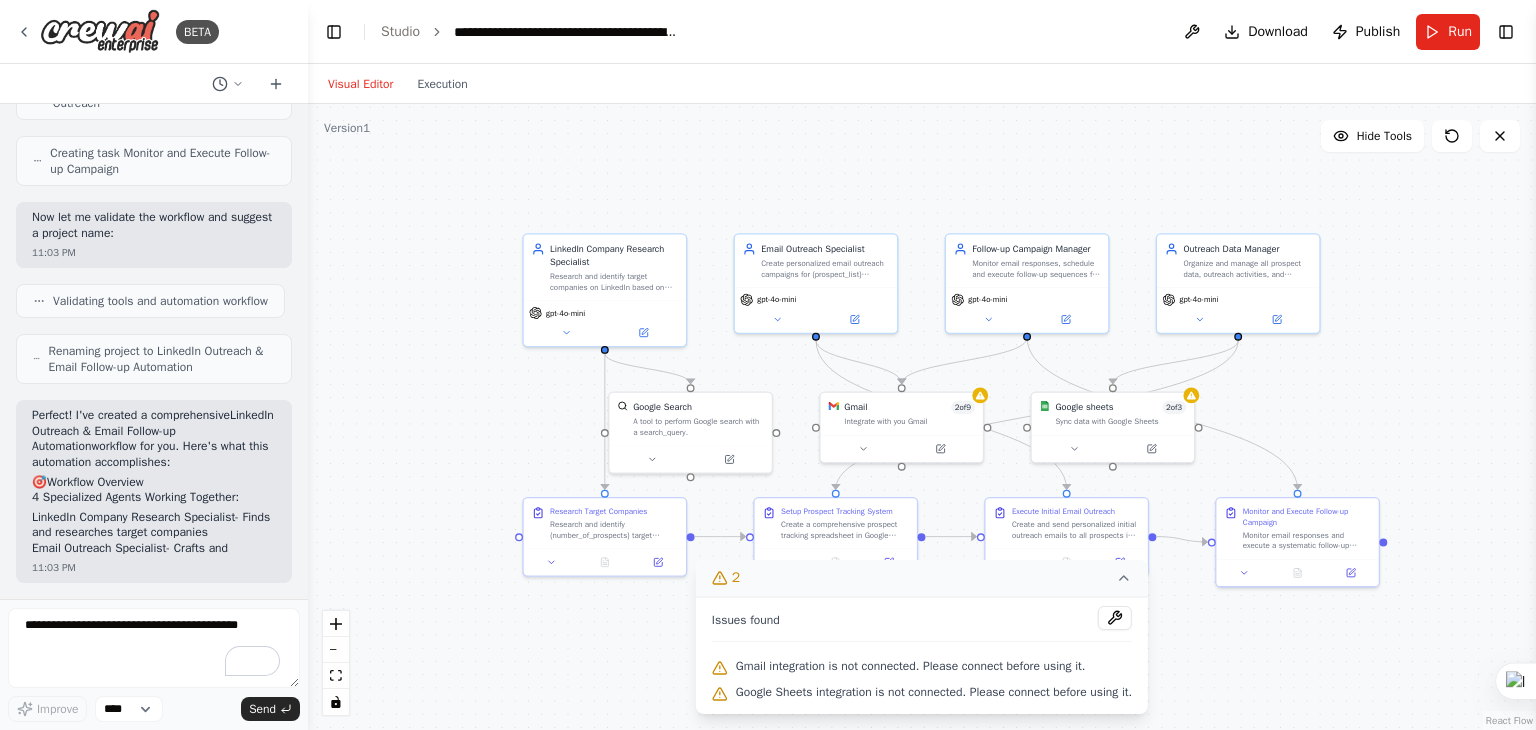 drag, startPoint x: 1020, startPoint y: 148, endPoint x: 1061, endPoint y: 141, distance: 41.59327 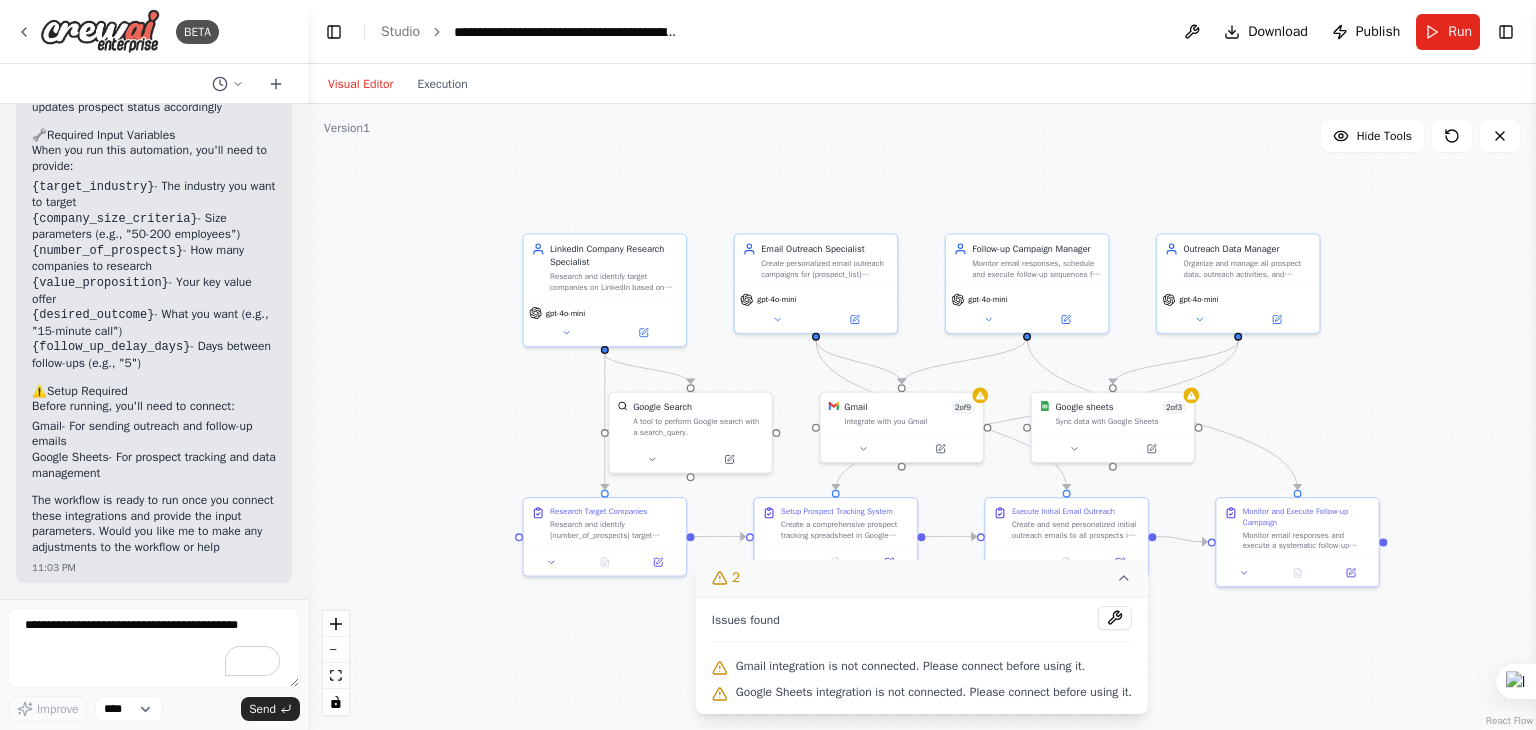 scroll, scrollTop: 2948, scrollLeft: 0, axis: vertical 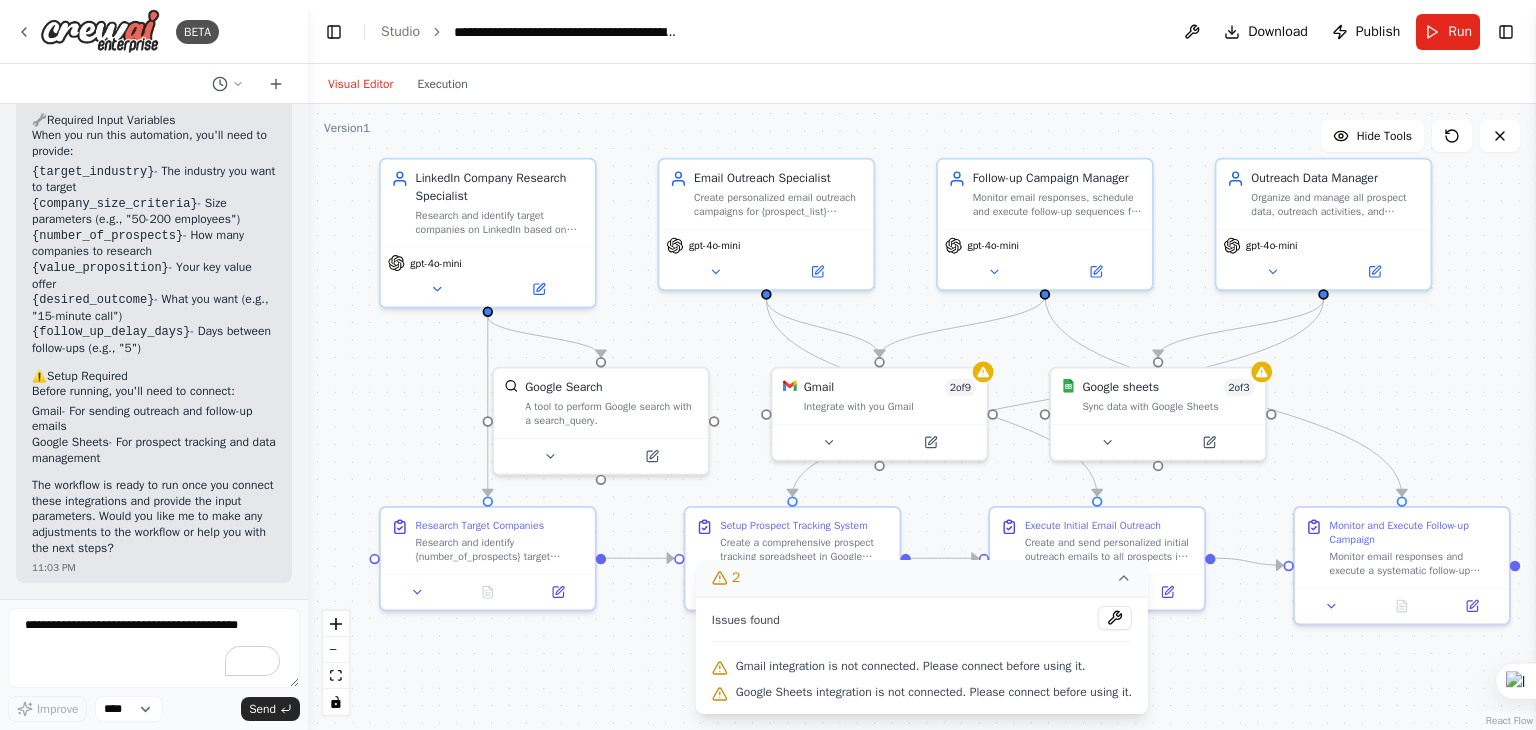 drag, startPoint x: 711, startPoint y: 187, endPoint x: 579, endPoint y: 102, distance: 157 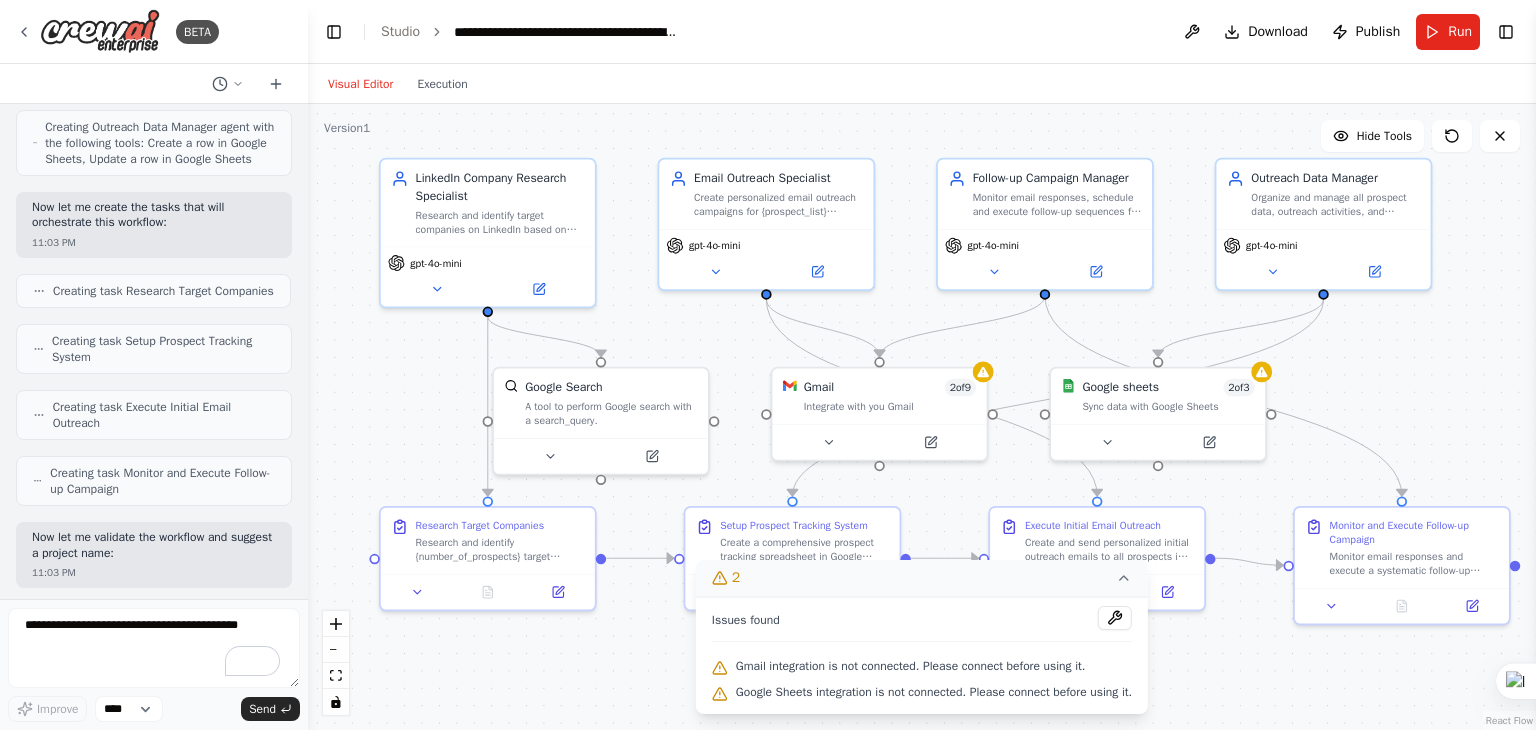 scroll, scrollTop: 1148, scrollLeft: 0, axis: vertical 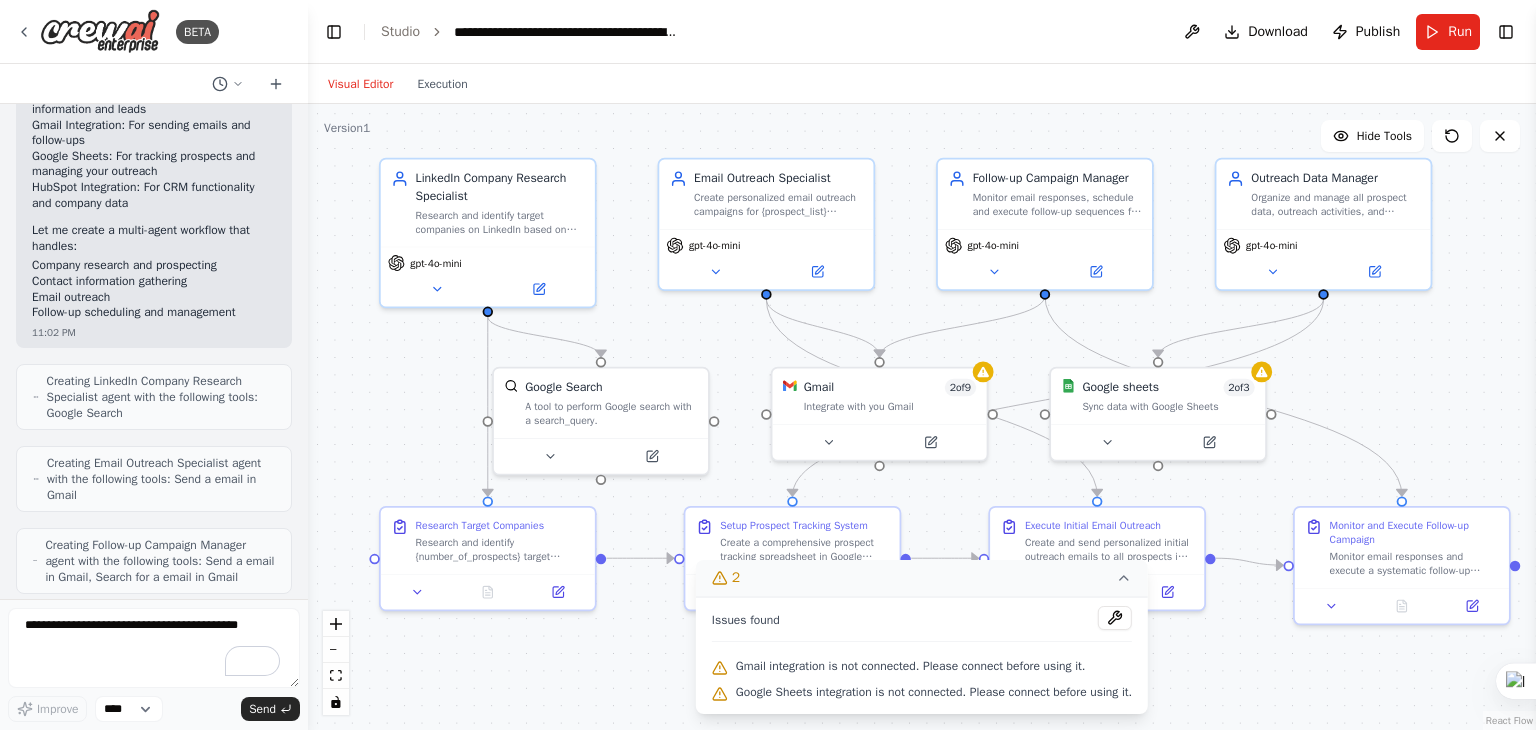 click at bounding box center [304, 365] 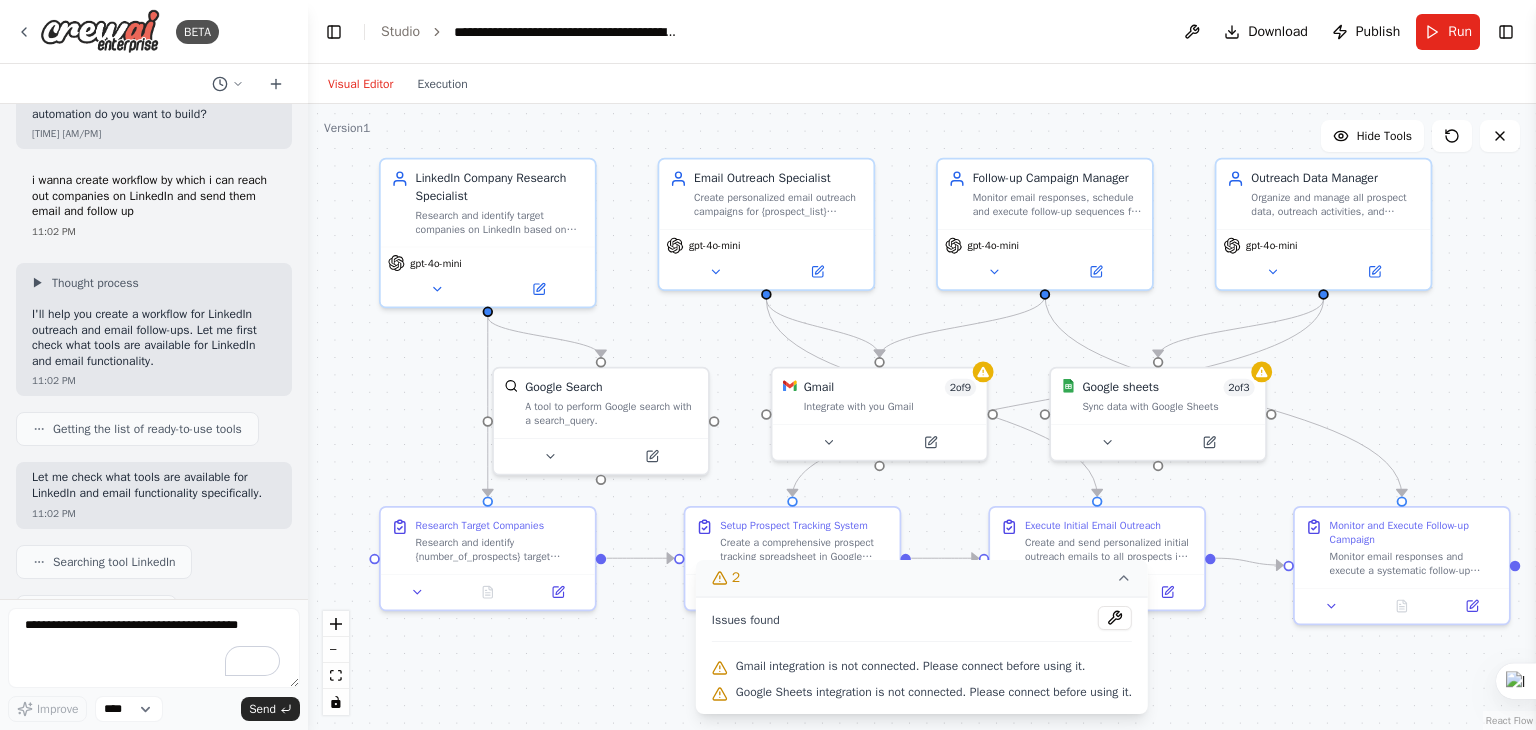 scroll, scrollTop: 0, scrollLeft: 0, axis: both 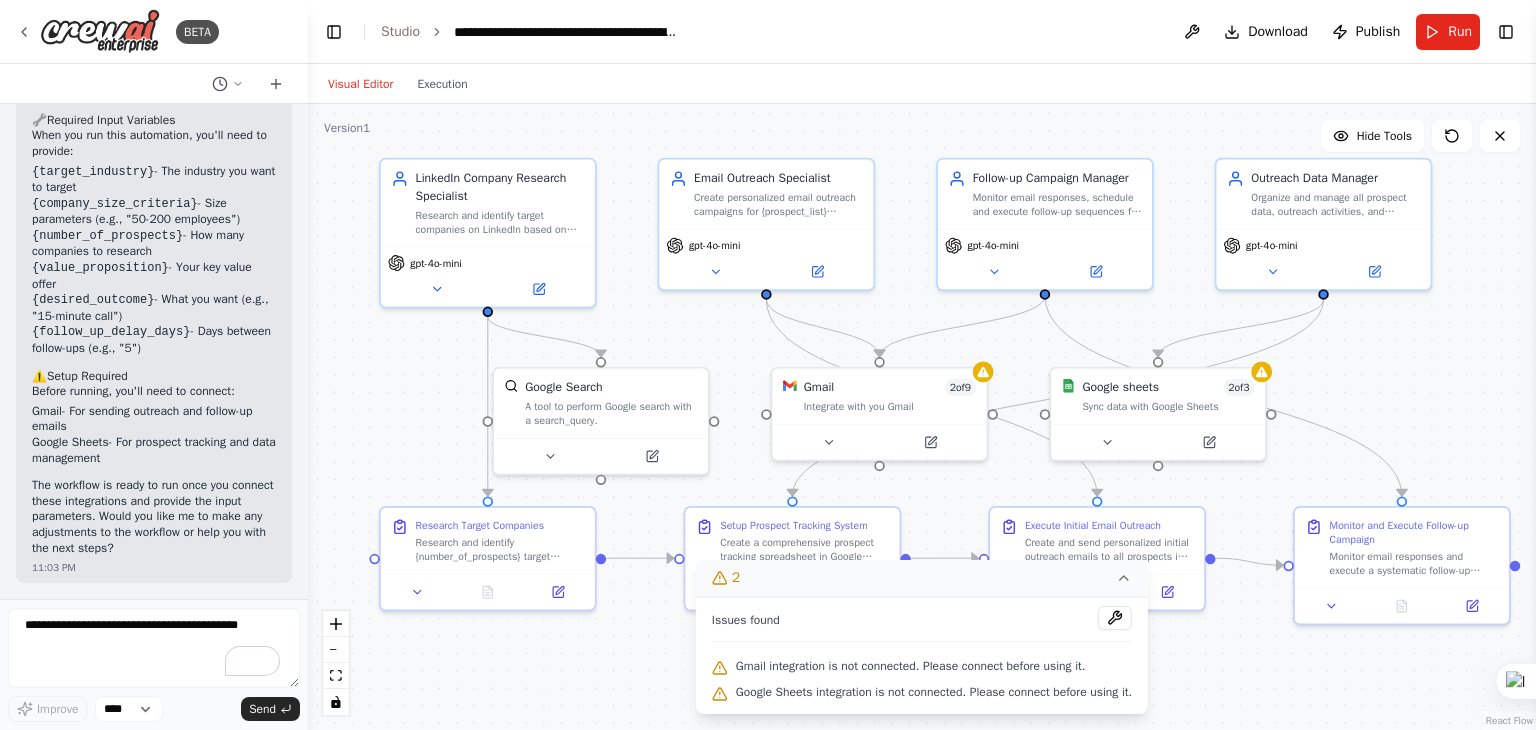 drag, startPoint x: 32, startPoint y: 131, endPoint x: 196, endPoint y: 346, distance: 270.40894 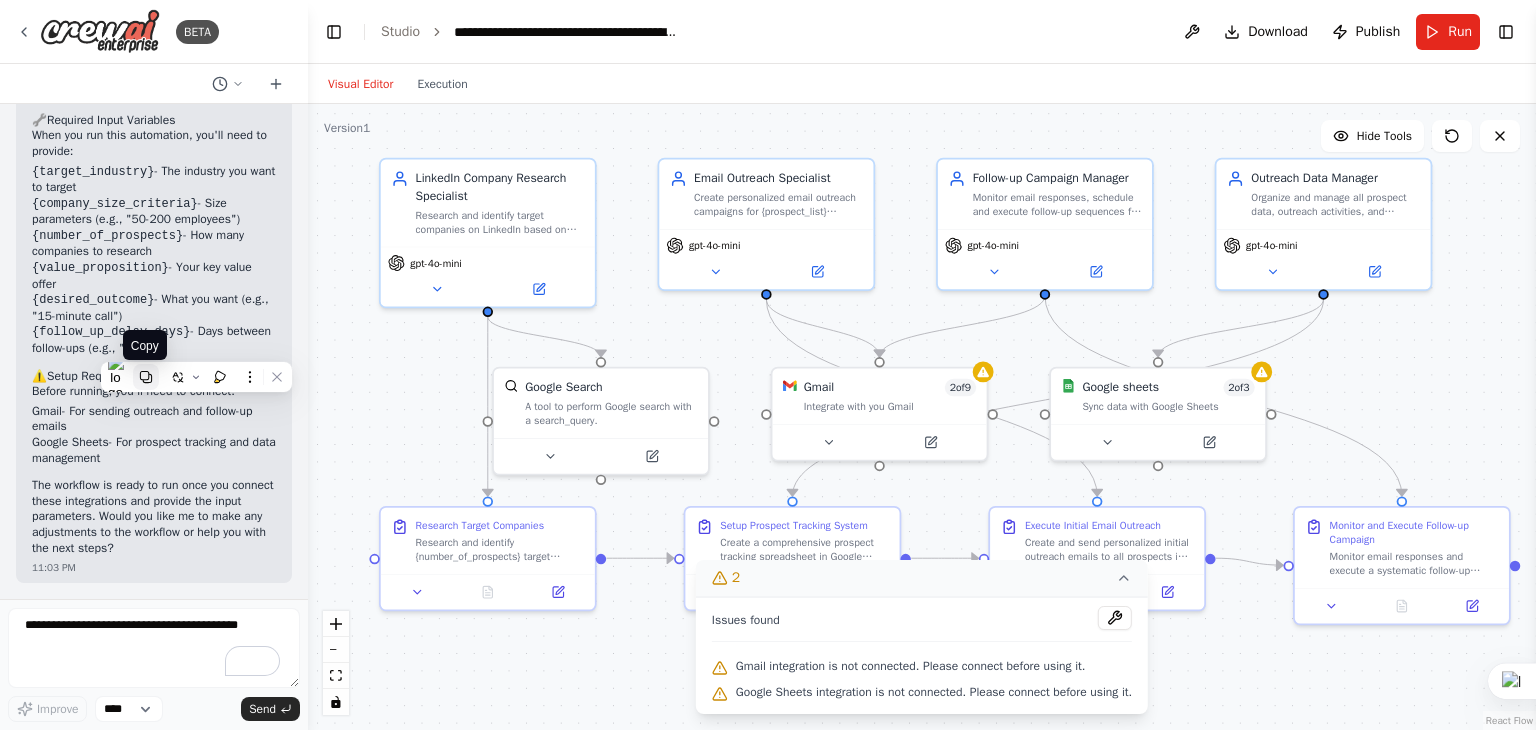 click at bounding box center (146, 377) 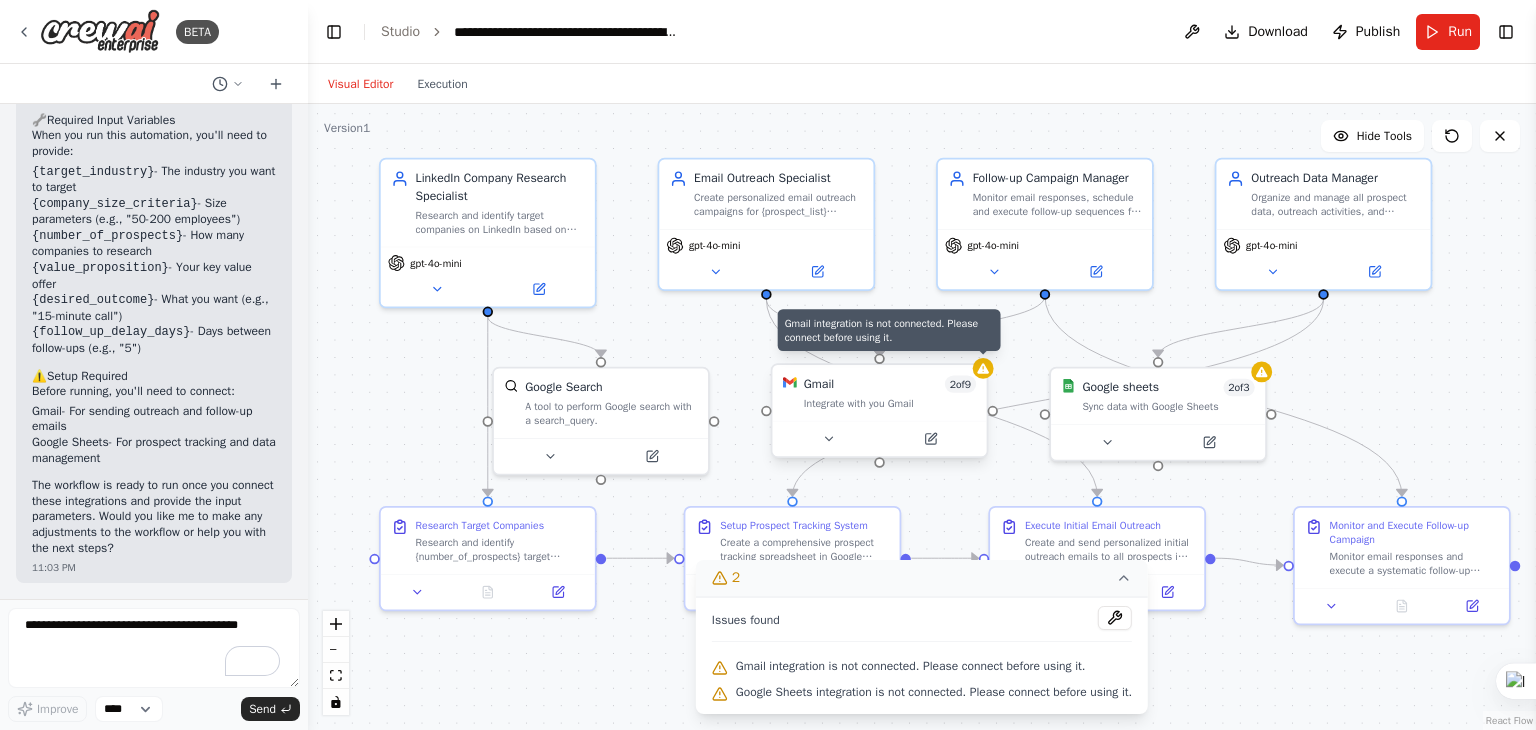 click at bounding box center [983, 368] 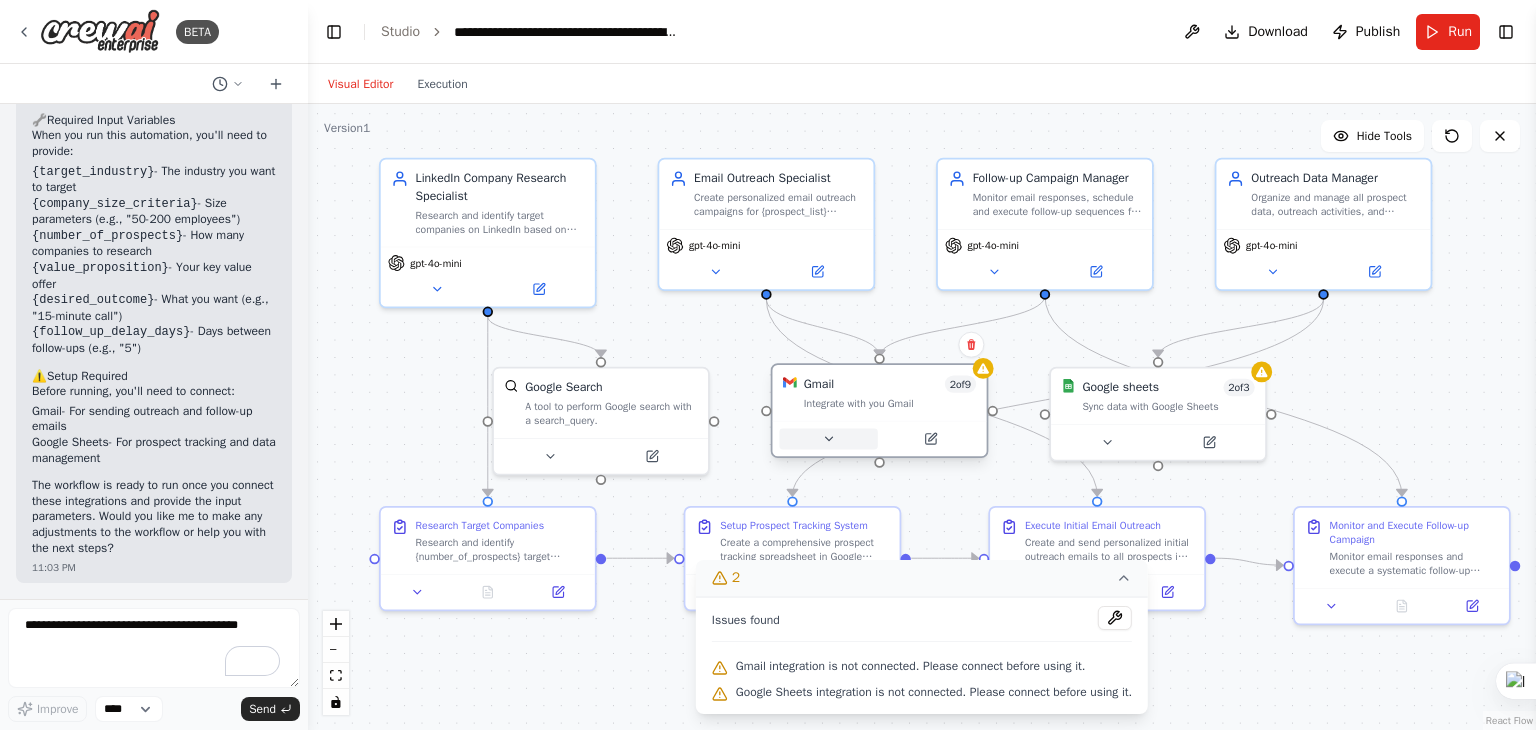 click 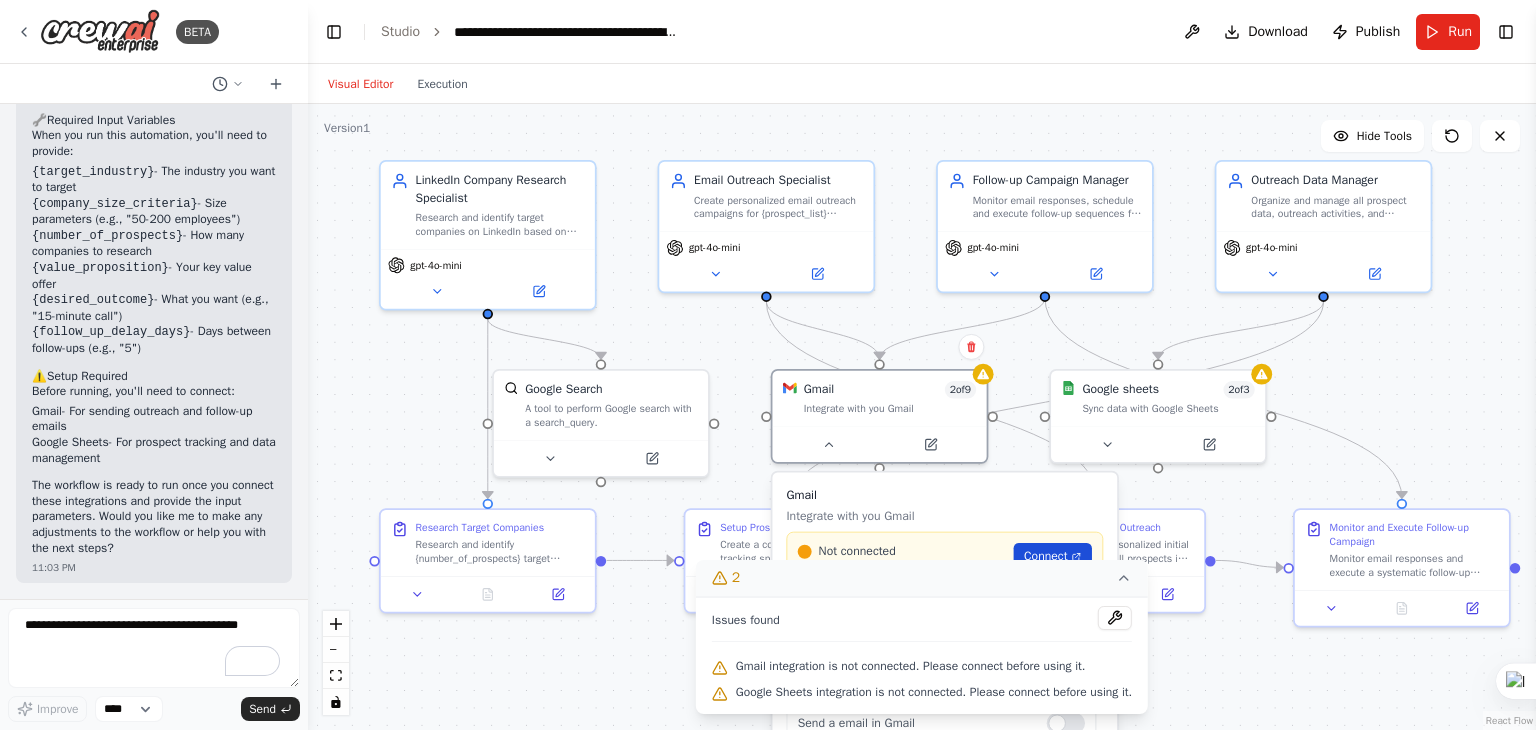 click on "Connect" at bounding box center [1046, 556] 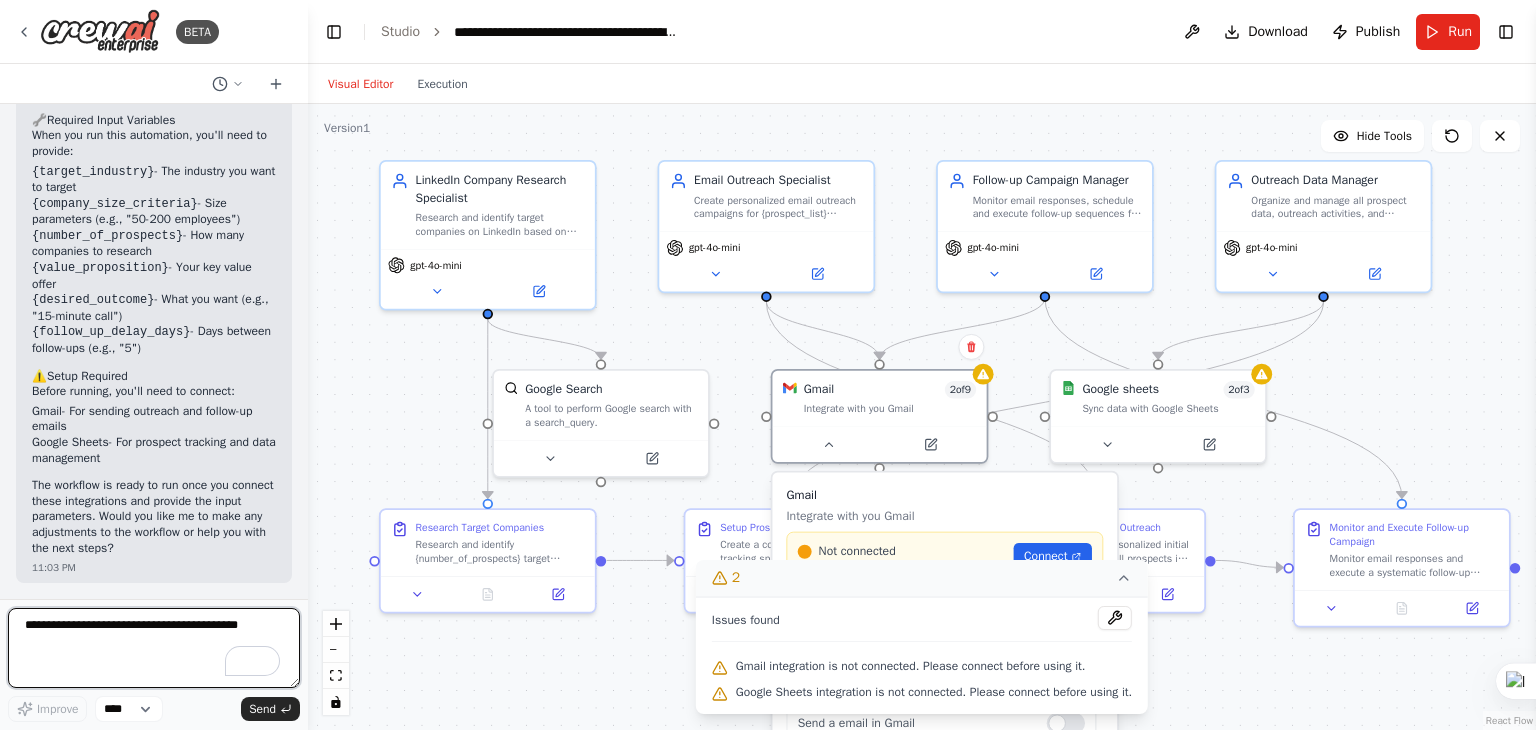 click at bounding box center (154, 648) 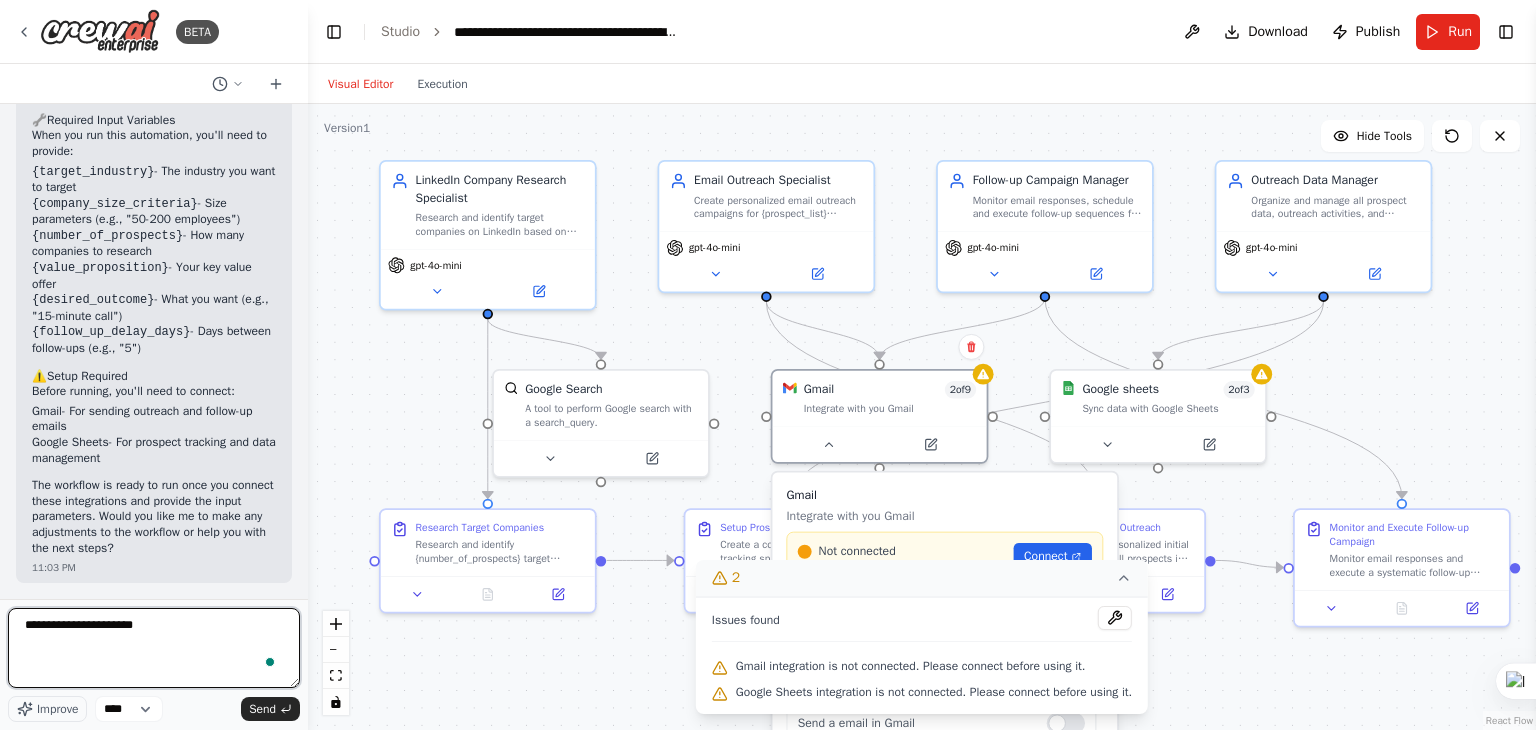 type on "**********" 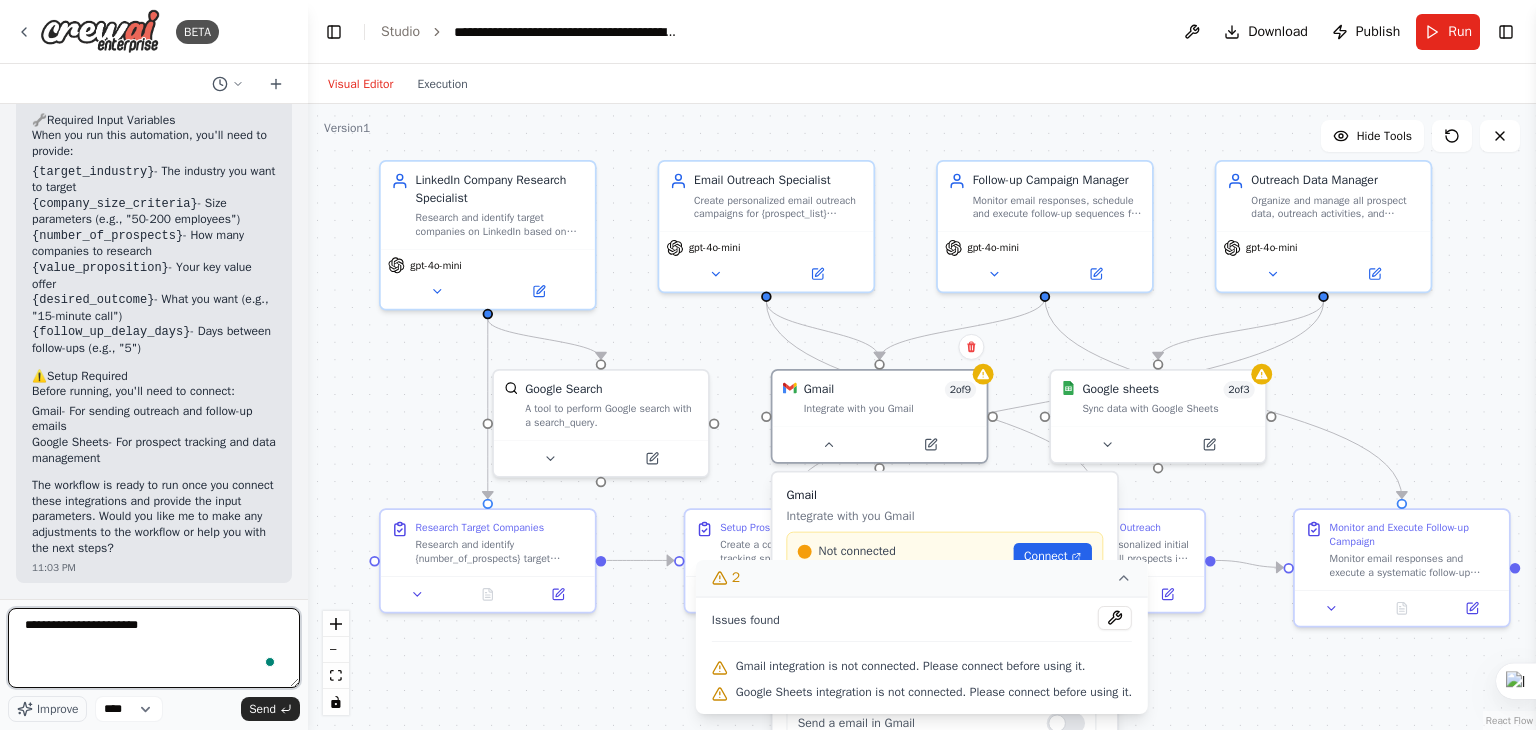type 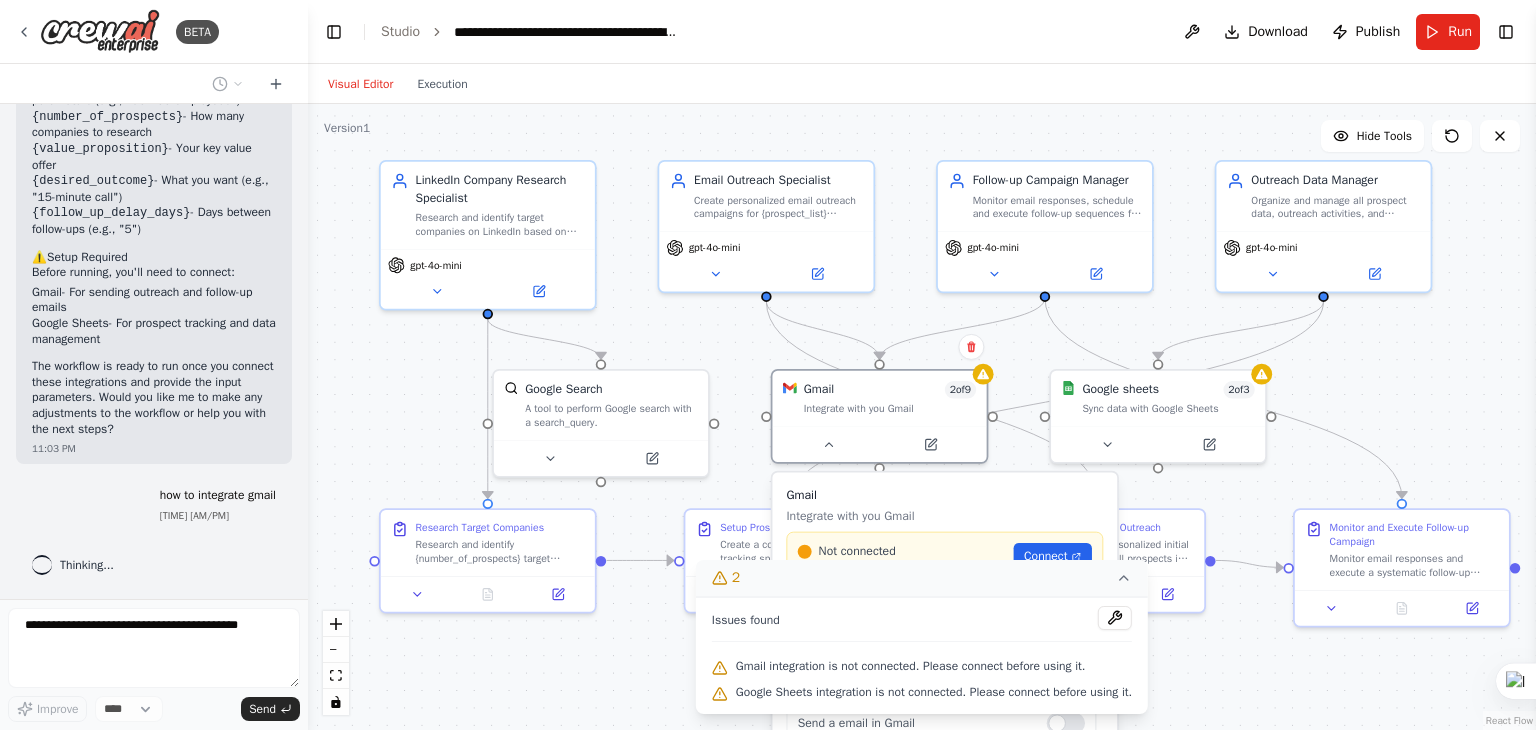 scroll, scrollTop: 3068, scrollLeft: 0, axis: vertical 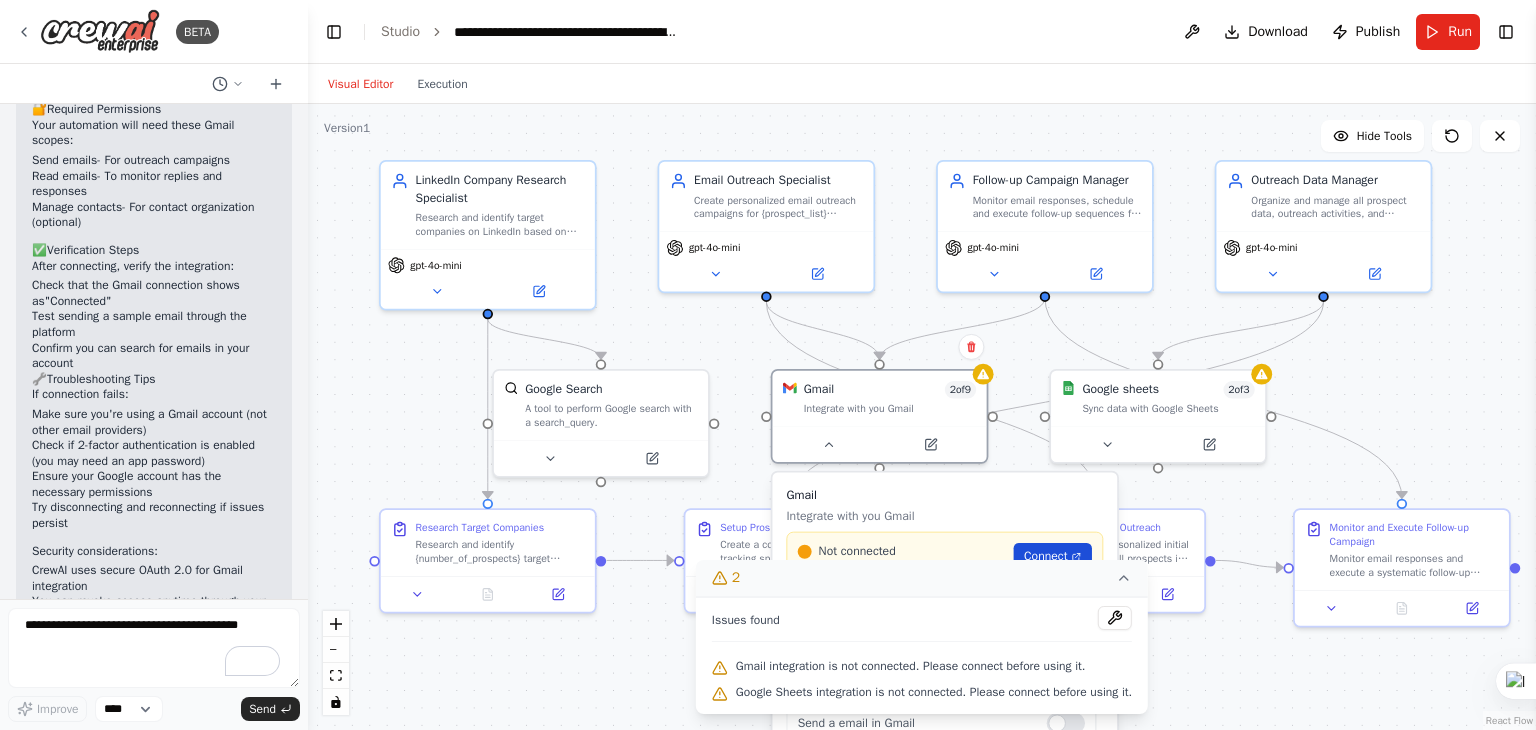 click on "Connect" at bounding box center (1046, 556) 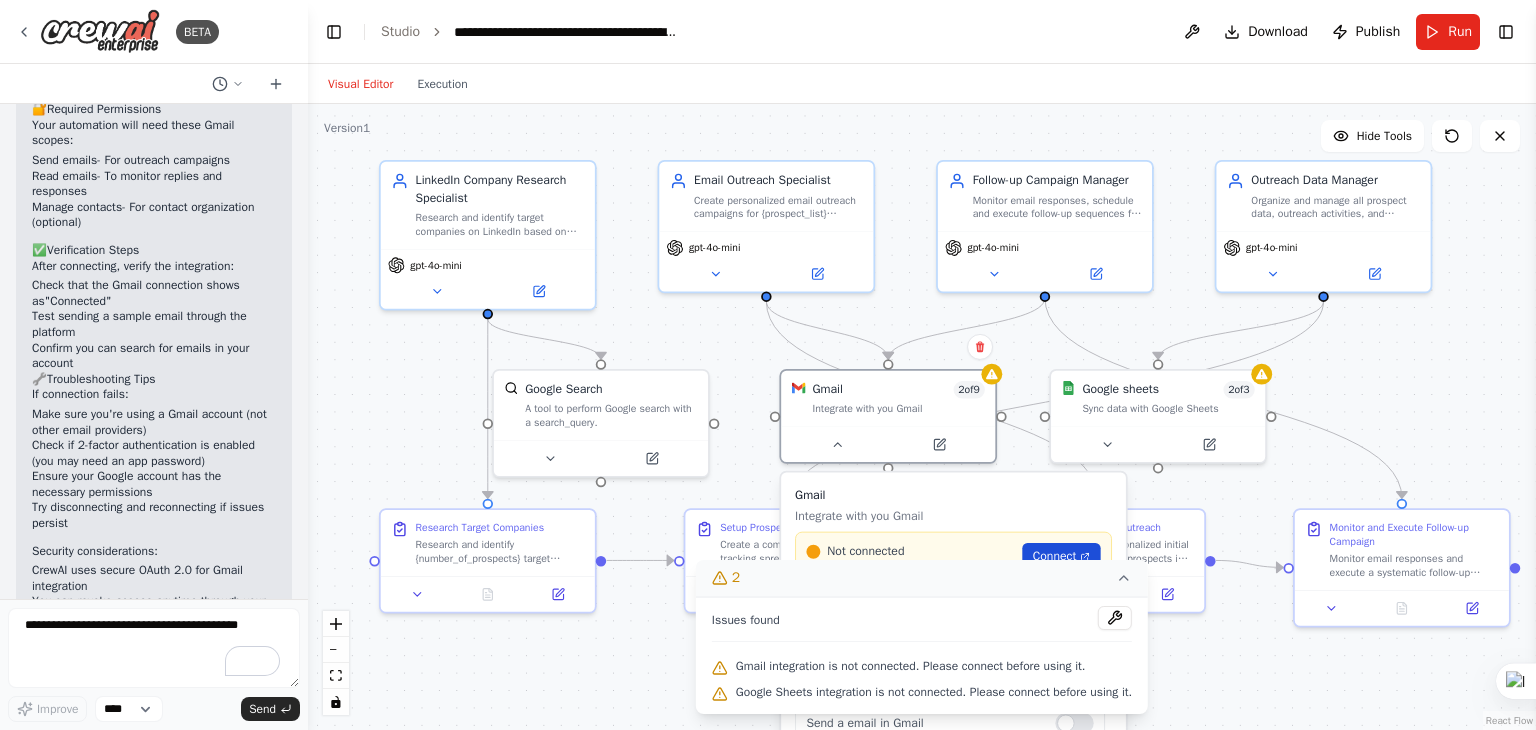 click on "Connect" at bounding box center [1055, 556] 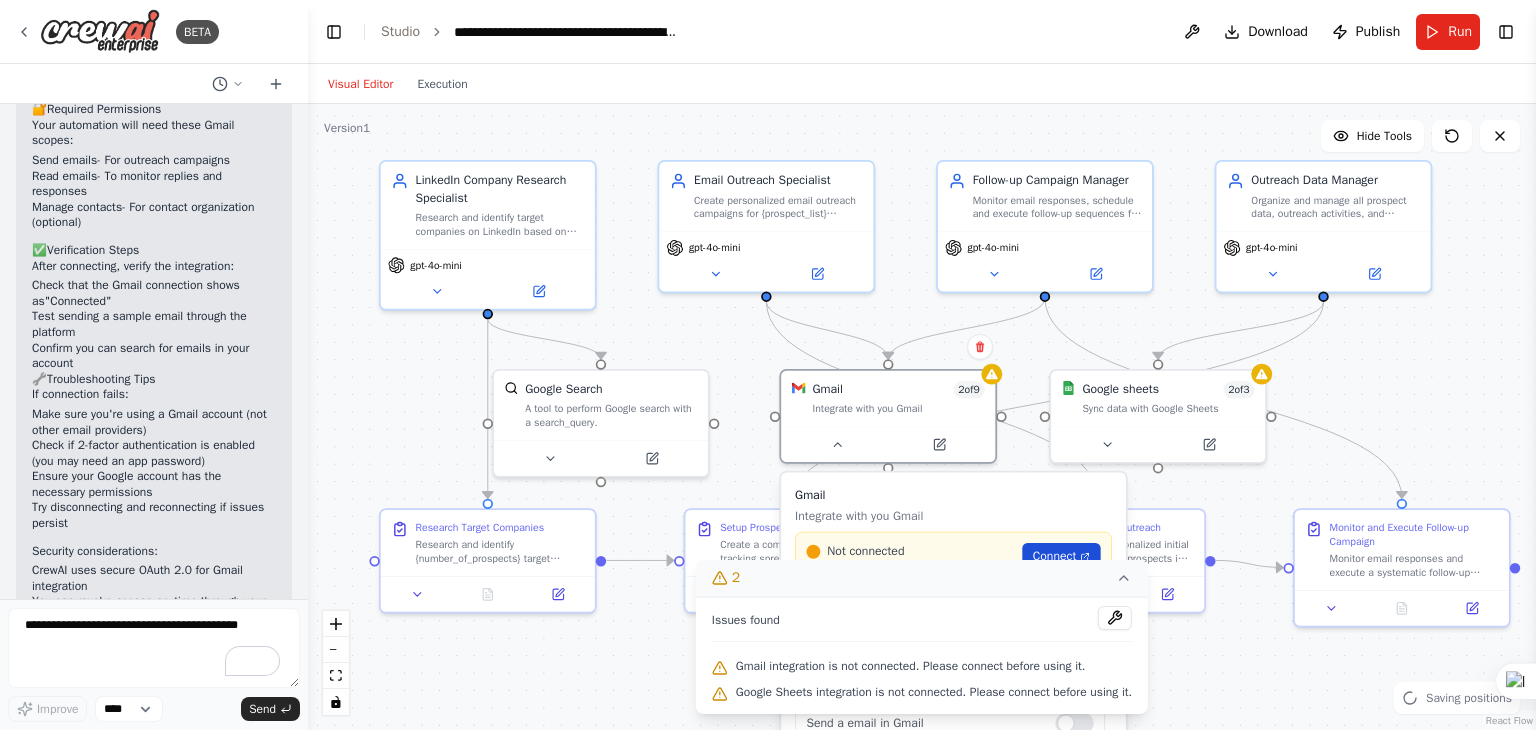 click on "Connect" at bounding box center [1055, 556] 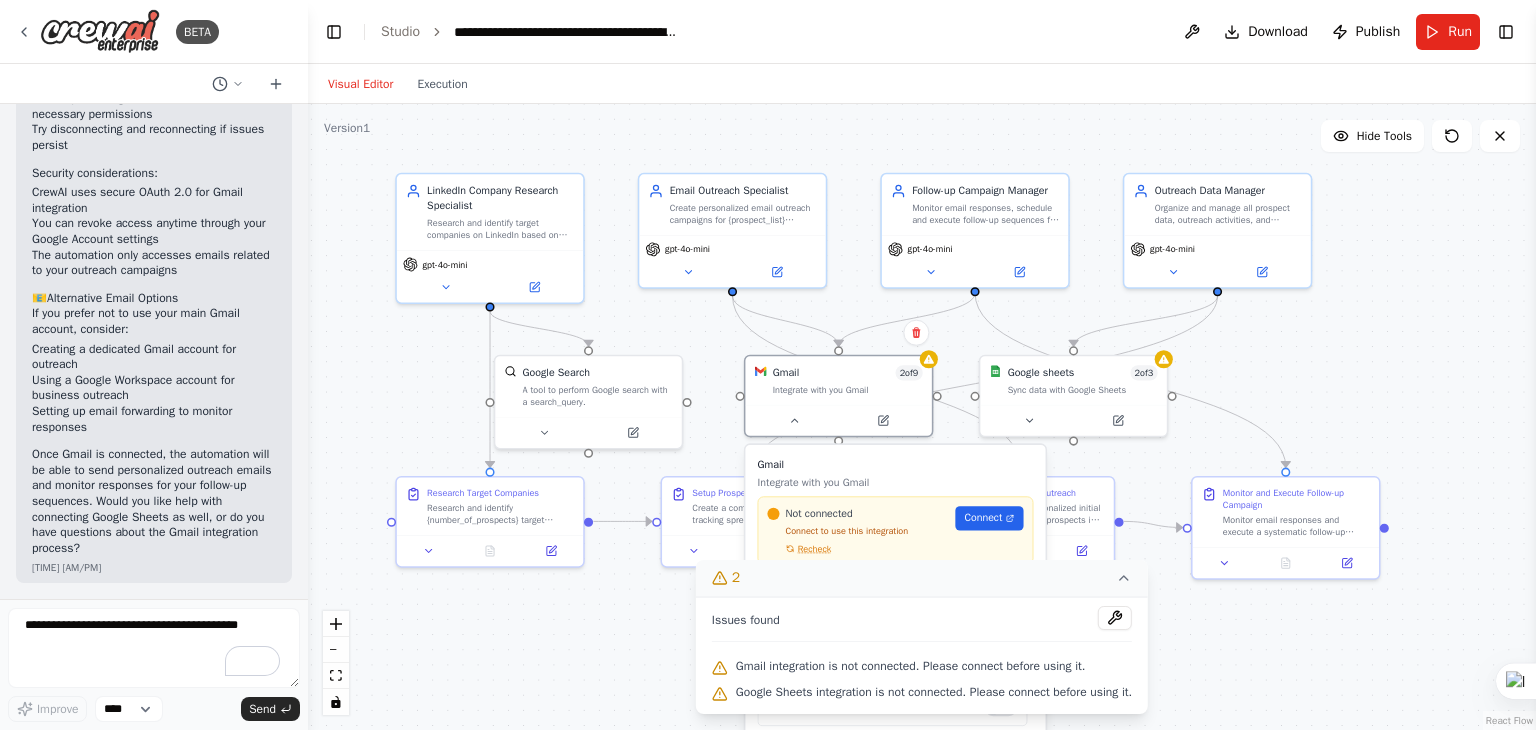 scroll, scrollTop: 4409, scrollLeft: 0, axis: vertical 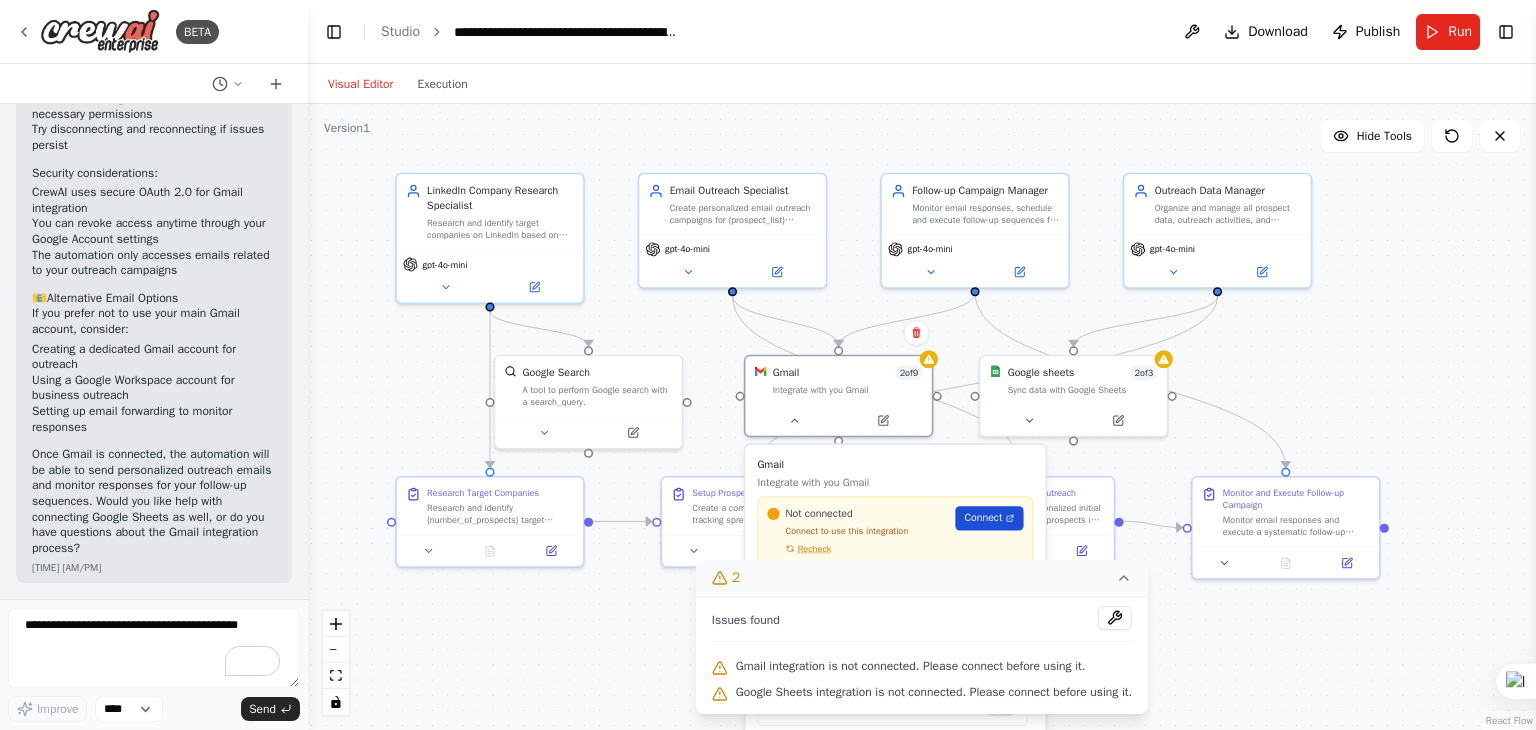 click on "Connect" at bounding box center [983, 518] 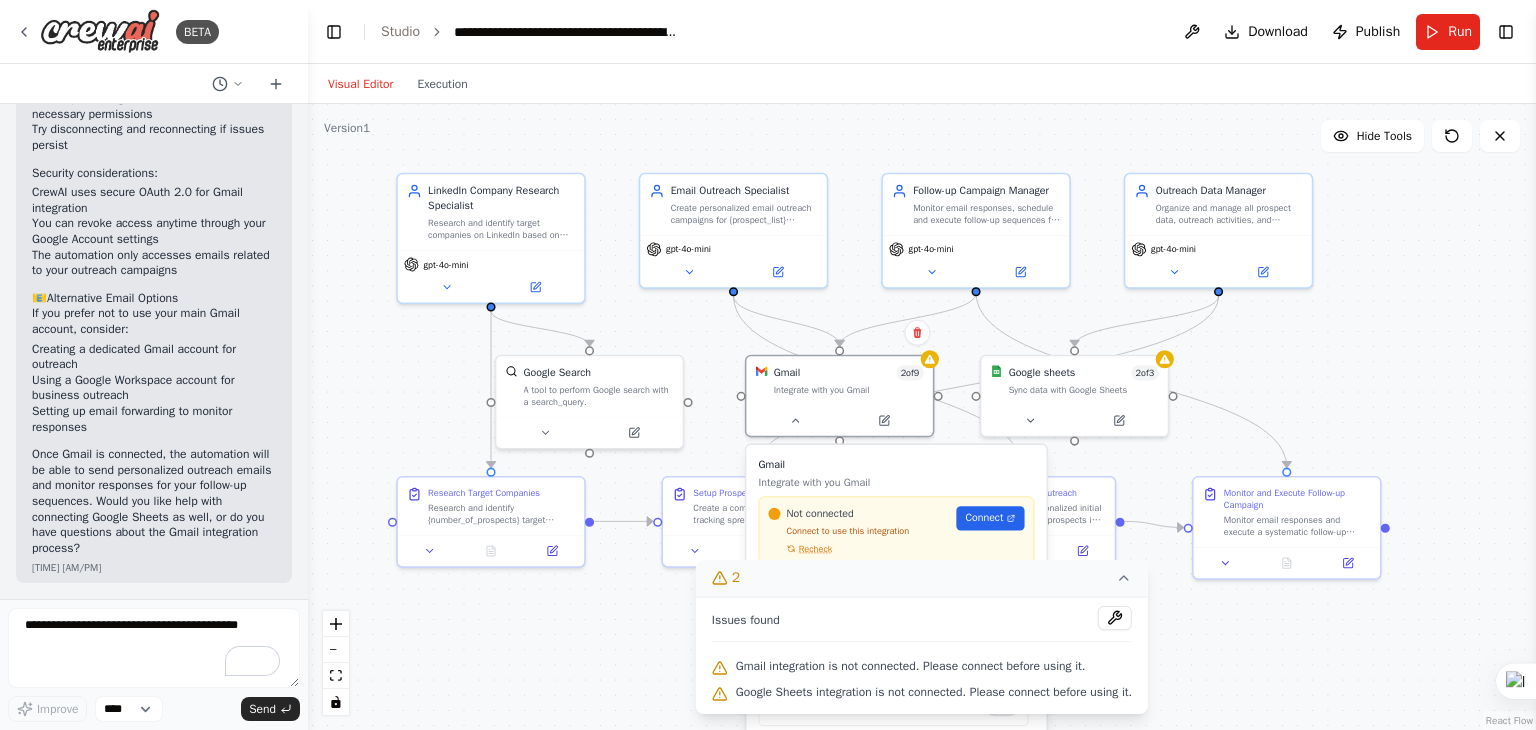 click on ".deletable-edge-delete-btn {
width: 20px;
height: 20px;
border: 0px solid #ffffff;
color: #6b7280;
background-color: #f8fafc;
cursor: pointer;
border-radius: 50%;
font-size: 12px;
padding: 3px;
display: flex;
align-items: center;
justify-content: center;
transition: all 0.2s cubic-bezier(0.4, 0, 0.2, 1);
box-shadow: 0 2px 4px rgba(0, 0, 0, 0.1);
}
.deletable-edge-delete-btn:hover {
background-color: #ef4444;
color: #ffffff;
border-color: #dc2626;
transform: scale(1.1);
box-shadow: 0 4px 12px rgba(239, 68, 68, 0.4);
}
.deletable-edge-delete-btn:active {
transform: scale(0.95);
box-shadow: 0 2px 4px rgba(239, 68, 68, 0.3);
}
LinkedIn Company Research Specialist gpt-4o-mini Google Search Gmail" at bounding box center (922, 417) 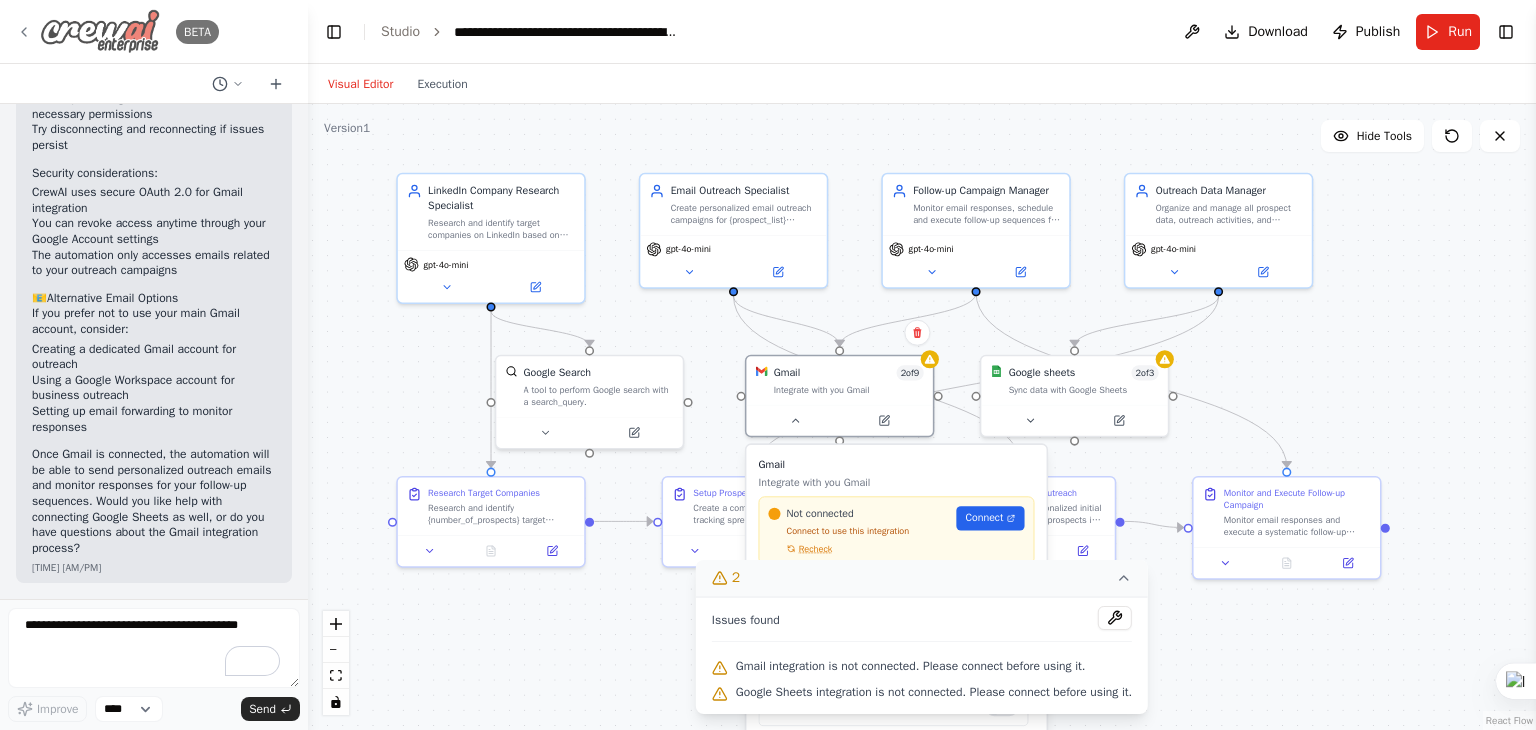 click 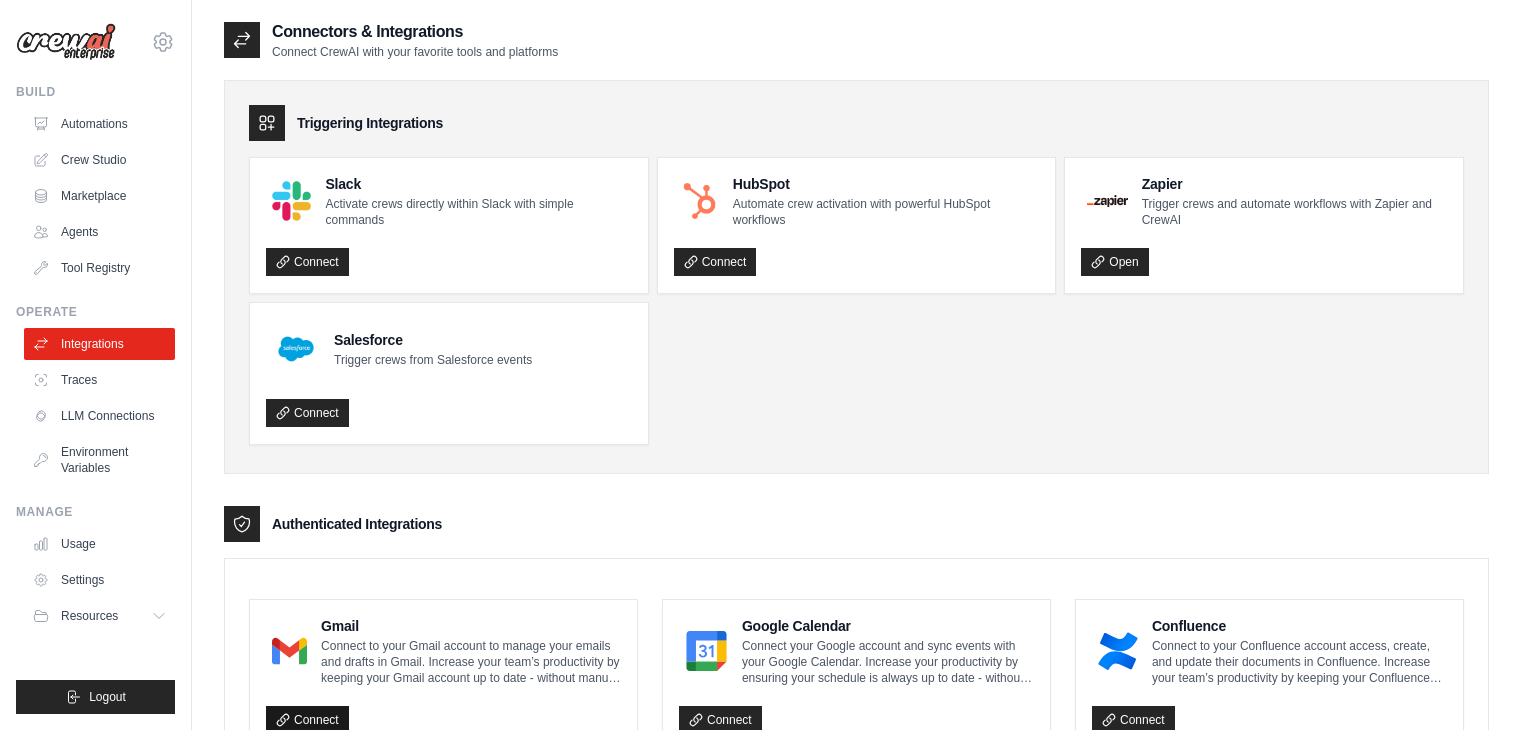 scroll, scrollTop: 200, scrollLeft: 0, axis: vertical 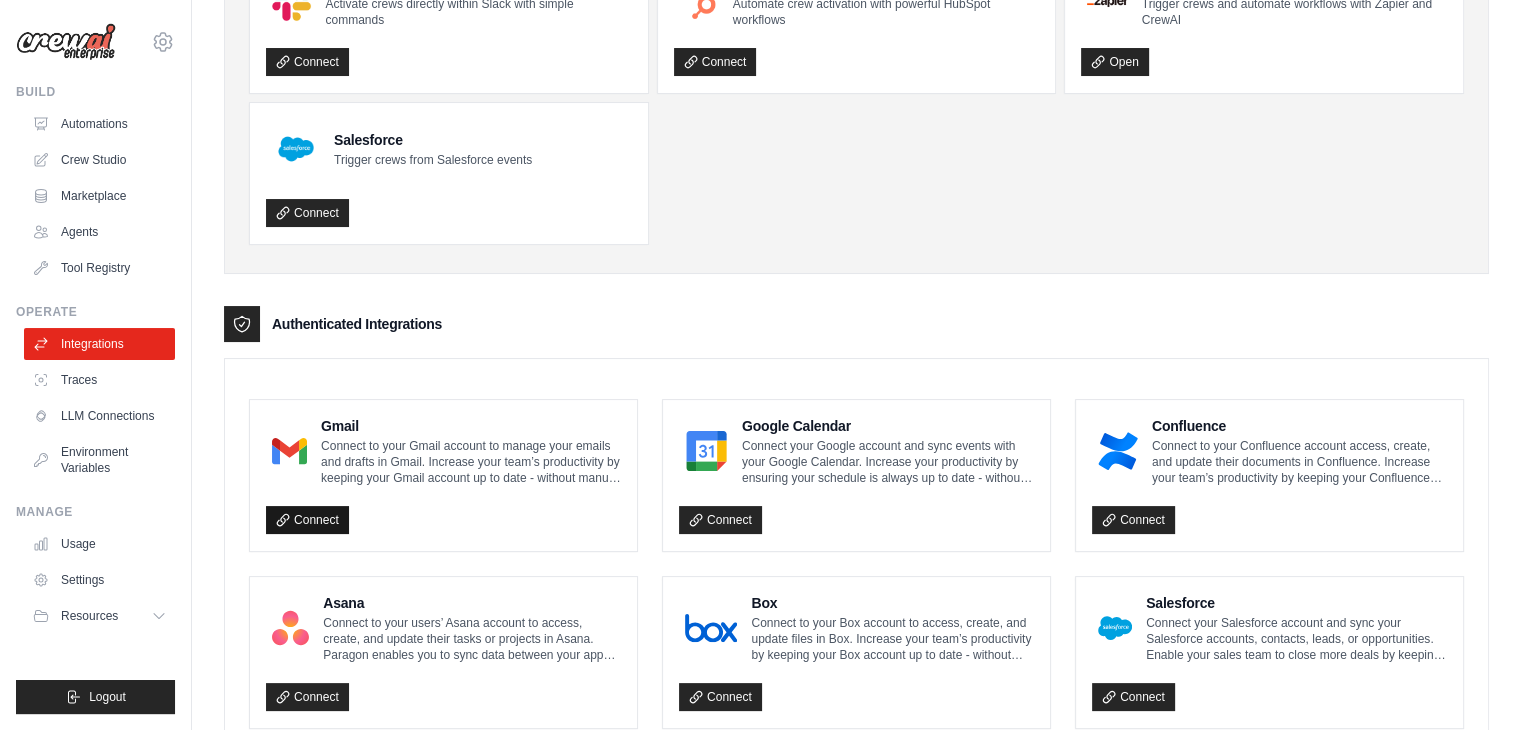 click on "Connect" at bounding box center (307, 520) 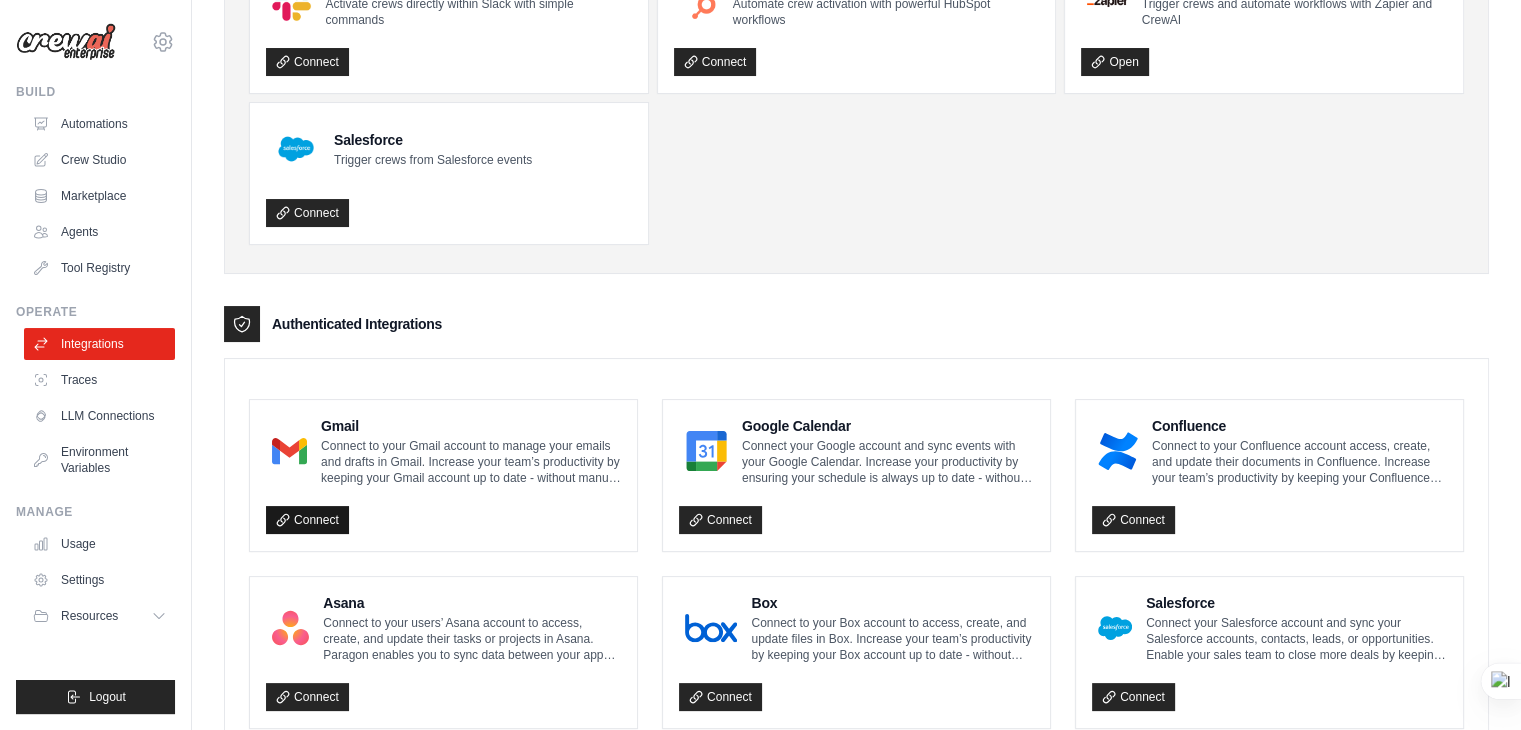 scroll, scrollTop: 0, scrollLeft: 0, axis: both 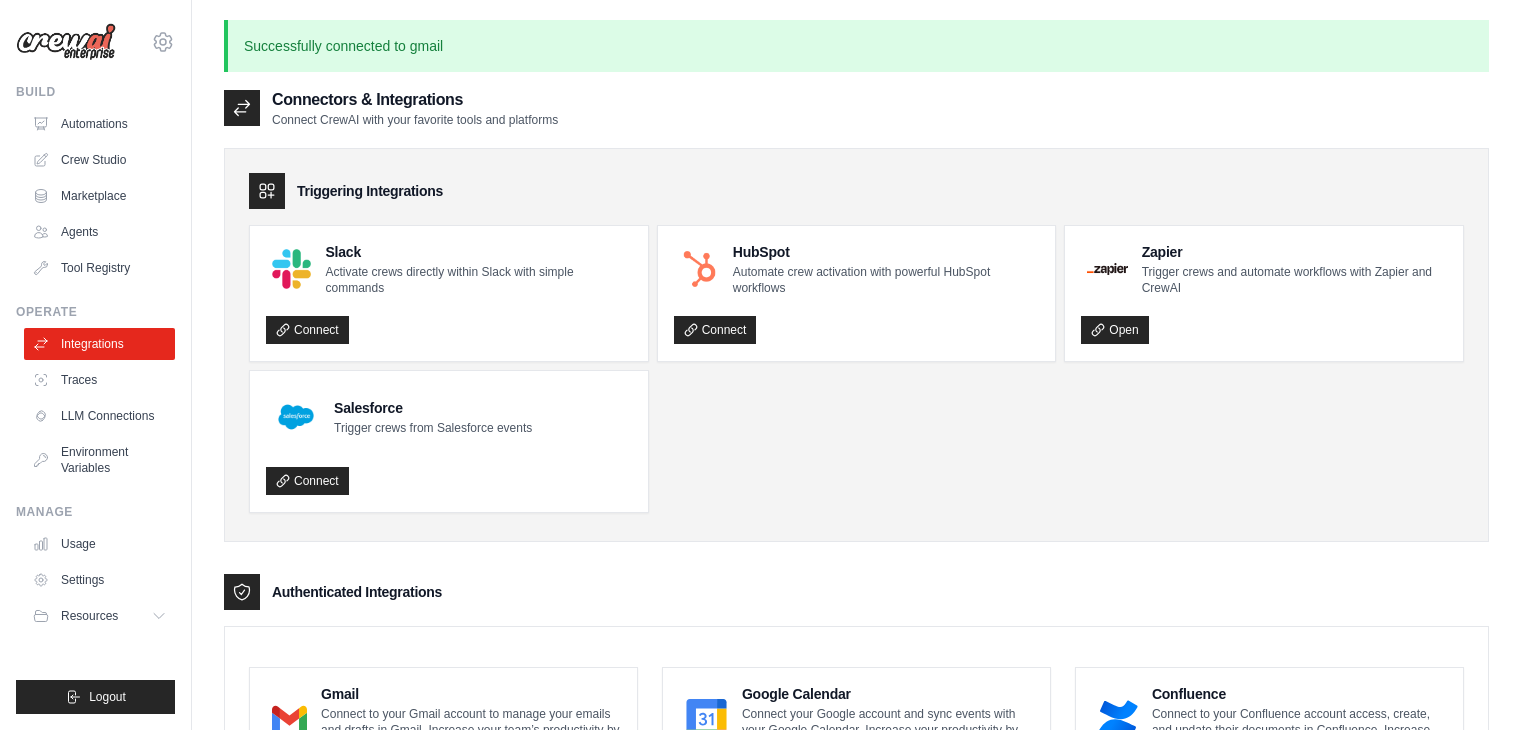 click 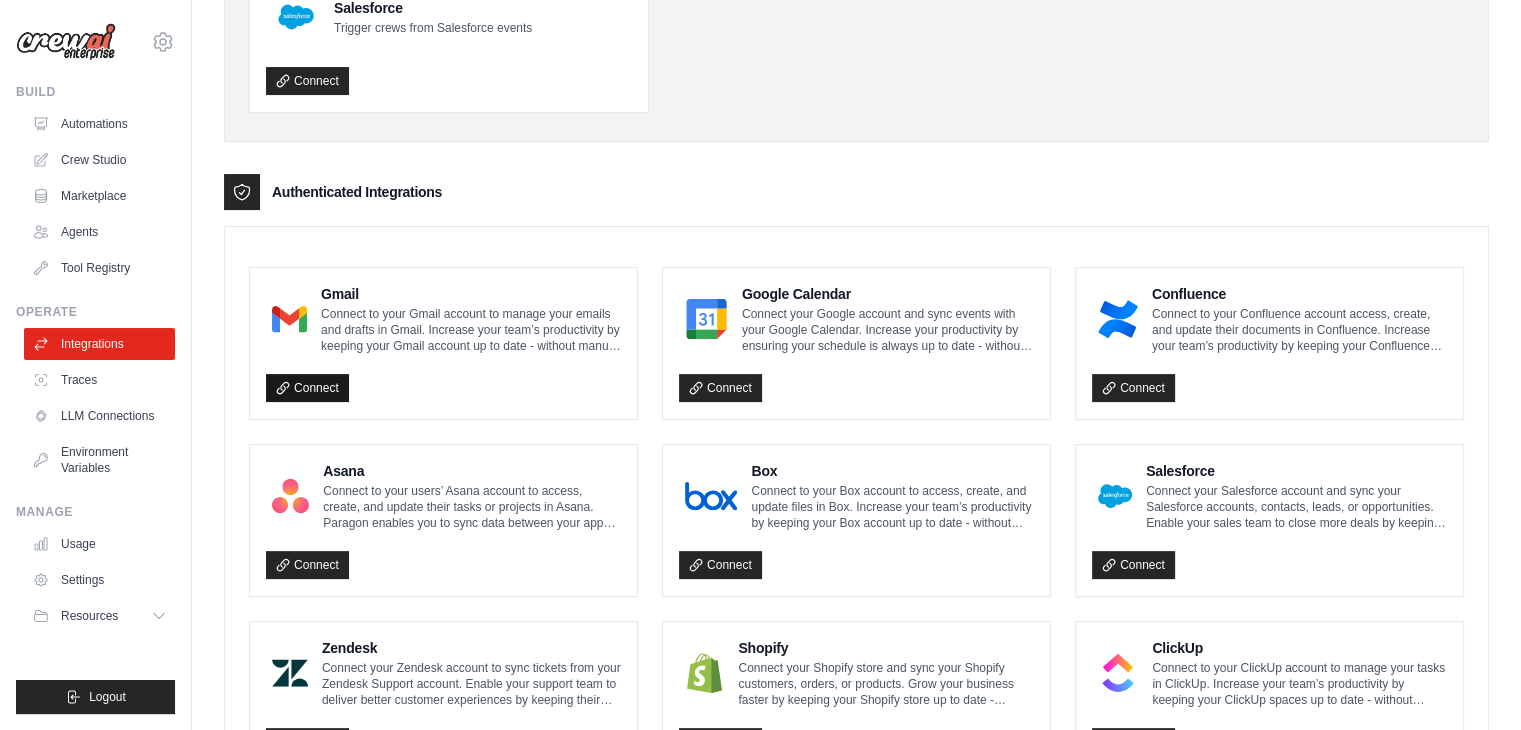 scroll, scrollTop: 400, scrollLeft: 0, axis: vertical 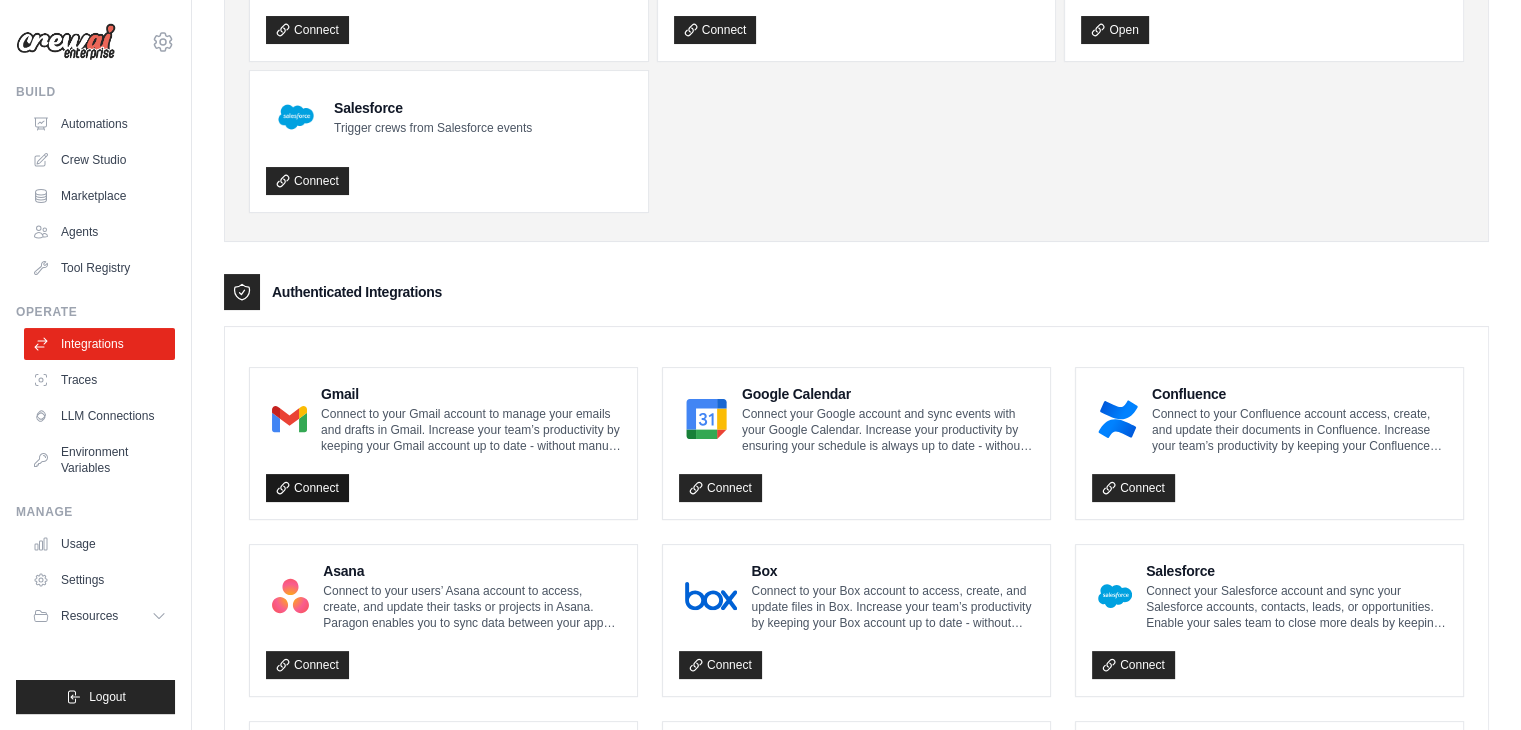 click 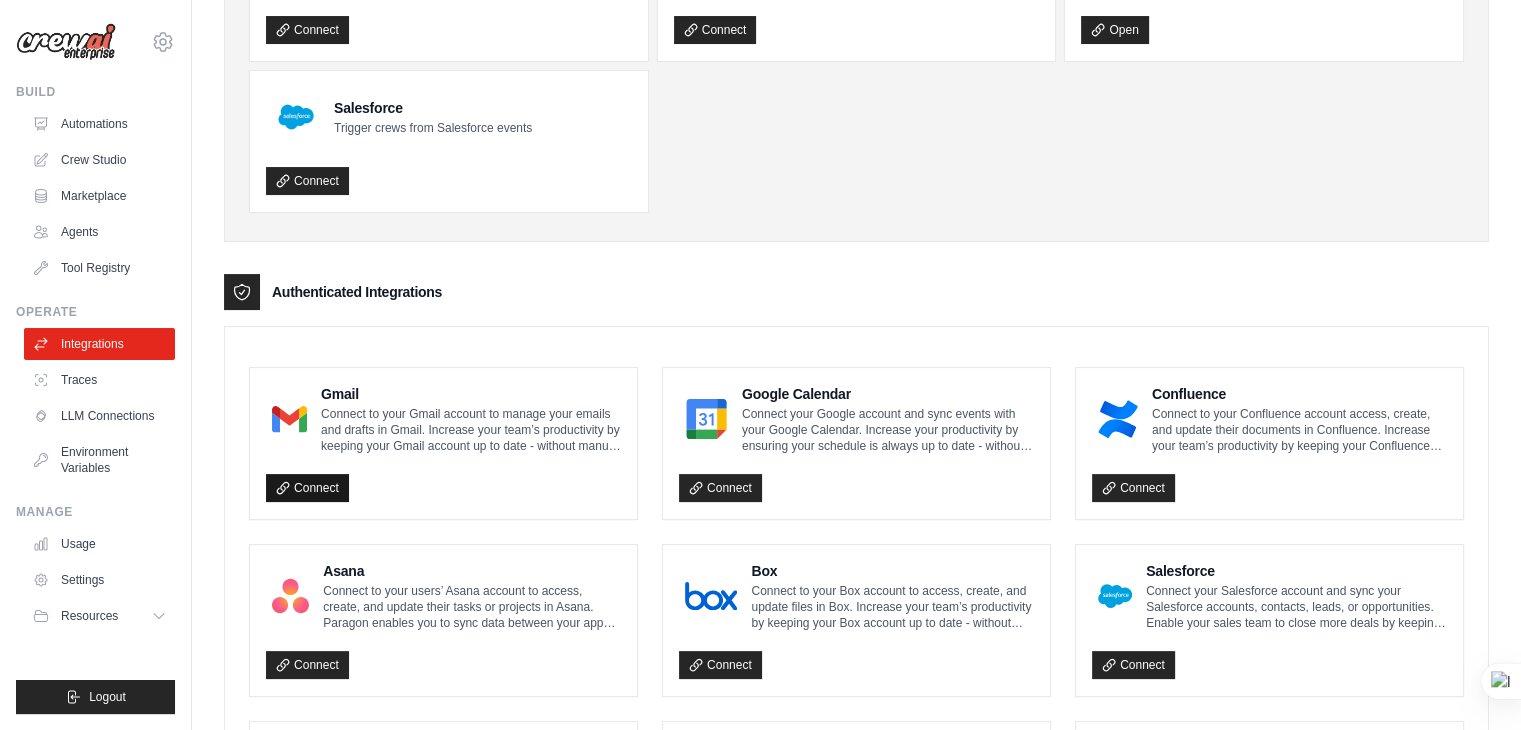 scroll, scrollTop: 0, scrollLeft: 0, axis: both 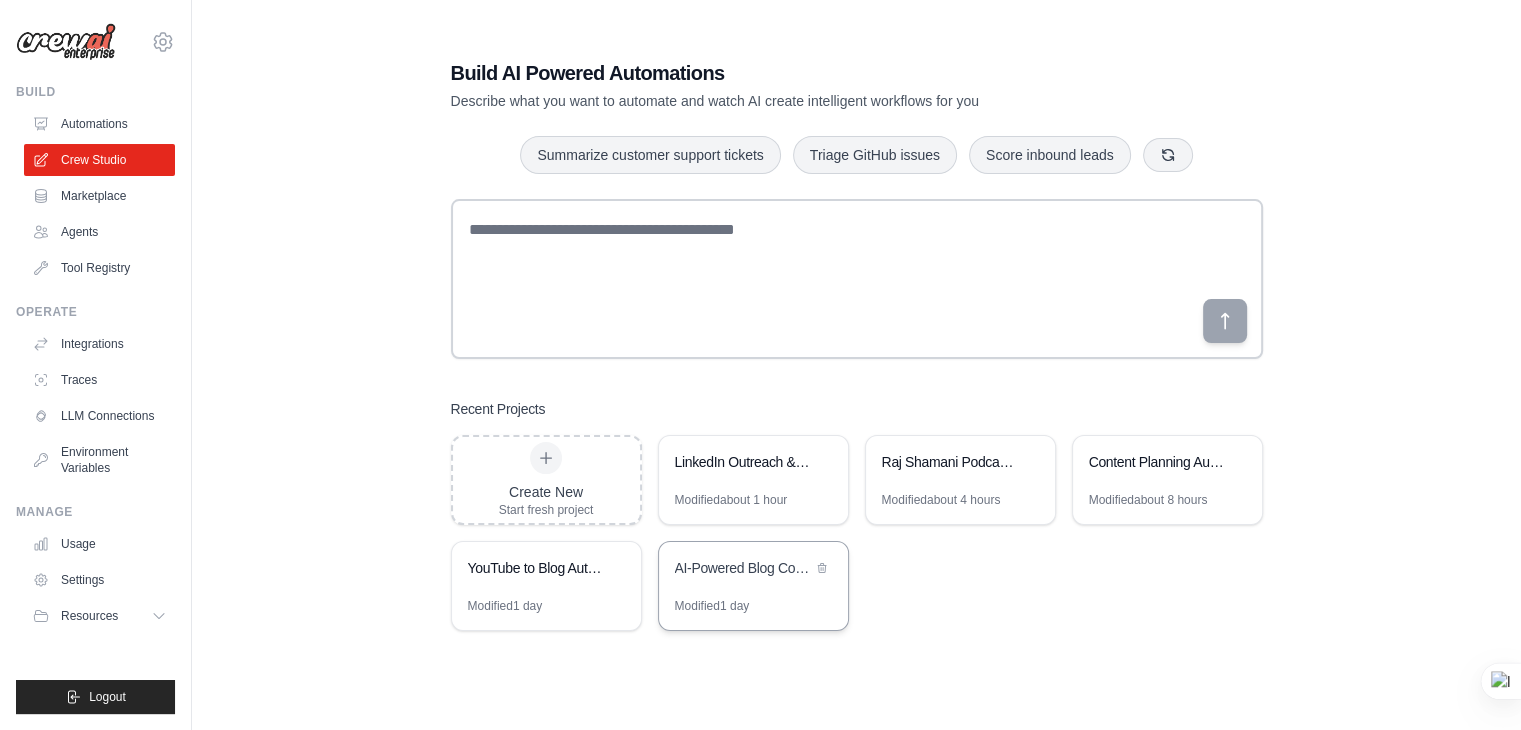 click on "AI-Powered Blog Content Creation & Humanization Pipeline" at bounding box center (753, 570) 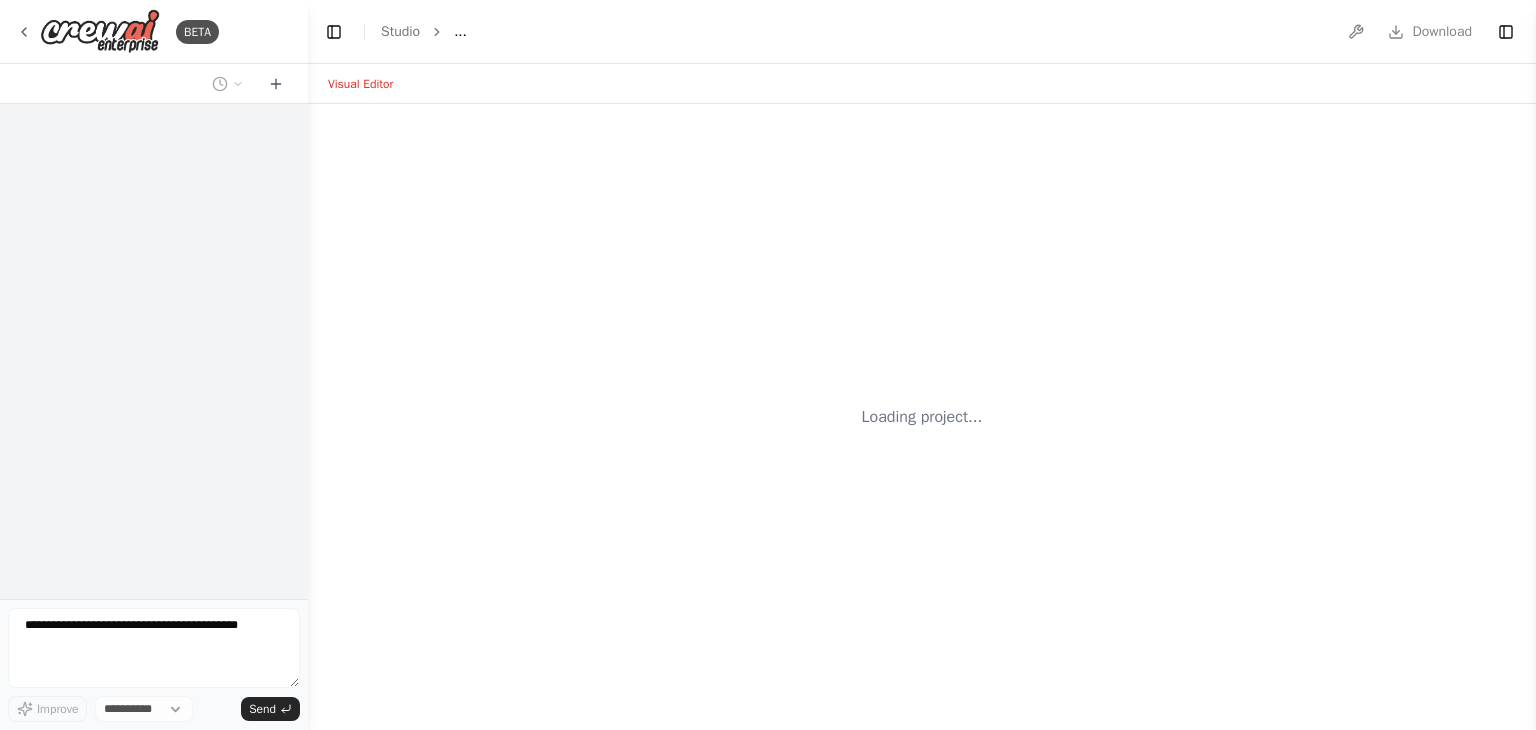 scroll, scrollTop: 0, scrollLeft: 0, axis: both 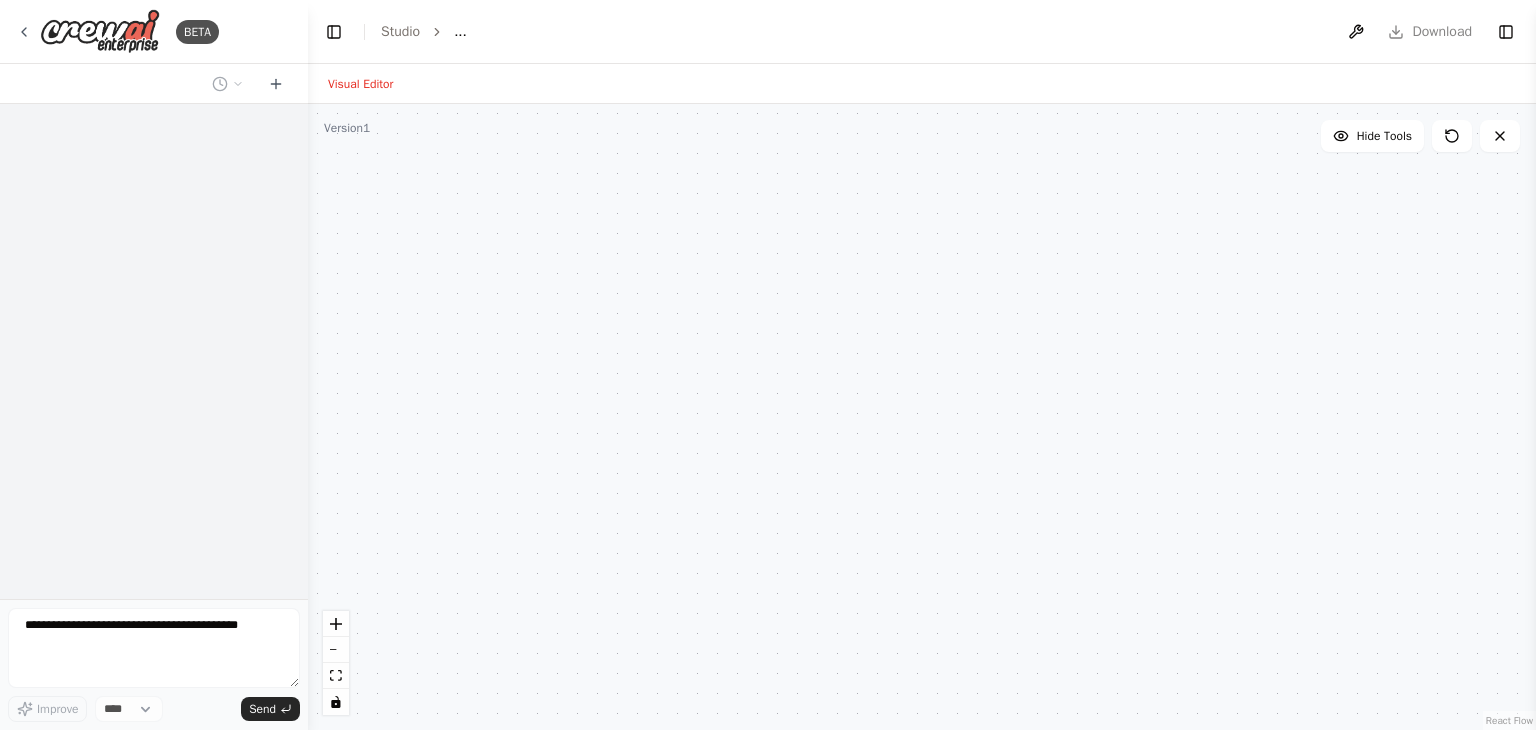 select on "****" 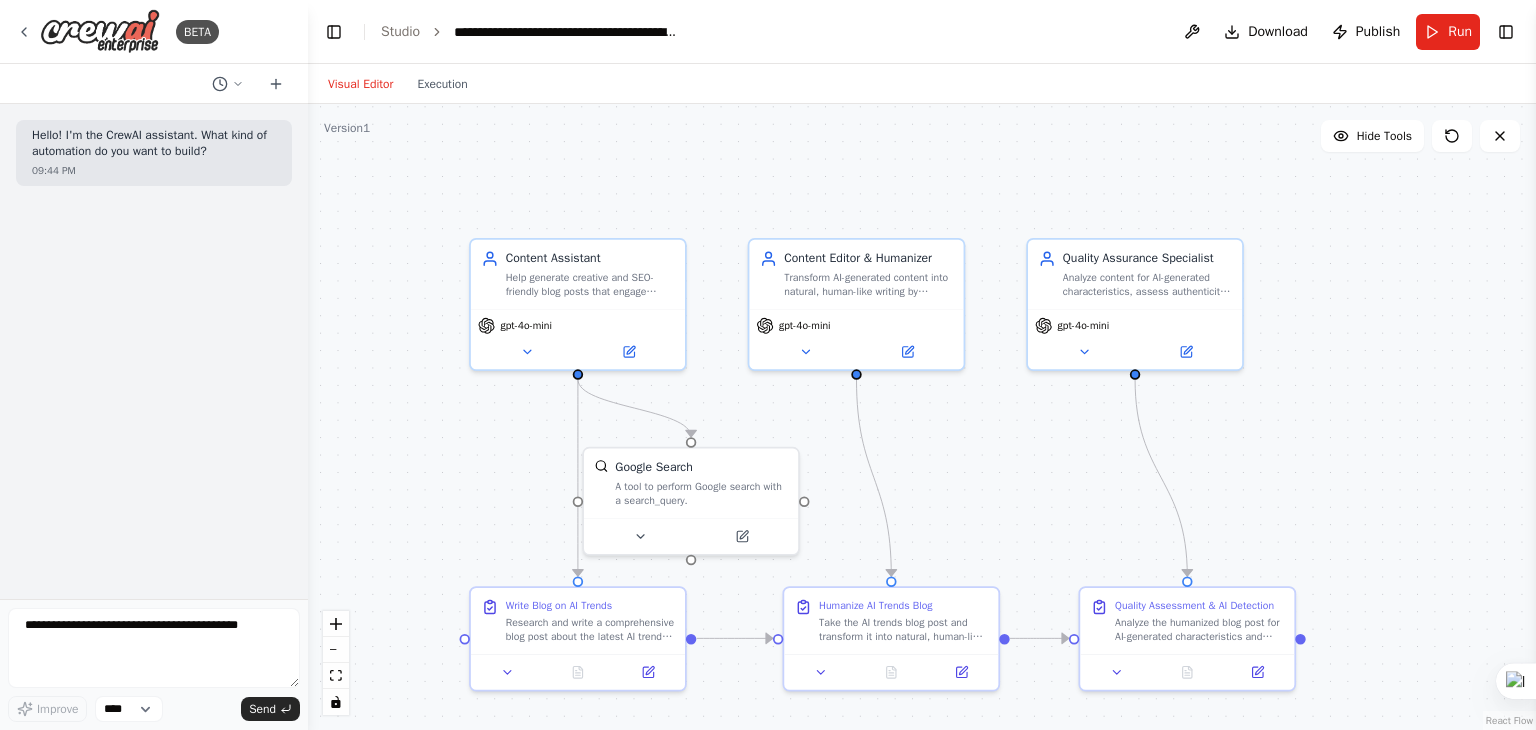 scroll, scrollTop: 0, scrollLeft: 0, axis: both 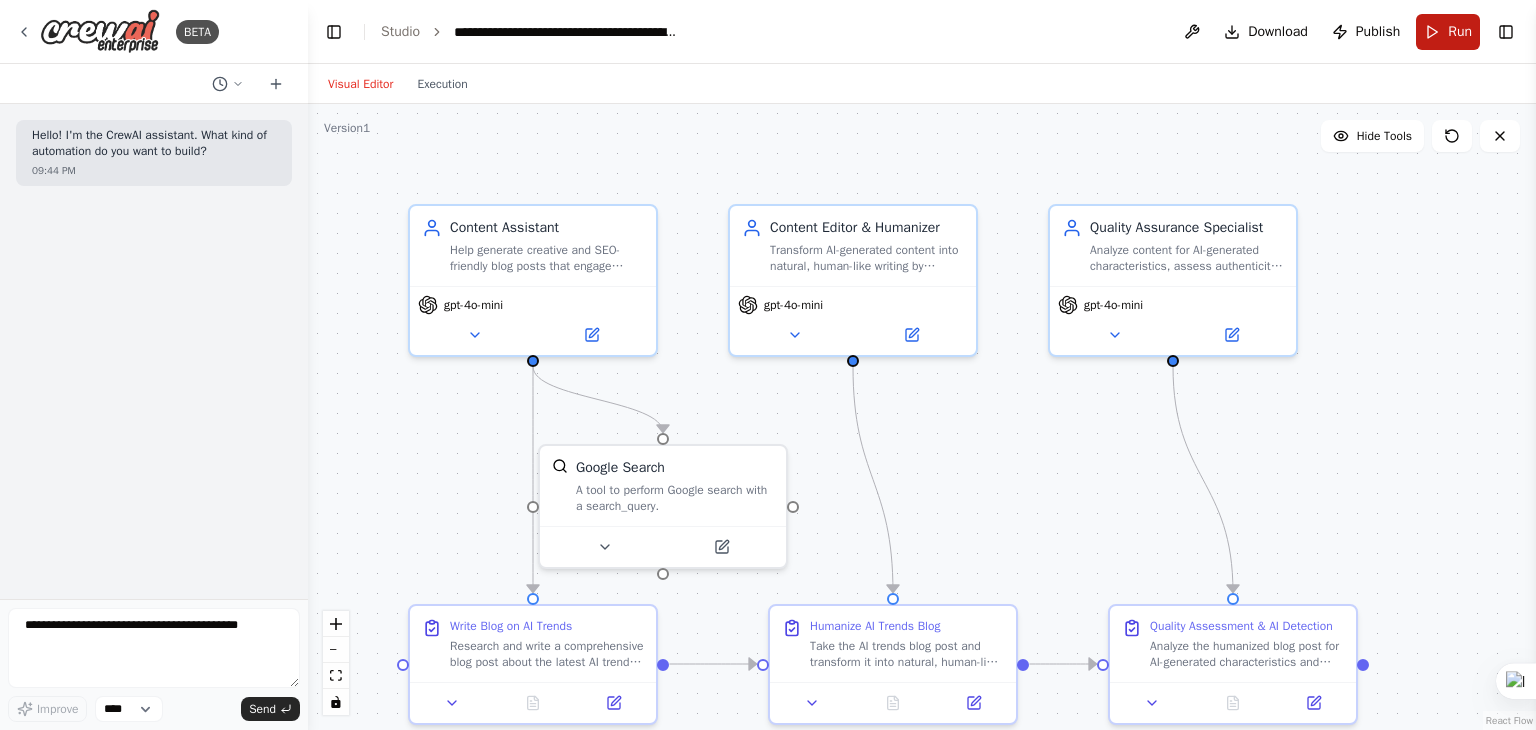 click on "Run" at bounding box center [1448, 32] 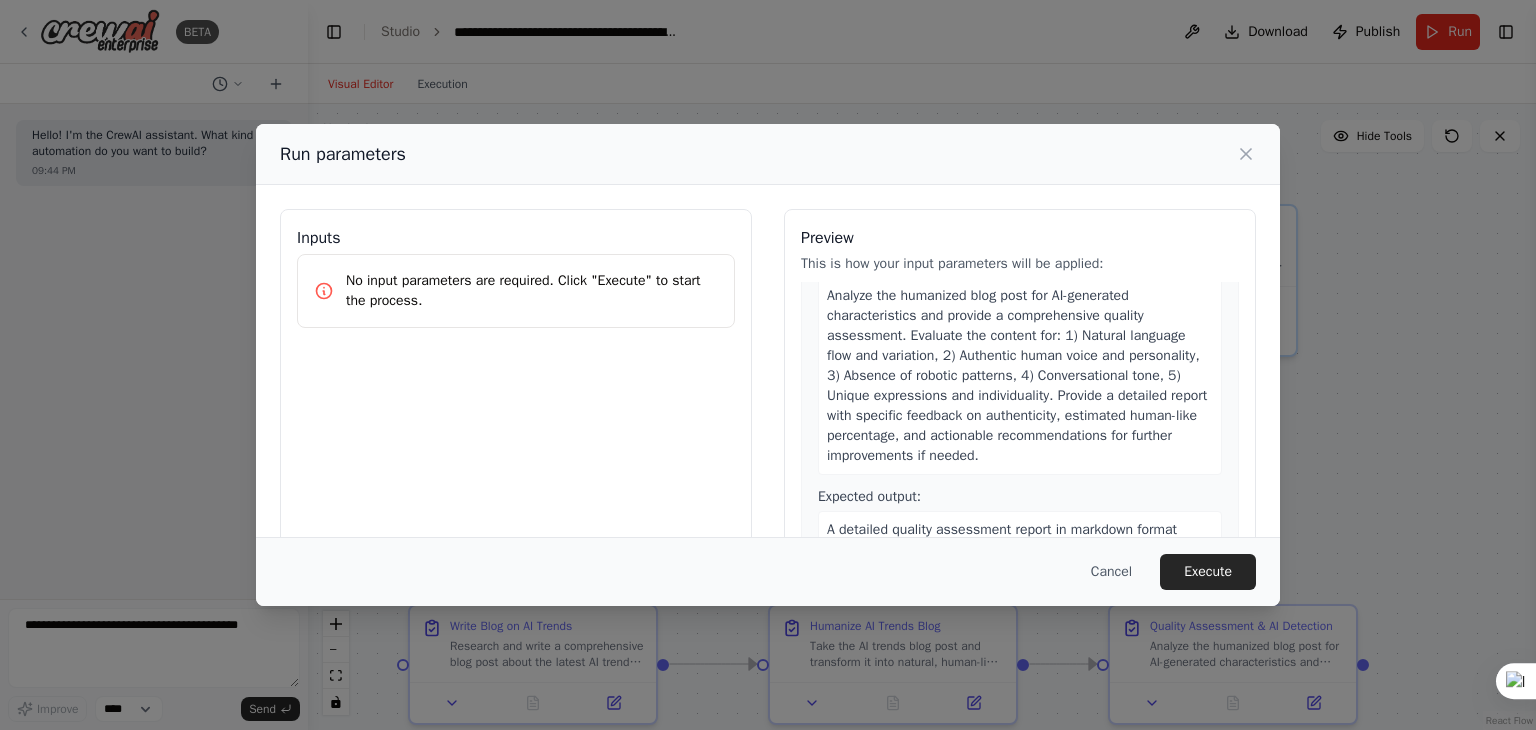 scroll, scrollTop: 1002, scrollLeft: 0, axis: vertical 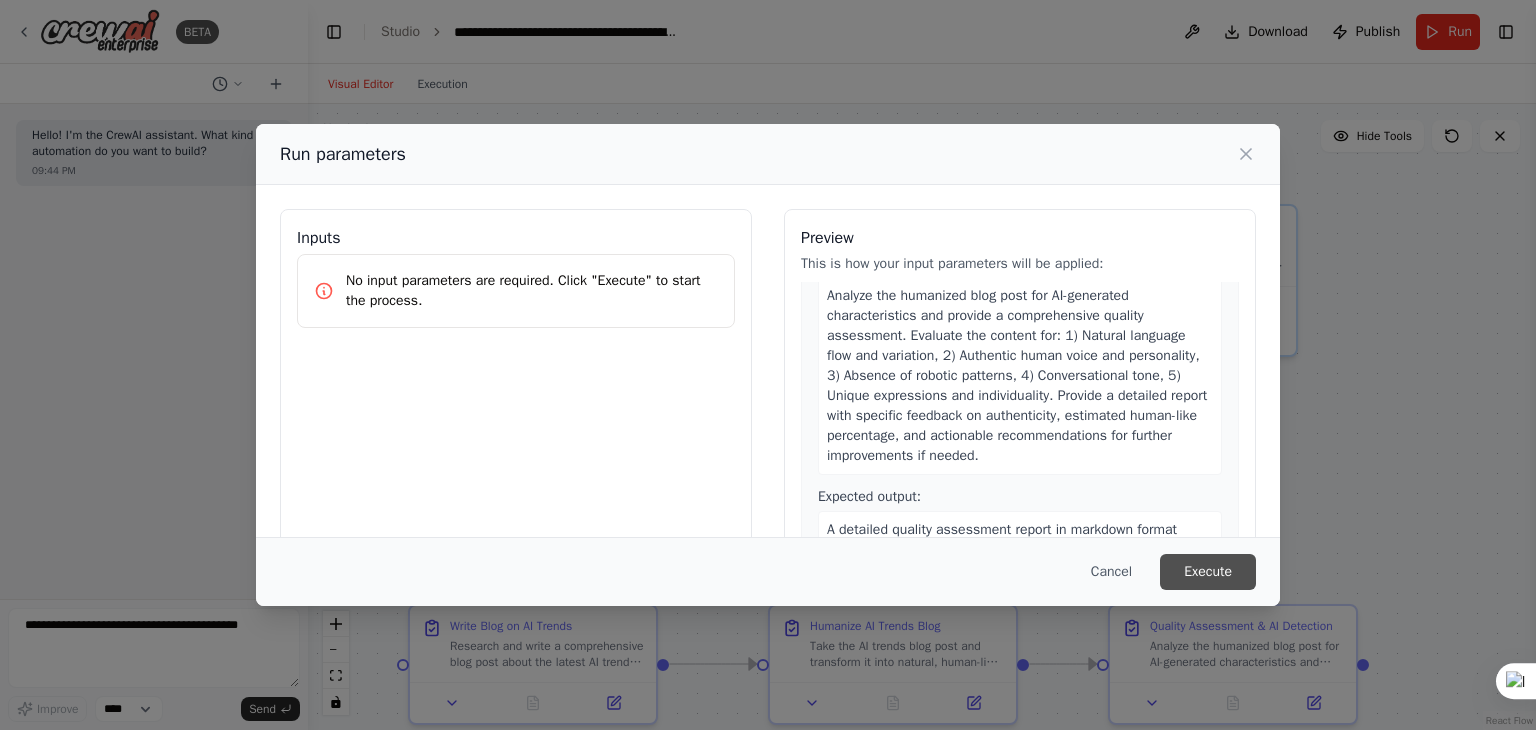 click on "Execute" at bounding box center (1208, 572) 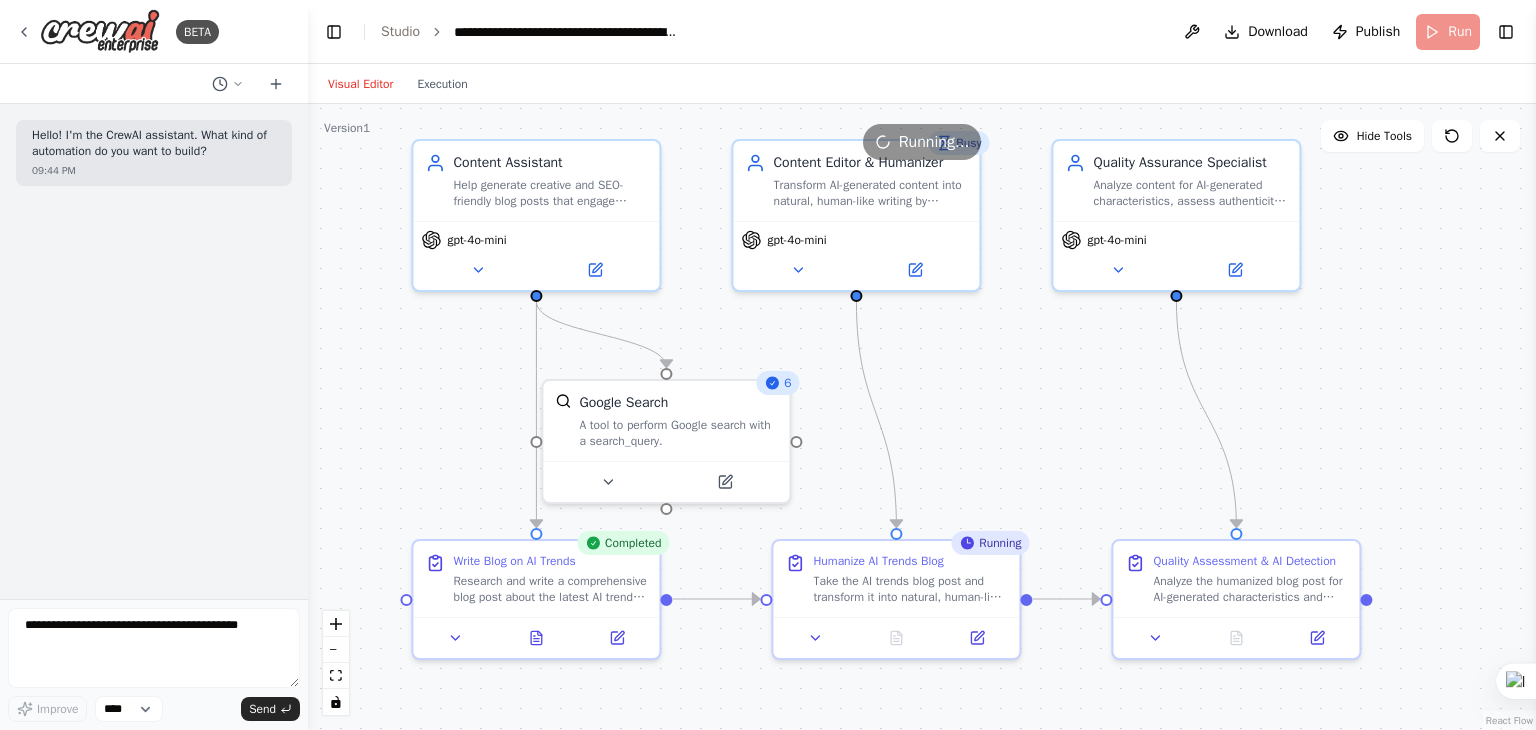 drag, startPoint x: 1011, startPoint y: 474, endPoint x: 1018, endPoint y: 409, distance: 65.37584 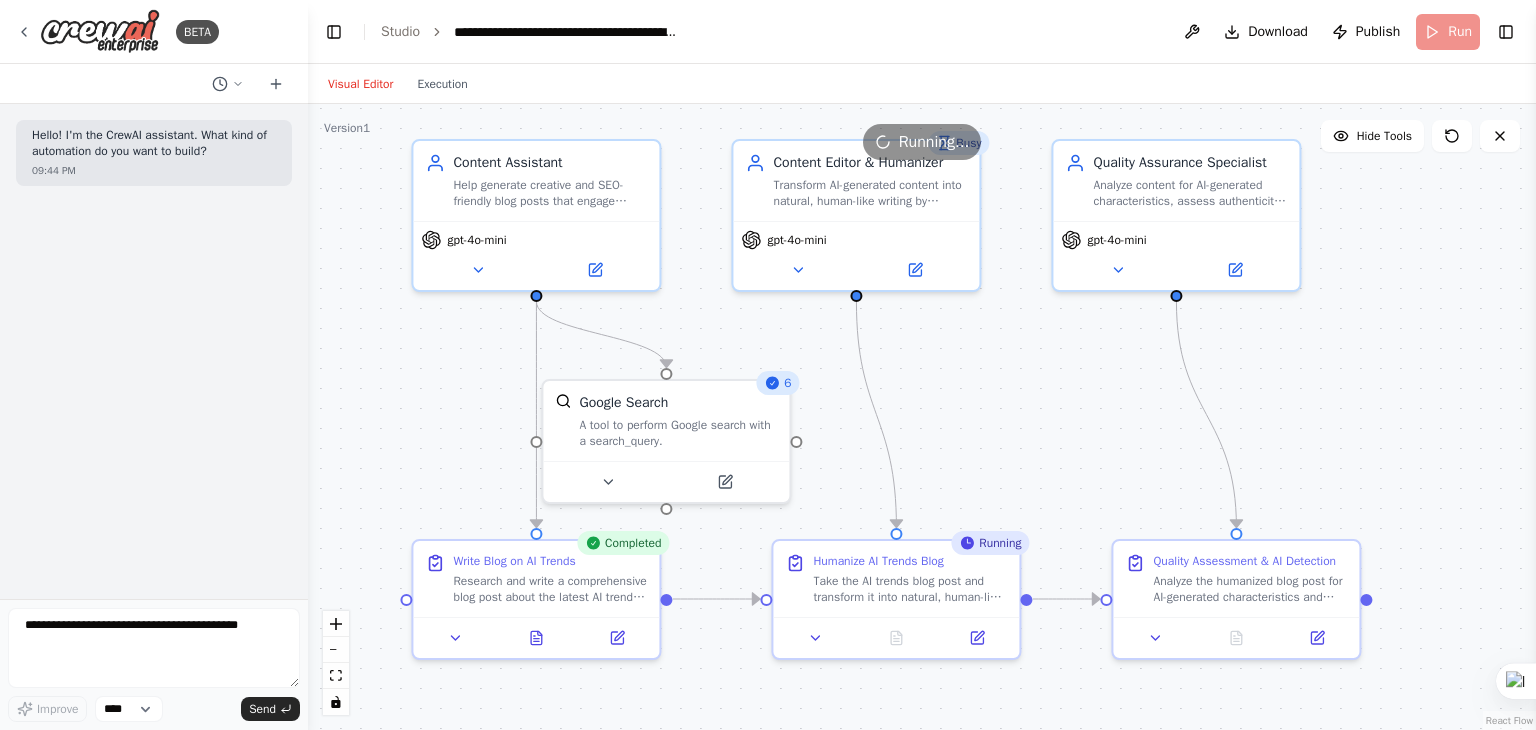 click on ".deletable-edge-delete-btn {
width: 20px;
height: 20px;
border: 0px solid #ffffff;
color: #6b7280;
background-color: #f8fafc;
cursor: pointer;
border-radius: 50%;
font-size: 12px;
padding: 3px;
display: flex;
align-items: center;
justify-content: center;
transition: all 0.2s cubic-bezier(0.4, 0, 0.2, 1);
box-shadow: 0 2px 4px rgba(0, 0, 0, 0.1);
}
.deletable-edge-delete-btn:hover {
background-color: #ef4444;
color: #ffffff;
border-color: #dc2626;
transform: scale(1.1);
box-shadow: 0 4px 12px rgba(239, 68, 68, 0.4);
}
.deletable-edge-delete-btn:active {
transform: scale(0.95);
box-shadow: 0 2px 4px rgba(239, 68, 68, 0.3);
}
Content Assistant gpt-4o-mini 6 Google Search Completed Busy Running" at bounding box center [922, 417] 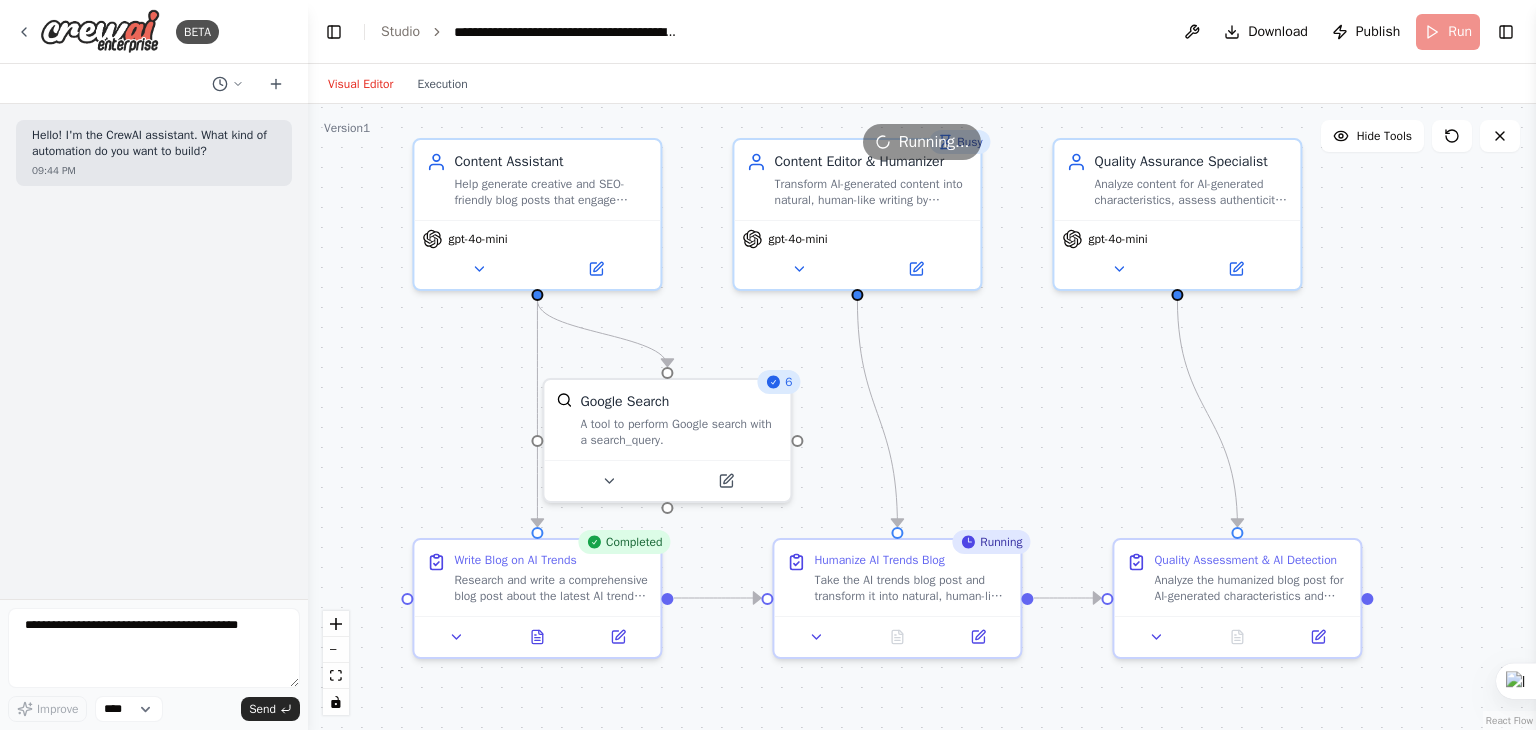 click on ".deletable-edge-delete-btn {
width: 20px;
height: 20px;
border: 0px solid #ffffff;
color: #6b7280;
background-color: #f8fafc;
cursor: pointer;
border-radius: 50%;
font-size: 12px;
padding: 3px;
display: flex;
align-items: center;
justify-content: center;
transition: all 0.2s cubic-bezier(0.4, 0, 0.2, 1);
box-shadow: 0 2px 4px rgba(0, 0, 0, 0.1);
}
.deletable-edge-delete-btn:hover {
background-color: #ef4444;
color: #ffffff;
border-color: #dc2626;
transform: scale(1.1);
box-shadow: 0 4px 12px rgba(239, 68, 68, 0.4);
}
.deletable-edge-delete-btn:active {
transform: scale(0.95);
box-shadow: 0 2px 4px rgba(239, 68, 68, 0.3);
}
Content Assistant gpt-4o-mini 6 Google Search Completed Busy Running" at bounding box center (922, 417) 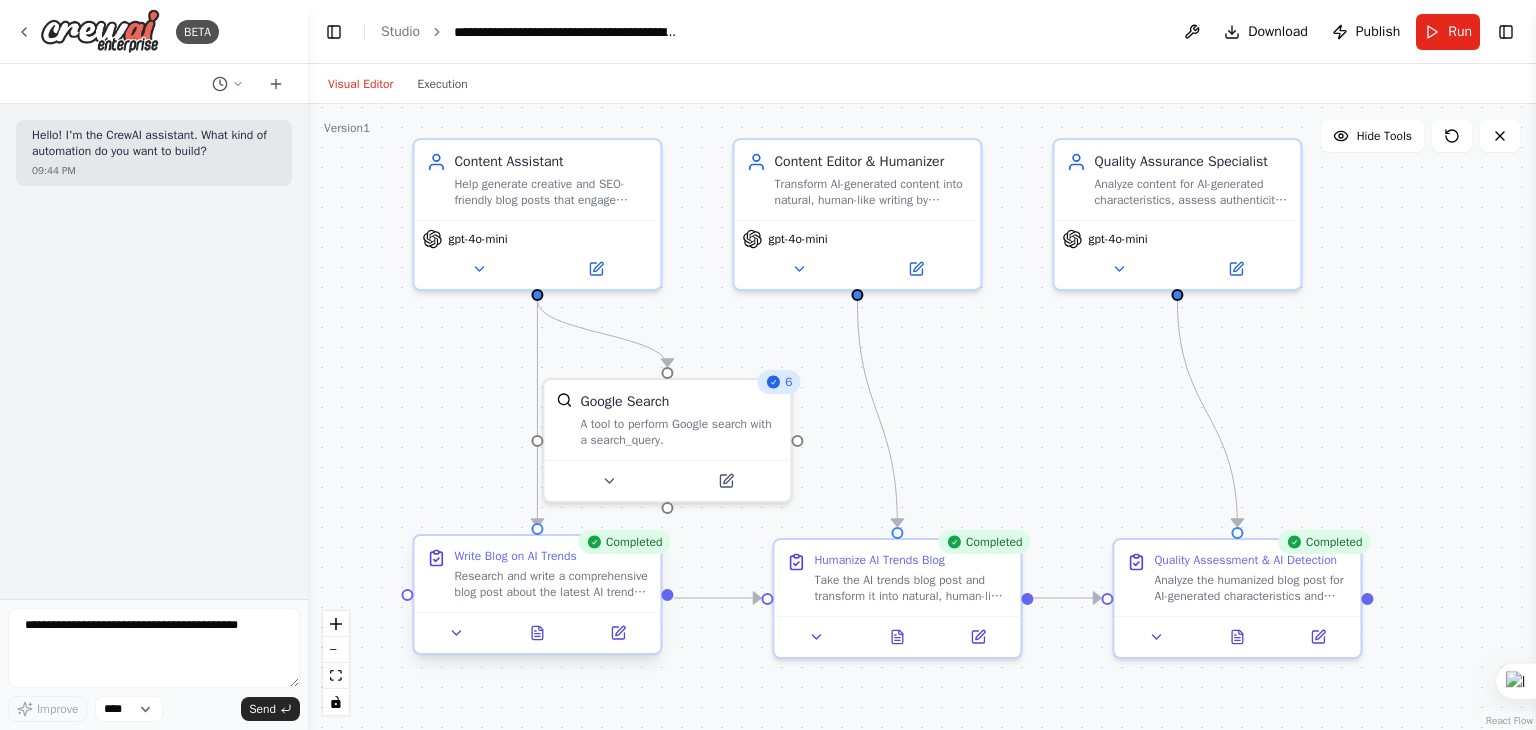 click at bounding box center (537, 632) 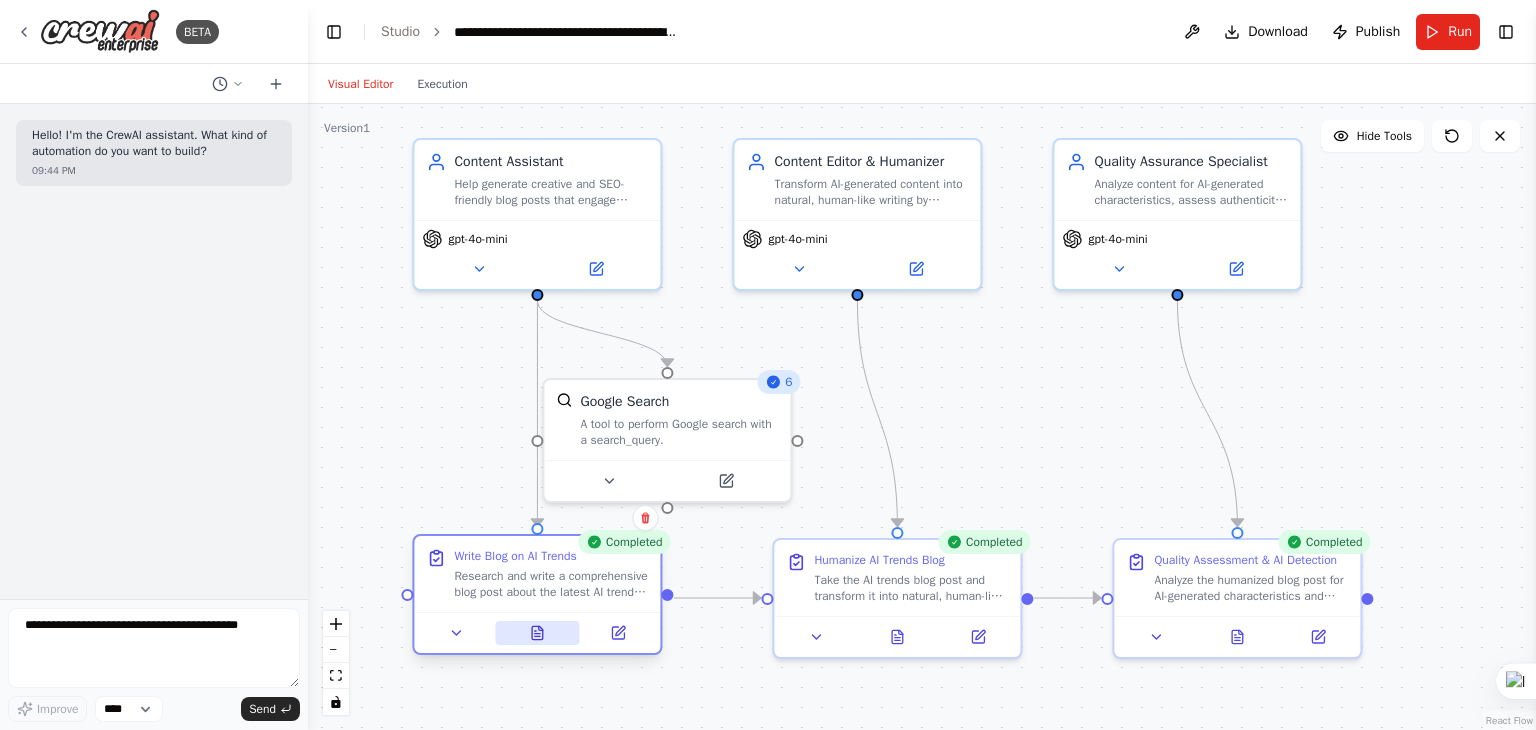 click 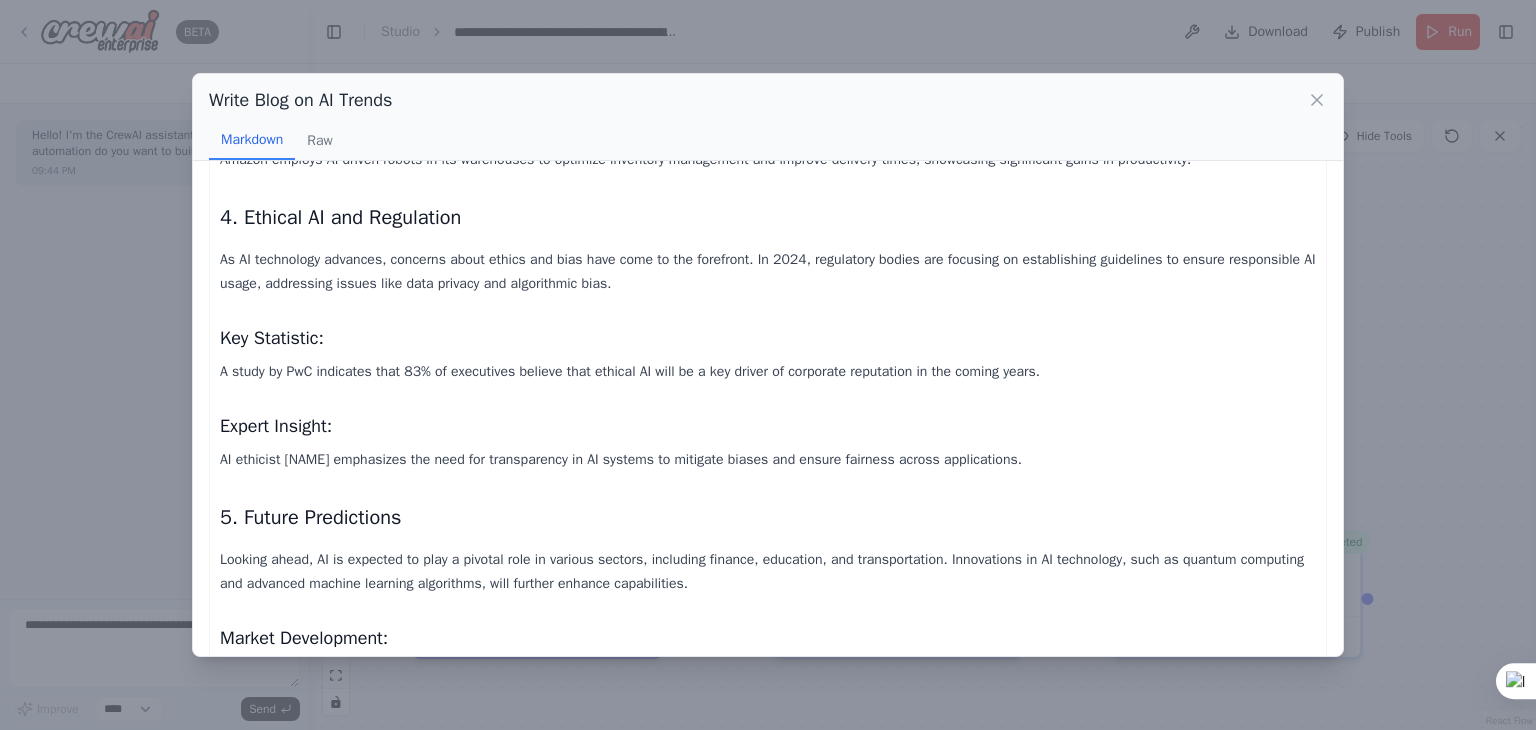 scroll, scrollTop: 1430, scrollLeft: 0, axis: vertical 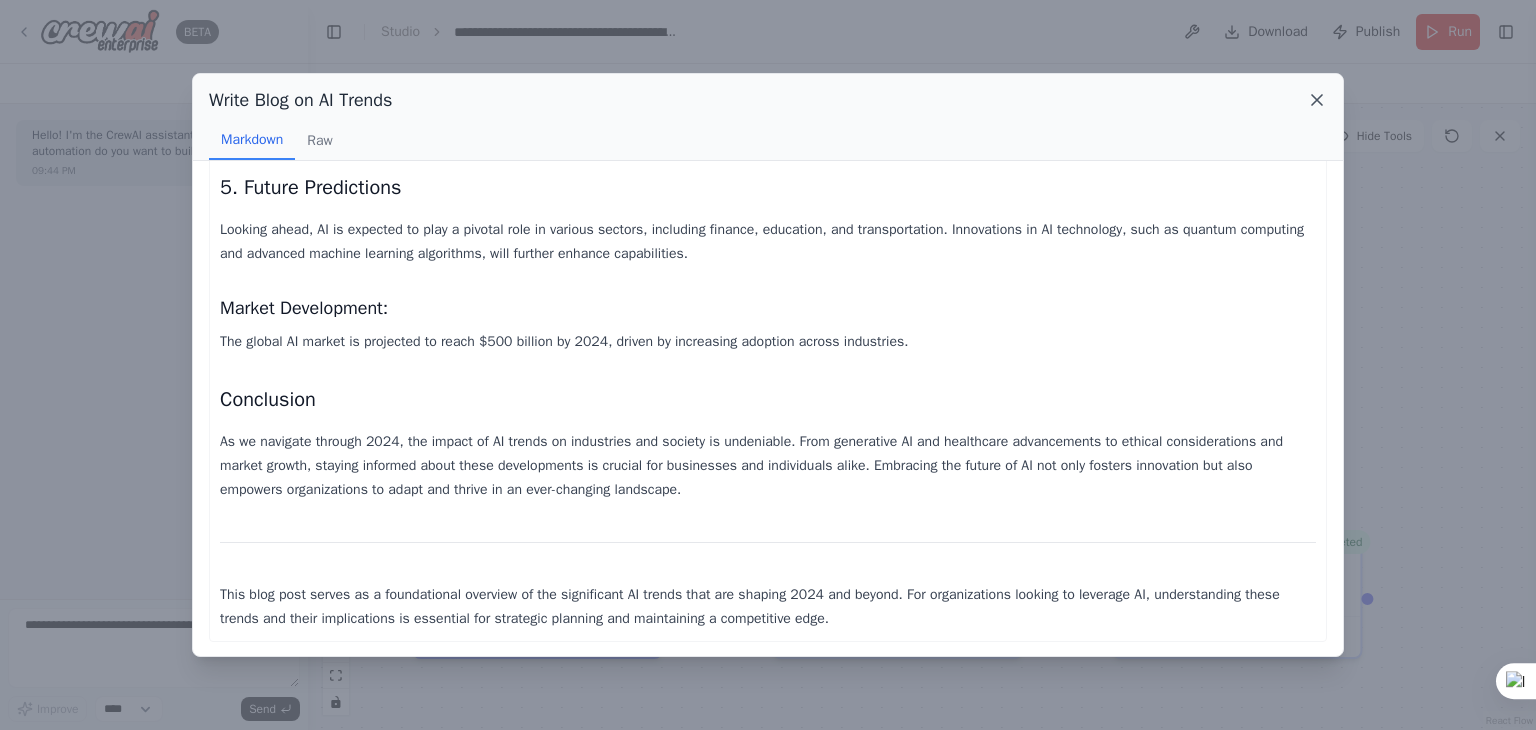 click 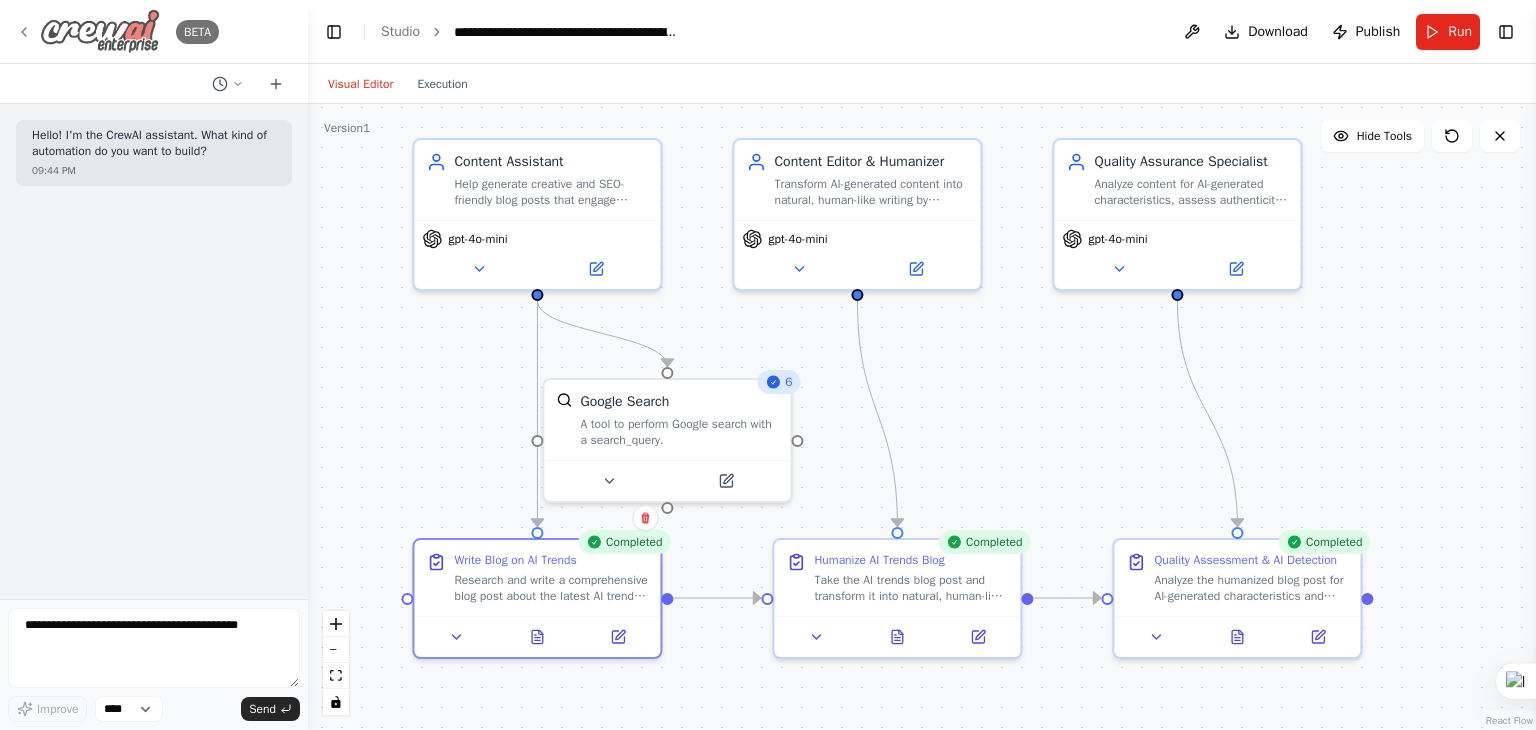 click on "BETA" at bounding box center [117, 31] 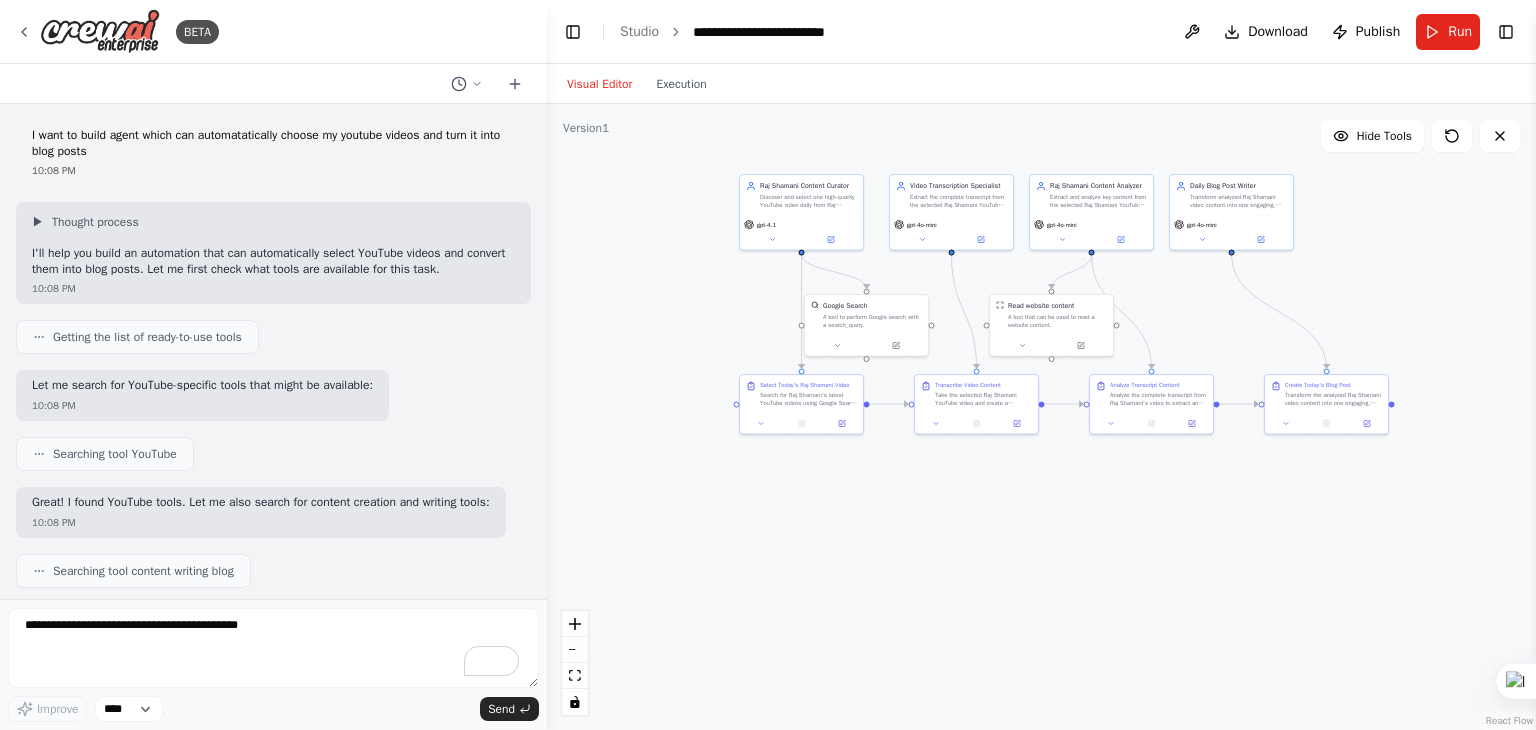 scroll, scrollTop: 0, scrollLeft: 0, axis: both 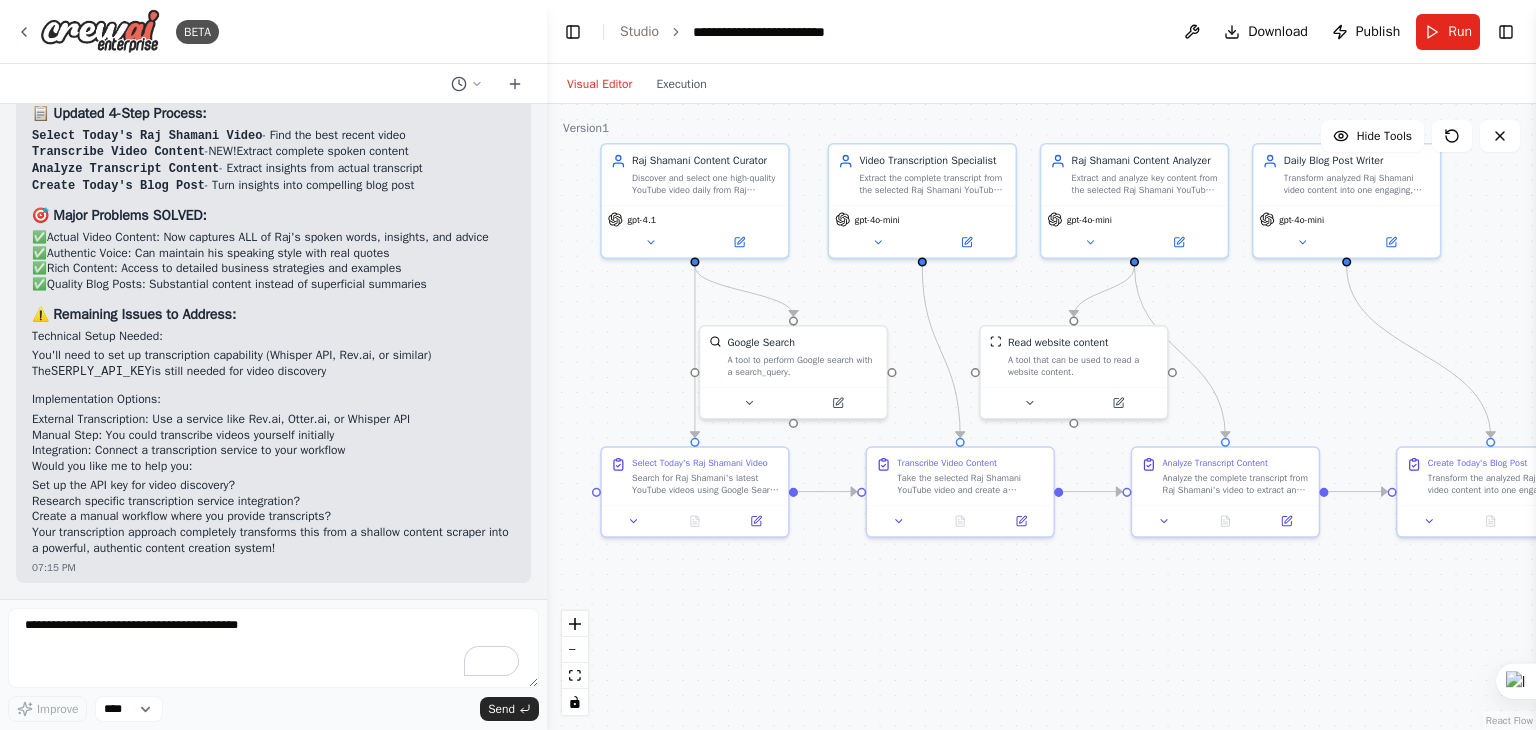 drag, startPoint x: 701, startPoint y: 236, endPoint x: 529, endPoint y: 213, distance: 173.53098 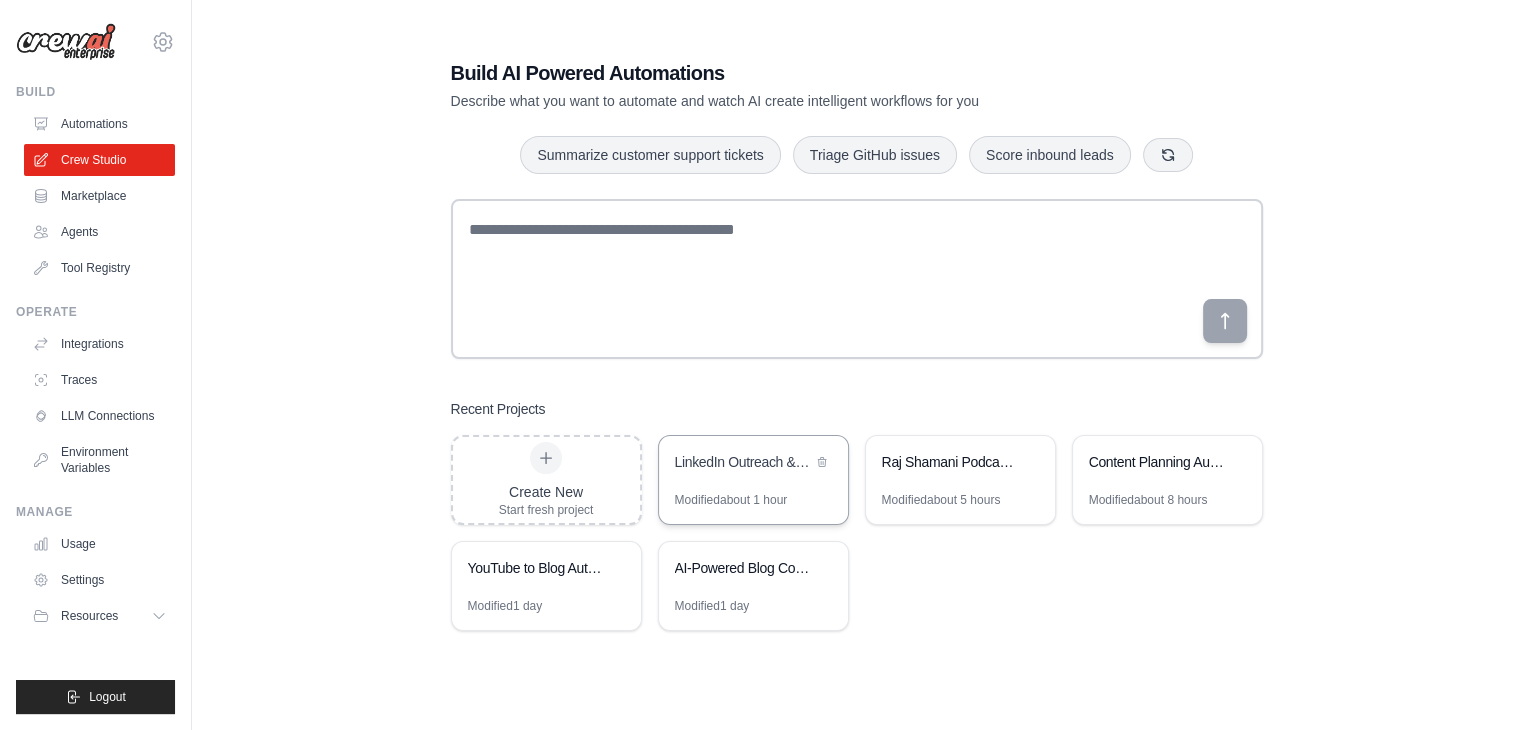 scroll, scrollTop: 40, scrollLeft: 0, axis: vertical 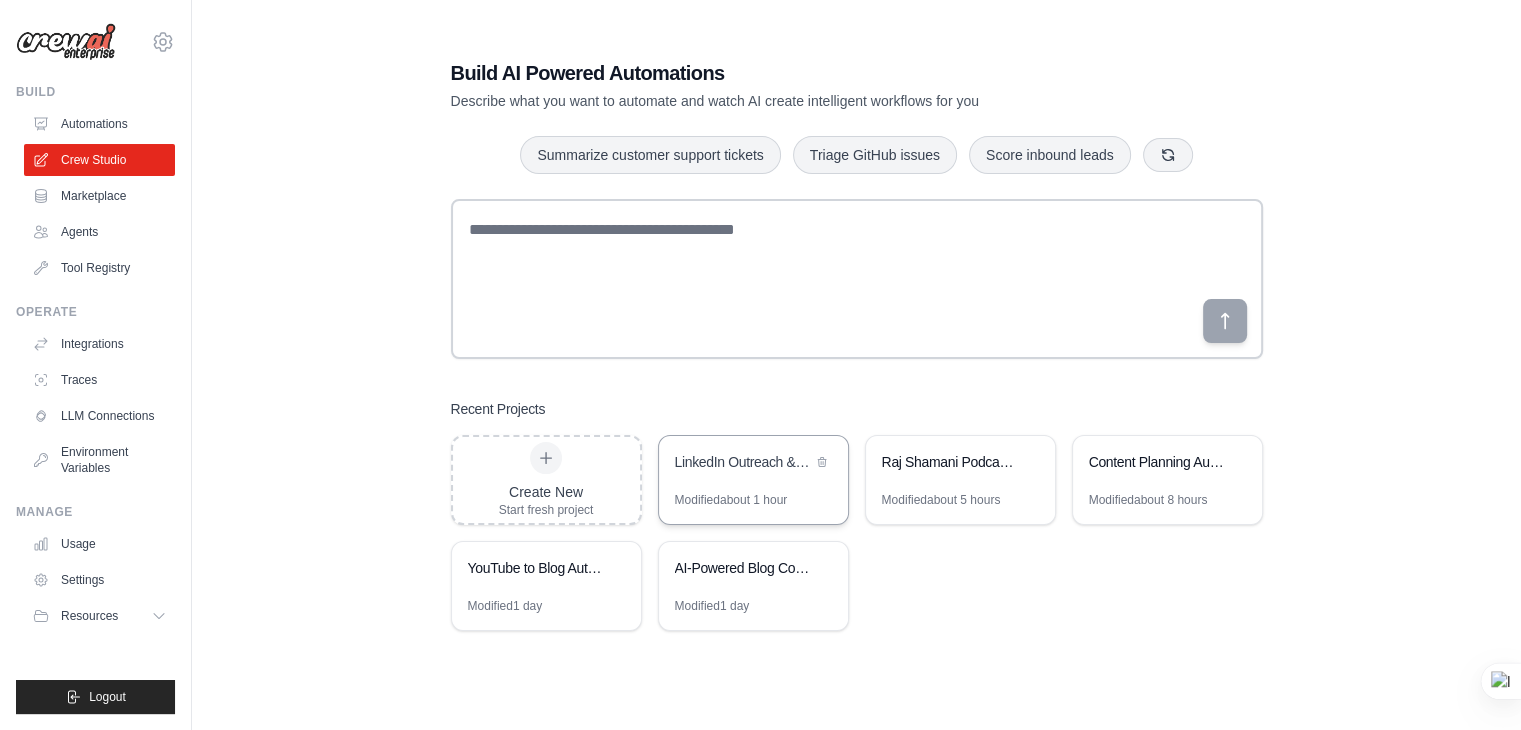 click on "LinkedIn Outreach & Email Follow-up Automation" at bounding box center [753, 464] 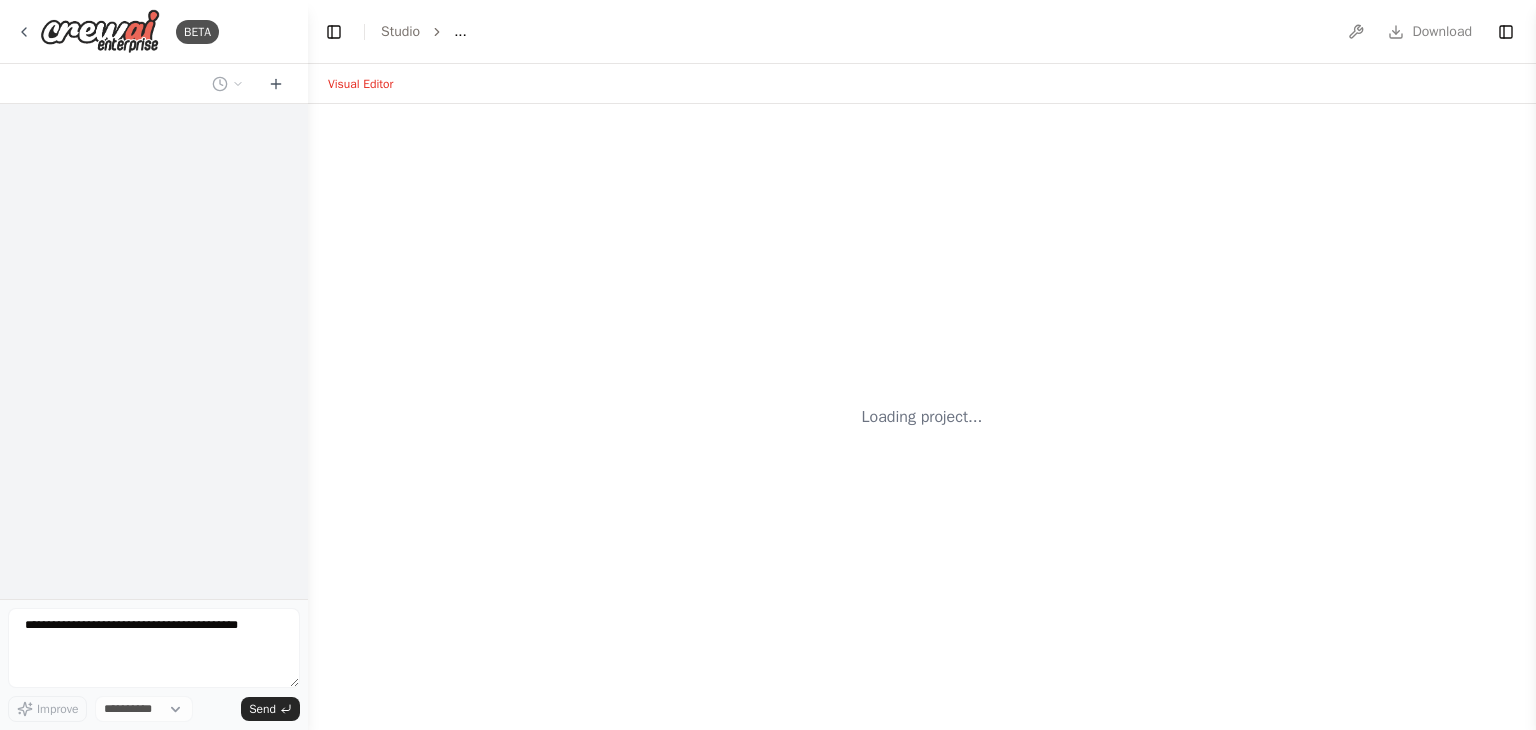 scroll, scrollTop: 0, scrollLeft: 0, axis: both 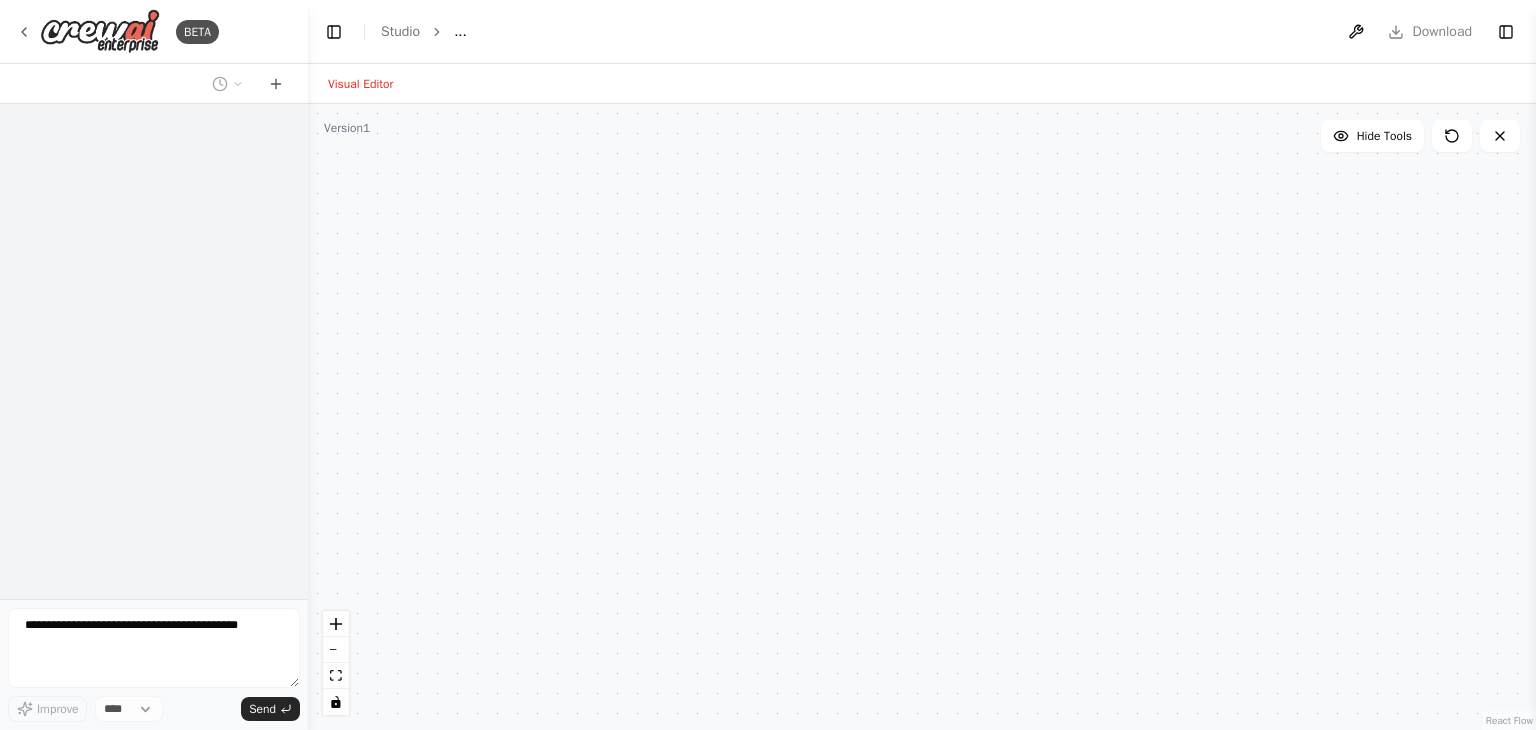 select on "****" 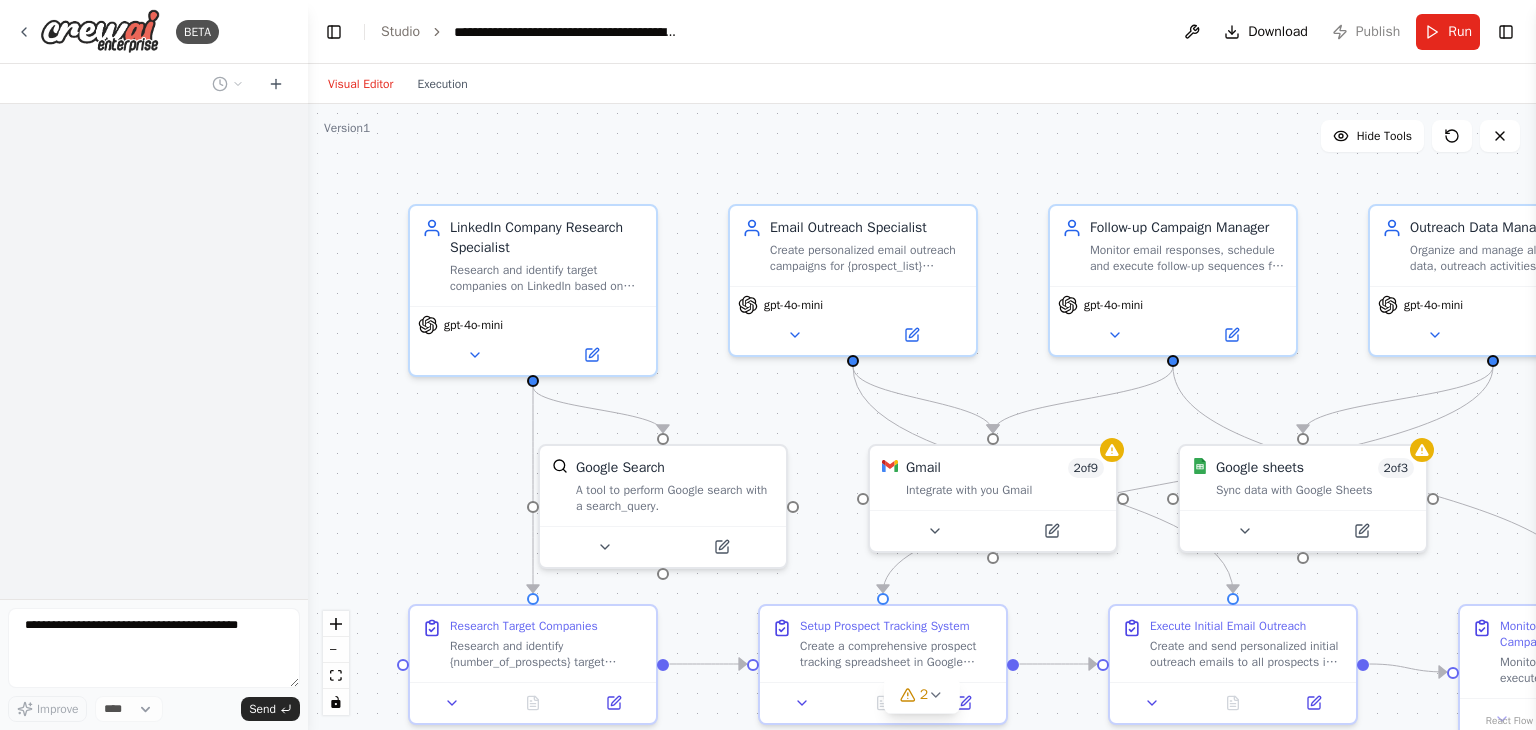 scroll, scrollTop: 0, scrollLeft: 0, axis: both 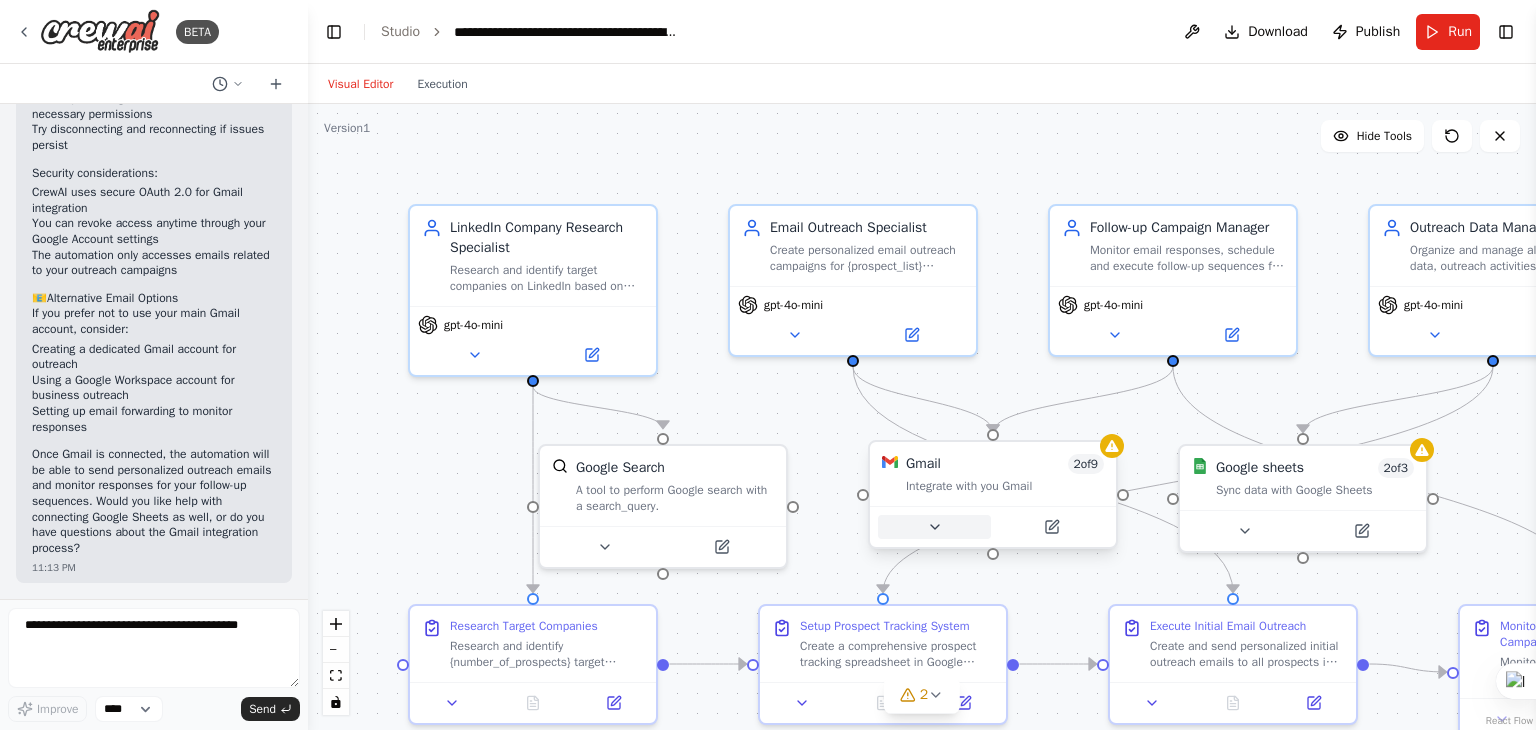 click 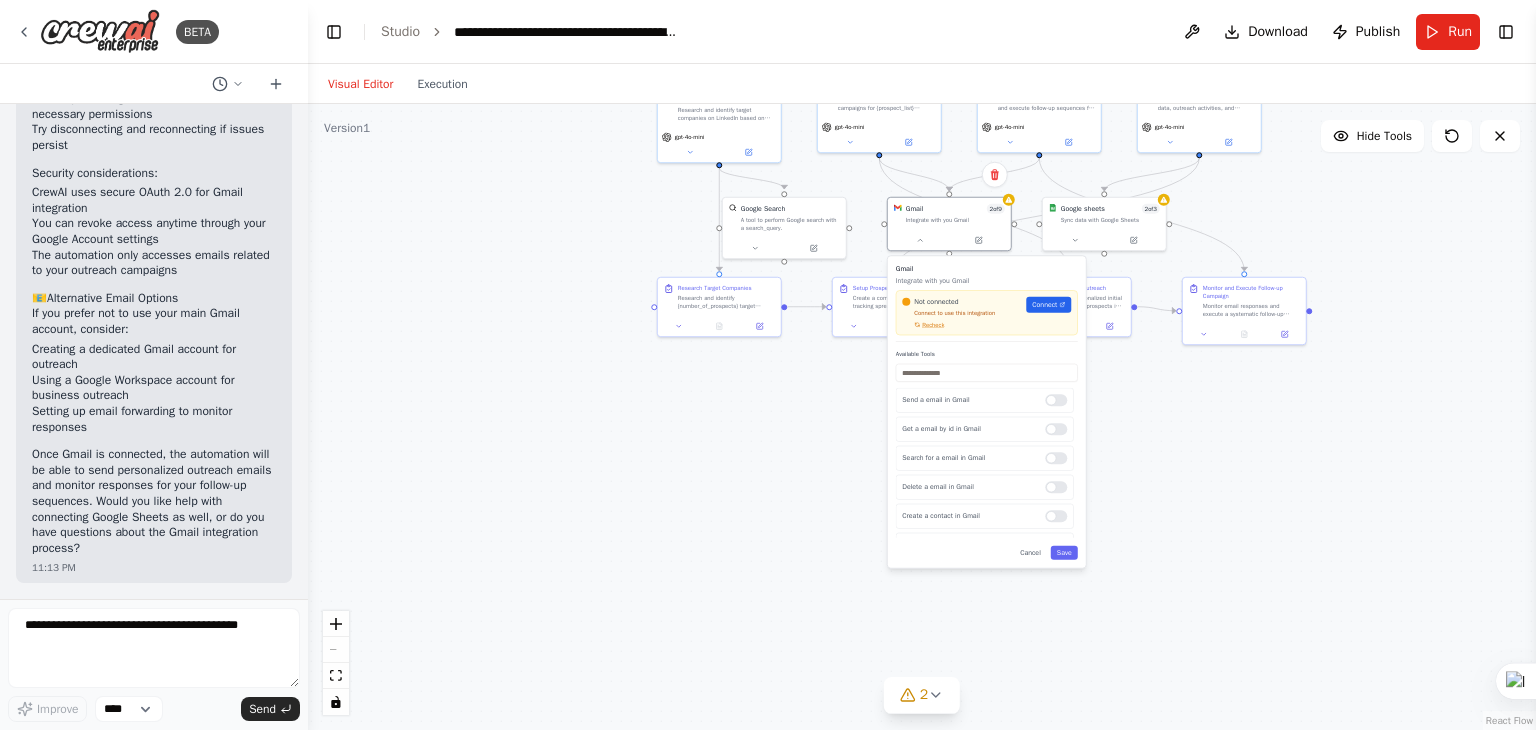 drag, startPoint x: 972, startPoint y: 334, endPoint x: 952, endPoint y: 269, distance: 68.007355 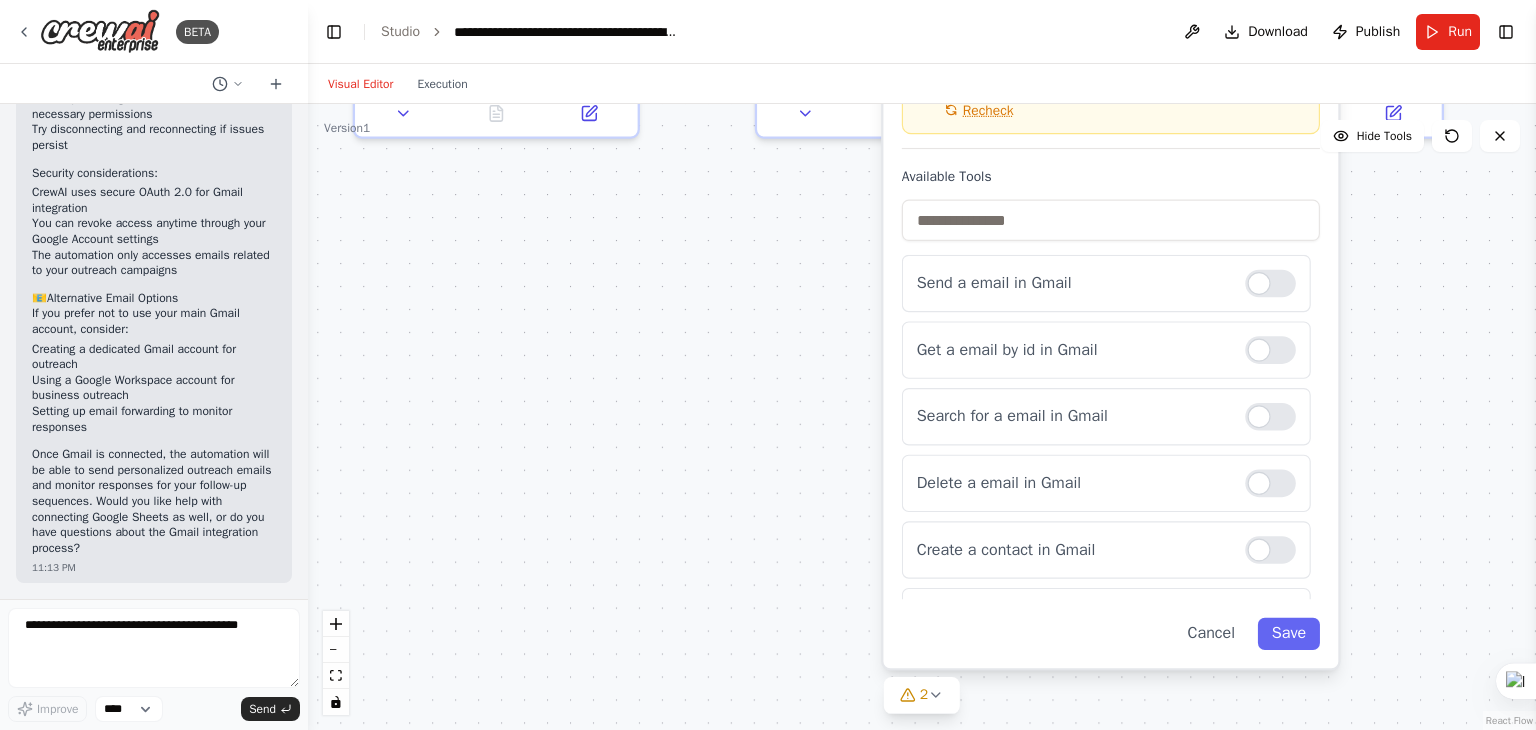 drag, startPoint x: 829, startPoint y: 480, endPoint x: 783, endPoint y: 305, distance: 180.94475 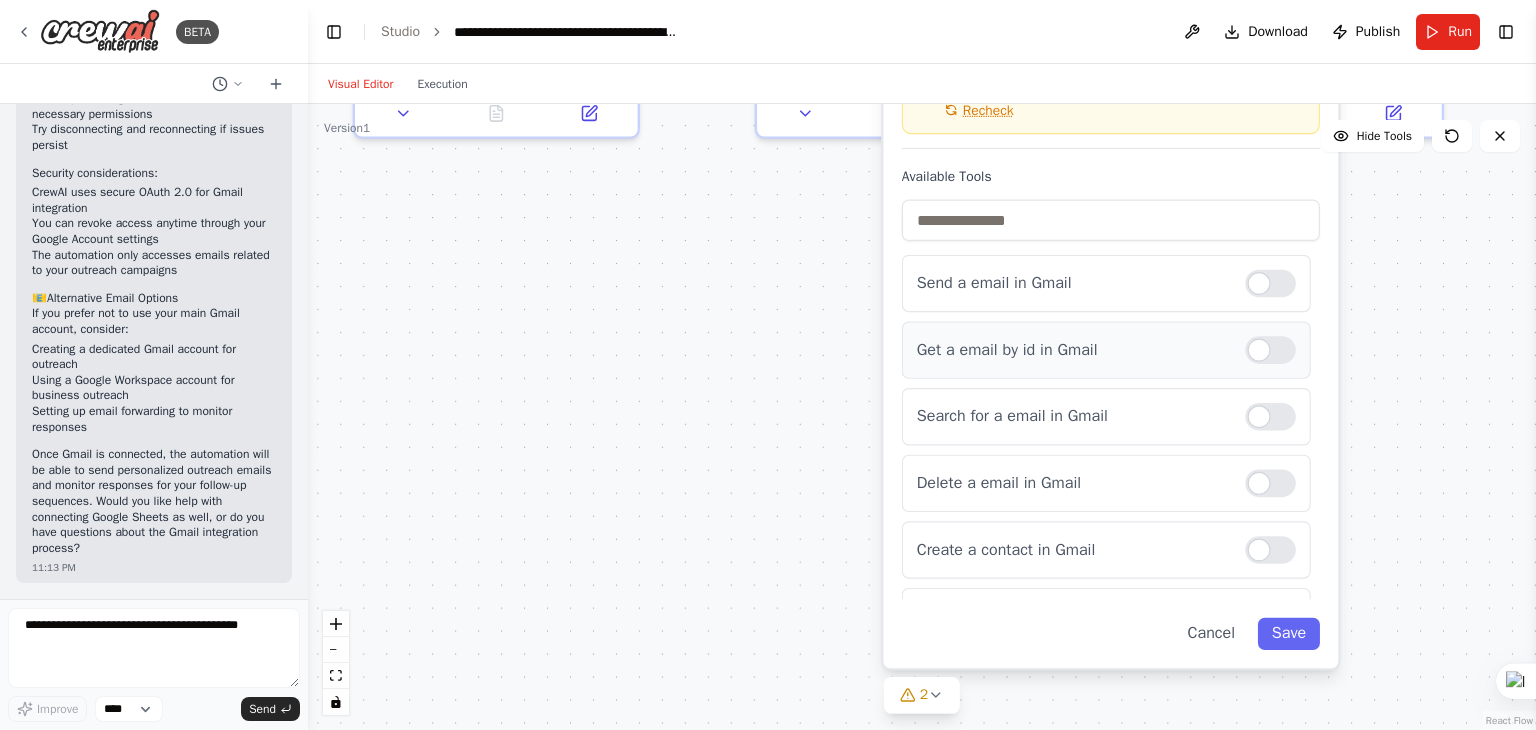 click at bounding box center (1270, 350) 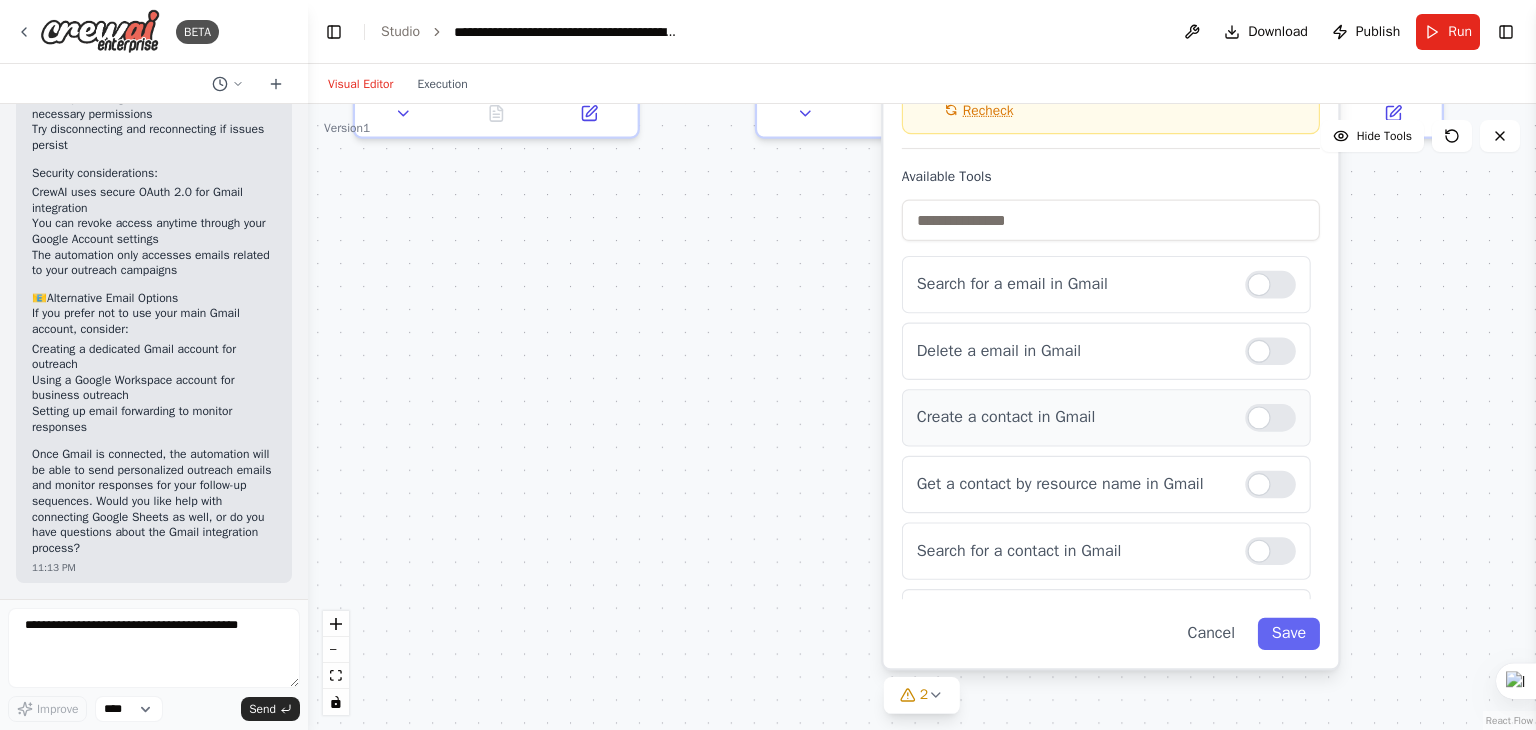 scroll, scrollTop: 210, scrollLeft: 0, axis: vertical 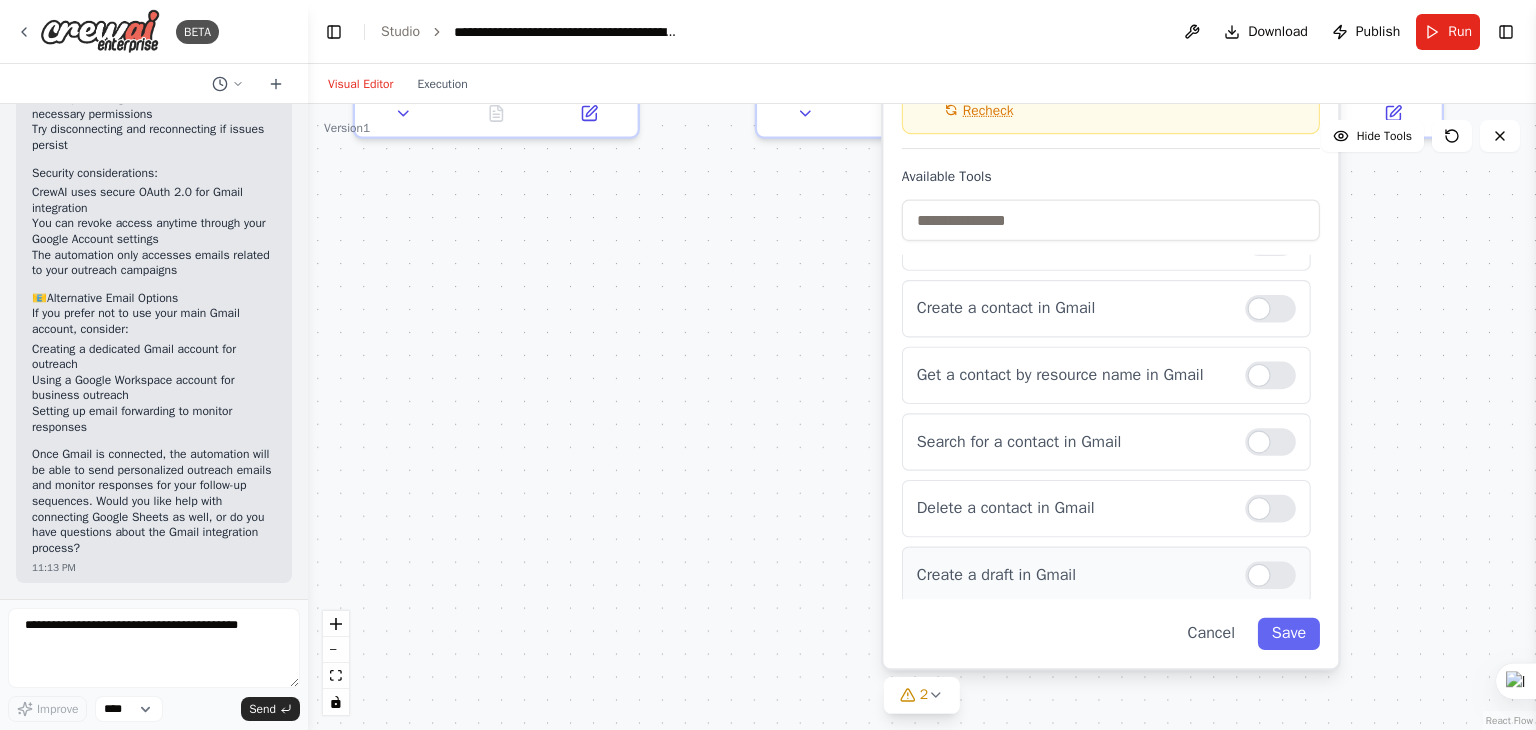click at bounding box center (1270, 575) 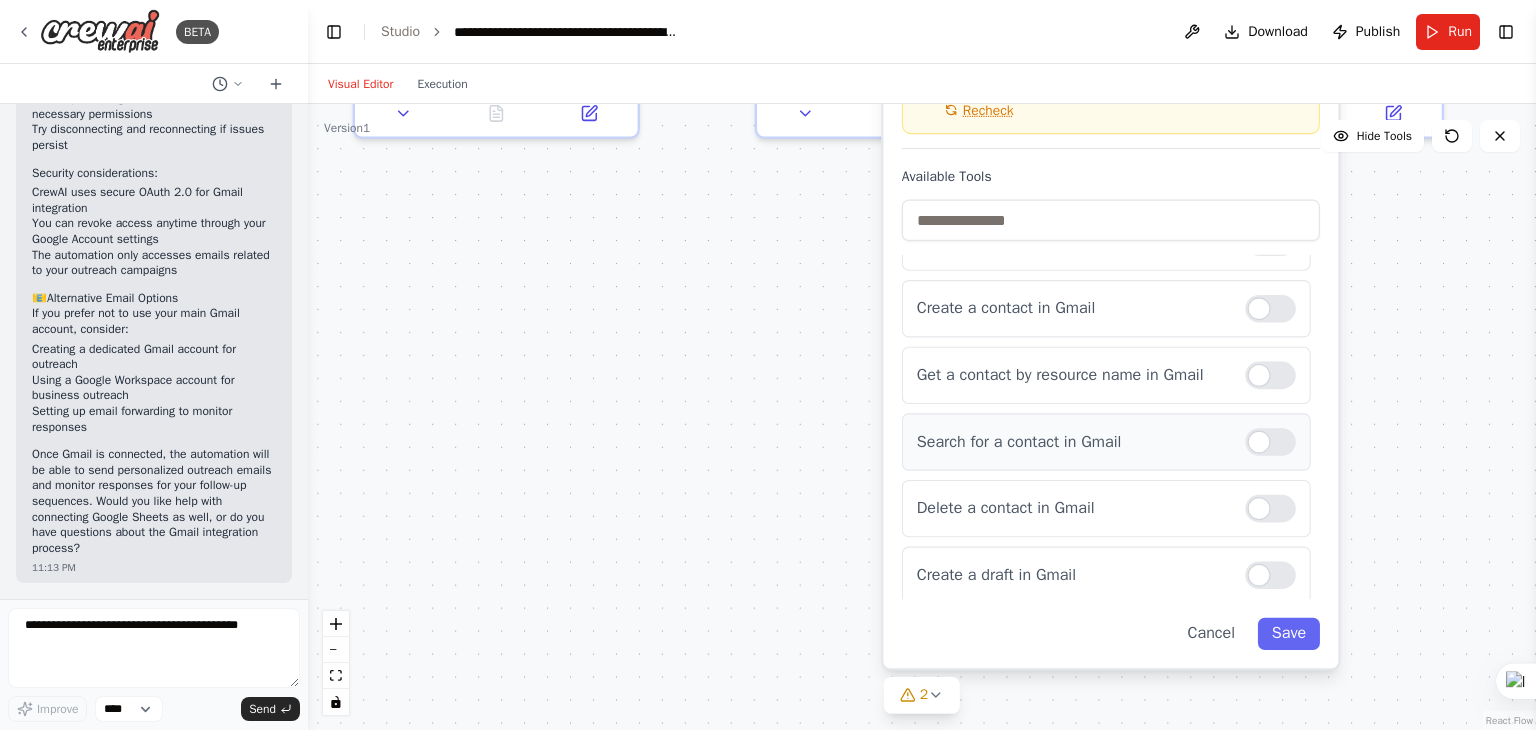 click at bounding box center [1270, 442] 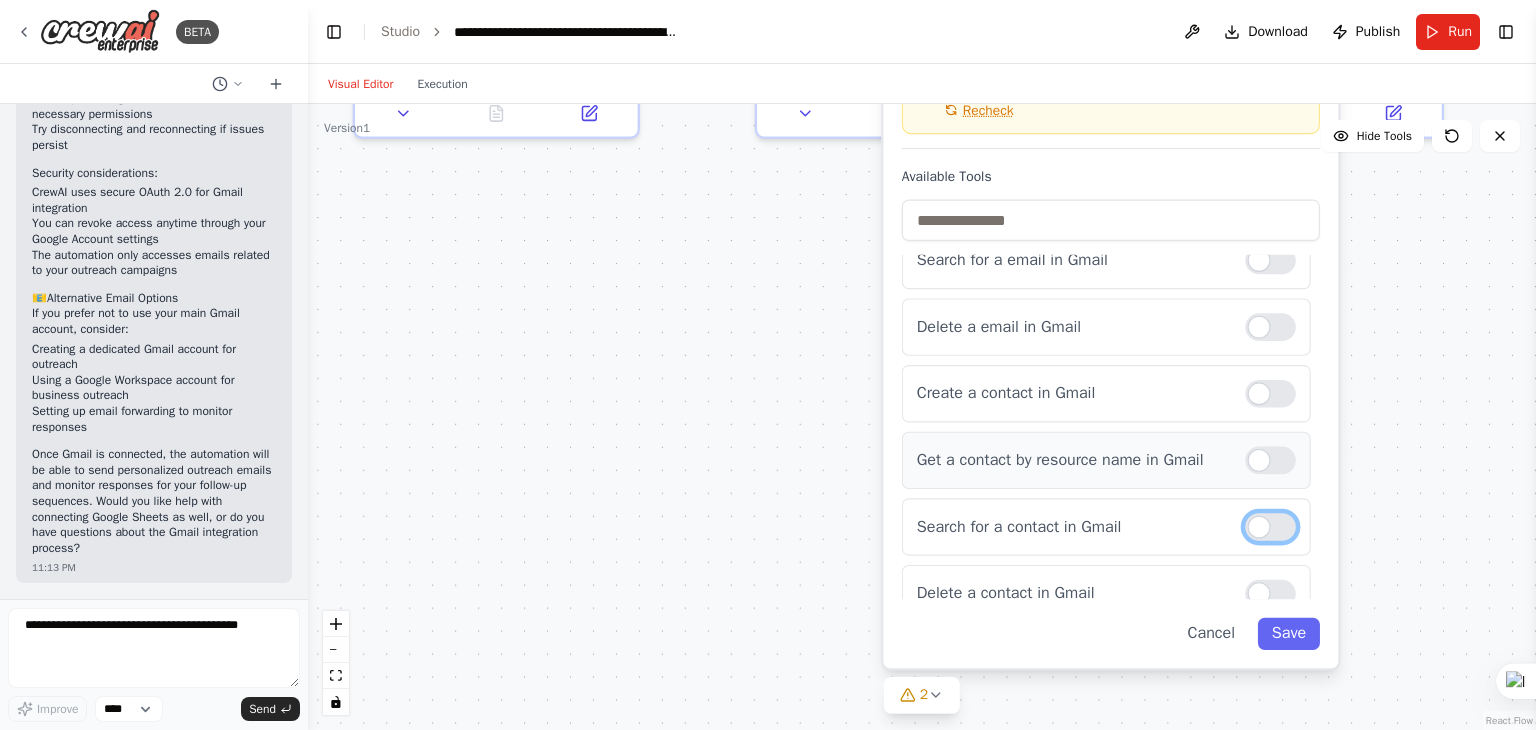 scroll, scrollTop: 110, scrollLeft: 0, axis: vertical 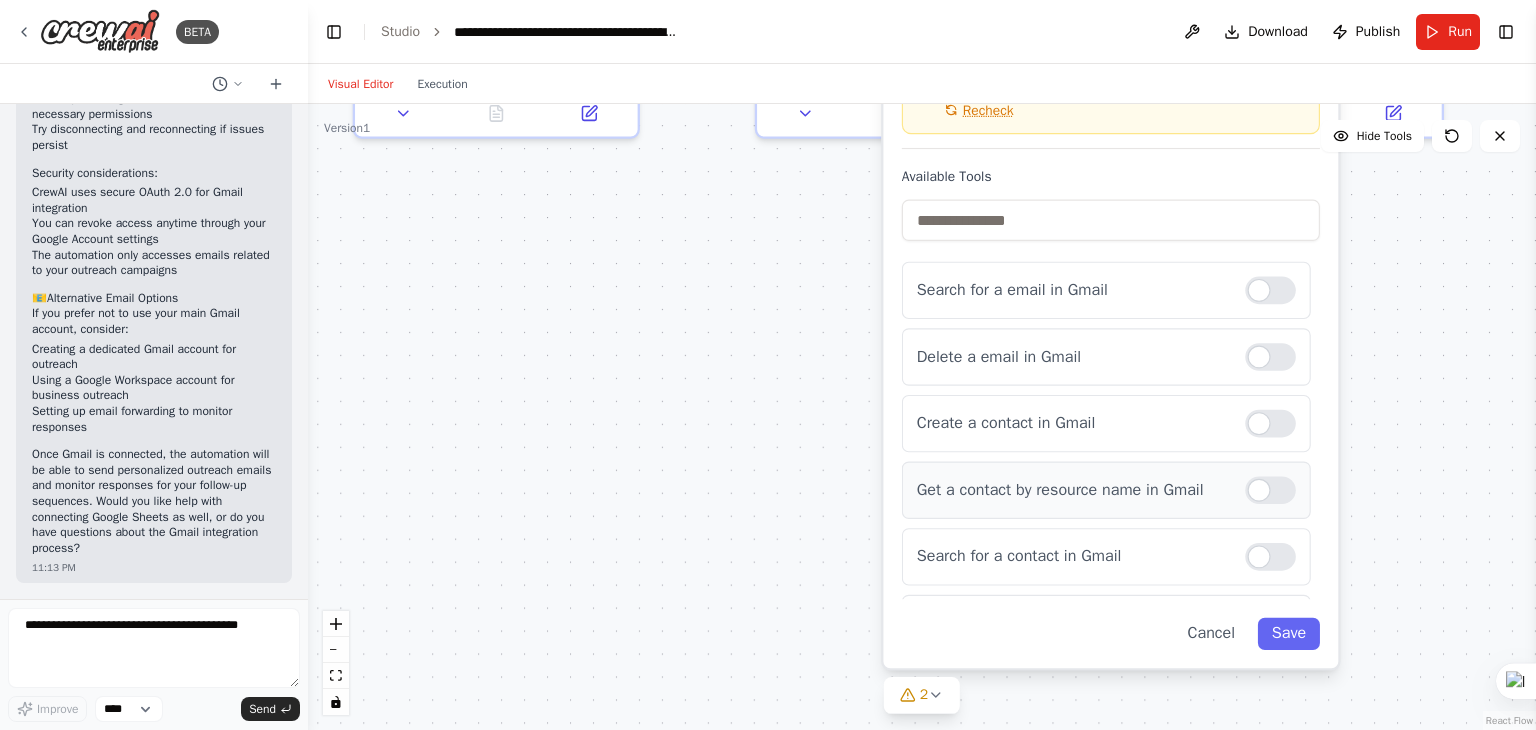 click at bounding box center (1270, 490) 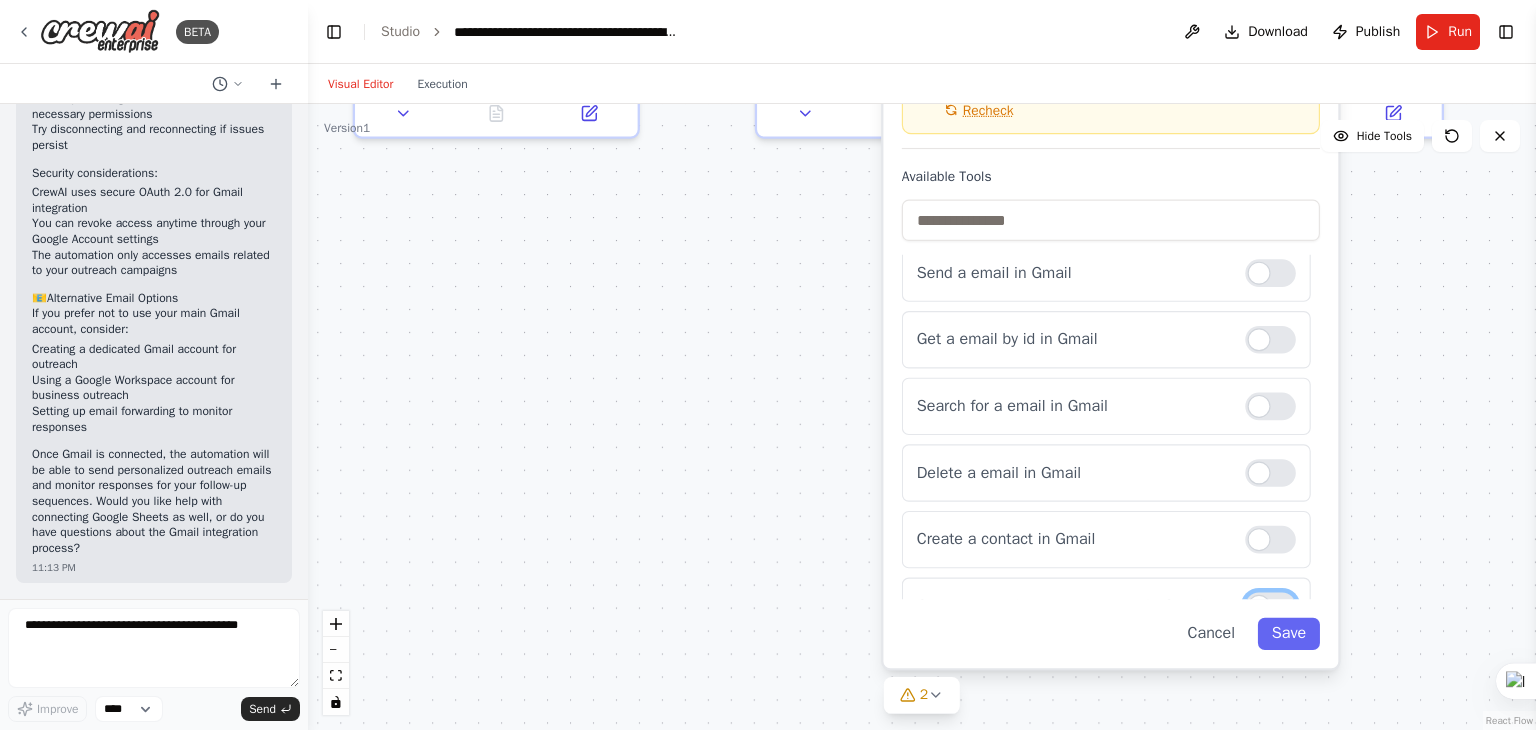 scroll, scrollTop: 0, scrollLeft: 0, axis: both 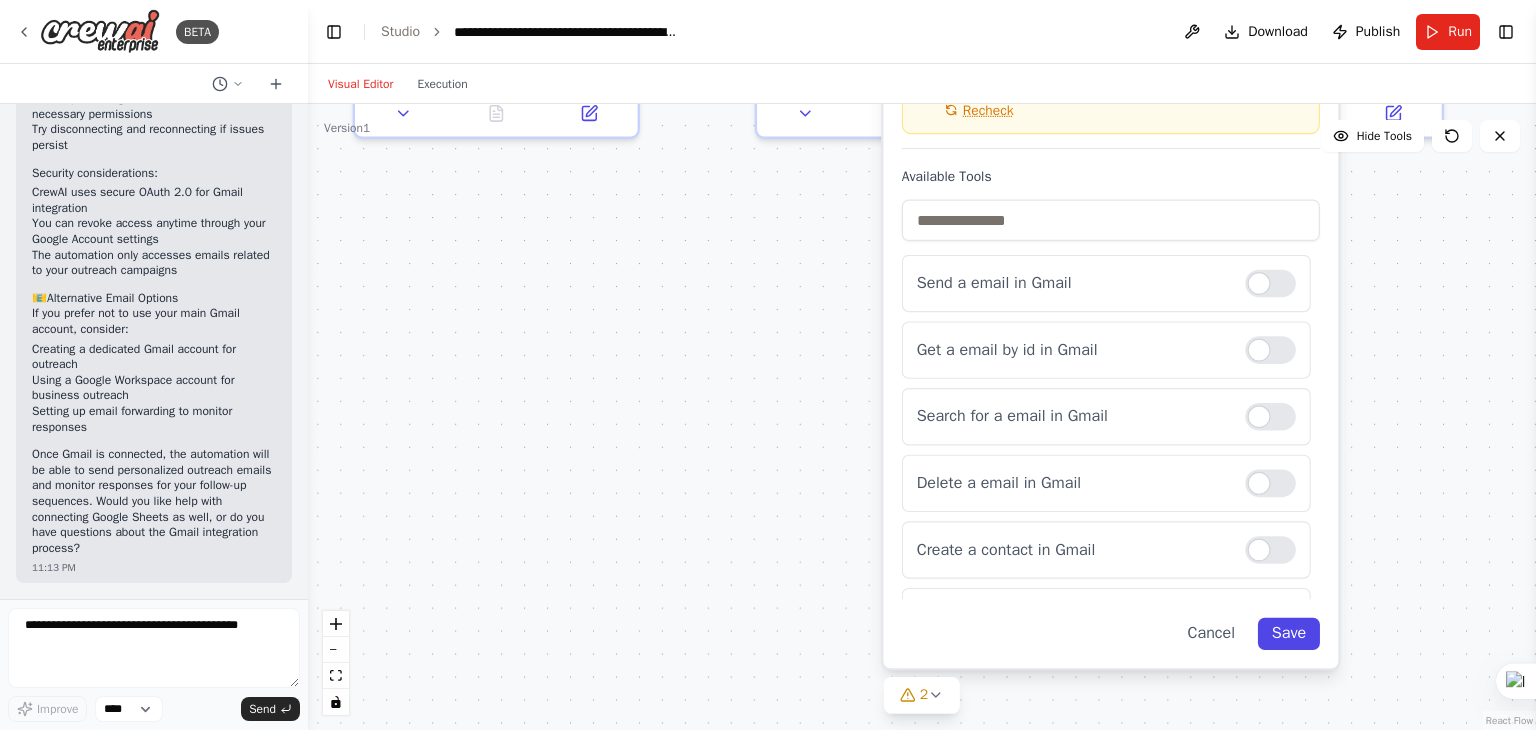 click on "Save" at bounding box center [1289, 634] 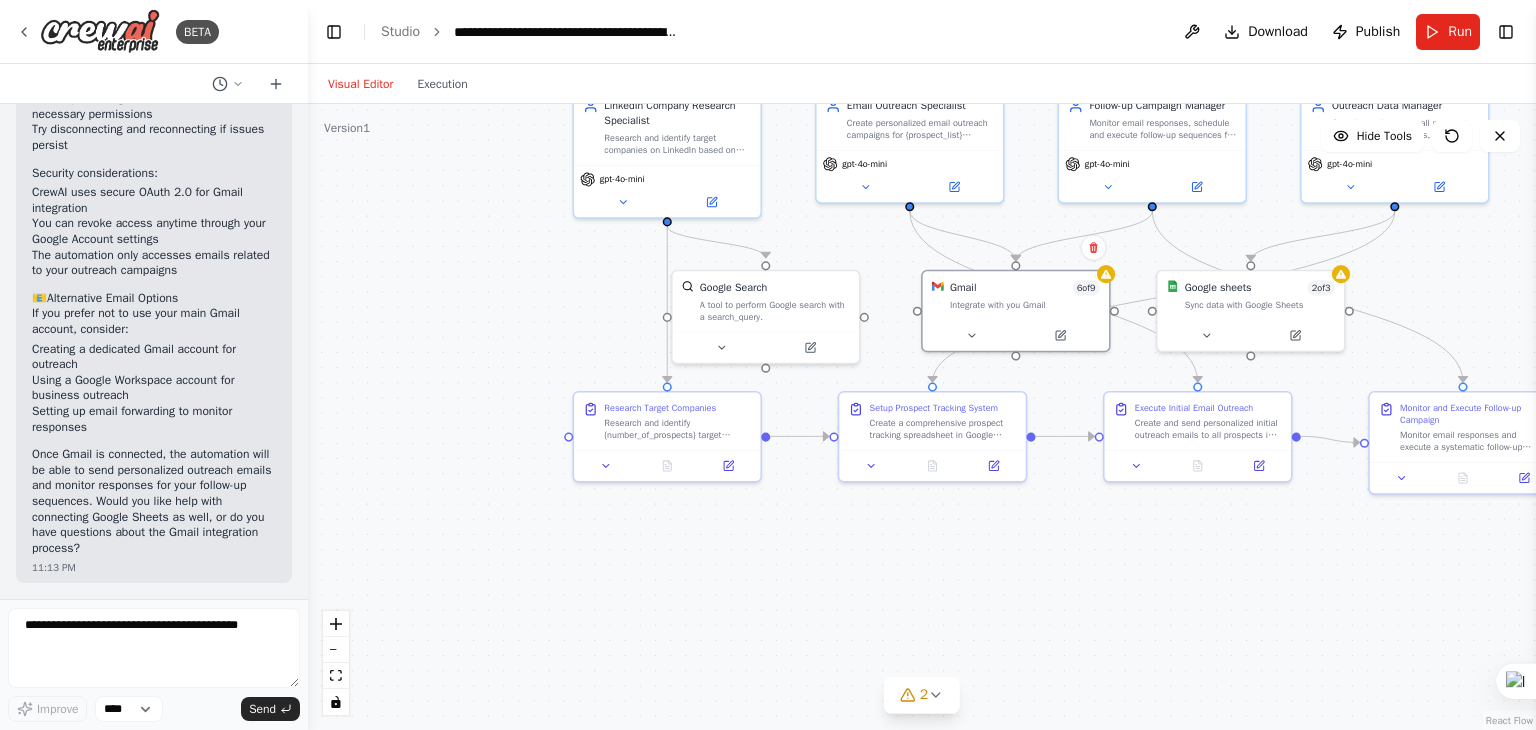 drag, startPoint x: 1170, startPoint y: 524, endPoint x: 1077, endPoint y: 705, distance: 203.49448 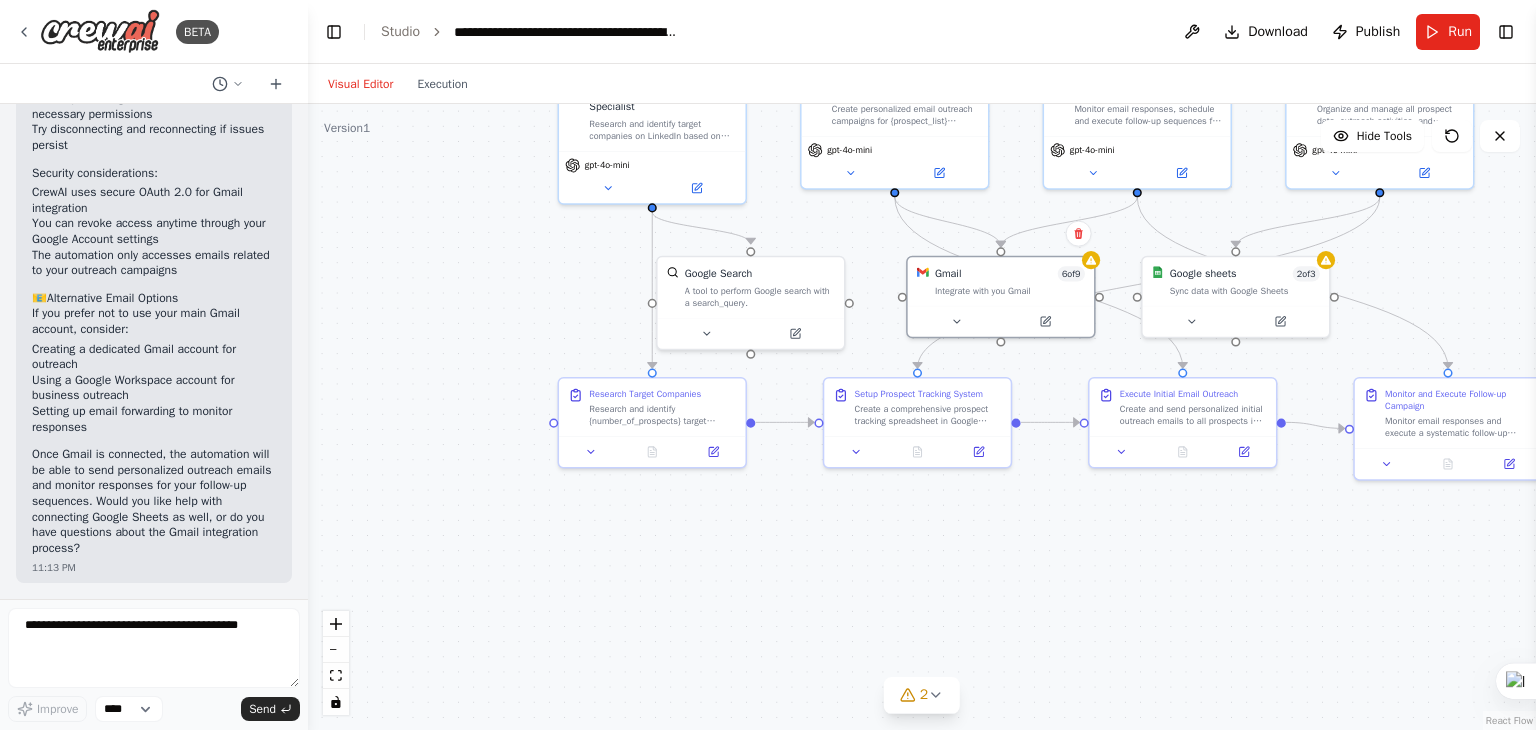 click on ".deletable-edge-delete-btn {
width: 20px;
height: 20px;
border: 0px solid #ffffff;
color: #6b7280;
background-color: #f8fafc;
cursor: pointer;
border-radius: 50%;
font-size: 12px;
padding: 3px;
display: flex;
align-items: center;
justify-content: center;
transition: all 0.2s cubic-bezier(0.4, 0, 0.2, 1);
box-shadow: 0 2px 4px rgba(0, 0, 0, 0.1);
}
.deletable-edge-delete-btn:hover {
background-color: #ef4444;
color: #ffffff;
border-color: #dc2626;
transform: scale(1.1);
box-shadow: 0 4px 12px rgba(239, 68, 68, 0.4);
}
.deletable-edge-delete-btn:active {
transform: scale(0.95);
box-shadow: 0 2px 4px rgba(239, 68, 68, 0.3);
}
LinkedIn Company Research Specialist gpt-4o-mini Google Search Gmail" at bounding box center (922, 417) 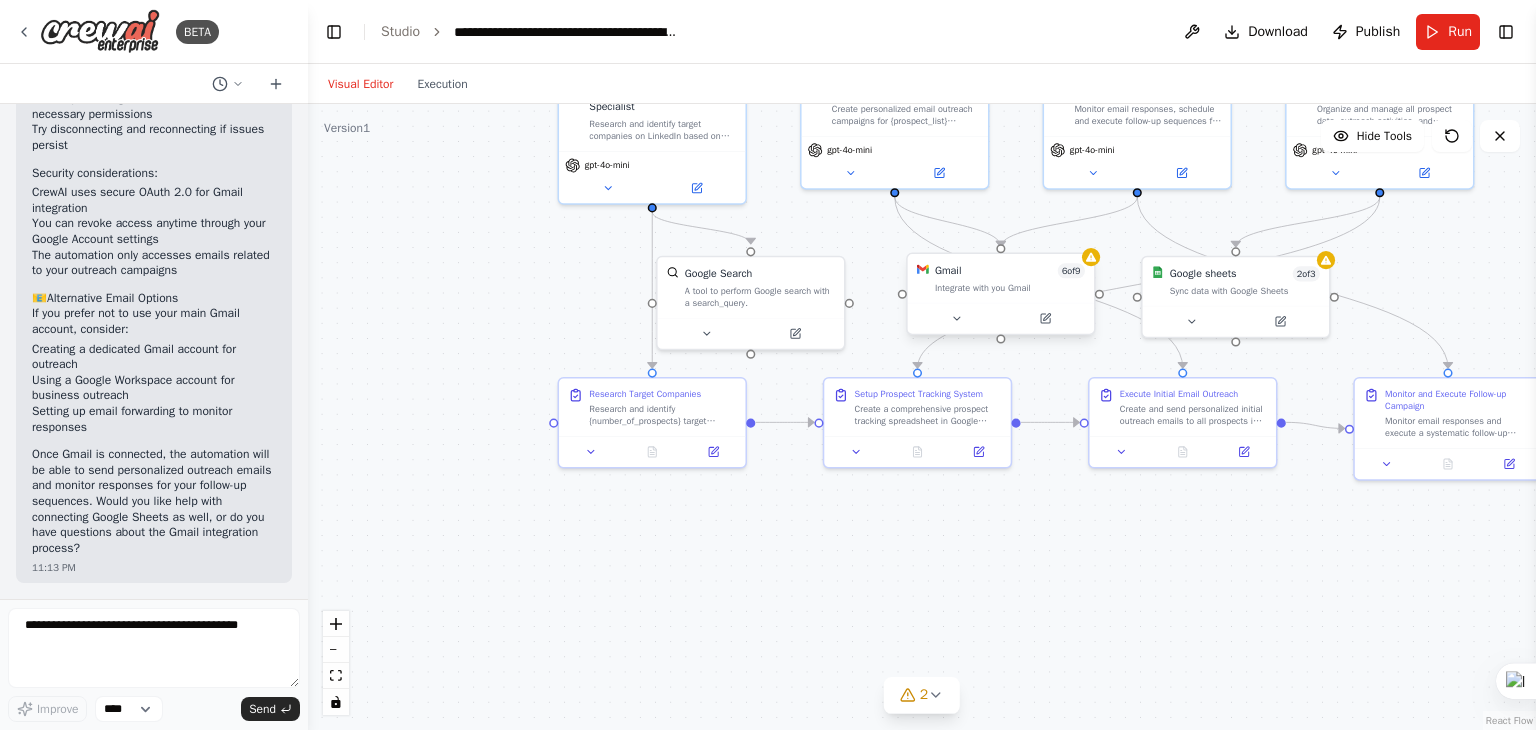 click at bounding box center (1001, 318) 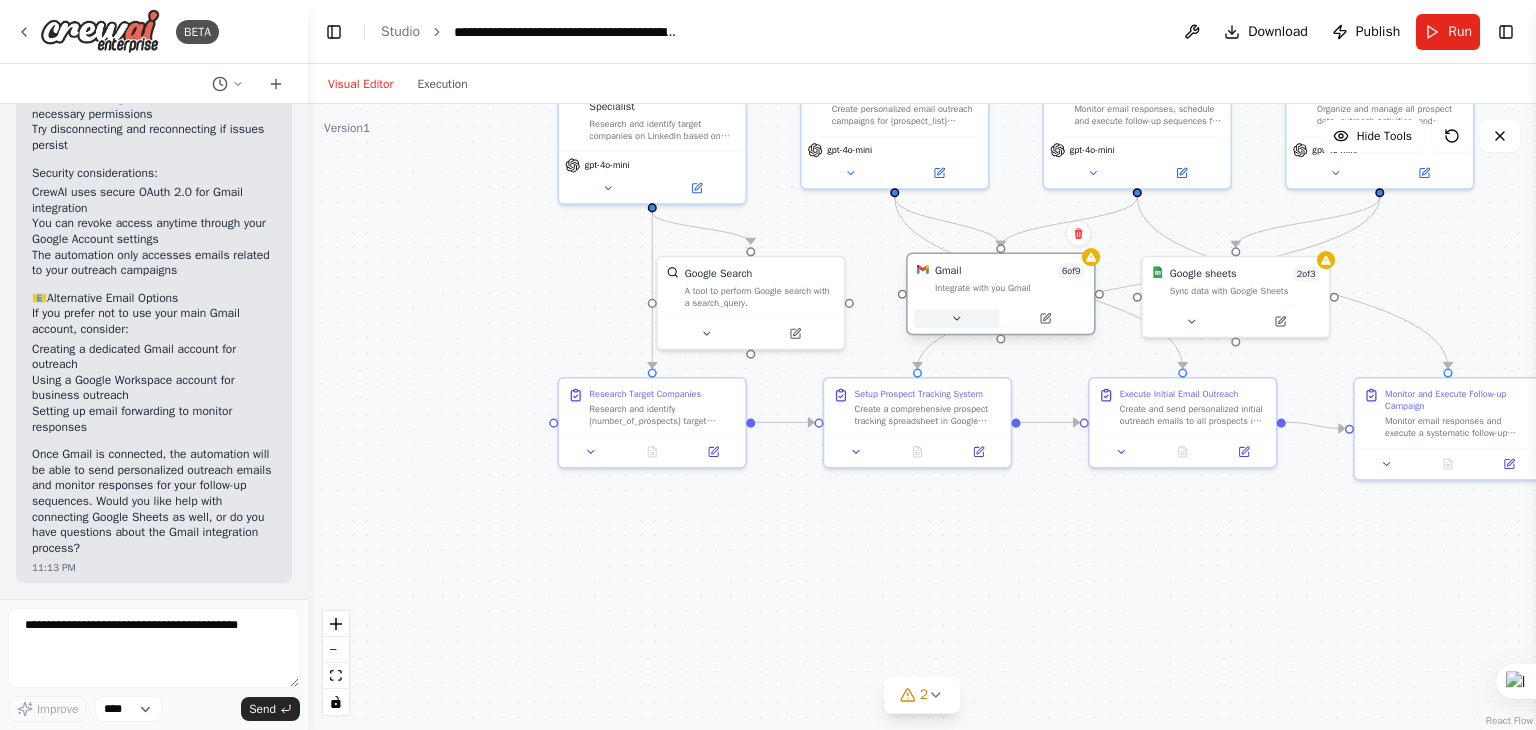 click 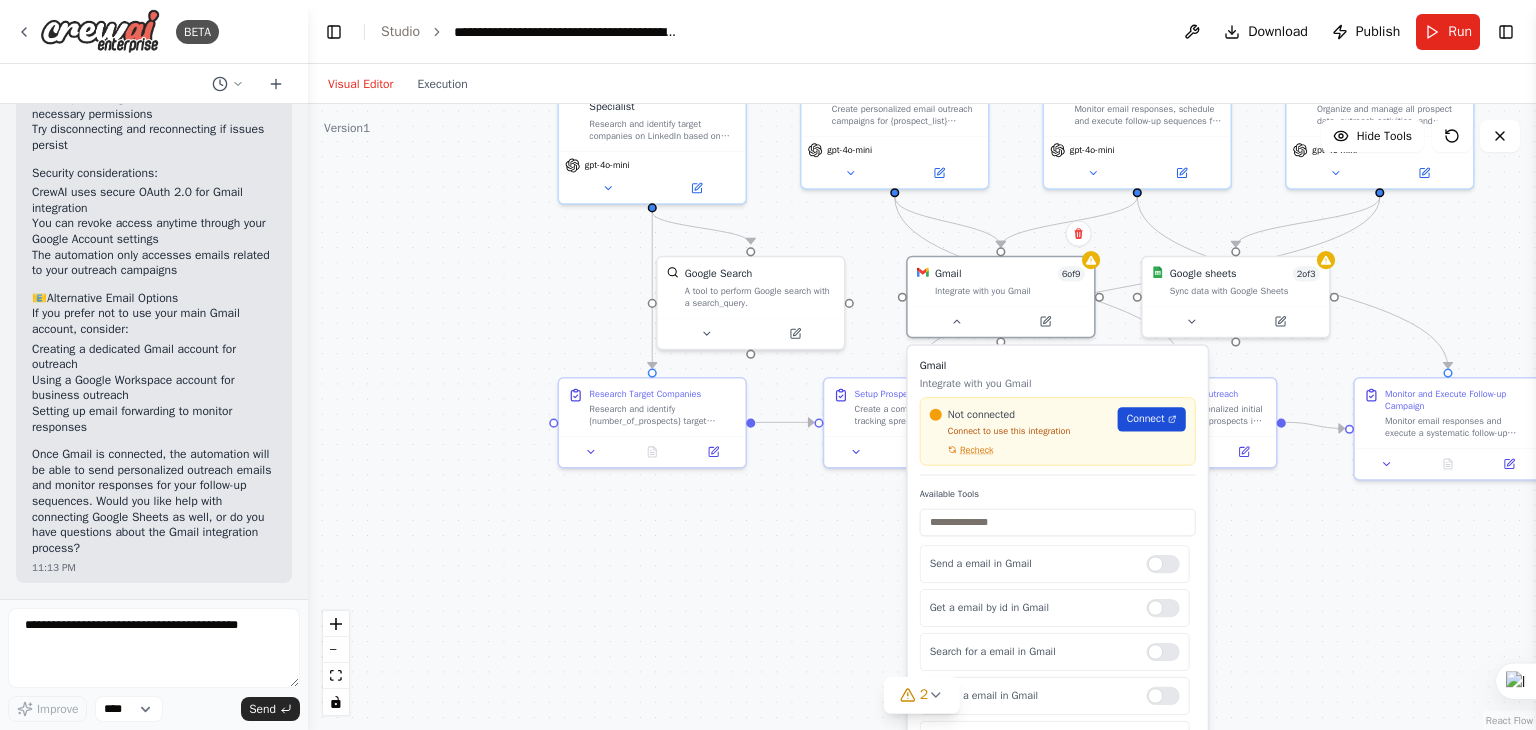 click on "Connect" at bounding box center [1152, 419] 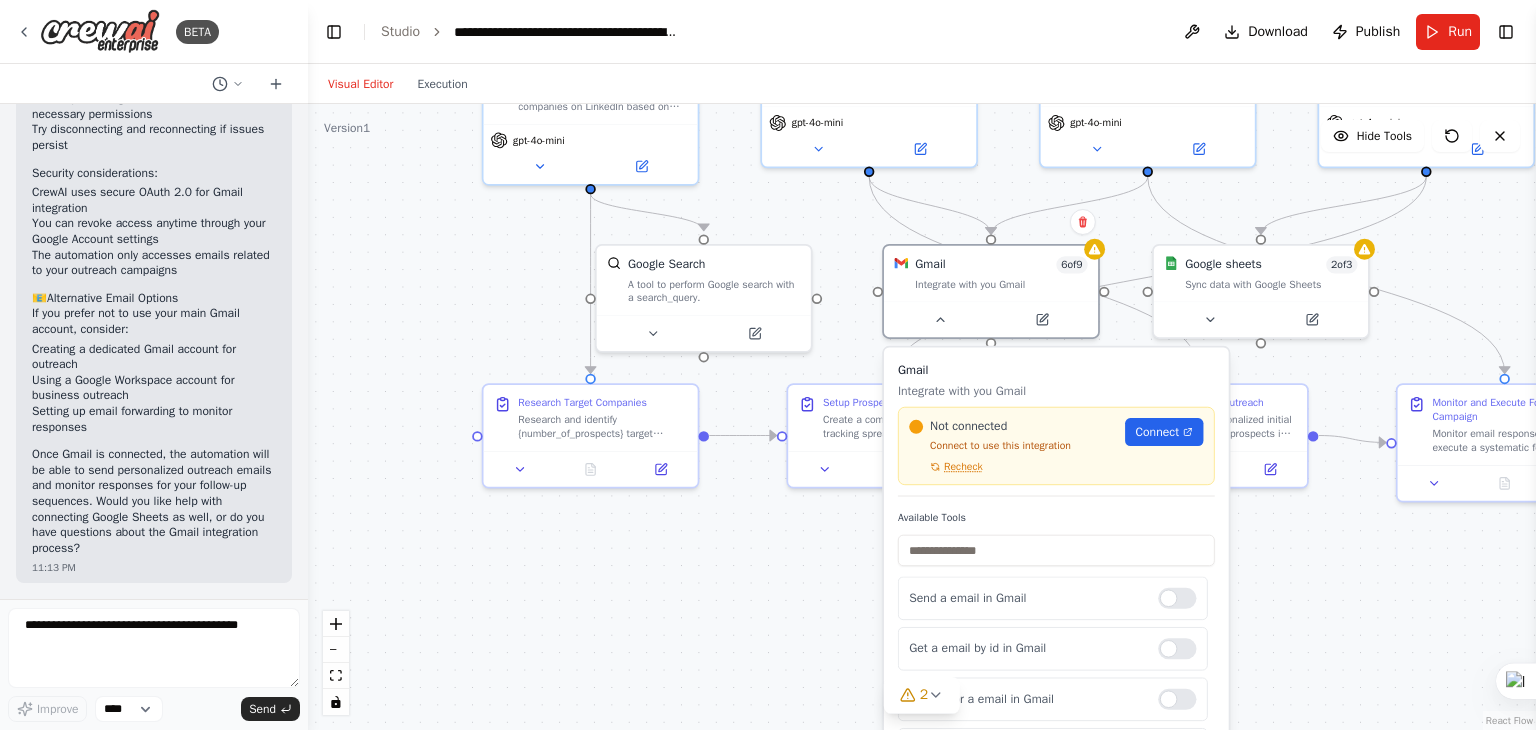 click on ".deletable-edge-delete-btn {
width: 20px;
height: 20px;
border: 0px solid #ffffff;
color: #6b7280;
background-color: #f8fafc;
cursor: pointer;
border-radius: 50%;
font-size: 12px;
padding: 3px;
display: flex;
align-items: center;
justify-content: center;
transition: all 0.2s cubic-bezier(0.4, 0, 0.2, 1);
box-shadow: 0 2px 4px rgba(0, 0, 0, 0.1);
}
.deletable-edge-delete-btn:hover {
background-color: #ef4444;
color: #ffffff;
border-color: #dc2626;
transform: scale(1.1);
box-shadow: 0 4px 12px rgba(239, 68, 68, 0.4);
}
.deletable-edge-delete-btn:active {
transform: scale(0.95);
box-shadow: 0 2px 4px rgba(239, 68, 68, 0.3);
}
LinkedIn Company Research Specialist gpt-4o-mini Google Search Gmail" at bounding box center (922, 417) 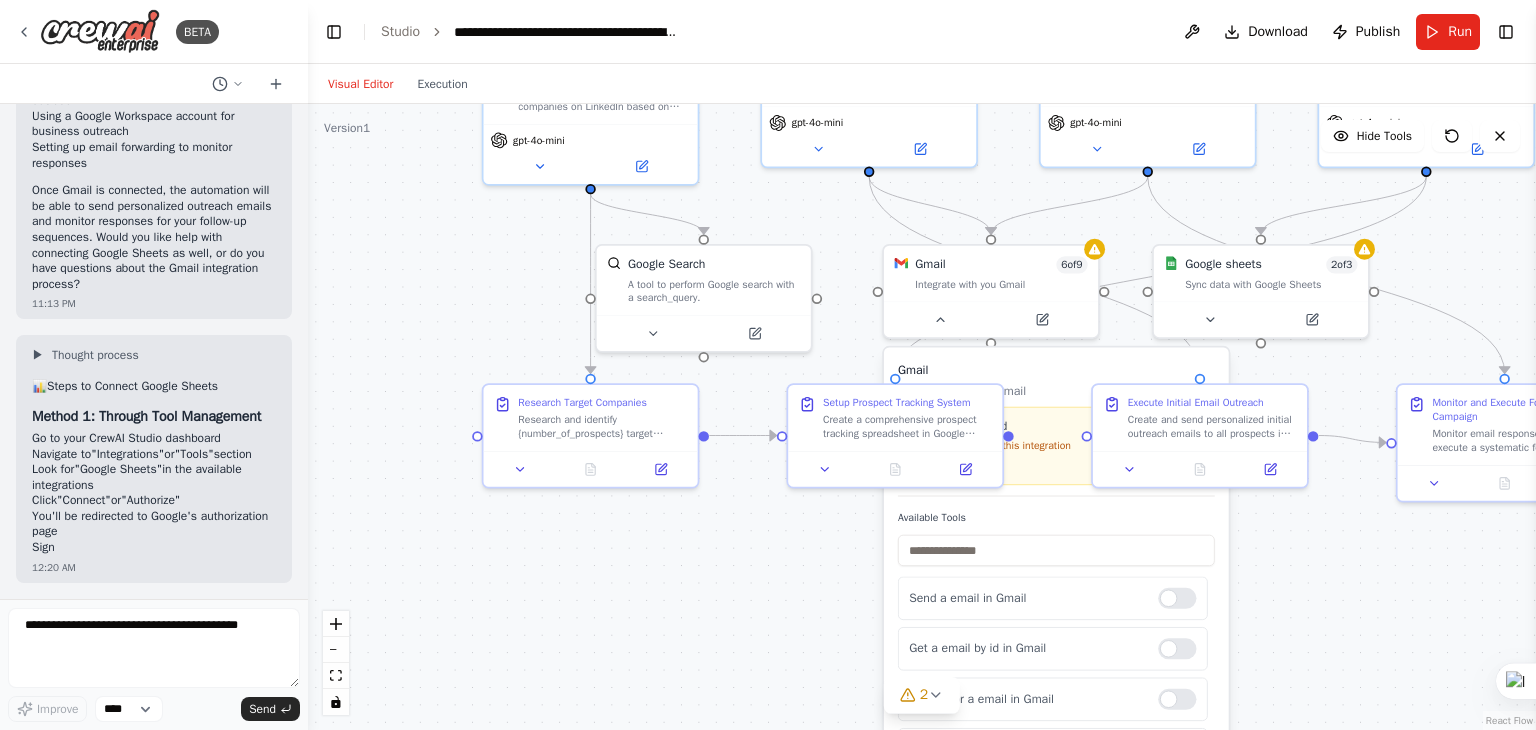 scroll, scrollTop: 4708, scrollLeft: 0, axis: vertical 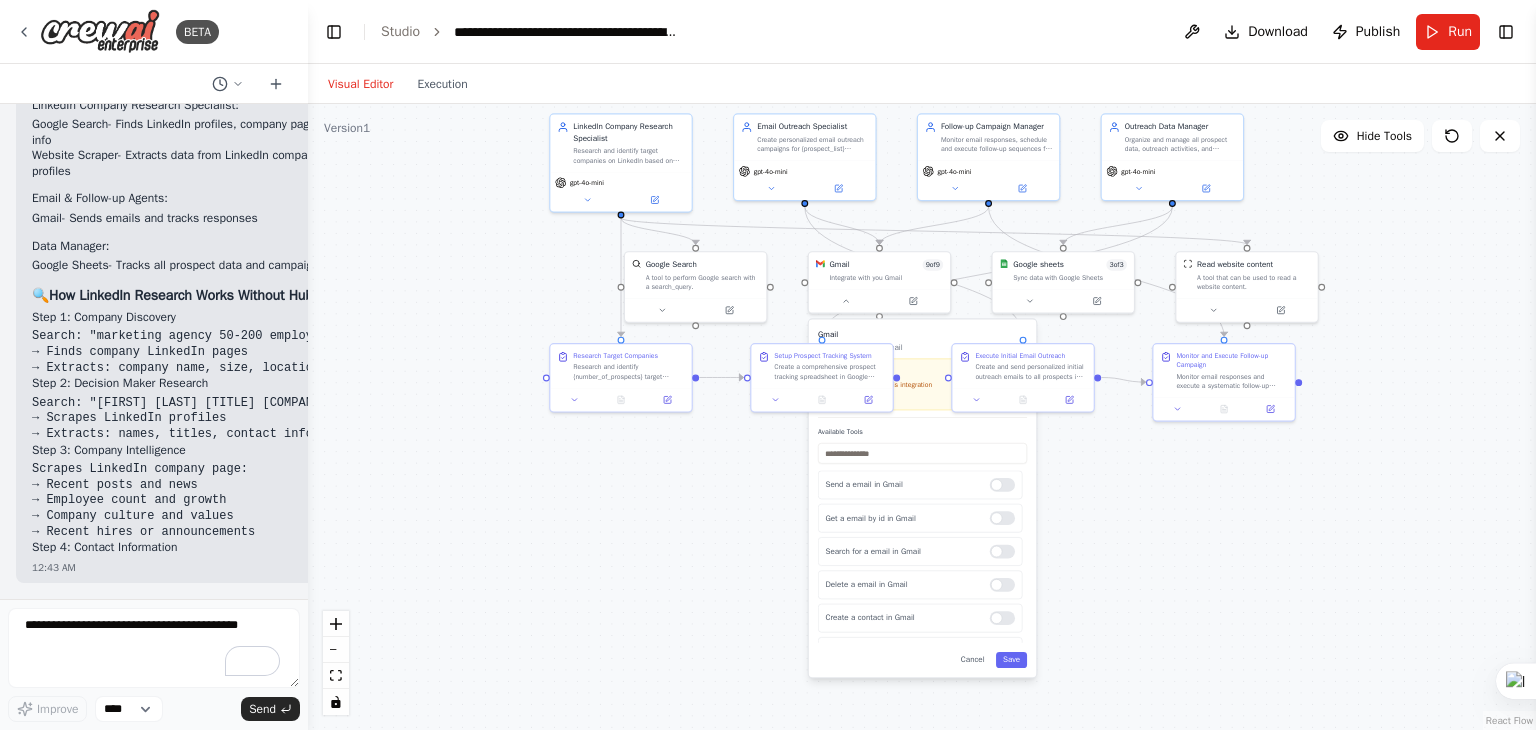 click on ".deletable-edge-delete-btn {
width: 20px;
height: 20px;
border: 0px solid #ffffff;
color: #6b7280;
background-color: #f8fafc;
cursor: pointer;
border-radius: 50%;
font-size: 12px;
padding: 3px;
display: flex;
align-items: center;
justify-content: center;
transition: all 0.2s cubic-bezier(0.4, 0, 0.2, 1);
box-shadow: 0 2px 4px rgba(0, 0, 0, 0.1);
}
.deletable-edge-delete-btn:hover {
background-color: #ef4444;
color: #ffffff;
border-color: #dc2626;
transform: scale(1.1);
box-shadow: 0 4px 12px rgba(239, 68, 68, 0.4);
}
.deletable-edge-delete-btn:active {
transform: scale(0.95);
box-shadow: 0 2px 4px rgba(239, 68, 68, 0.3);
}
LinkedIn Company Research Specialist gpt-4o-mini Google Search Gmail" at bounding box center [922, 417] 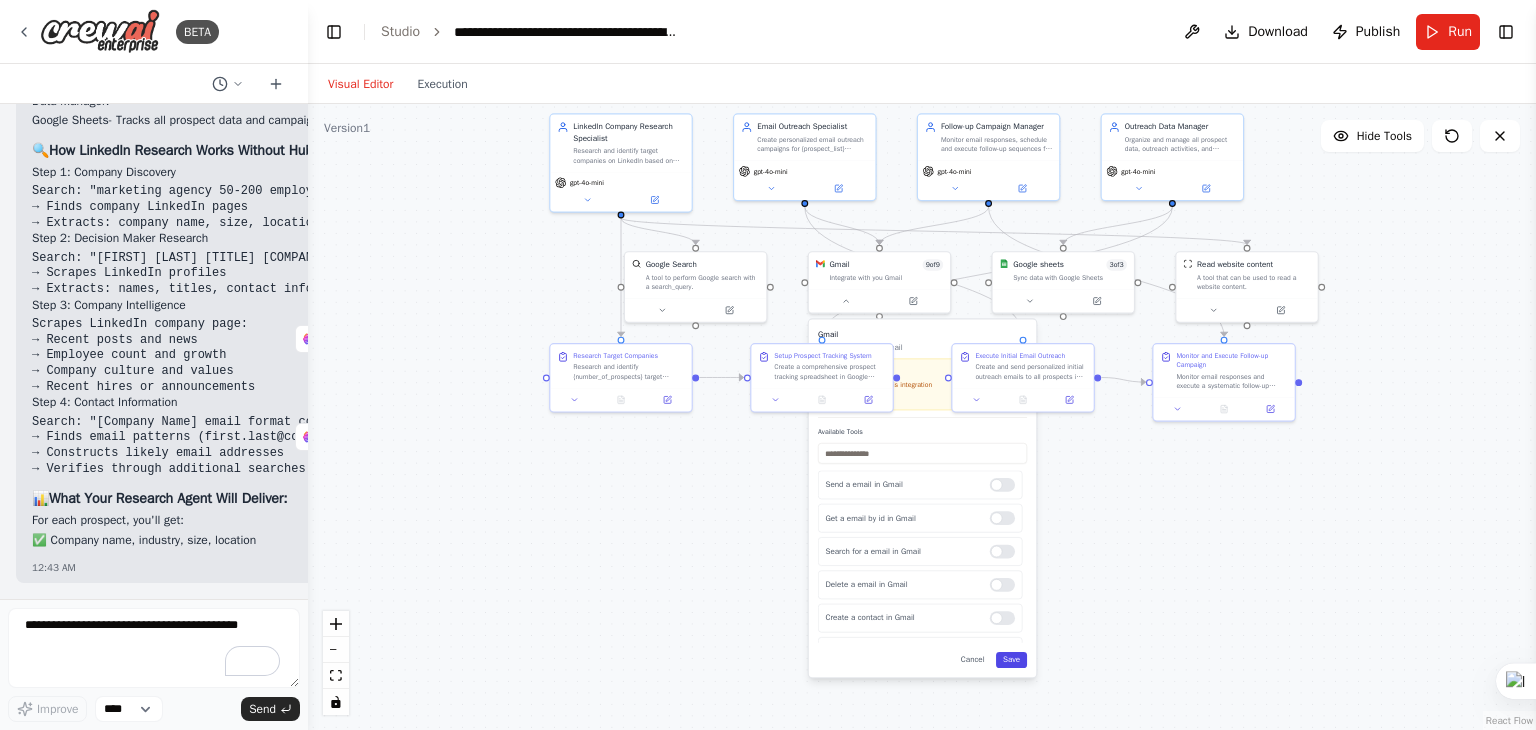 click on "Save" at bounding box center (1011, 660) 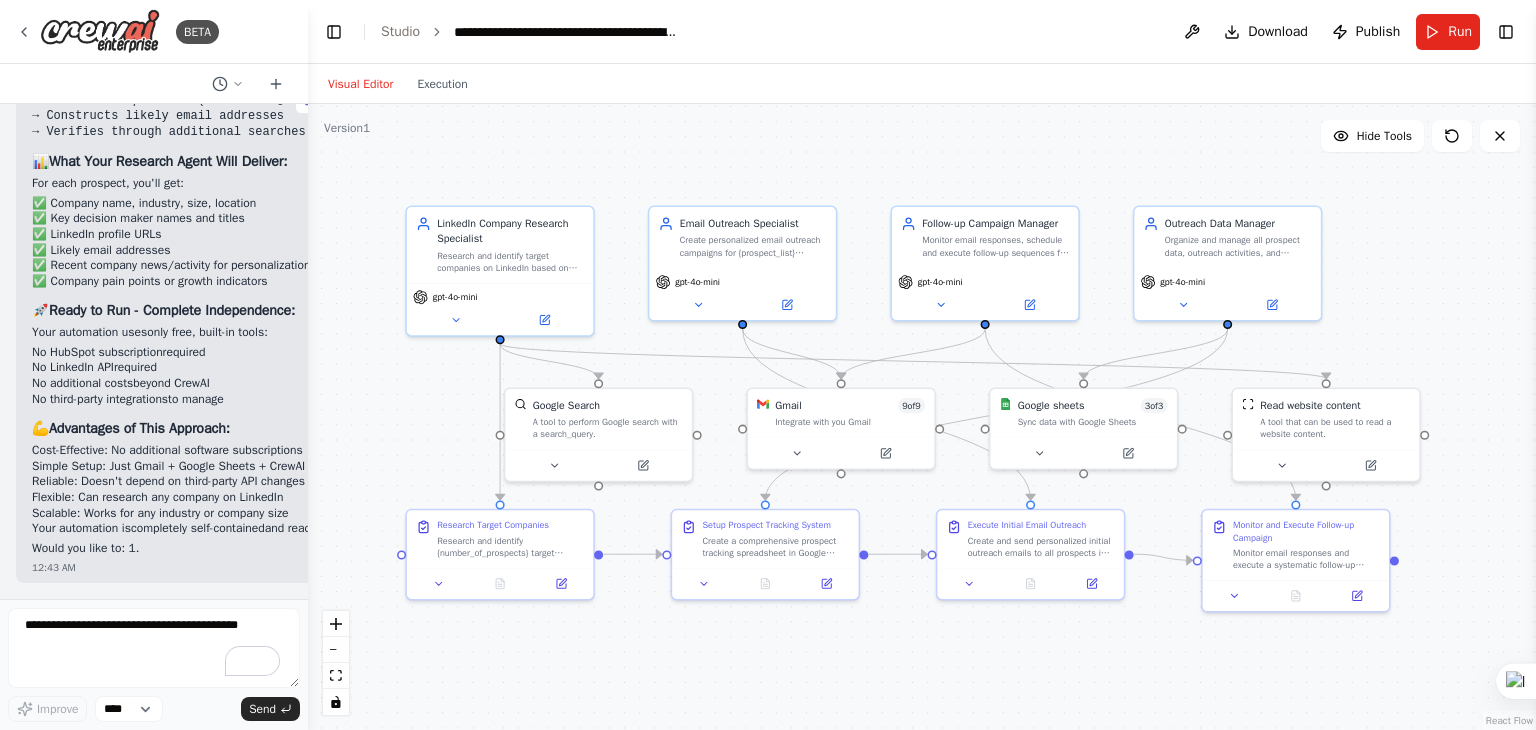 drag, startPoint x: 892, startPoint y: 501, endPoint x: 804, endPoint y: 752, distance: 265.9793 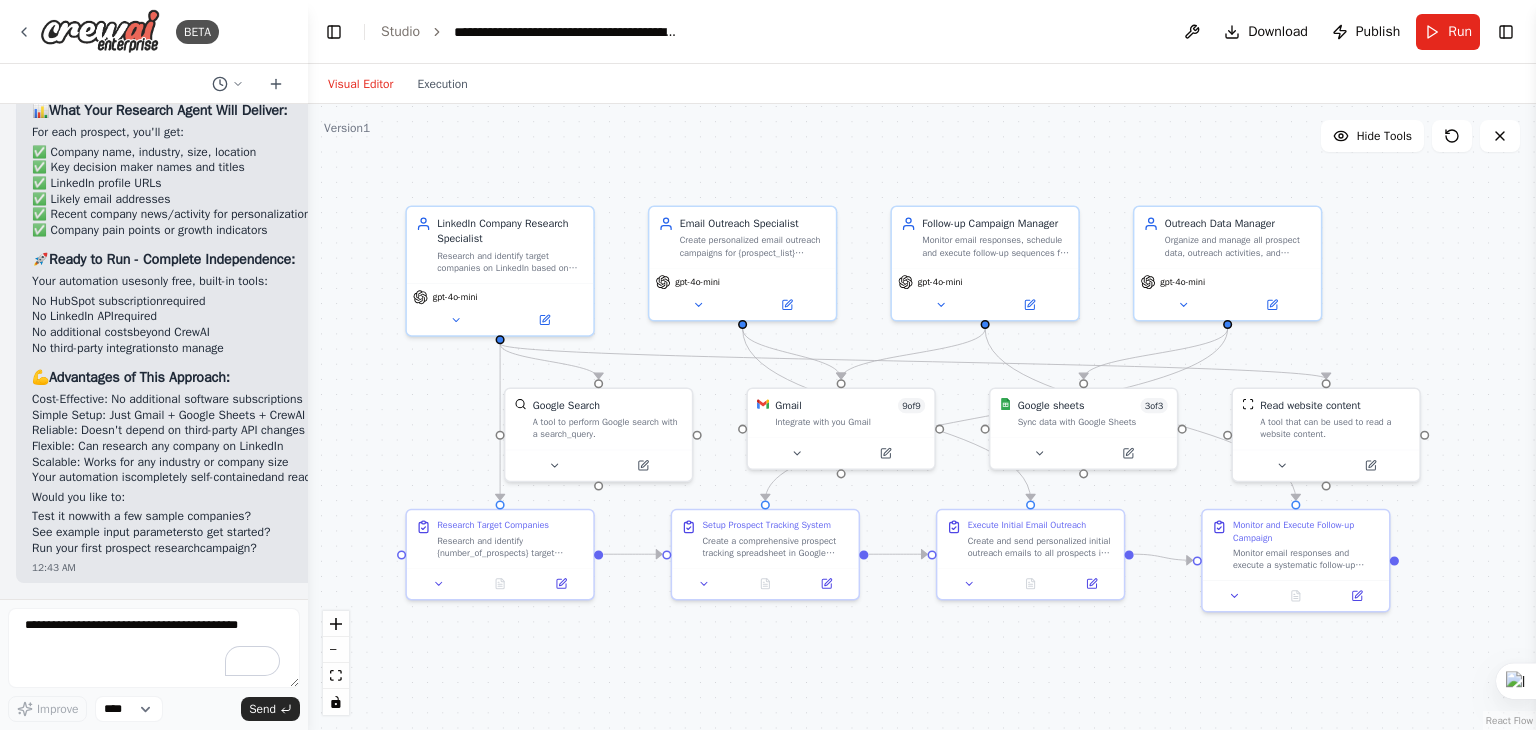 scroll, scrollTop: 14709, scrollLeft: 0, axis: vertical 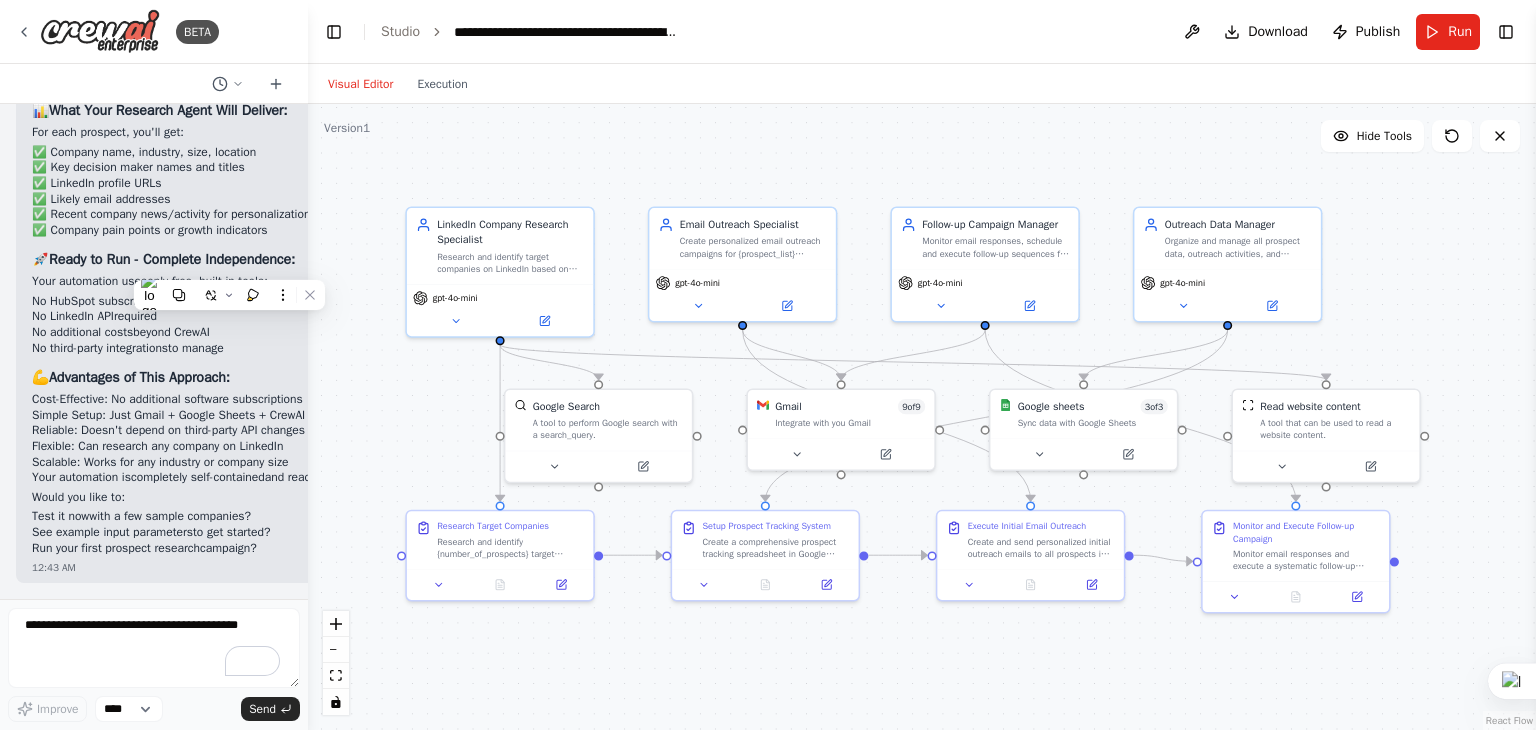 click on ".deletable-edge-delete-btn {
width: 20px;
height: 20px;
border: 0px solid #ffffff;
color: #6b7280;
background-color: #f8fafc;
cursor: pointer;
border-radius: 50%;
font-size: 12px;
padding: 3px;
display: flex;
align-items: center;
justify-content: center;
transition: all 0.2s cubic-bezier(0.4, 0, 0.2, 1);
box-shadow: 0 2px 4px rgba(0, 0, 0, 0.1);
}
.deletable-edge-delete-btn:hover {
background-color: #ef4444;
color: #ffffff;
border-color: #dc2626;
transform: scale(1.1);
box-shadow: 0 4px 12px rgba(239, 68, 68, 0.4);
}
.deletable-edge-delete-btn:active {
transform: scale(0.95);
box-shadow: 0 2px 4px rgba(239, 68, 68, 0.3);
}
LinkedIn Company Research Specialist gpt-4o-mini Google Search Gmail" at bounding box center [922, 417] 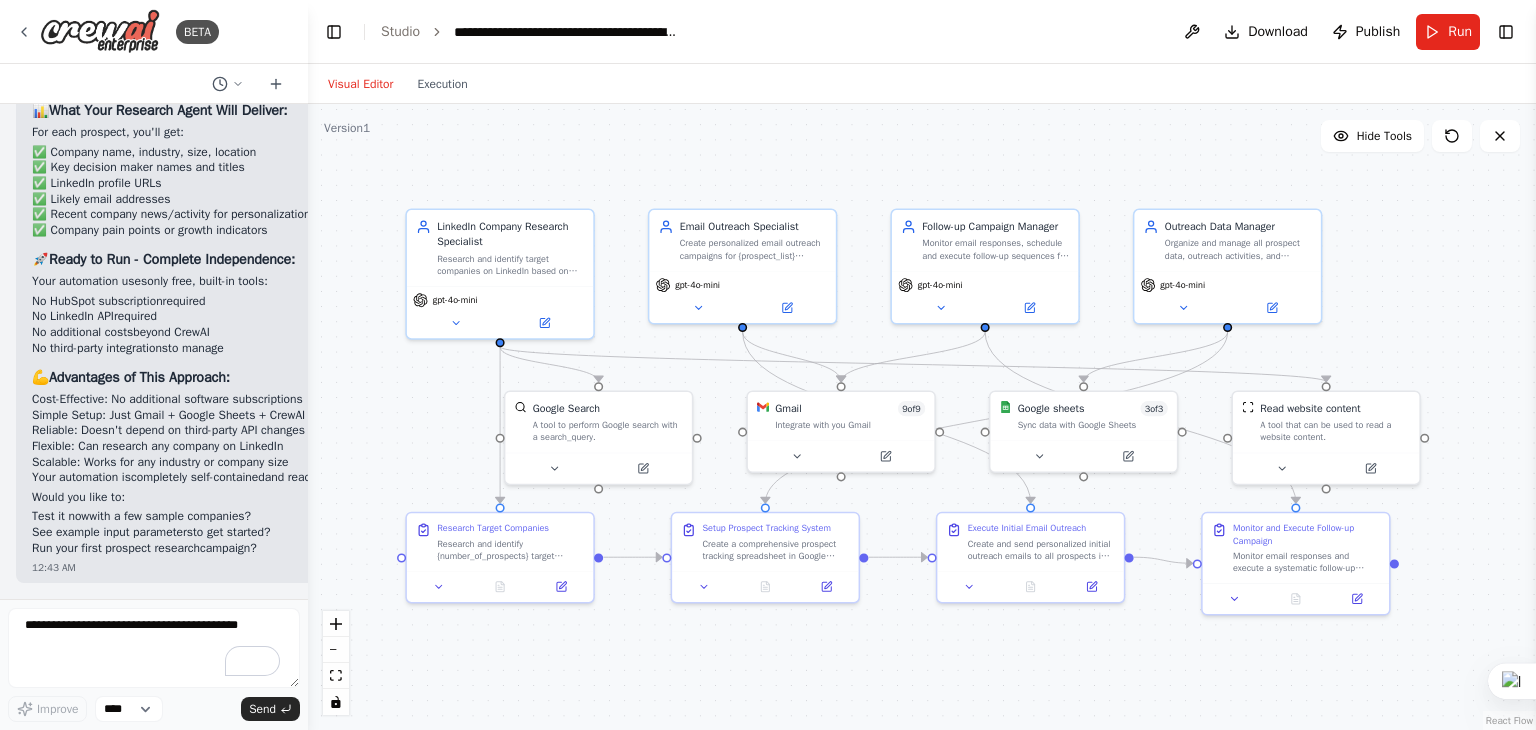 click on ".deletable-edge-delete-btn {
width: 20px;
height: 20px;
border: 0px solid #ffffff;
color: #6b7280;
background-color: #f8fafc;
cursor: pointer;
border-radius: 50%;
font-size: 12px;
padding: 3px;
display: flex;
align-items: center;
justify-content: center;
transition: all 0.2s cubic-bezier(0.4, 0, 0.2, 1);
box-shadow: 0 2px 4px rgba(0, 0, 0, 0.1);
}
.deletable-edge-delete-btn:hover {
background-color: #ef4444;
color: #ffffff;
border-color: #dc2626;
transform: scale(1.1);
box-shadow: 0 4px 12px rgba(239, 68, 68, 0.4);
}
.deletable-edge-delete-btn:active {
transform: scale(0.95);
box-shadow: 0 2px 4px rgba(239, 68, 68, 0.3);
}
LinkedIn Company Research Specialist gpt-4o-mini Google Search Gmail" at bounding box center [922, 417] 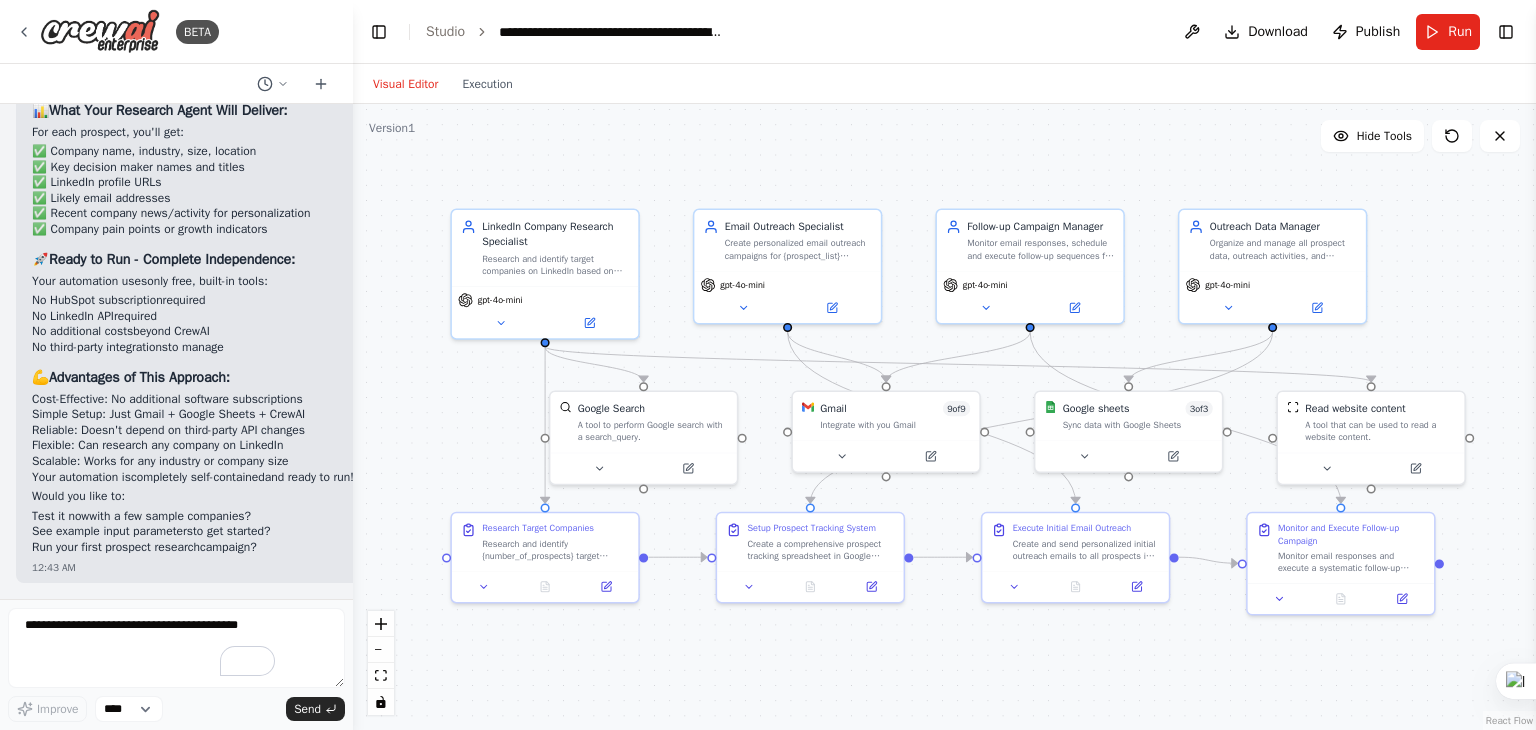scroll, scrollTop: 13127, scrollLeft: 0, axis: vertical 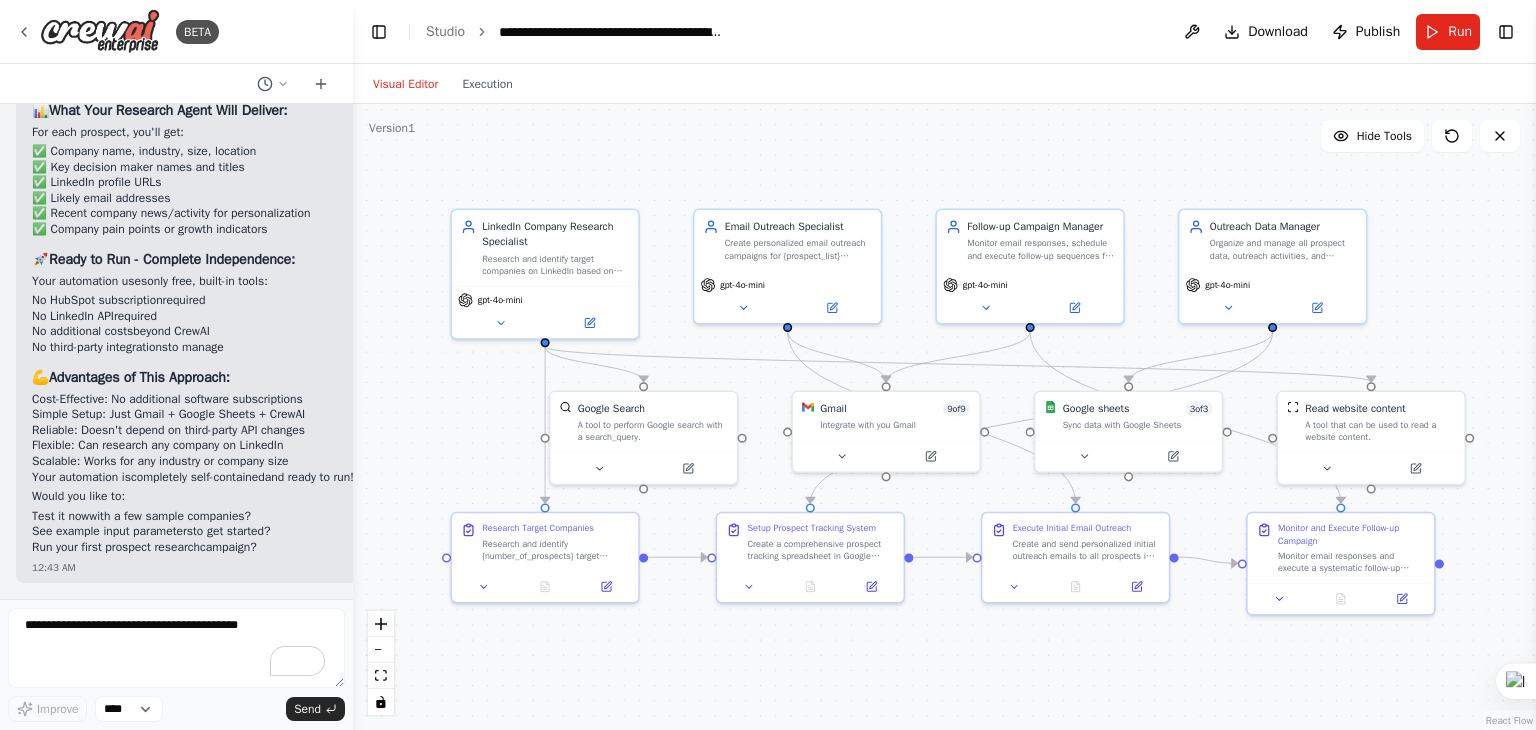 drag, startPoint x: 301, startPoint y: 297, endPoint x: 353, endPoint y: 296, distance: 52.009613 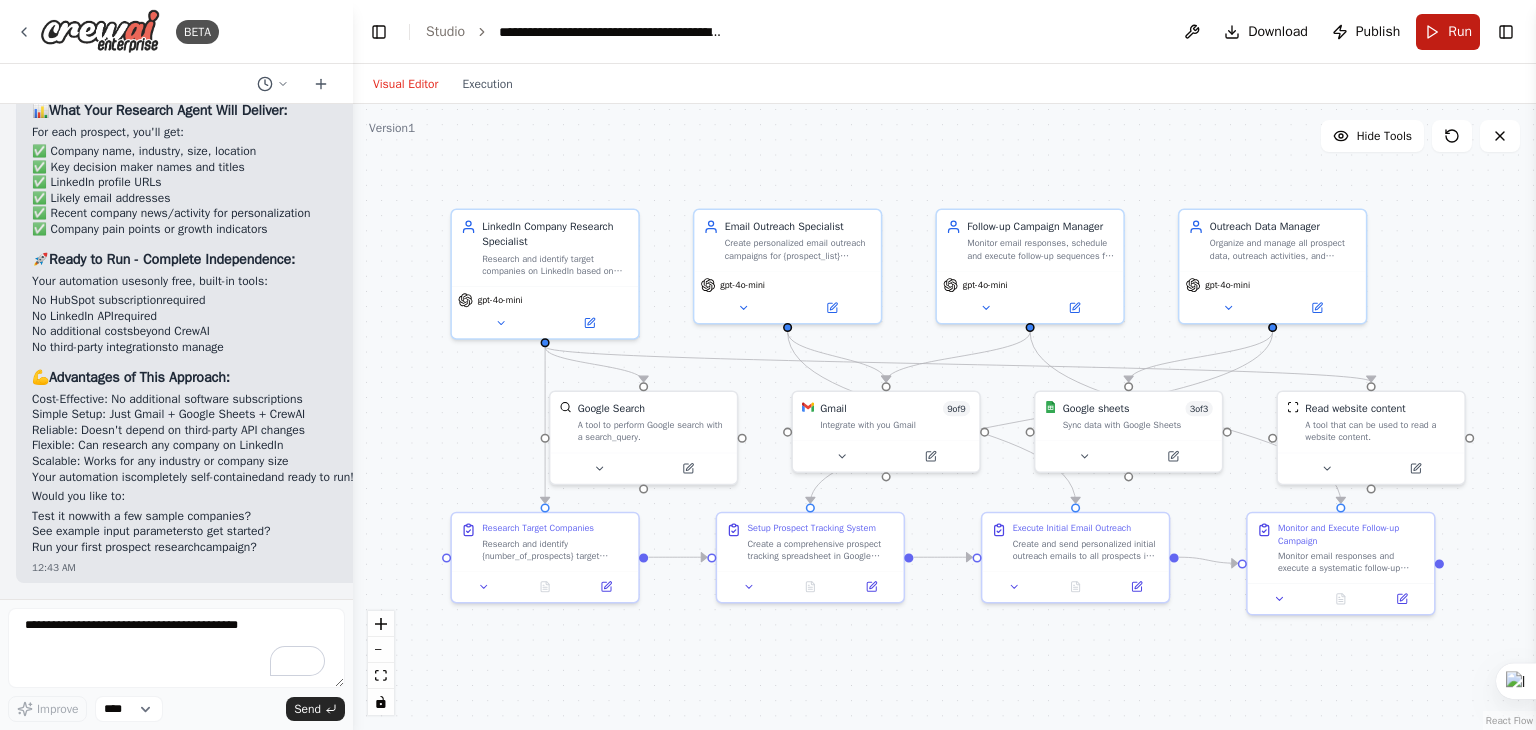 click on "Run" at bounding box center [1448, 32] 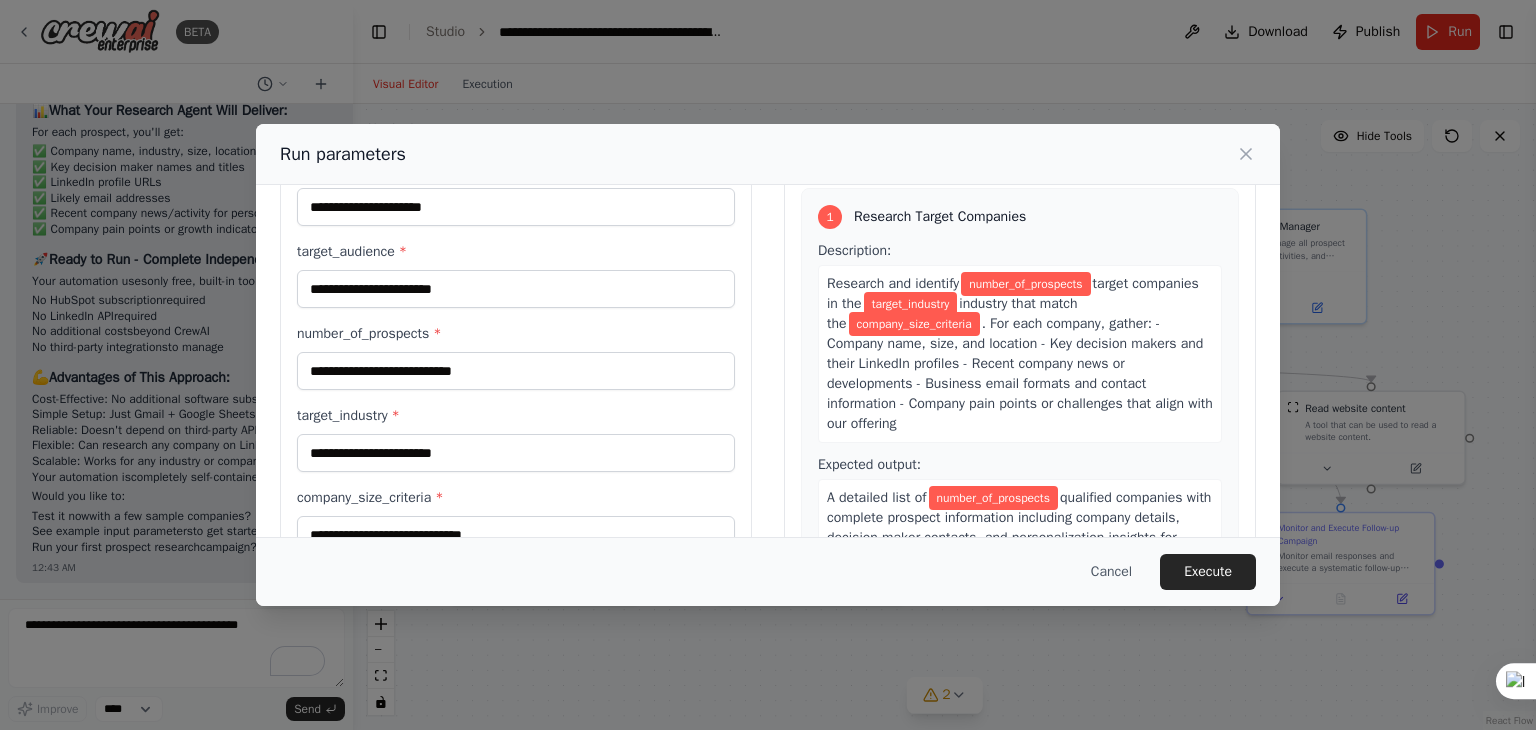 scroll, scrollTop: 0, scrollLeft: 0, axis: both 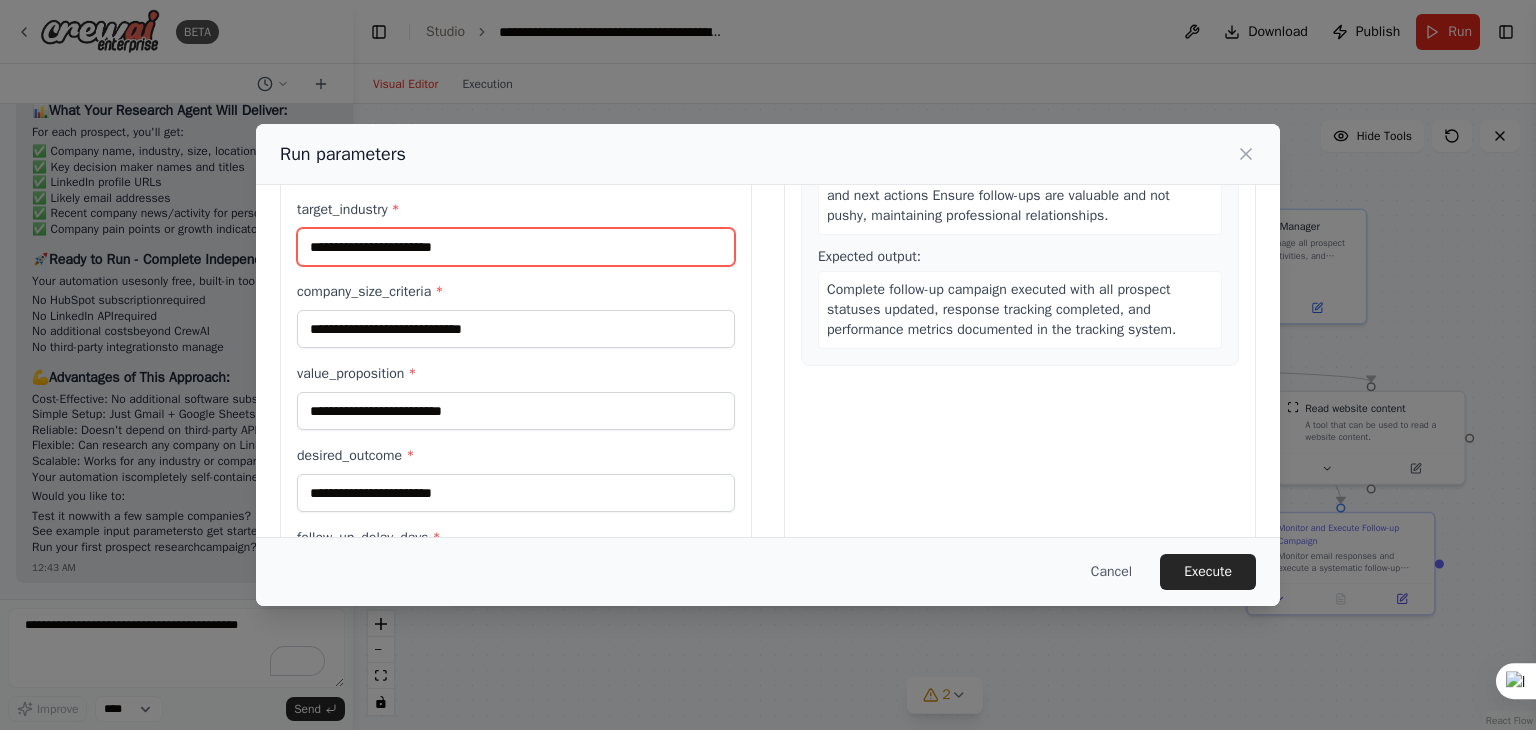 click on "target_industry *" at bounding box center (516, 247) 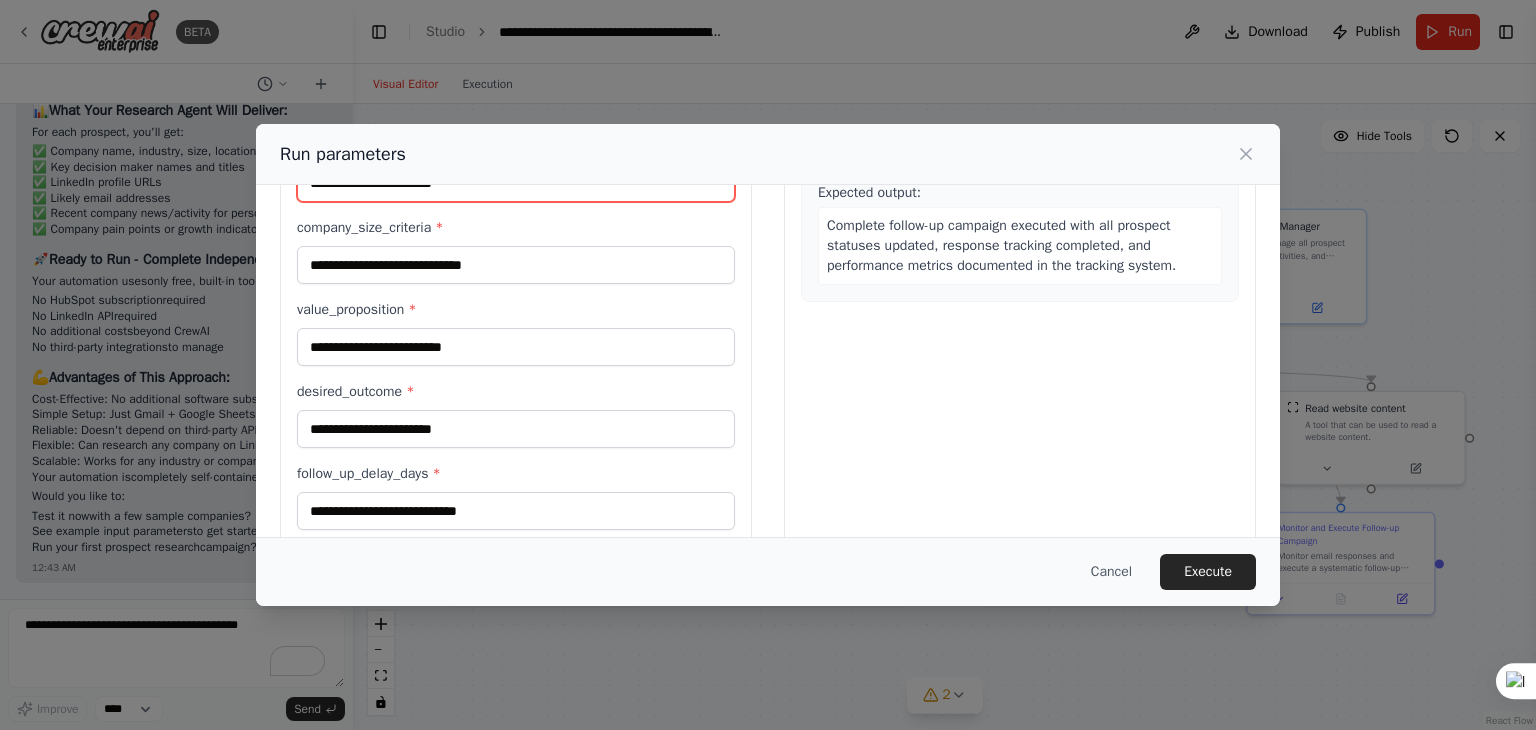 scroll, scrollTop: 394, scrollLeft: 0, axis: vertical 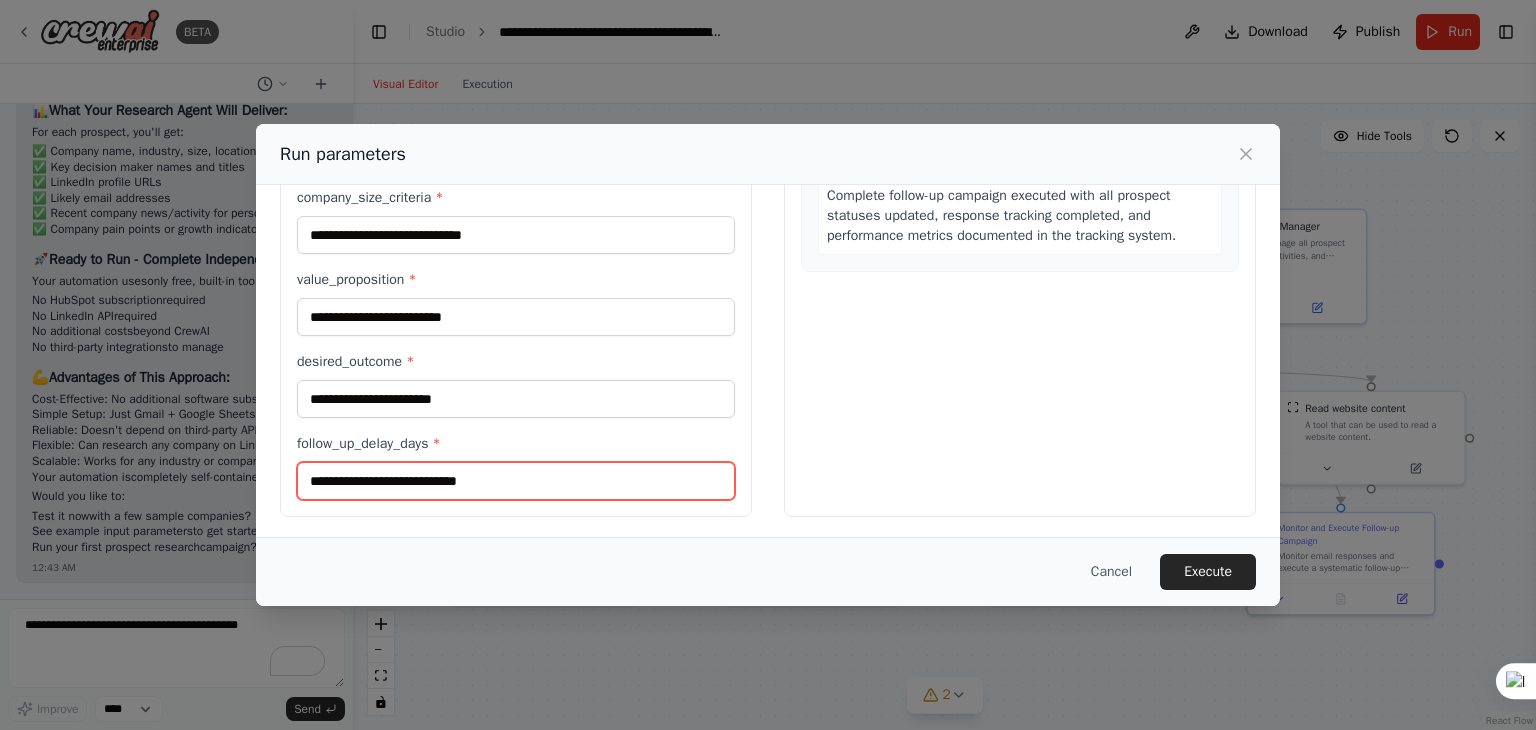 click on "follow_up_delay_days *" at bounding box center (516, 481) 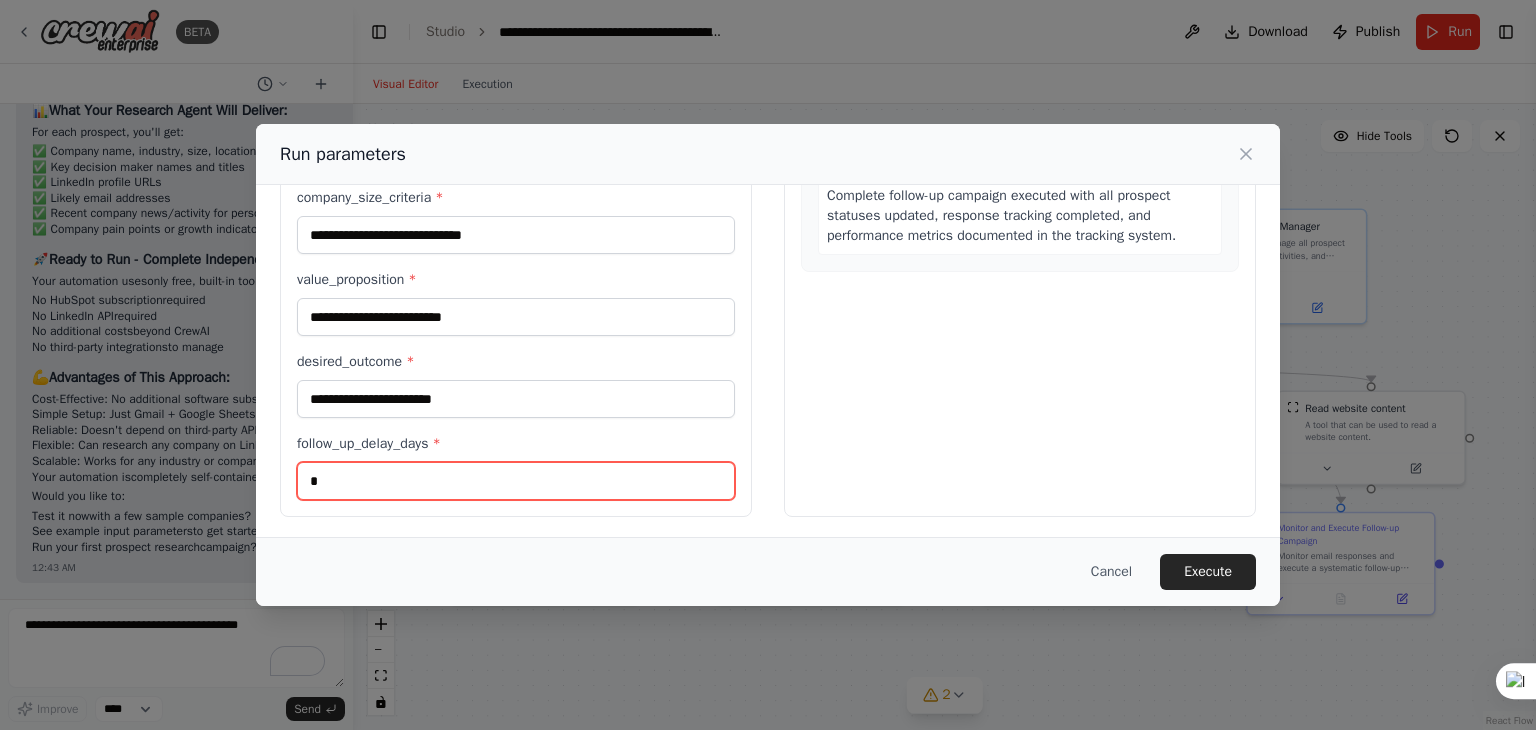scroll, scrollTop: 1343, scrollLeft: 0, axis: vertical 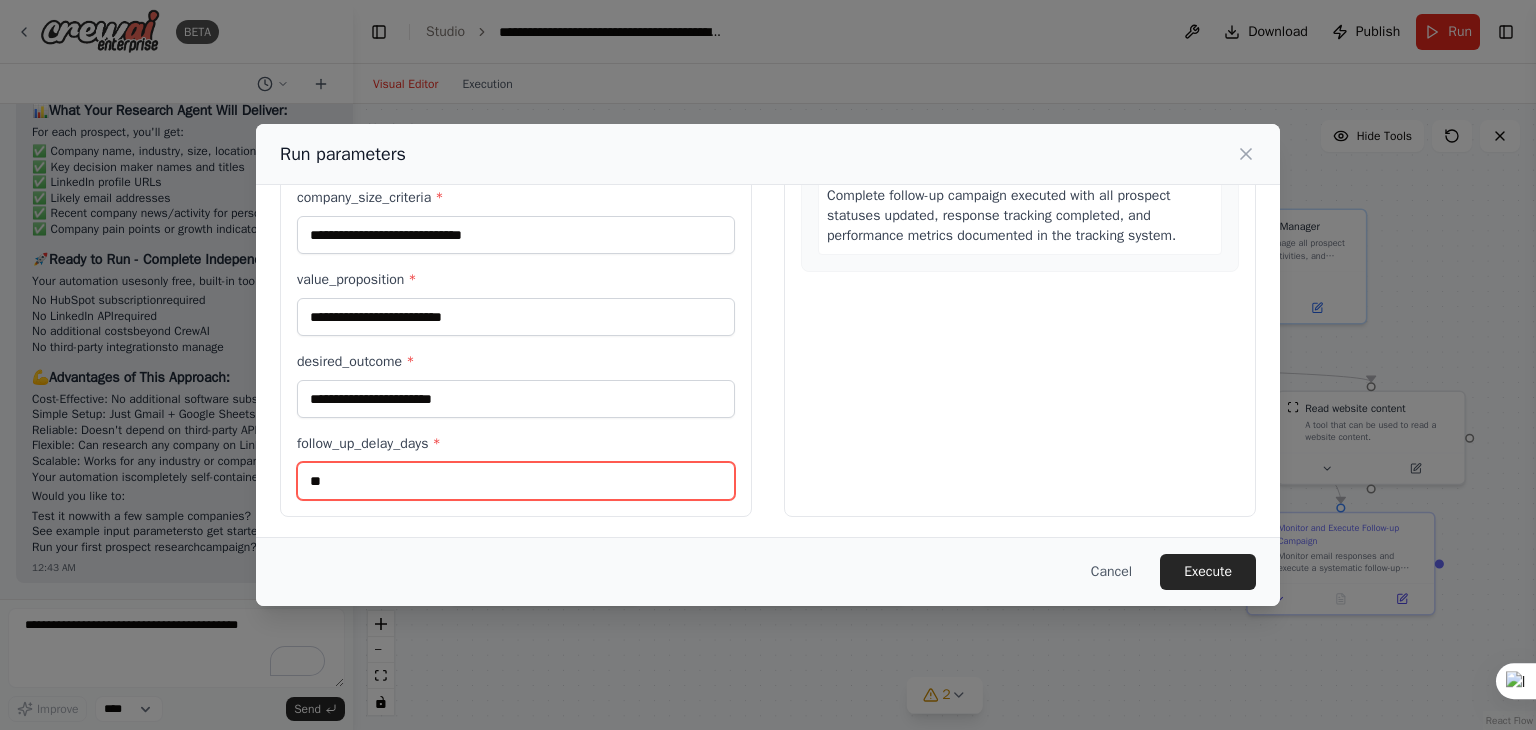 type on "*" 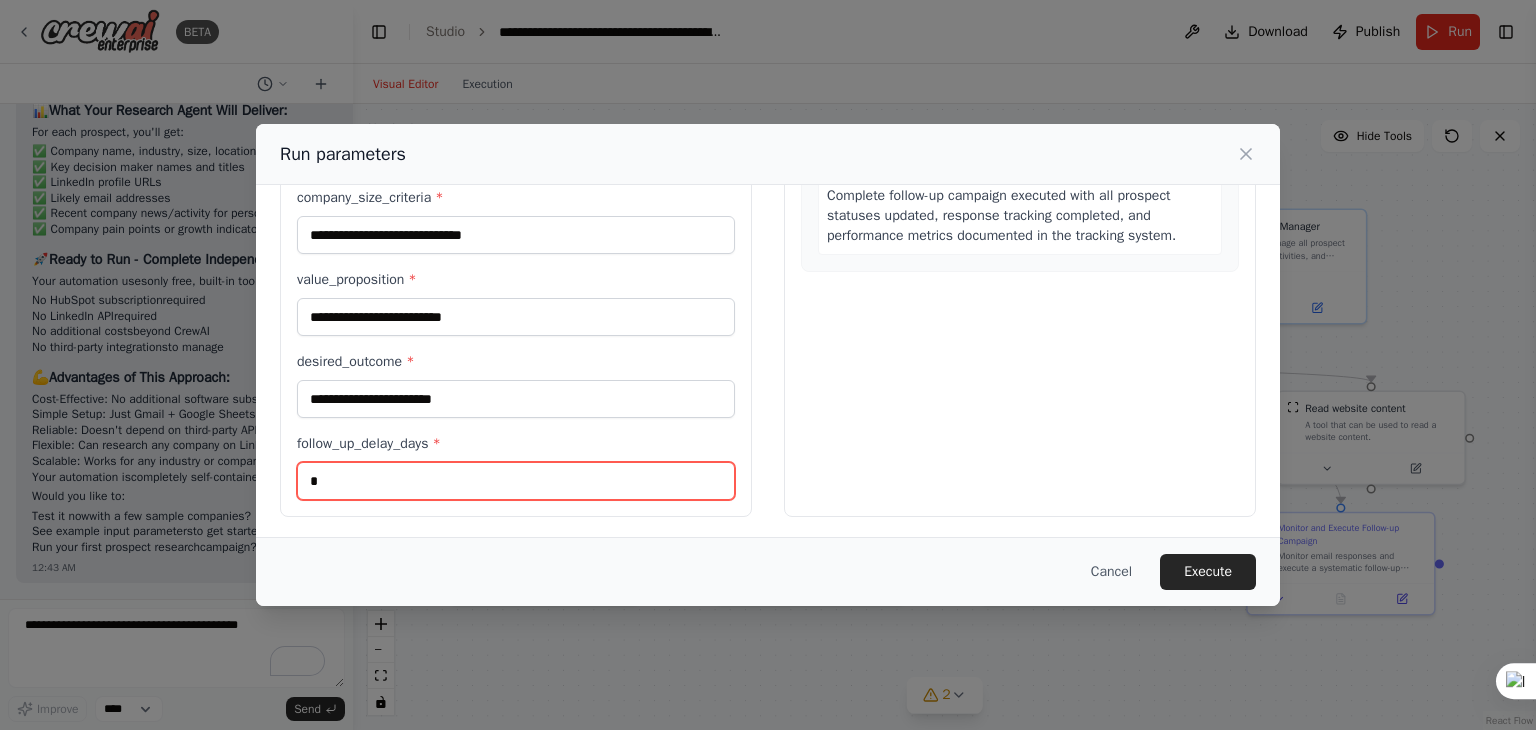 scroll, scrollTop: 1343, scrollLeft: 0, axis: vertical 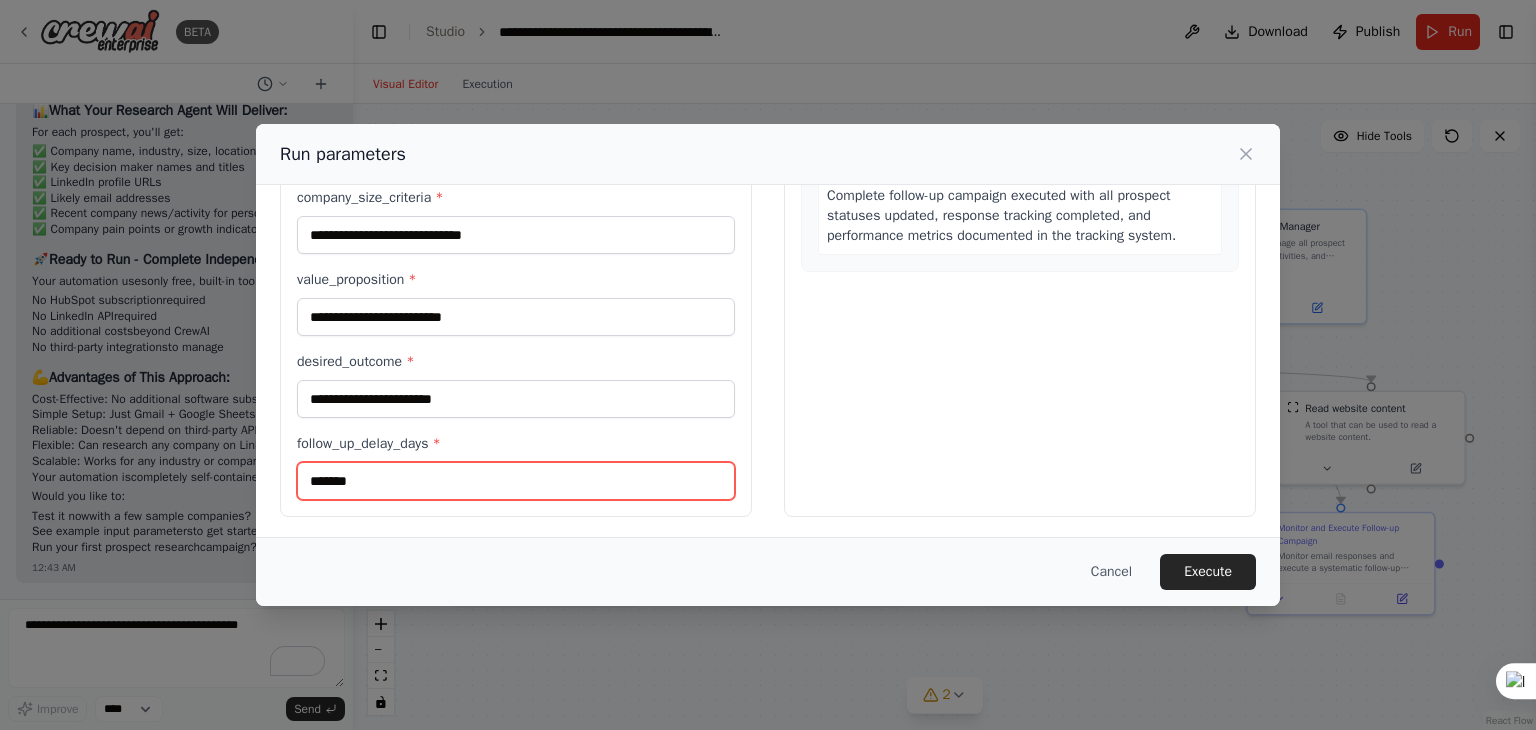 type on "******" 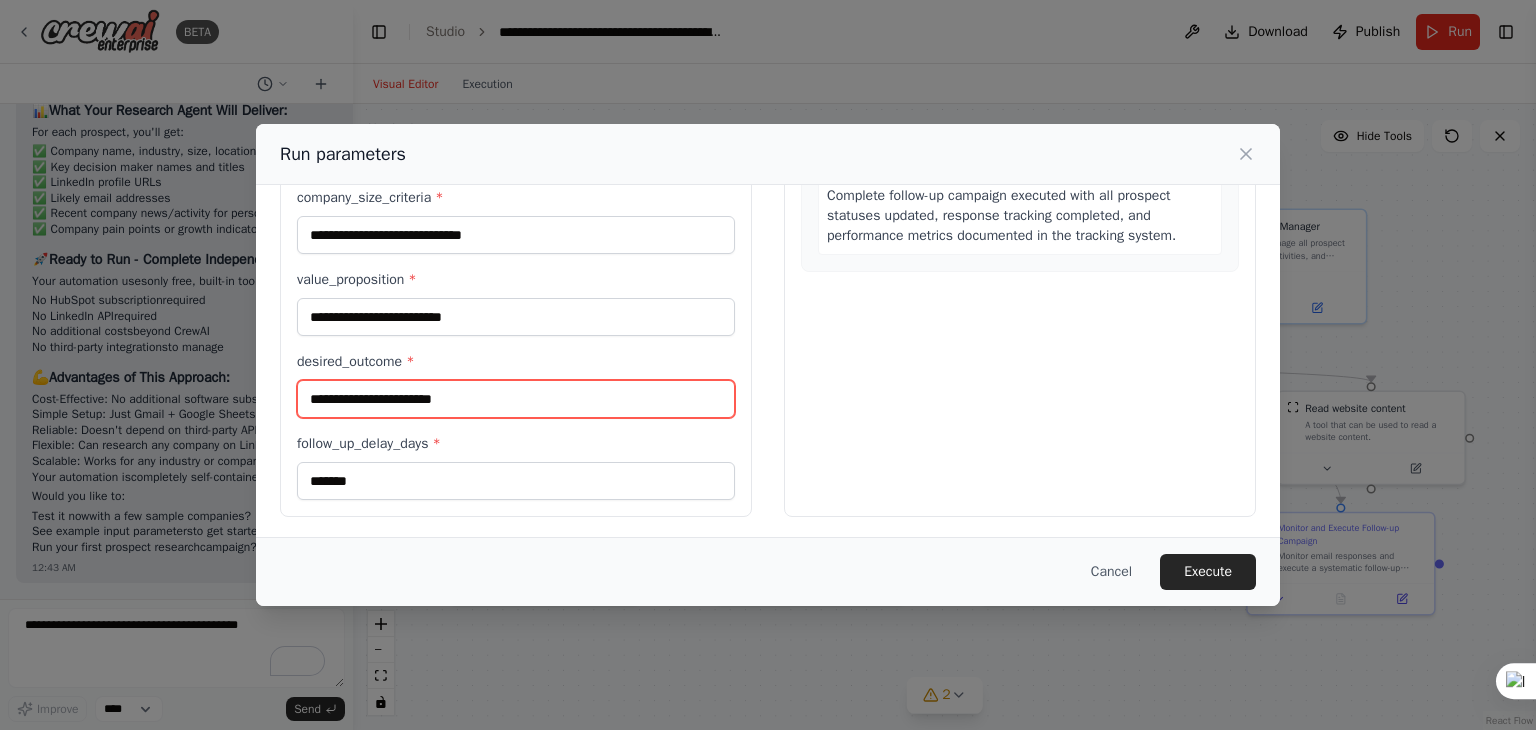 click on "desired_outcome *" at bounding box center [516, 399] 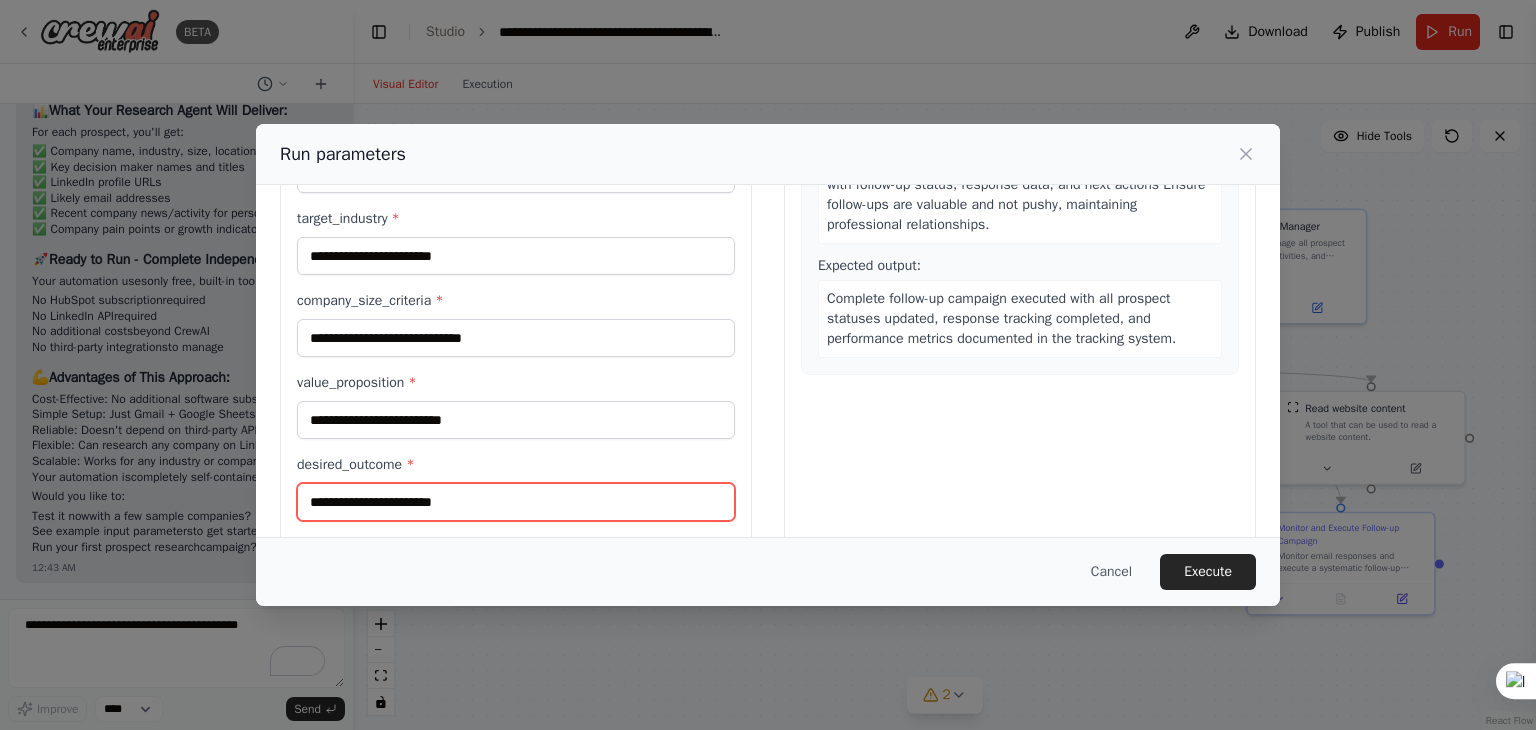 scroll, scrollTop: 294, scrollLeft: 0, axis: vertical 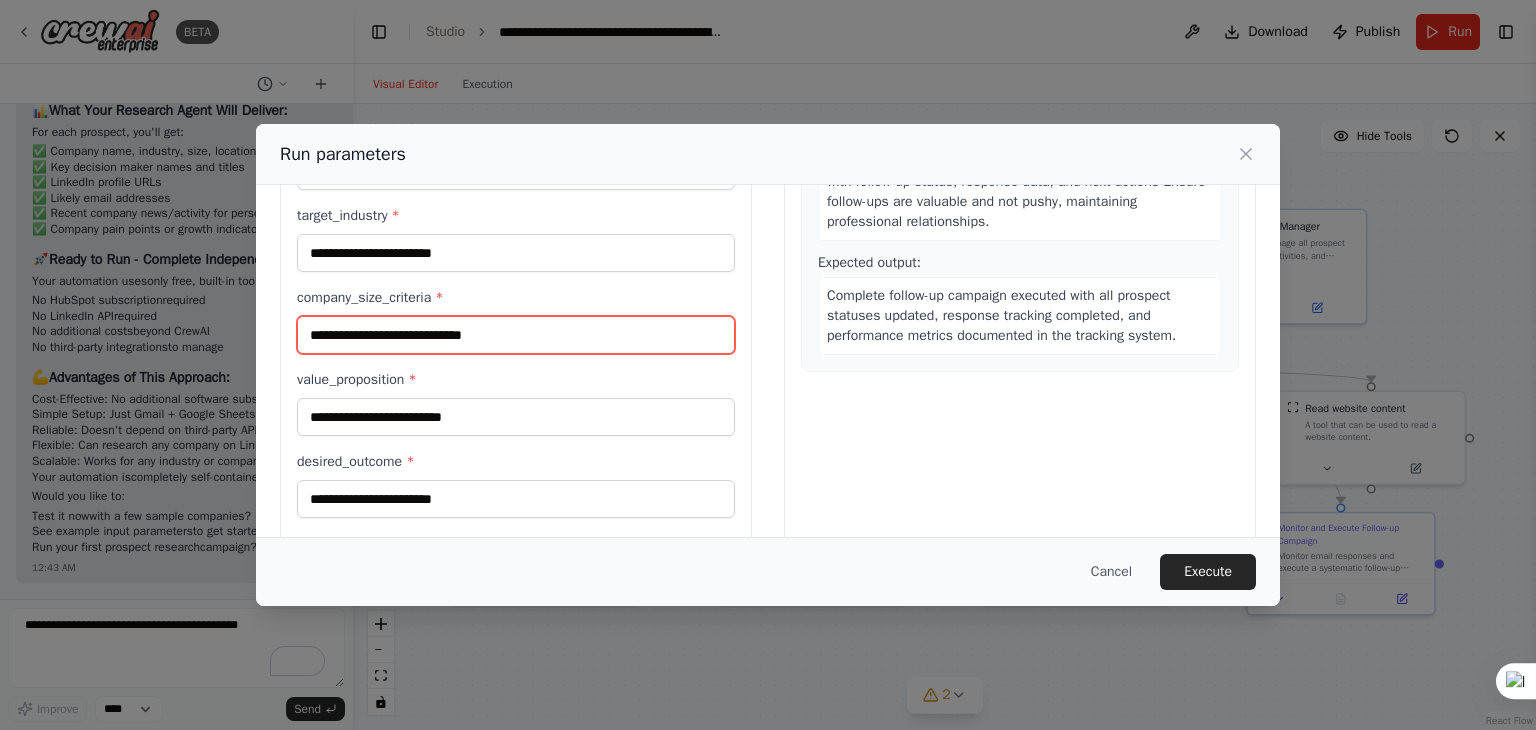 click on "company_size_criteria *" at bounding box center [516, 335] 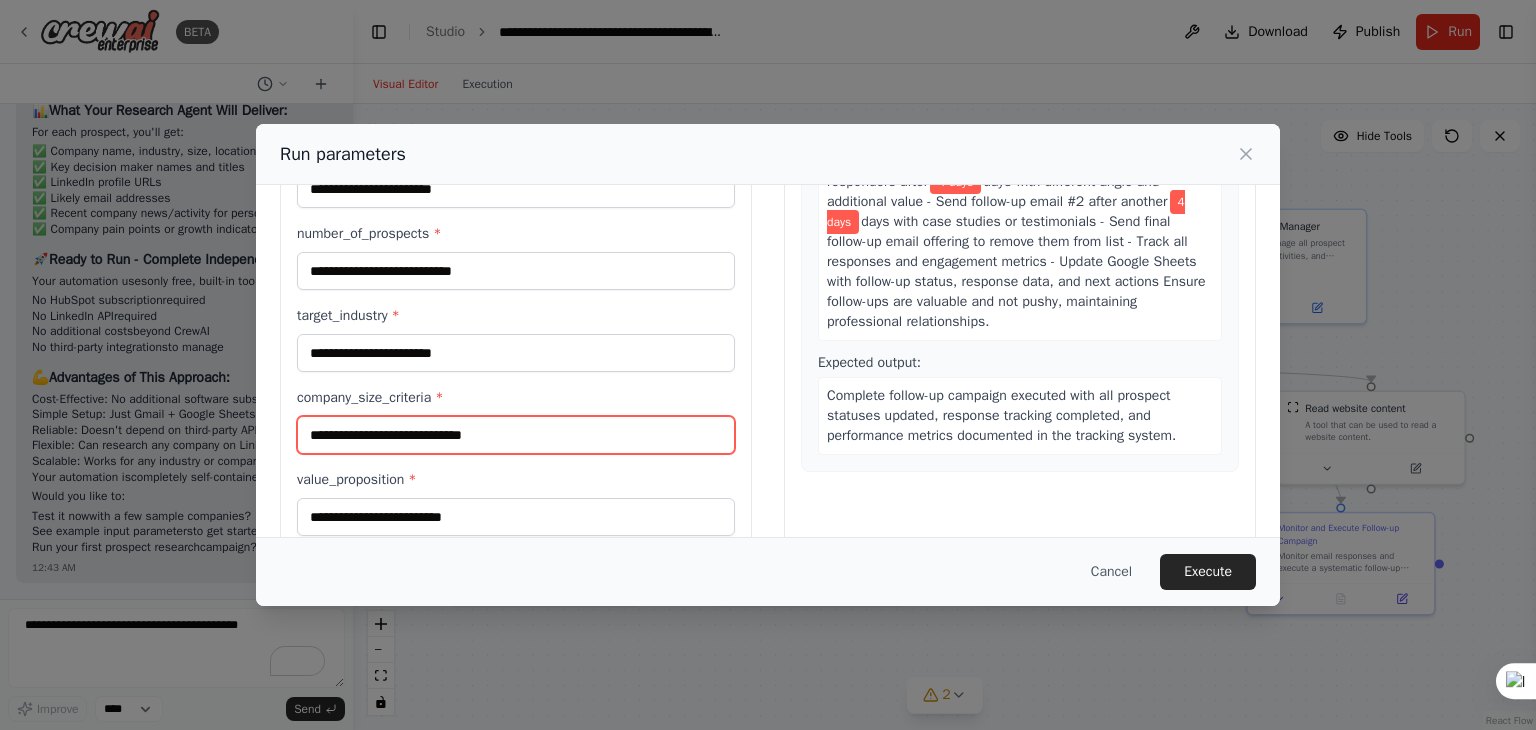 scroll, scrollTop: 0, scrollLeft: 0, axis: both 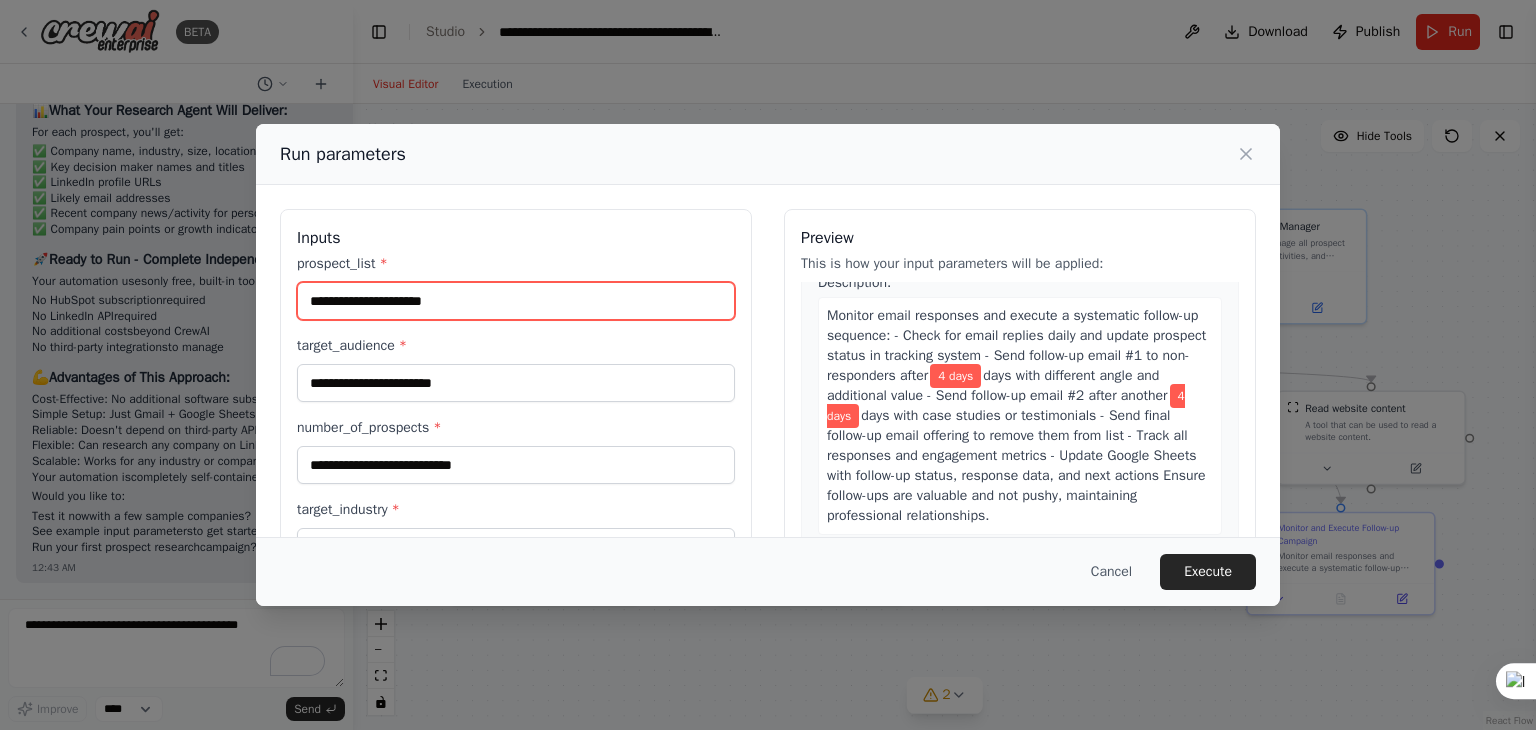 click on "prospect_list *" at bounding box center (516, 301) 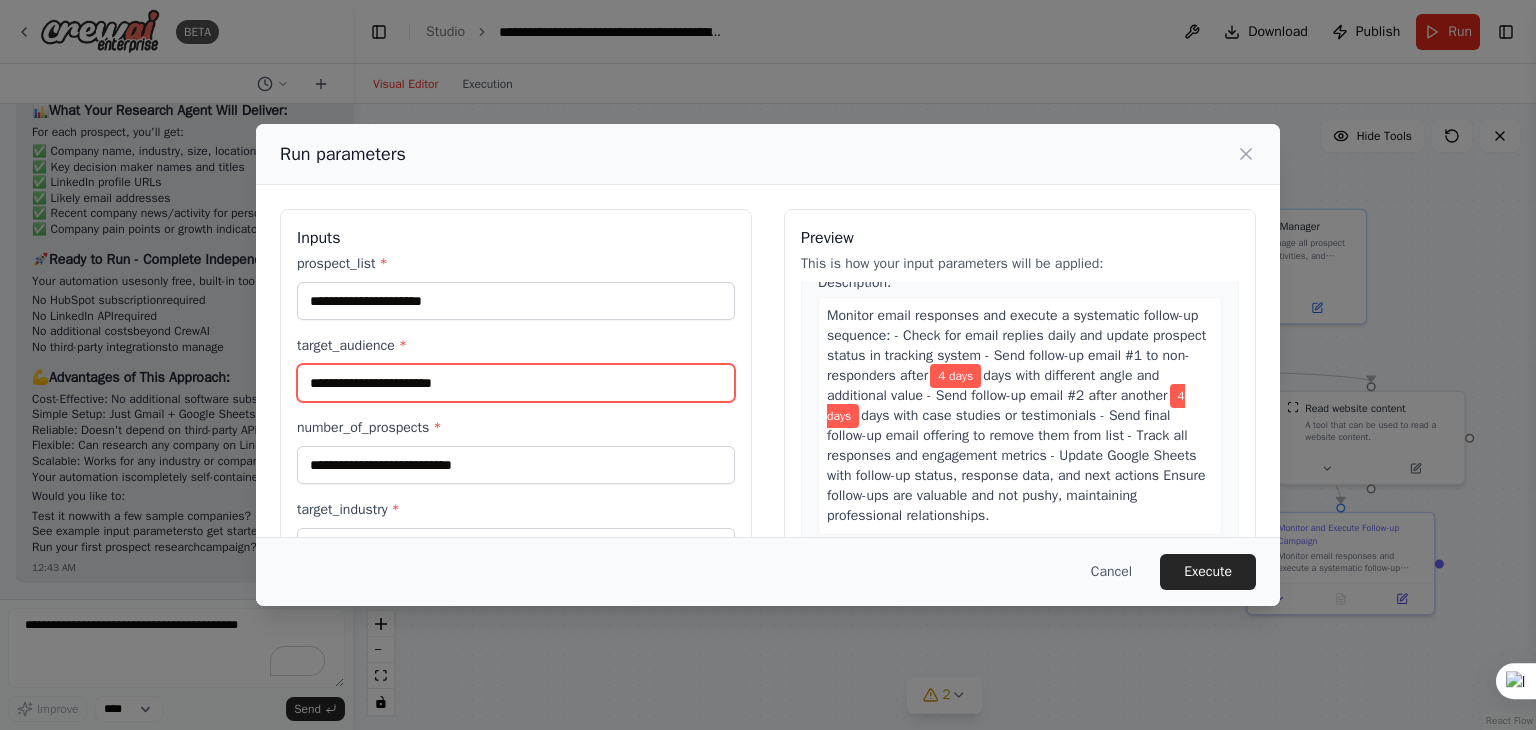 click on "target_audience *" at bounding box center (516, 383) 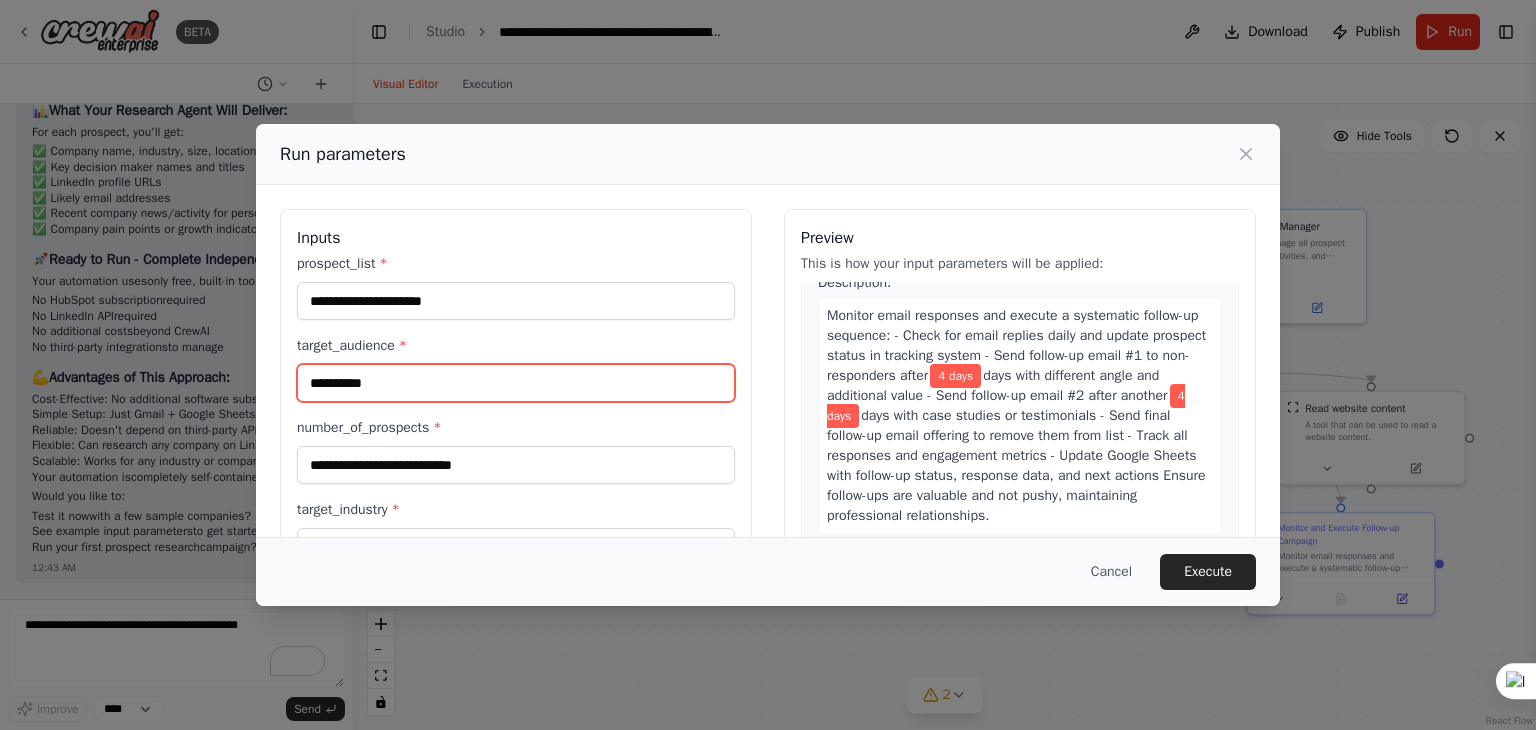click on "*********" at bounding box center [516, 383] 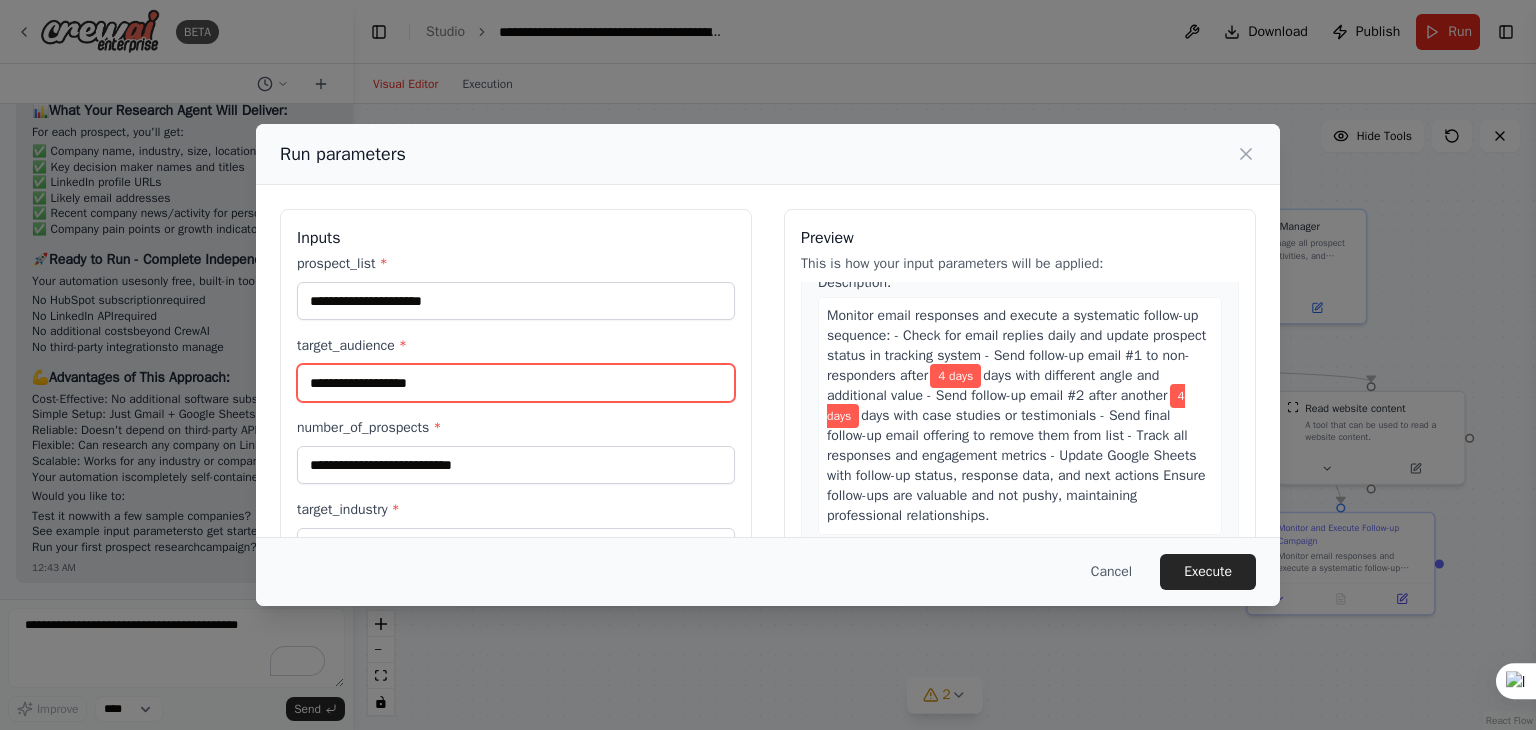 click on "**********" at bounding box center (516, 383) 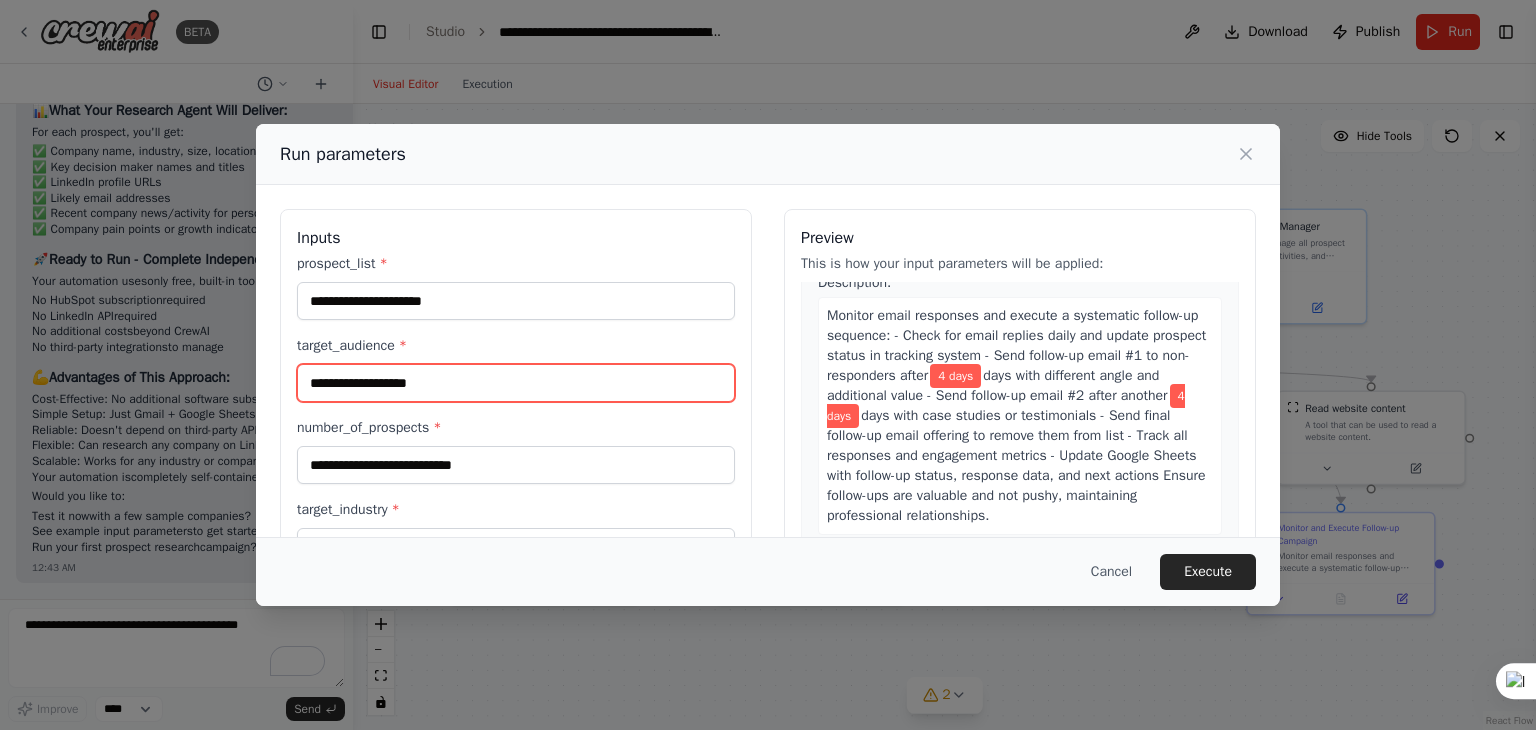 click on "**********" at bounding box center (516, 383) 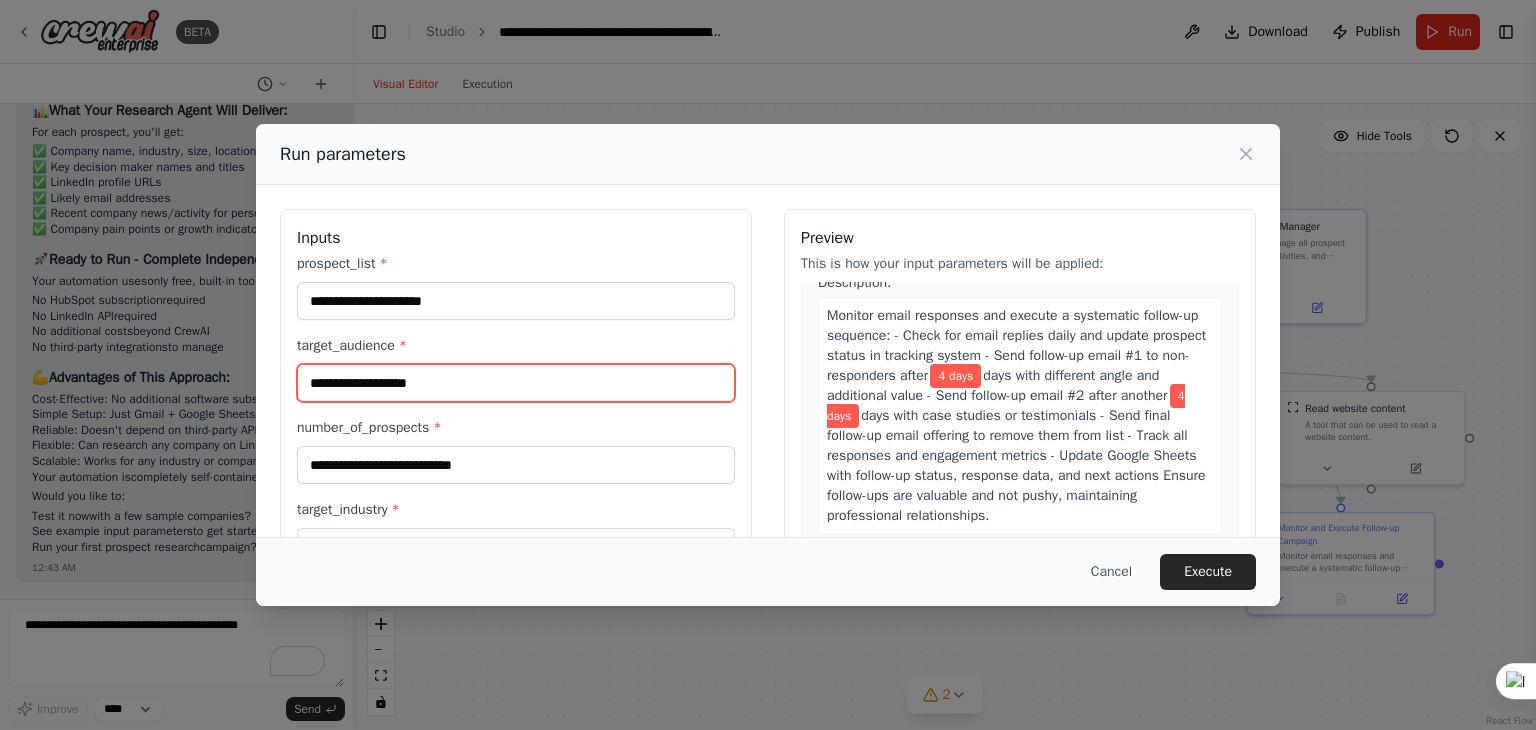 click on "**********" at bounding box center [516, 383] 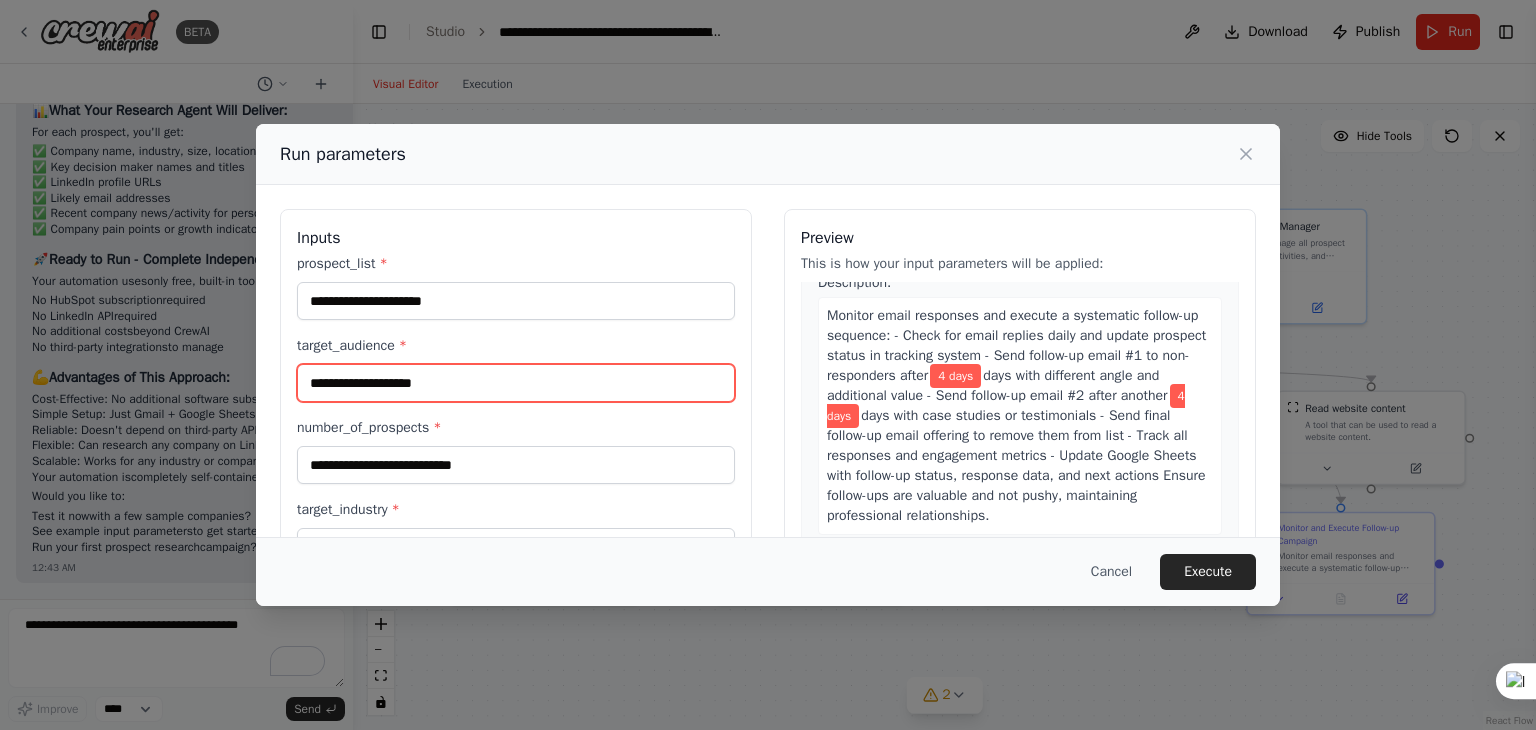 click on "**********" at bounding box center [516, 383] 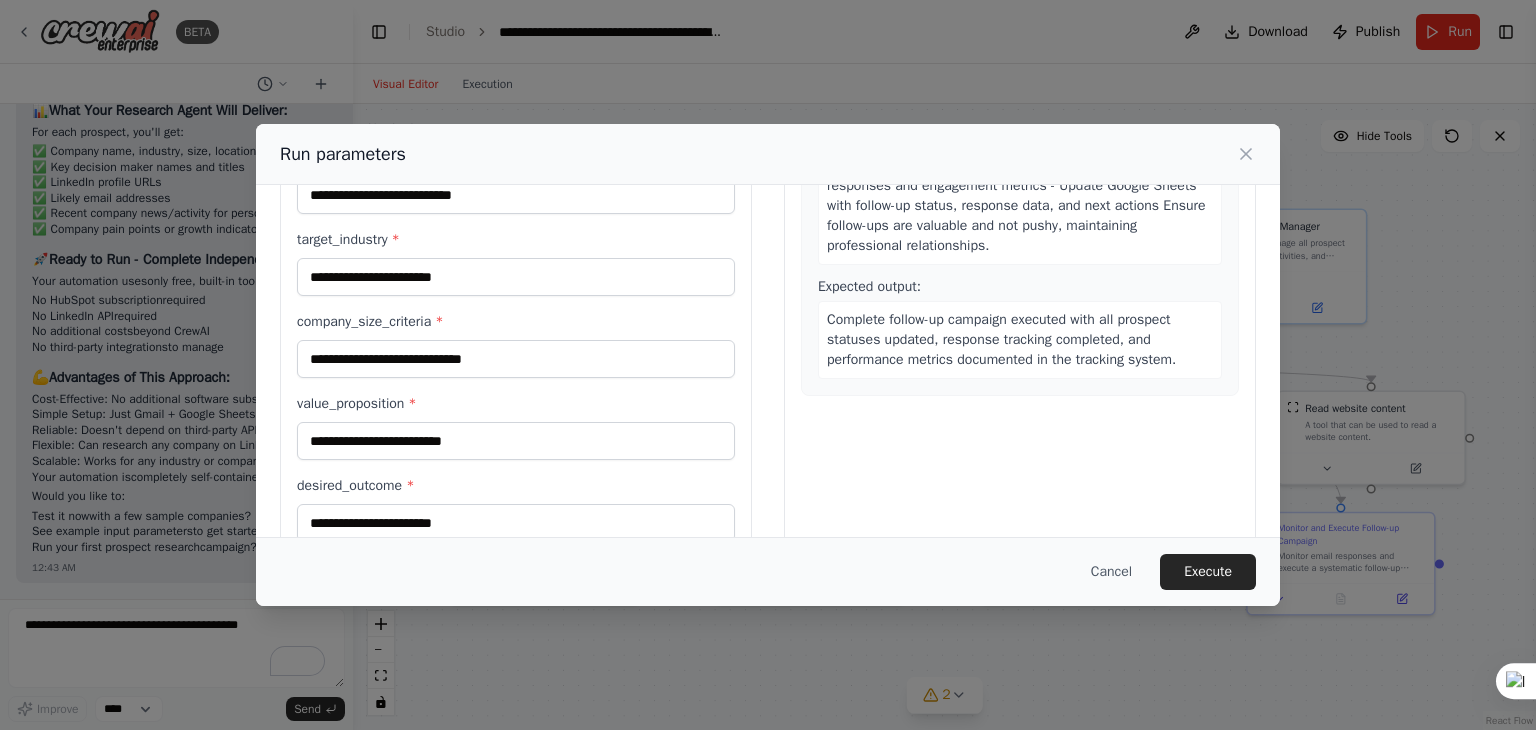 scroll, scrollTop: 394, scrollLeft: 0, axis: vertical 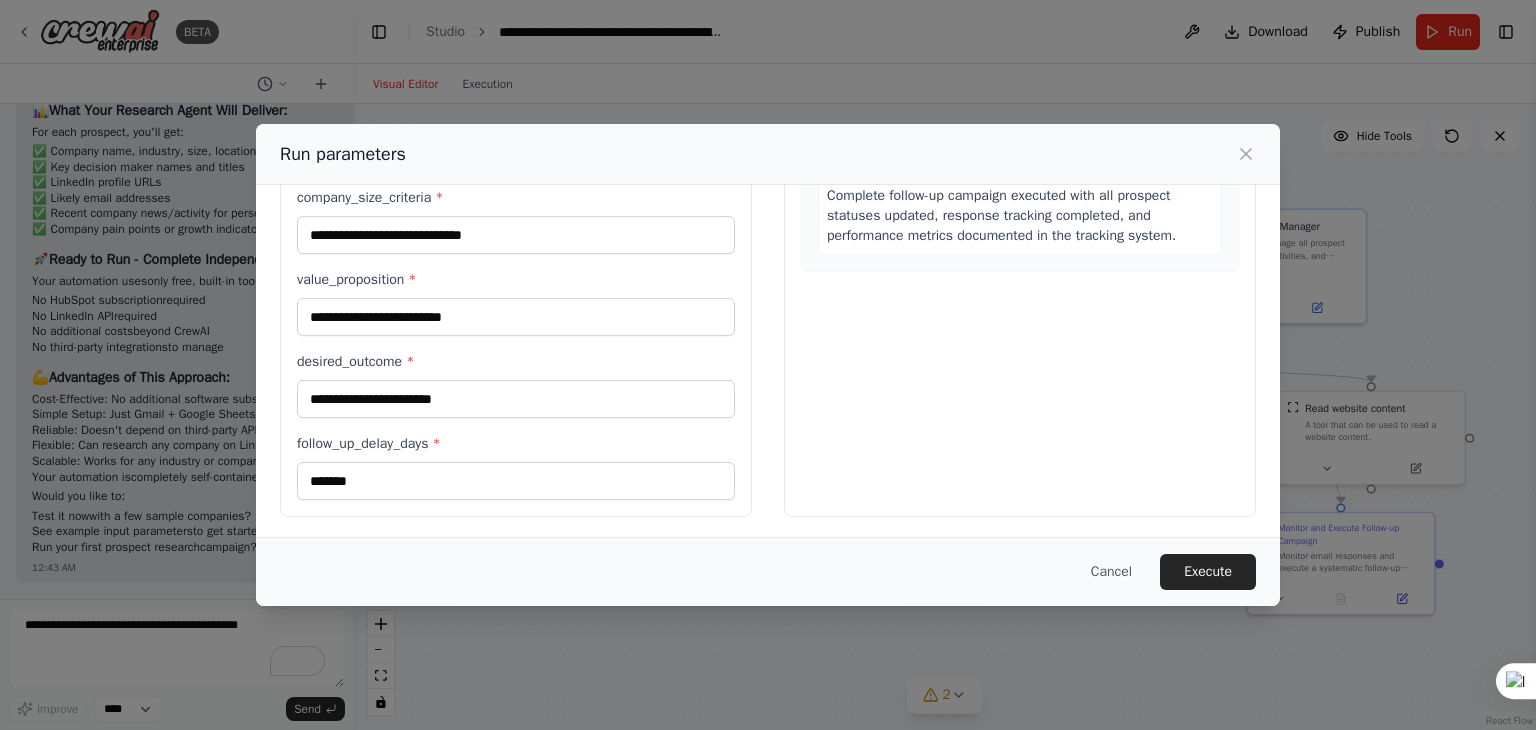 type on "**********" 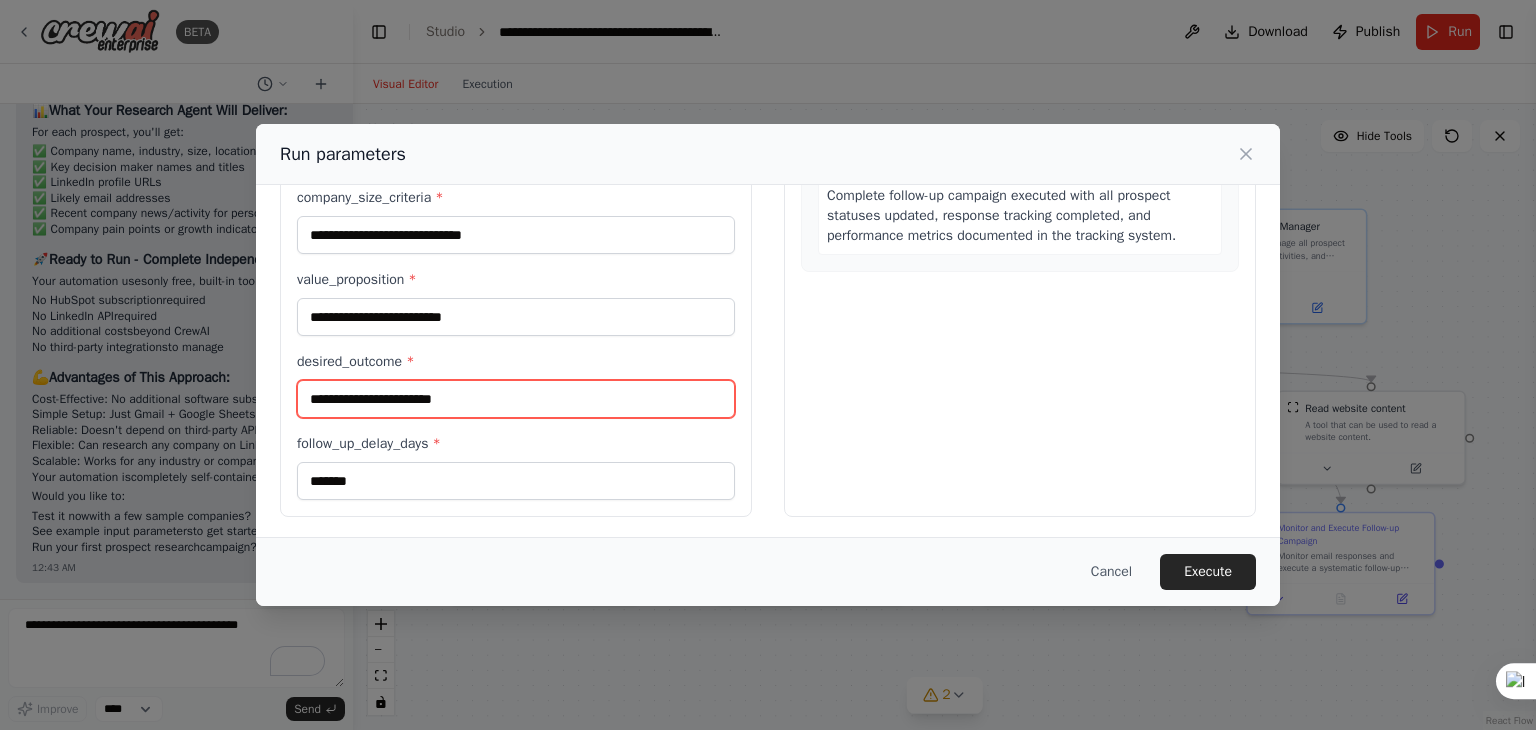 click on "desired_outcome *" at bounding box center (516, 399) 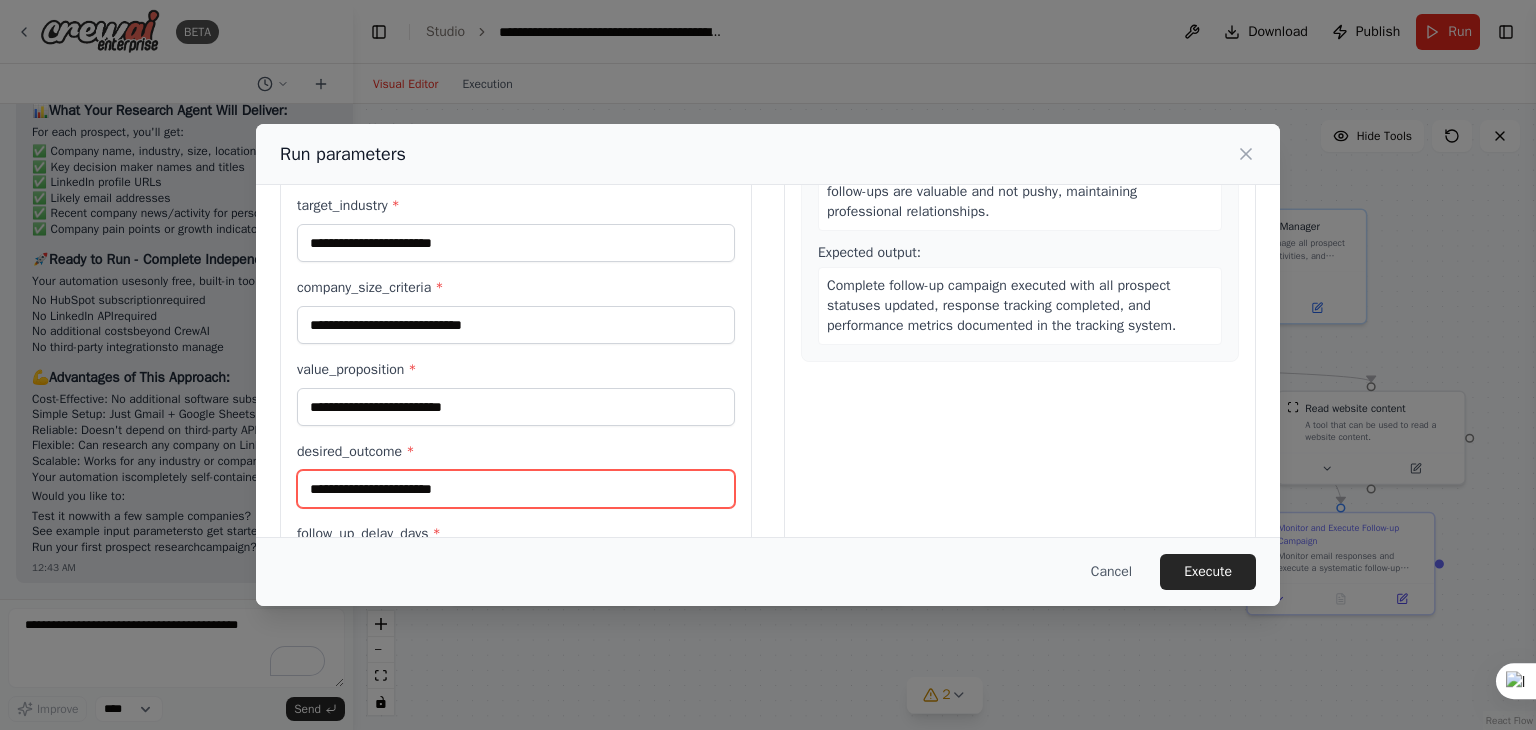 scroll, scrollTop: 0, scrollLeft: 0, axis: both 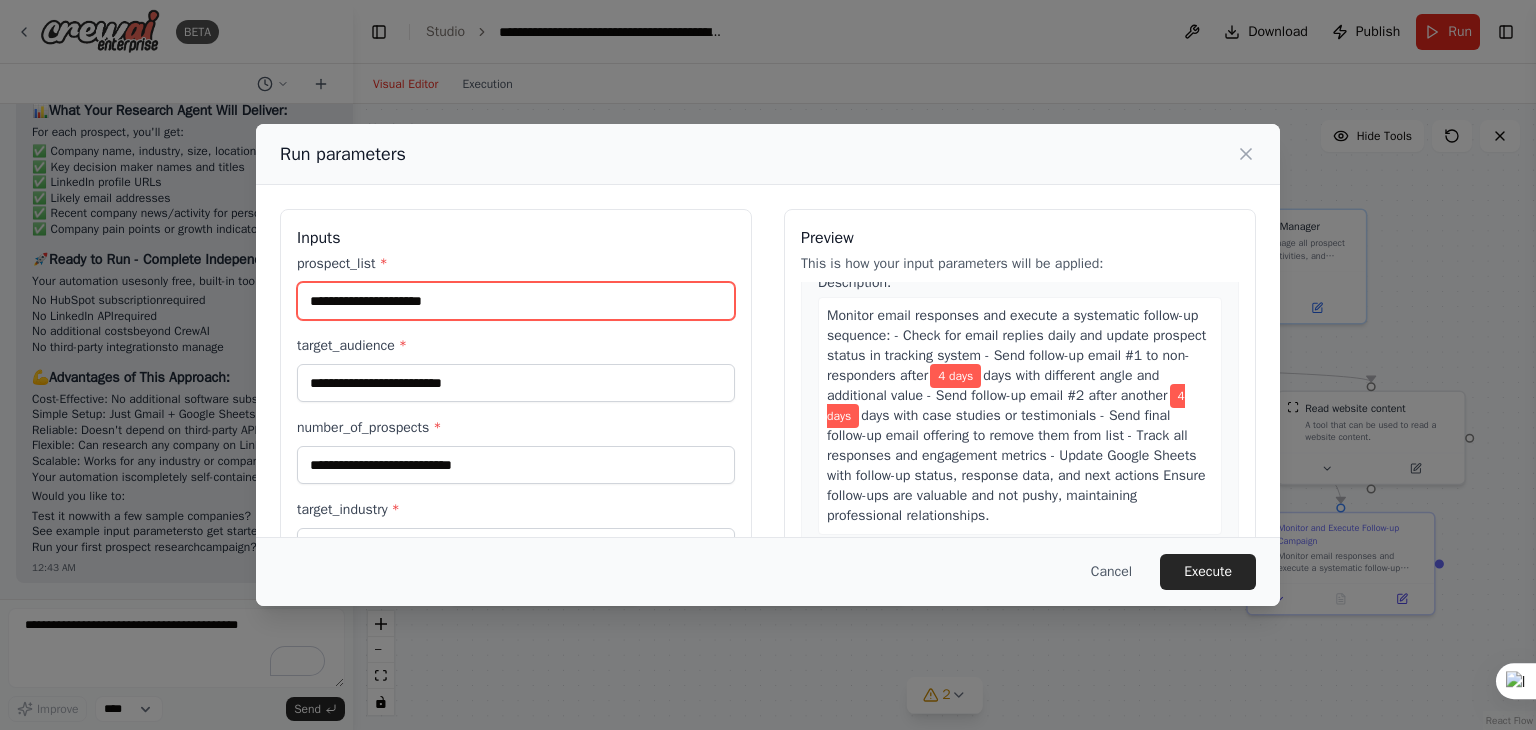 click on "prospect_list *" at bounding box center (516, 301) 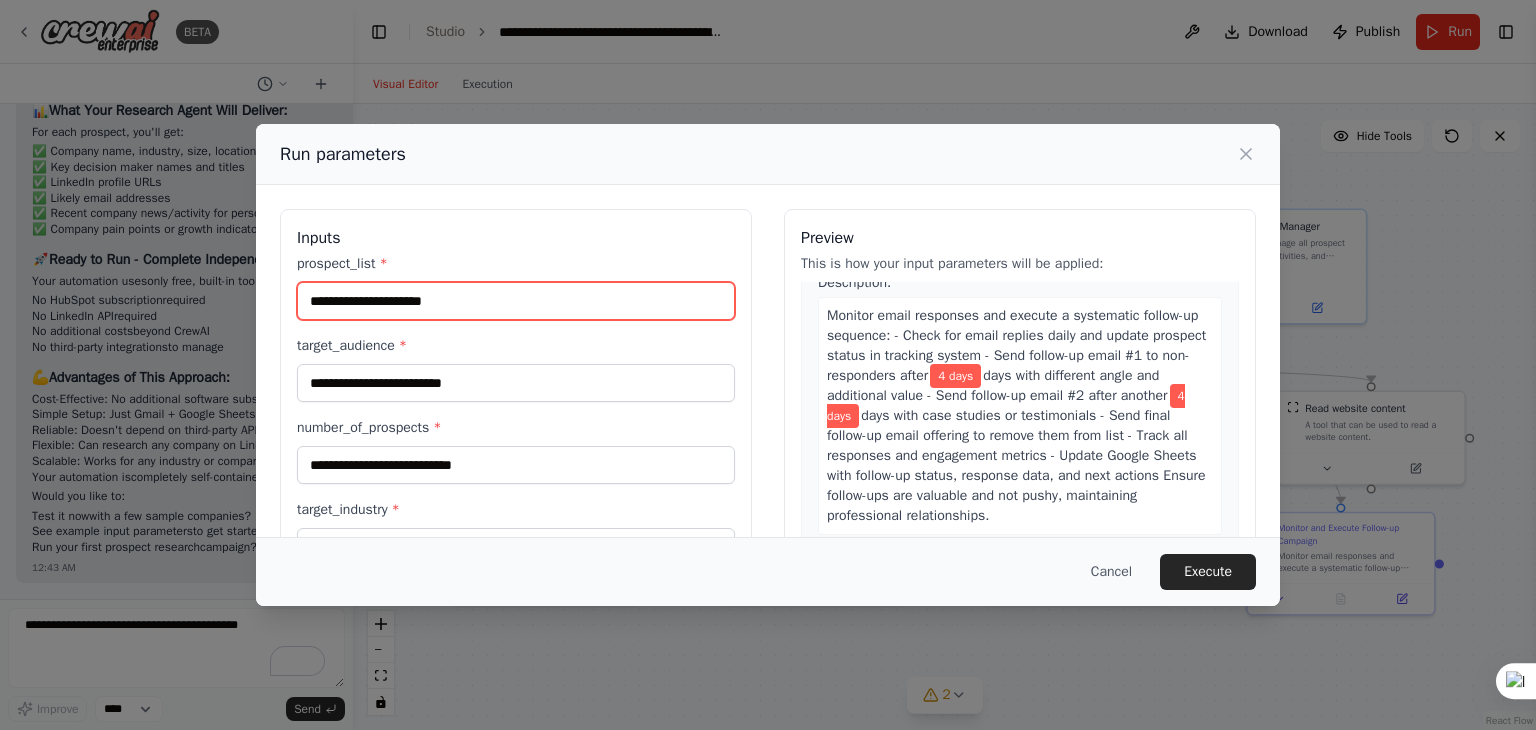 type on "*" 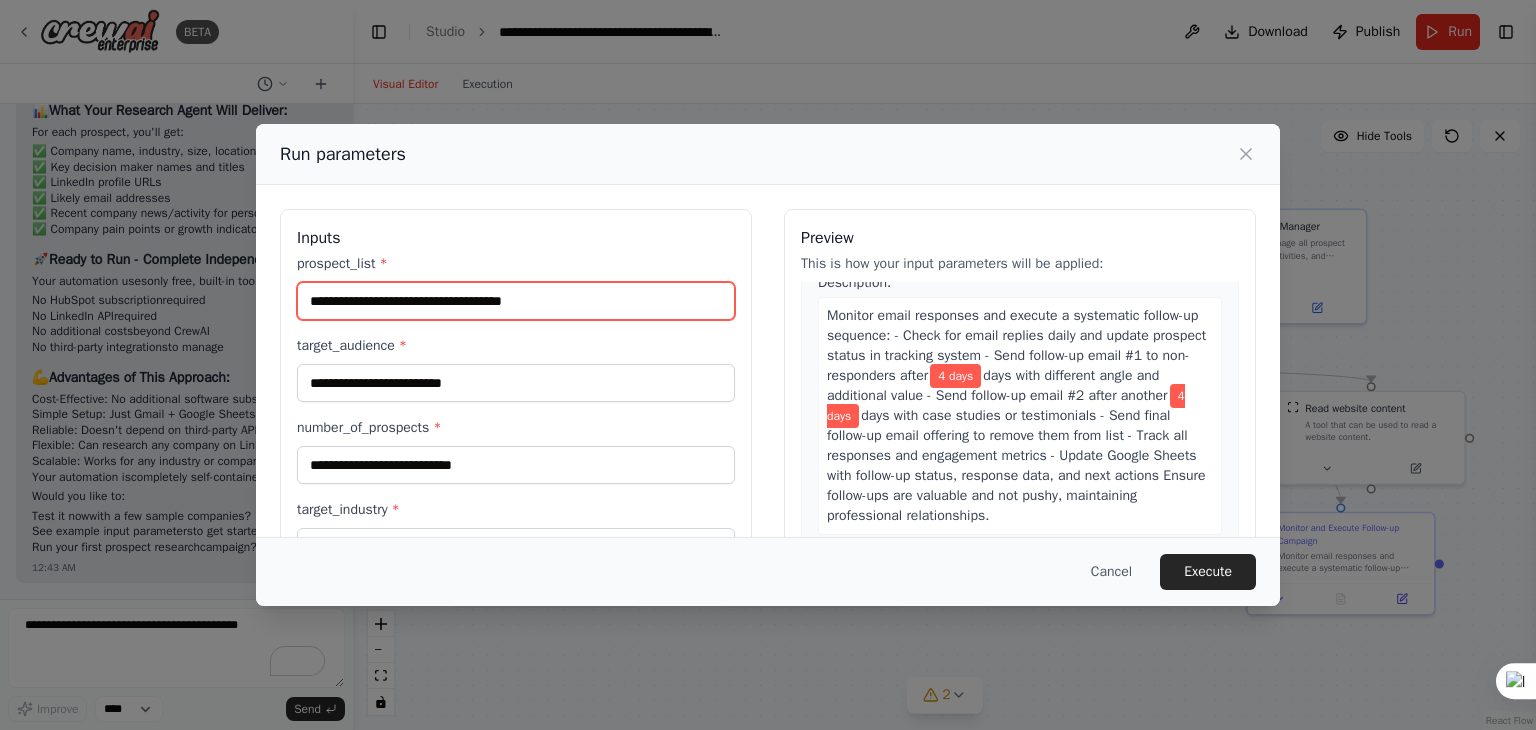 click on "**********" at bounding box center (516, 301) 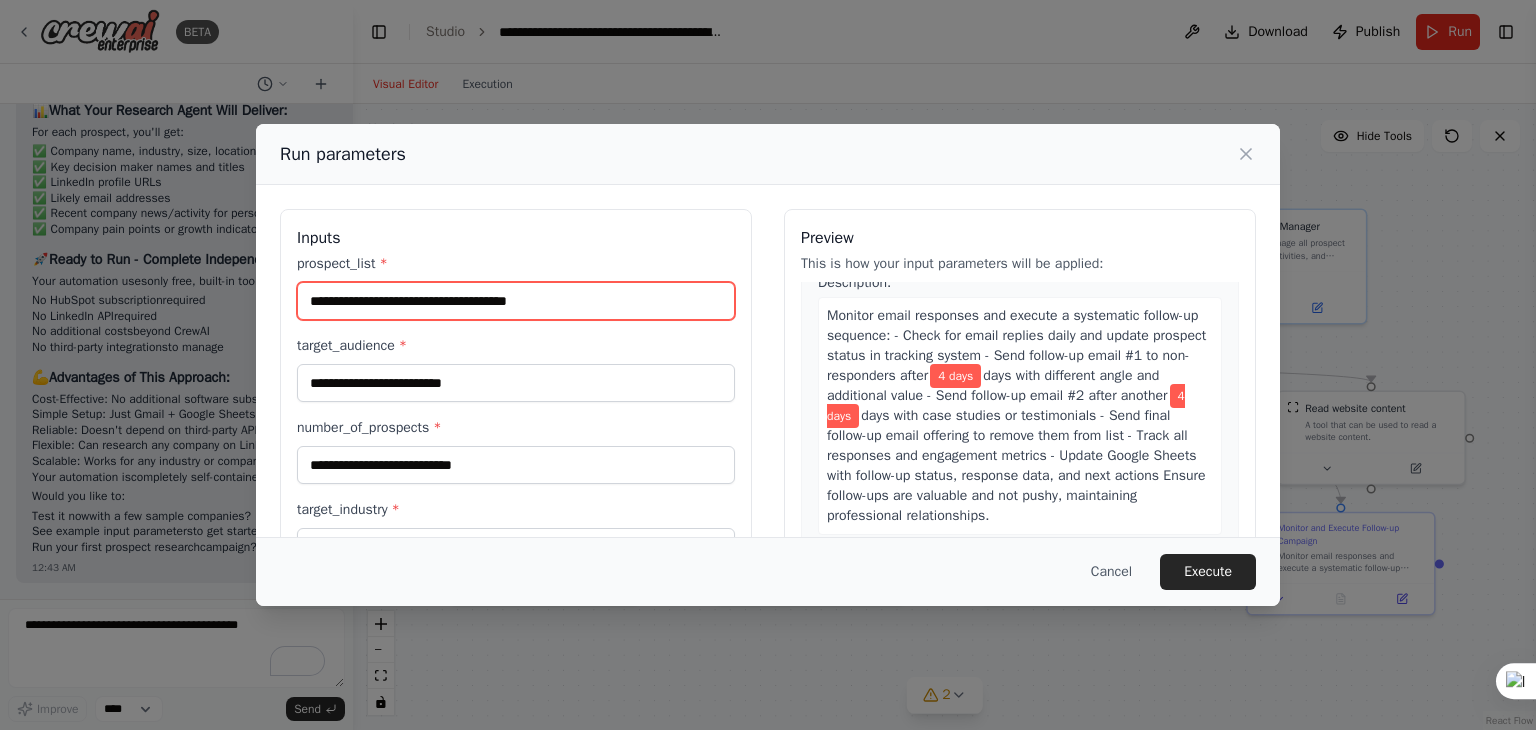 click on "**********" at bounding box center (516, 301) 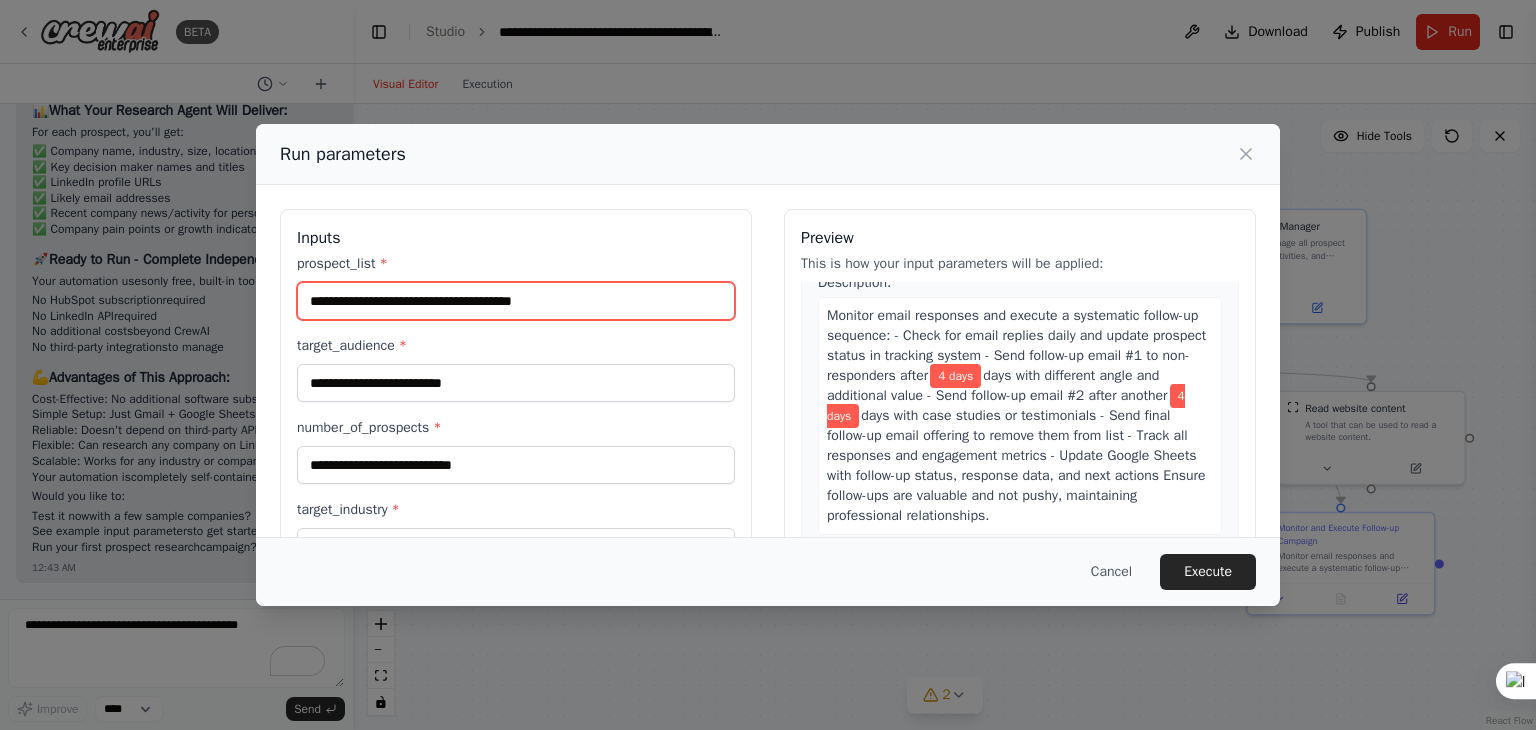 type on "**********" 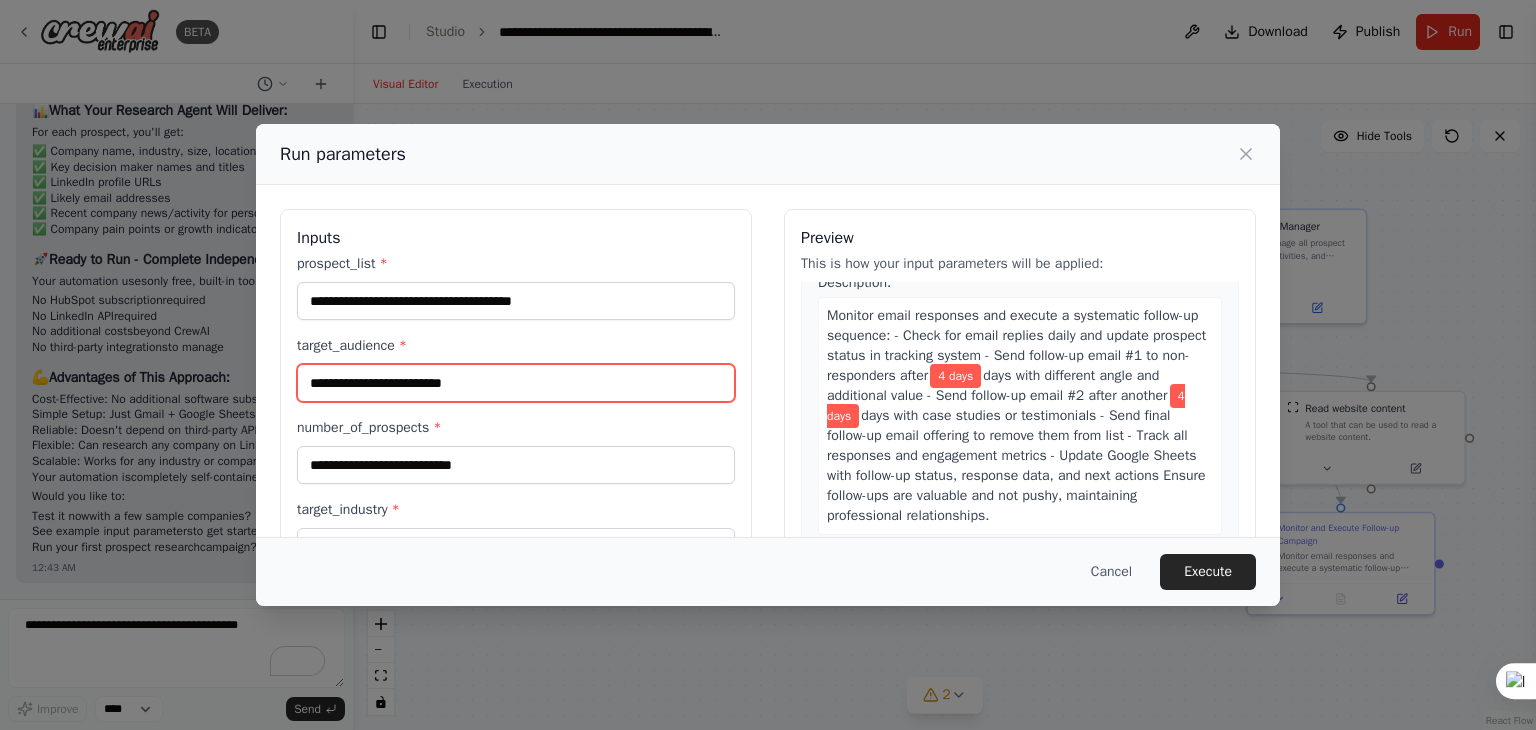 click on "**********" at bounding box center [516, 383] 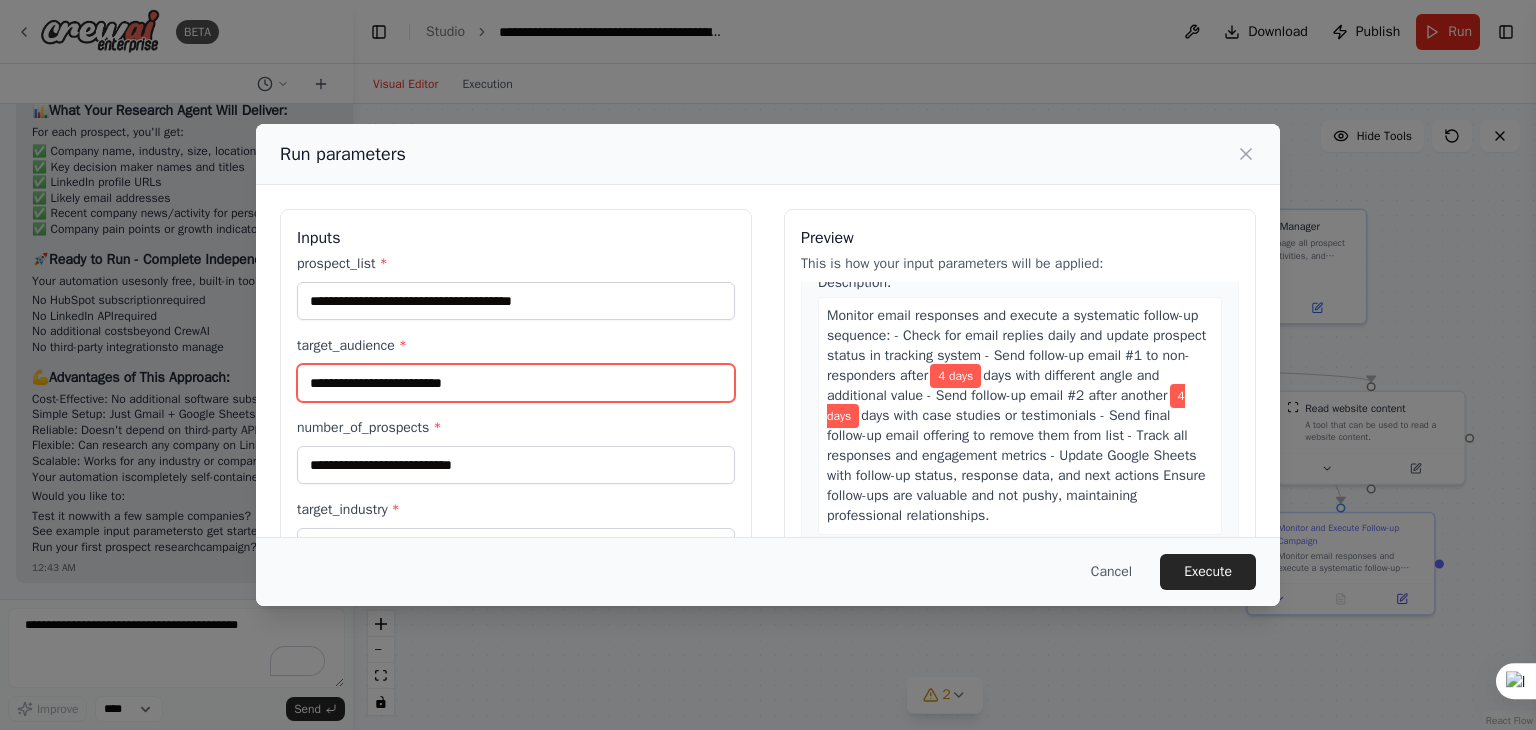 click on "**********" at bounding box center (516, 383) 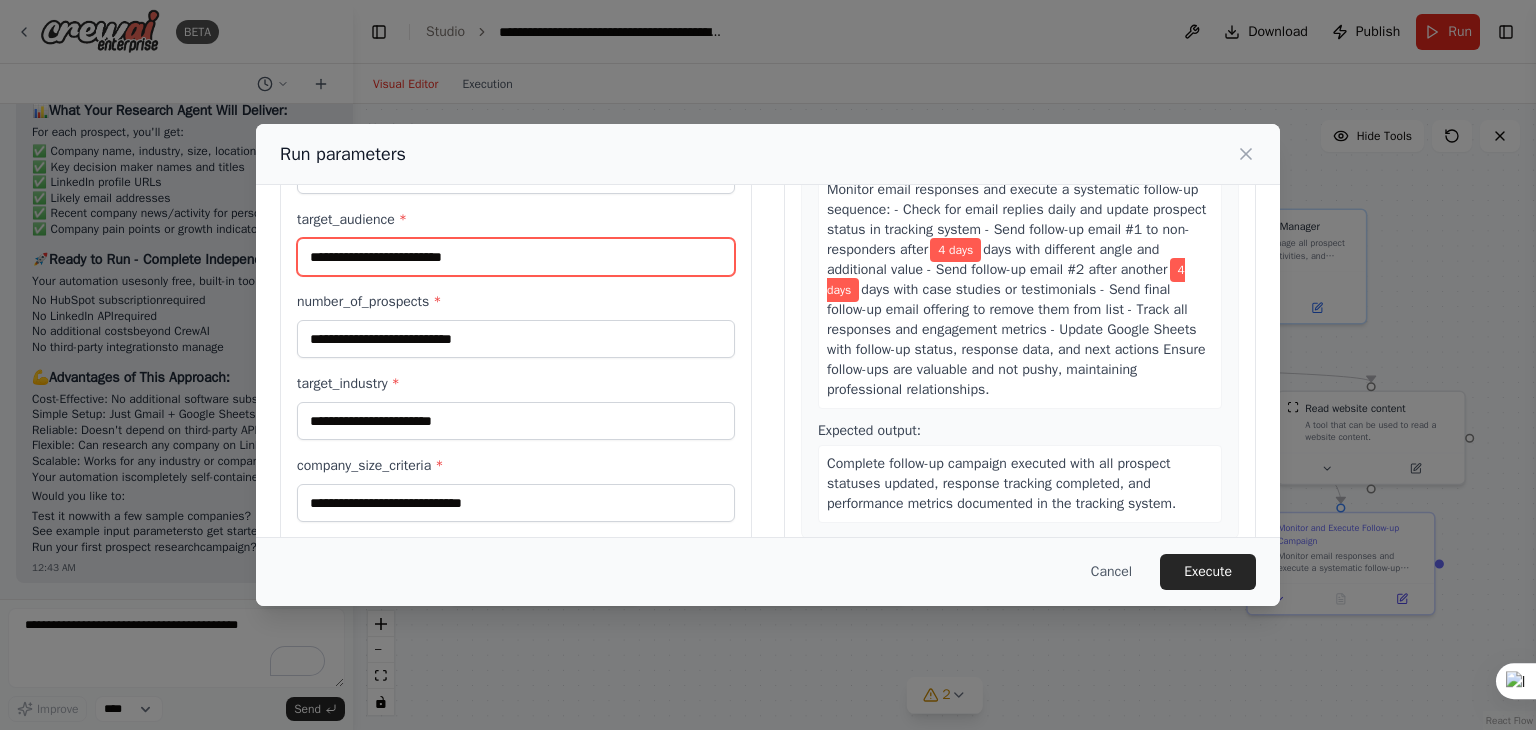 scroll, scrollTop: 100, scrollLeft: 0, axis: vertical 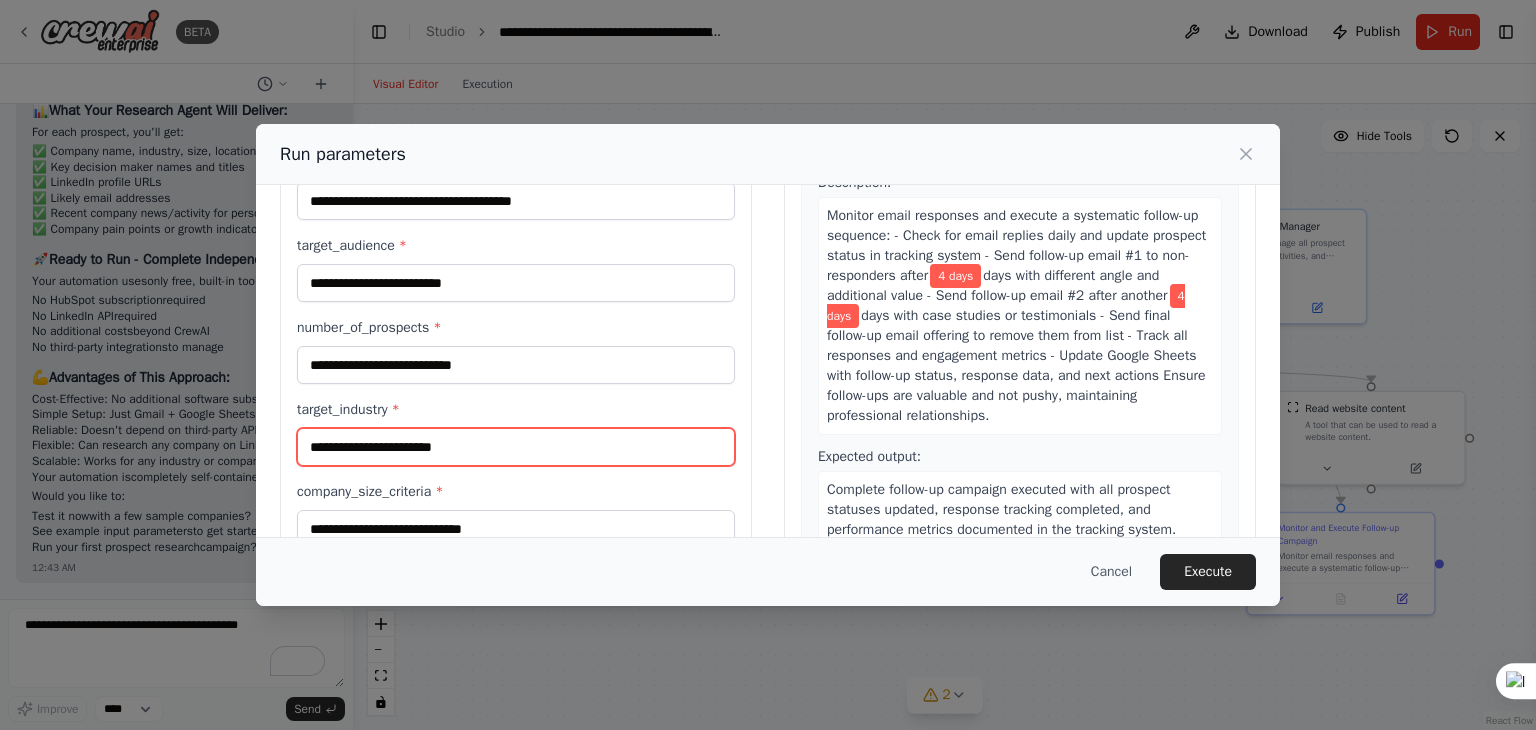 click on "target_industry *" at bounding box center [516, 447] 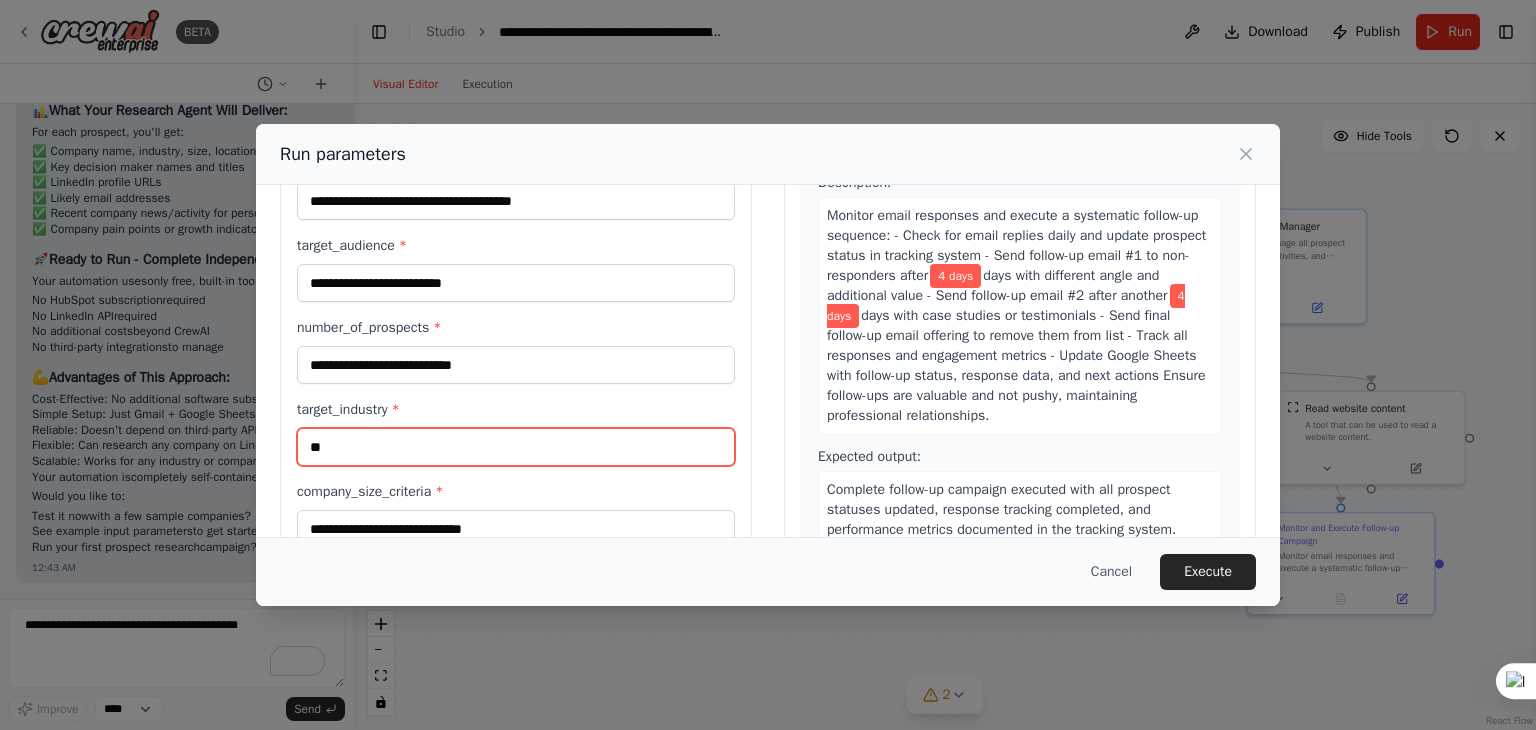 type on "*" 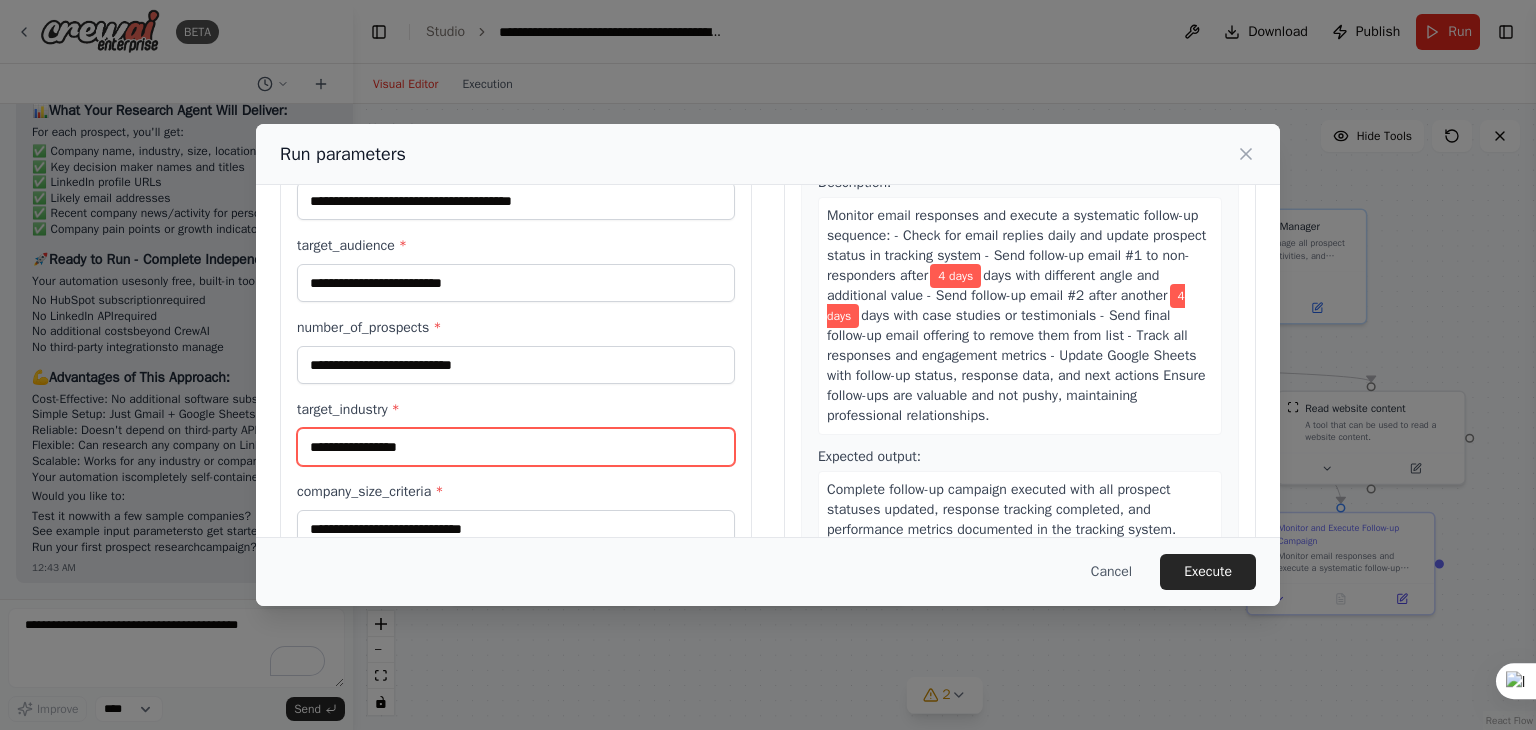 type on "**********" 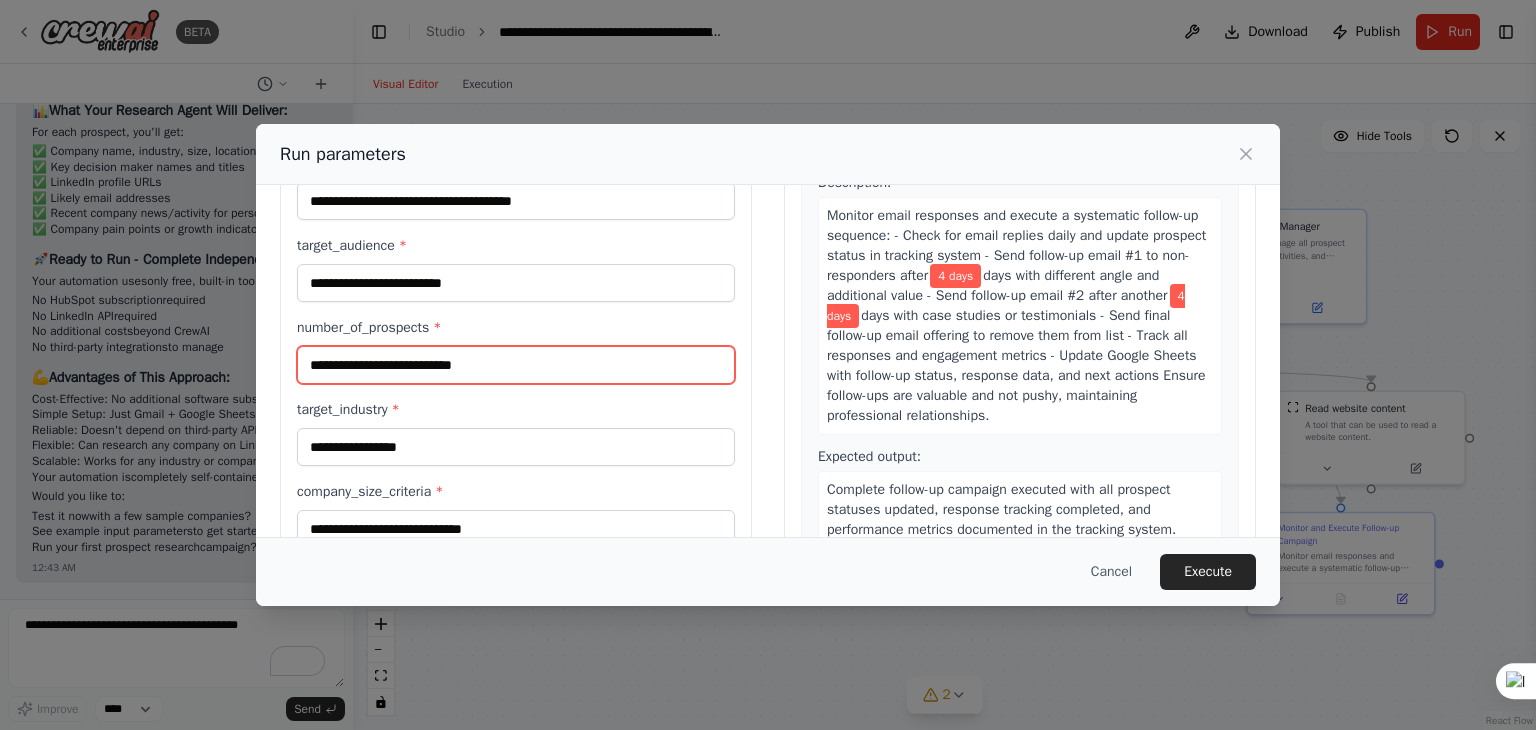 click on "number_of_prospects *" at bounding box center [516, 365] 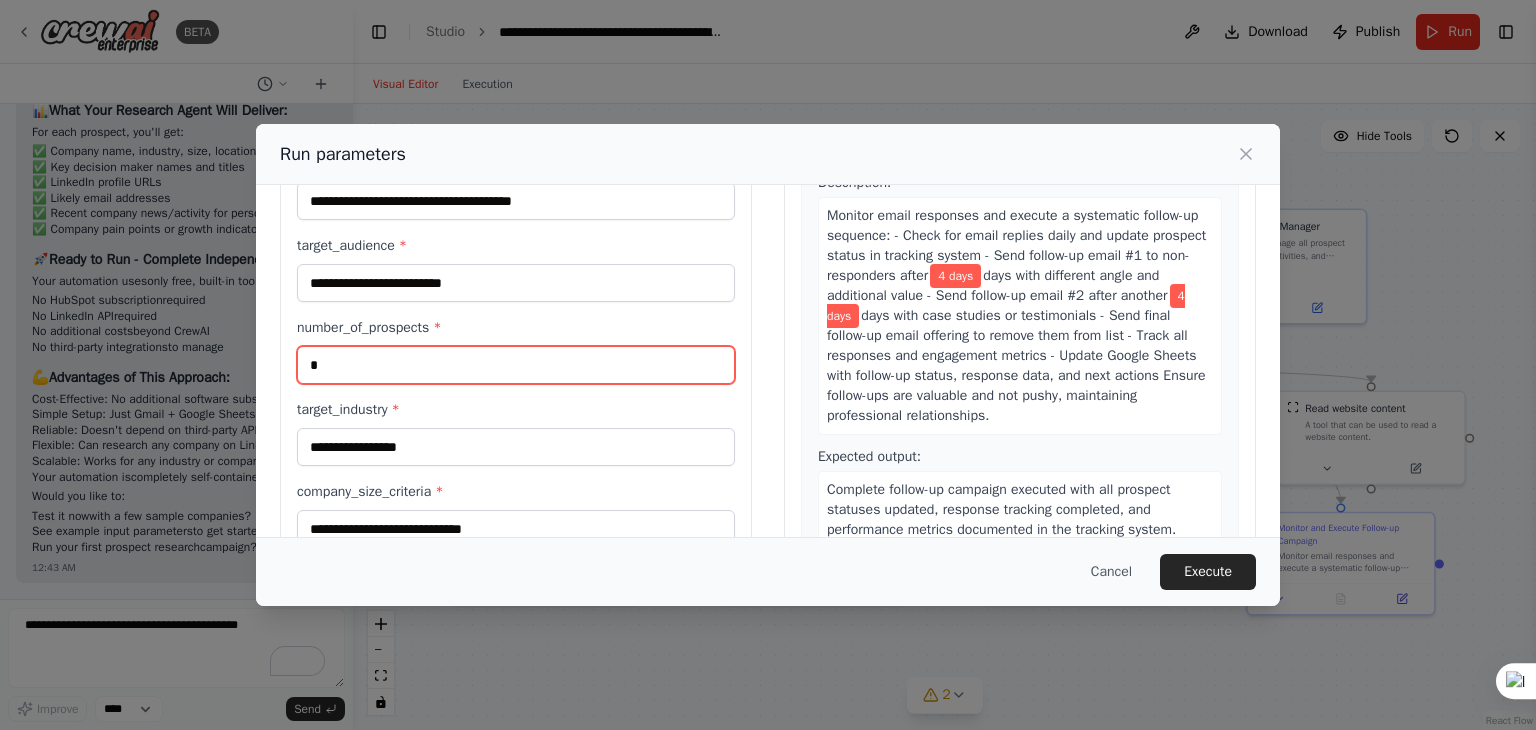 scroll, scrollTop: 1323, scrollLeft: 0, axis: vertical 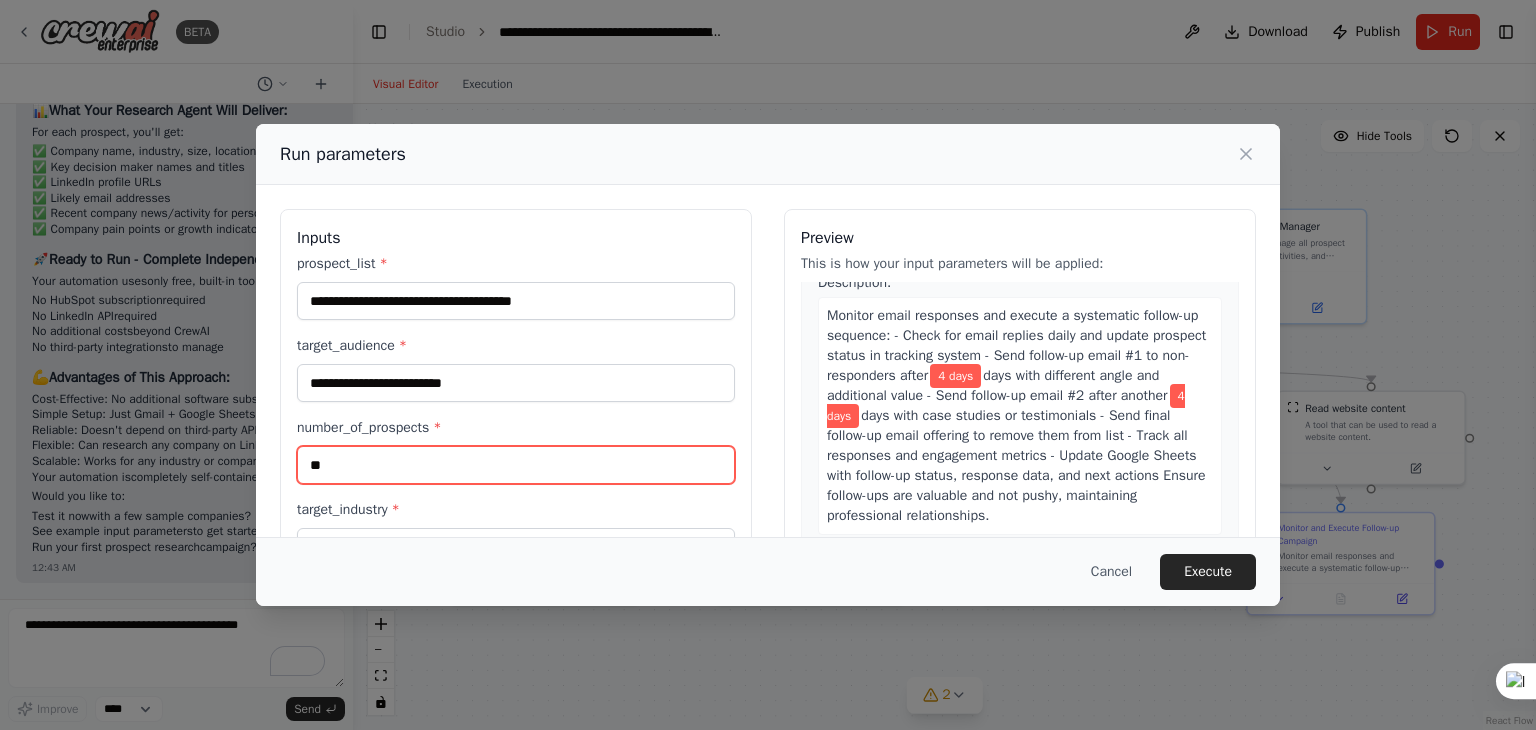 type on "**" 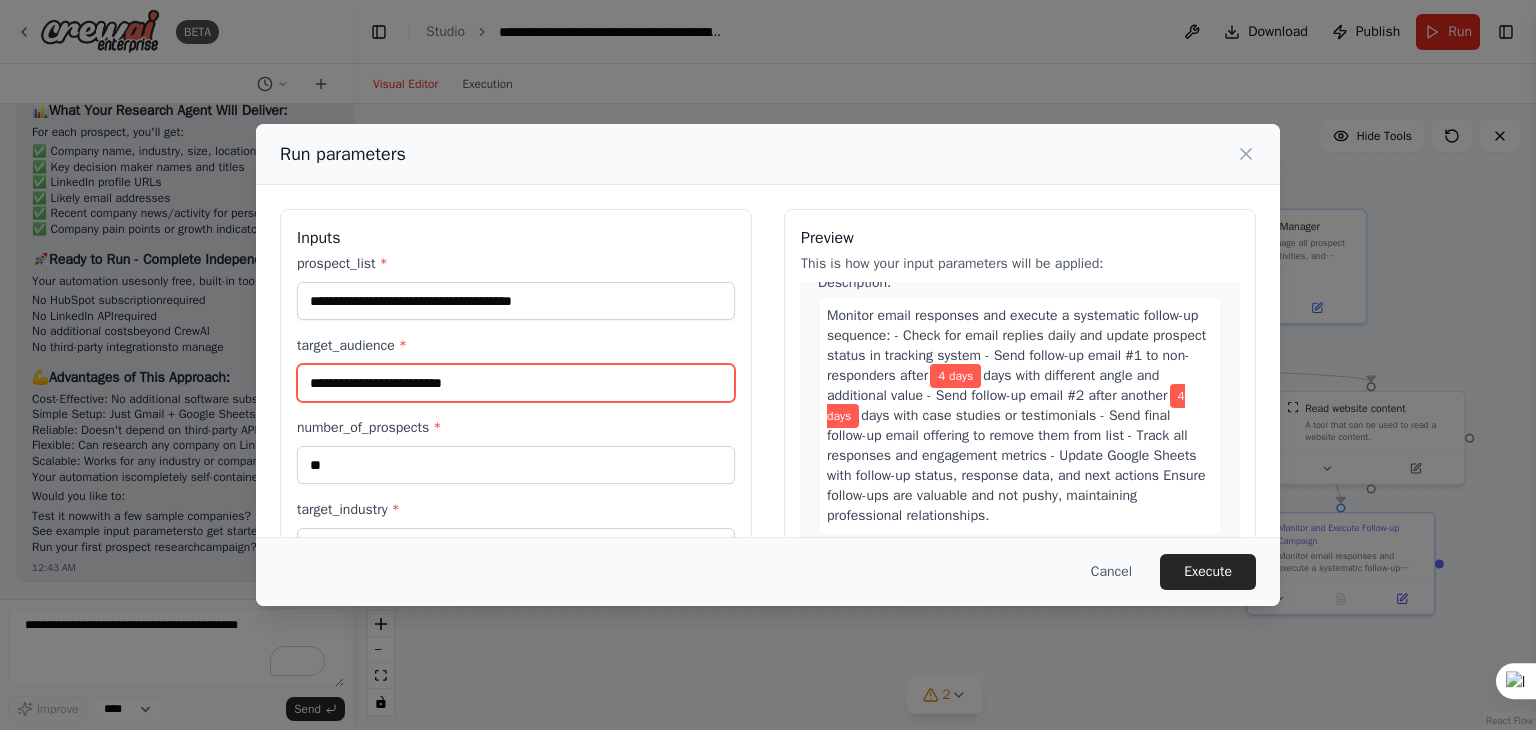 click on "**********" at bounding box center (516, 383) 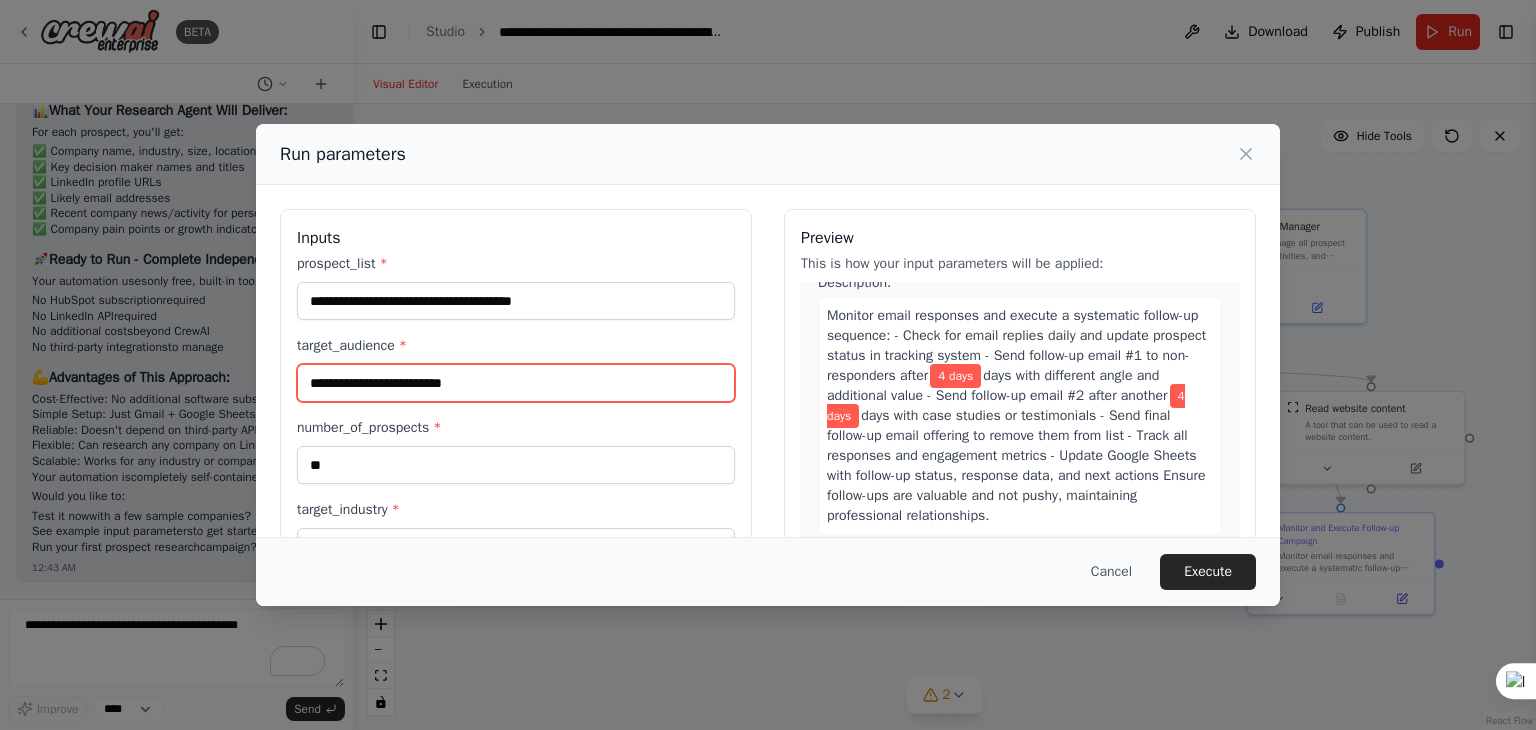 drag, startPoint x: 376, startPoint y: 386, endPoint x: 499, endPoint y: 388, distance: 123.01626 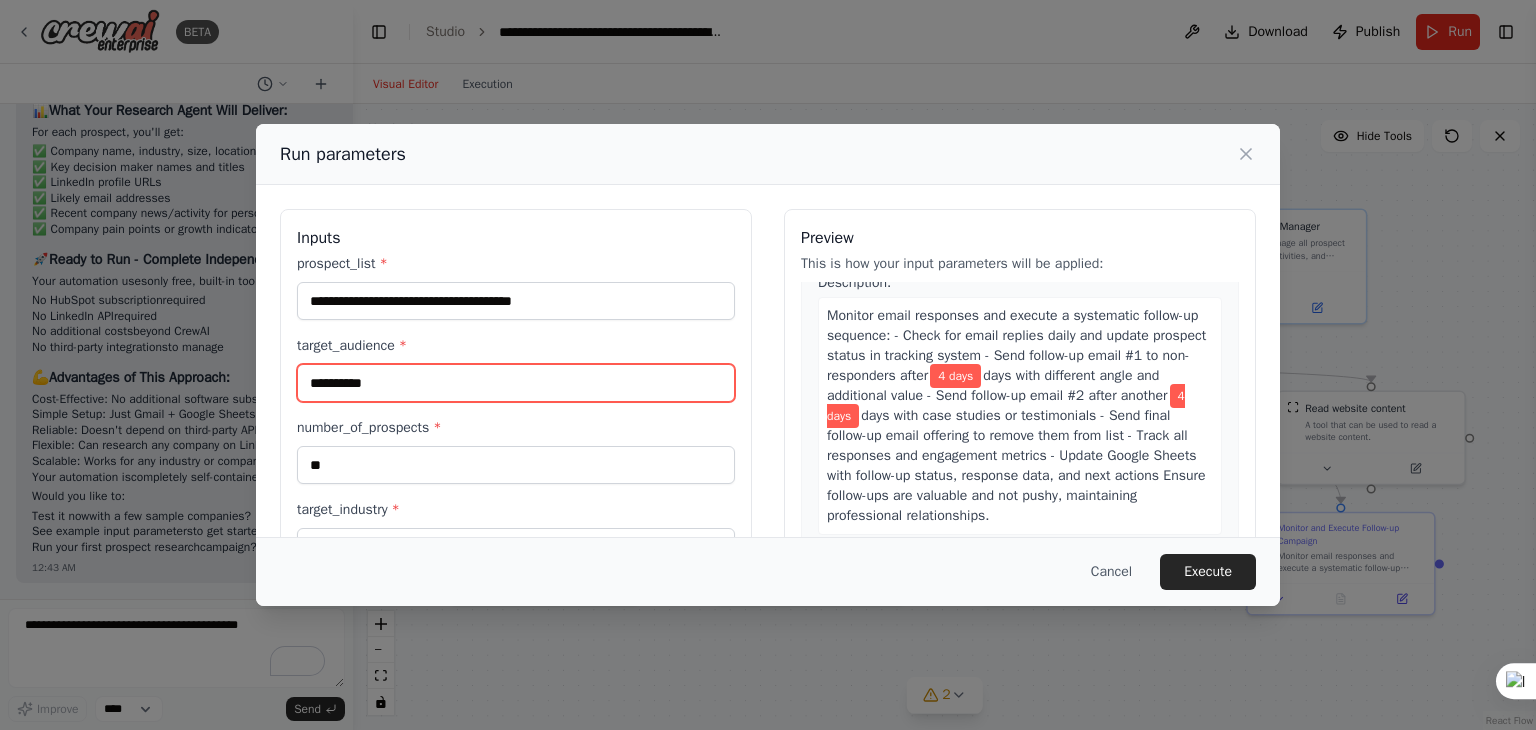 click on "*********" at bounding box center [516, 383] 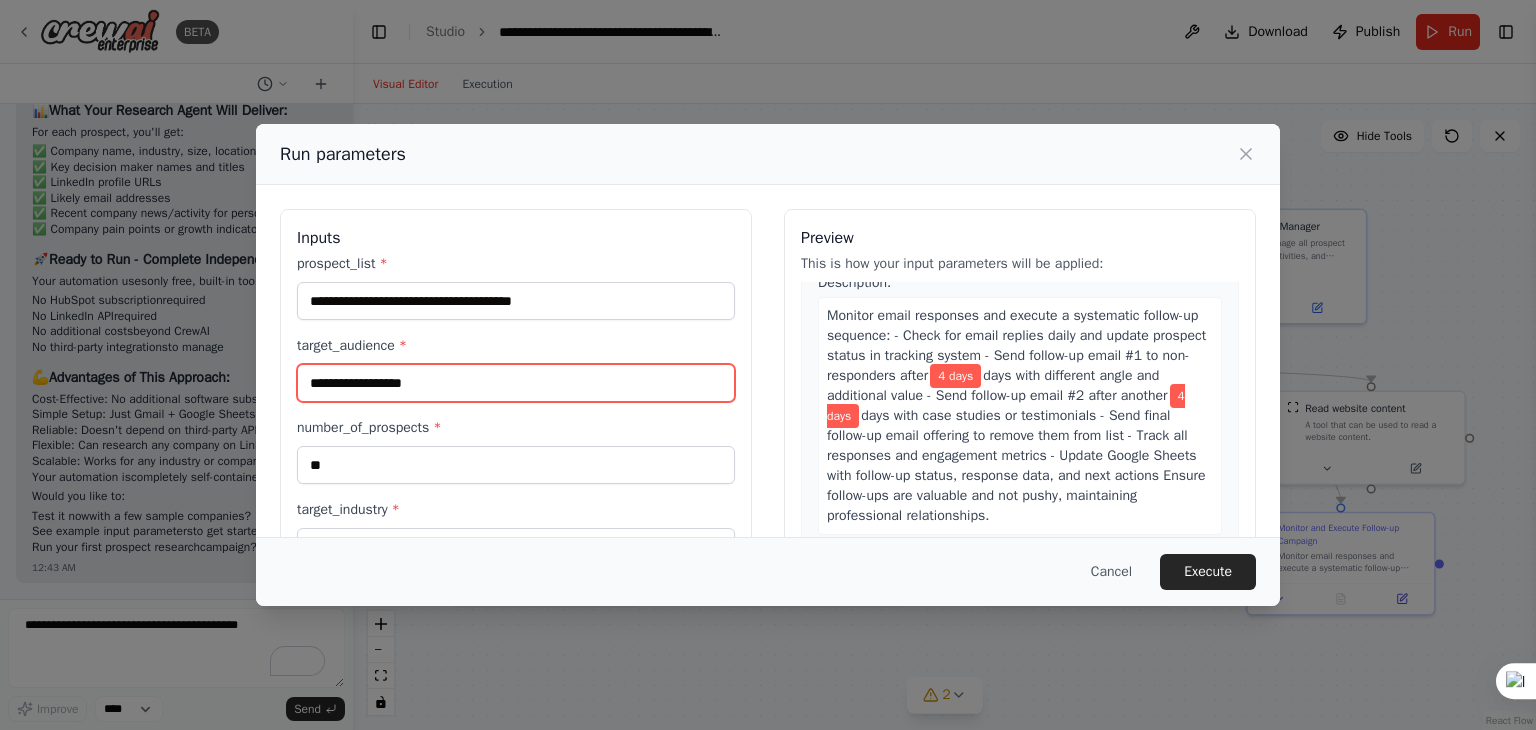 click on "**********" at bounding box center [516, 383] 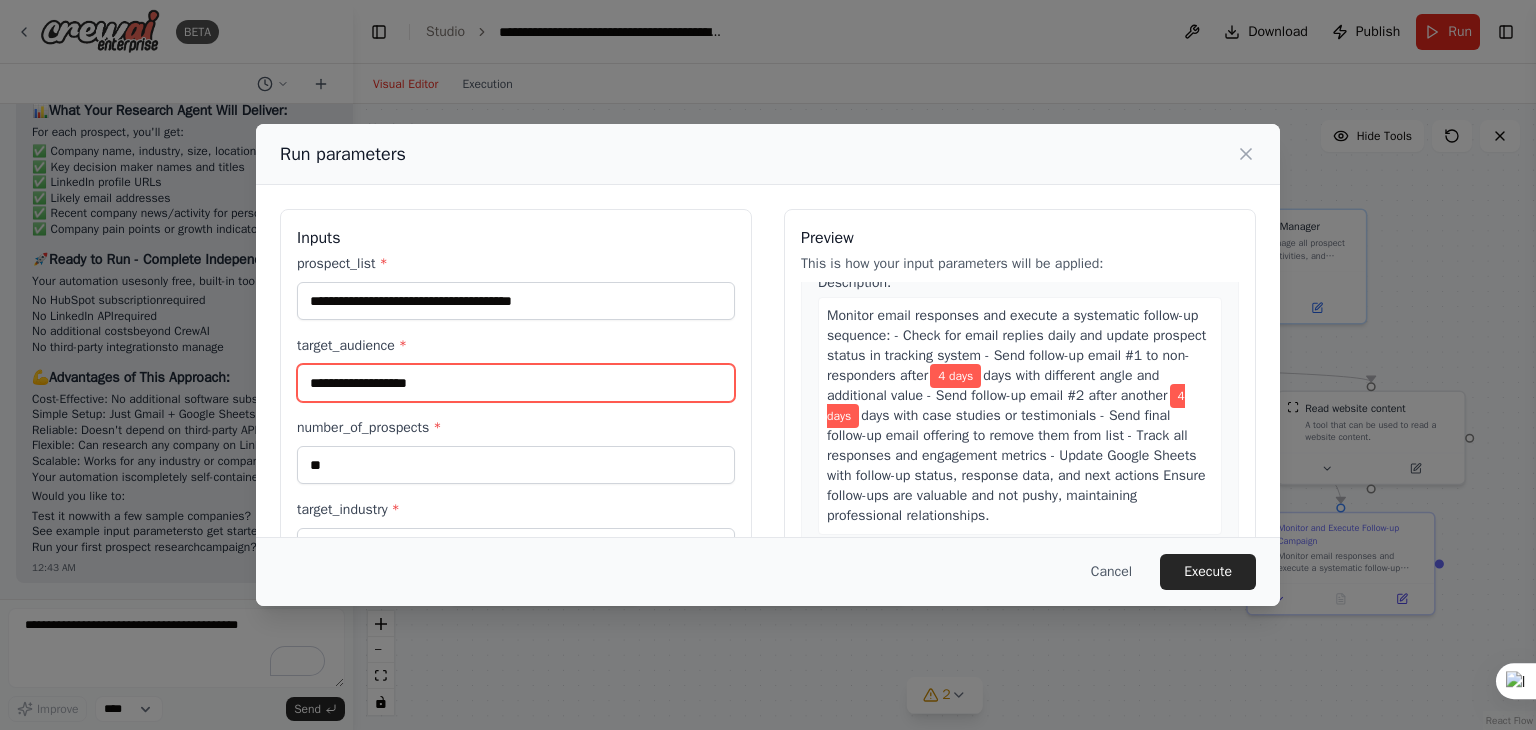 click on "**********" at bounding box center [516, 383] 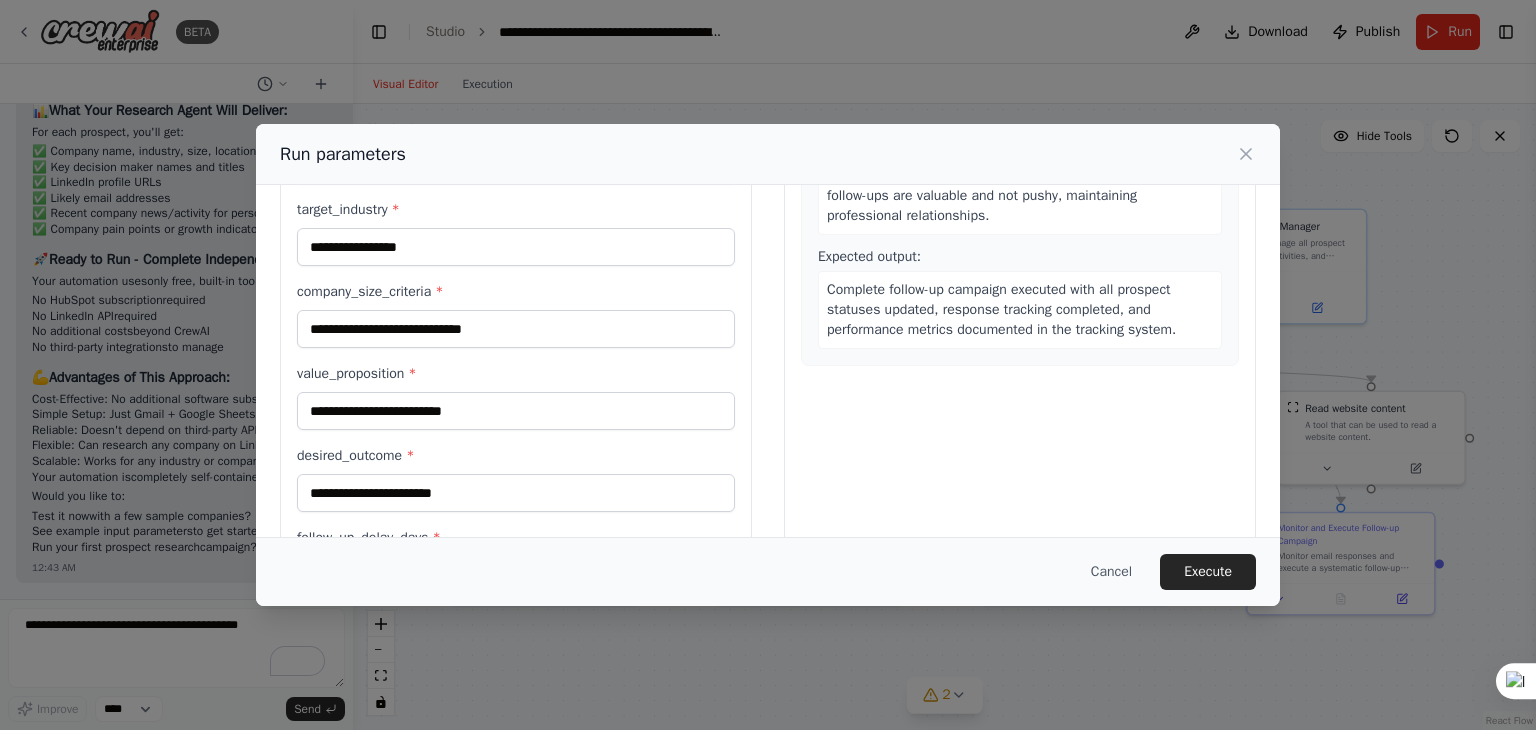 scroll, scrollTop: 394, scrollLeft: 0, axis: vertical 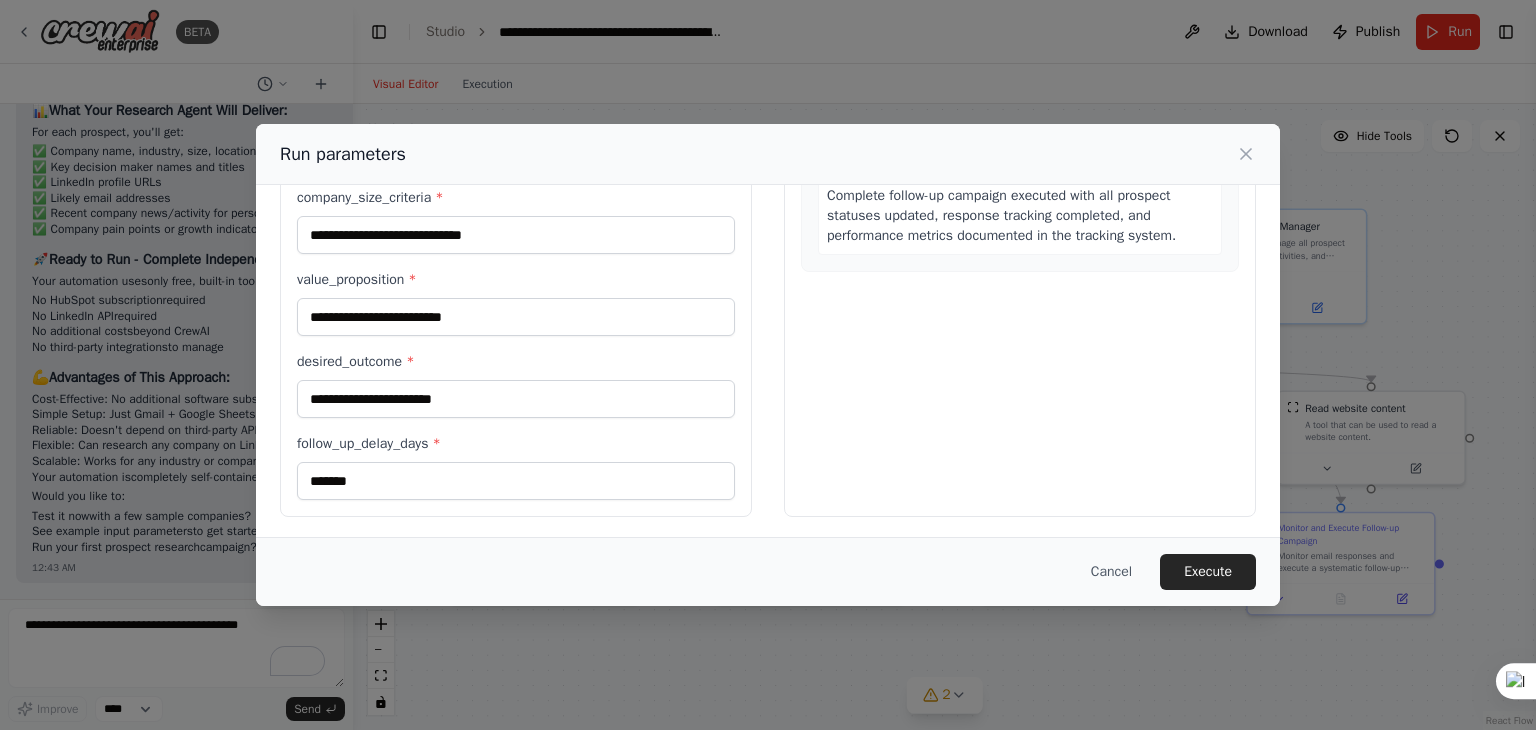 type on "**********" 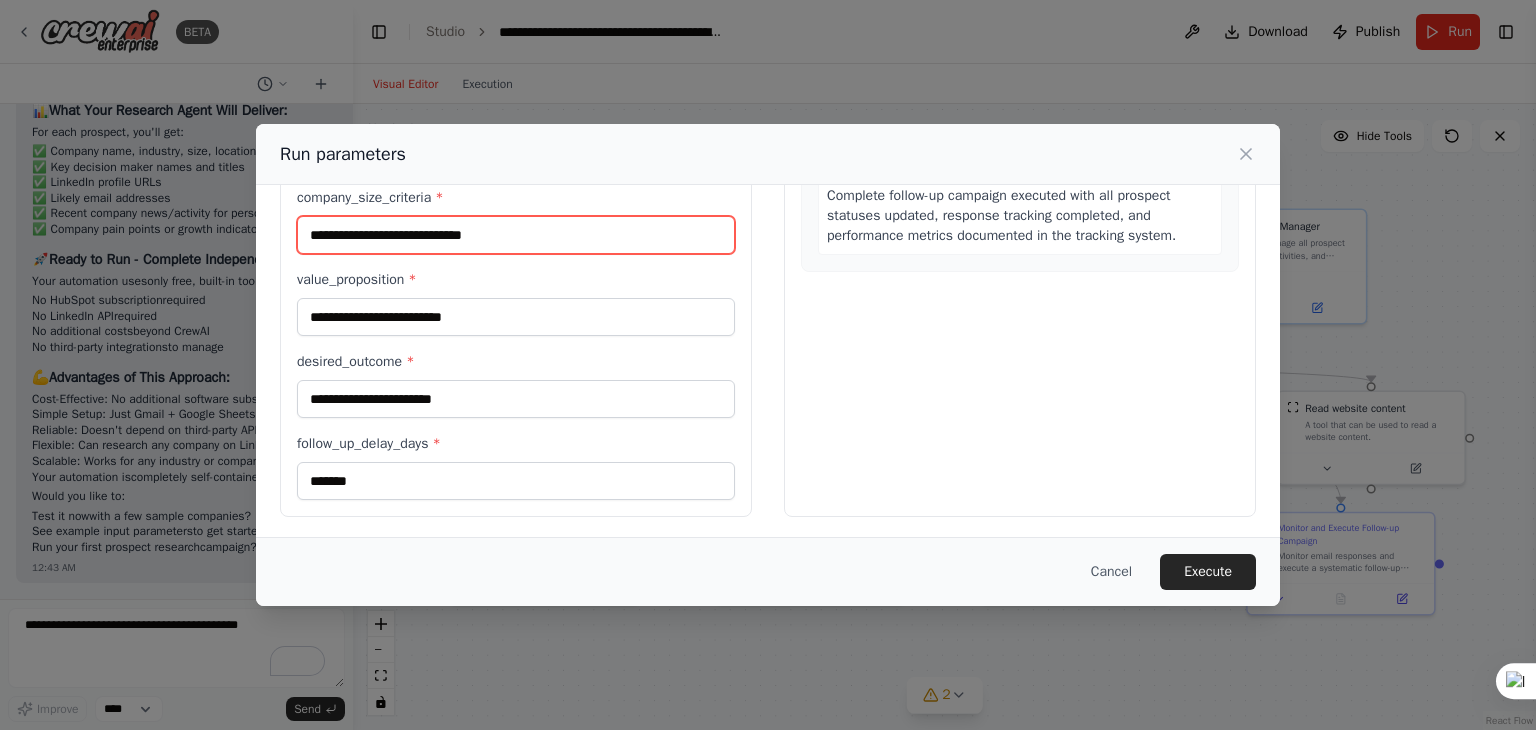click on "company_size_criteria *" at bounding box center [516, 235] 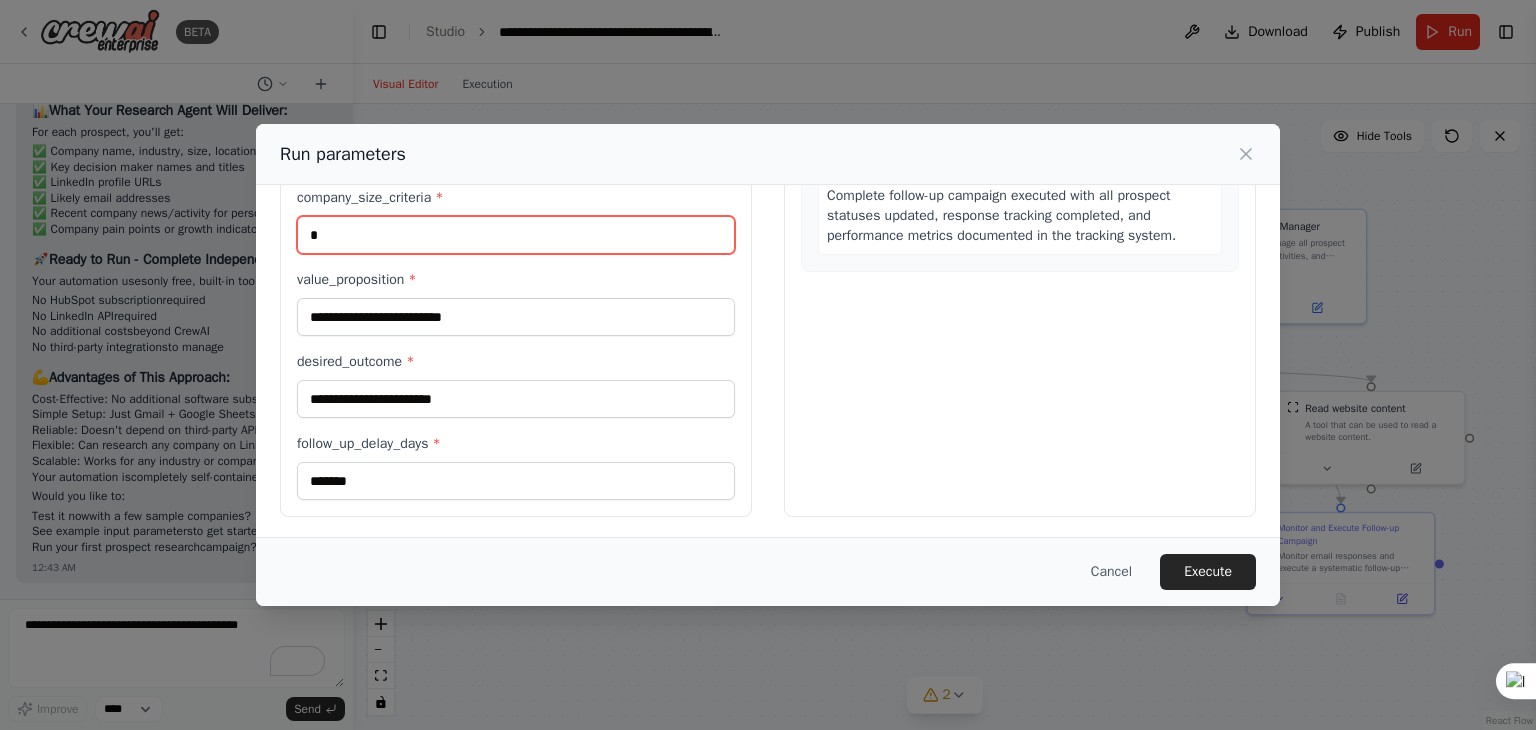 scroll, scrollTop: 1303, scrollLeft: 0, axis: vertical 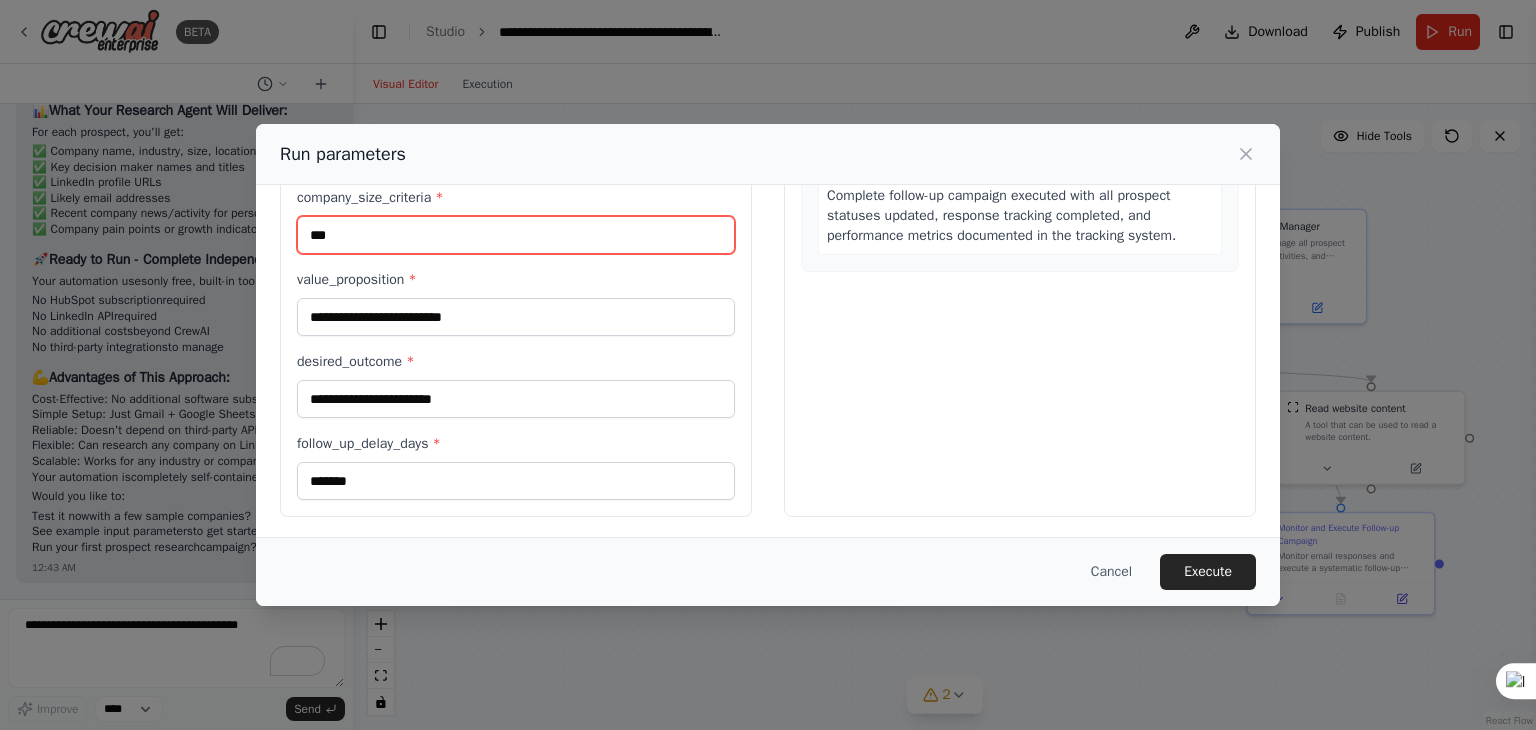 click on "***" at bounding box center (516, 235) 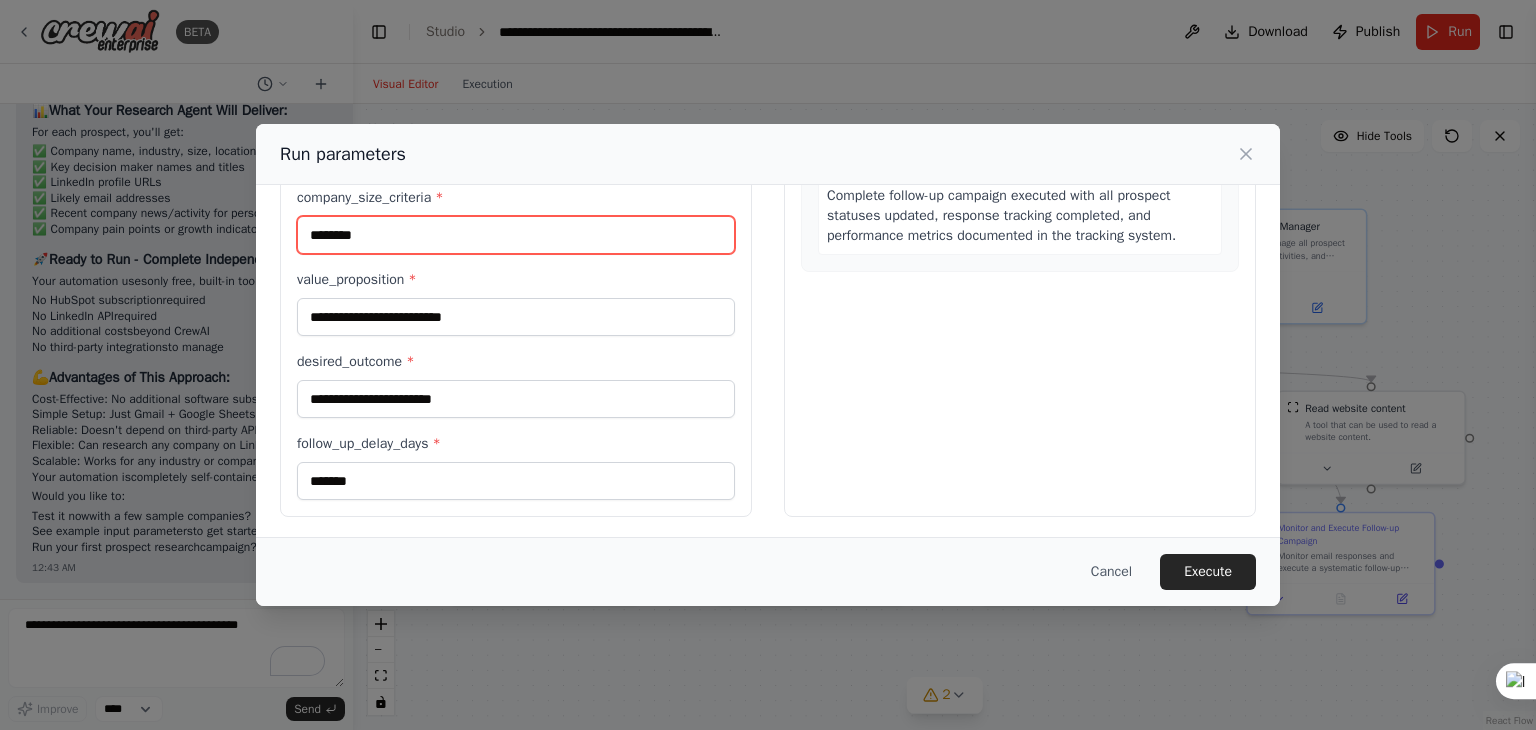 scroll, scrollTop: 1323, scrollLeft: 0, axis: vertical 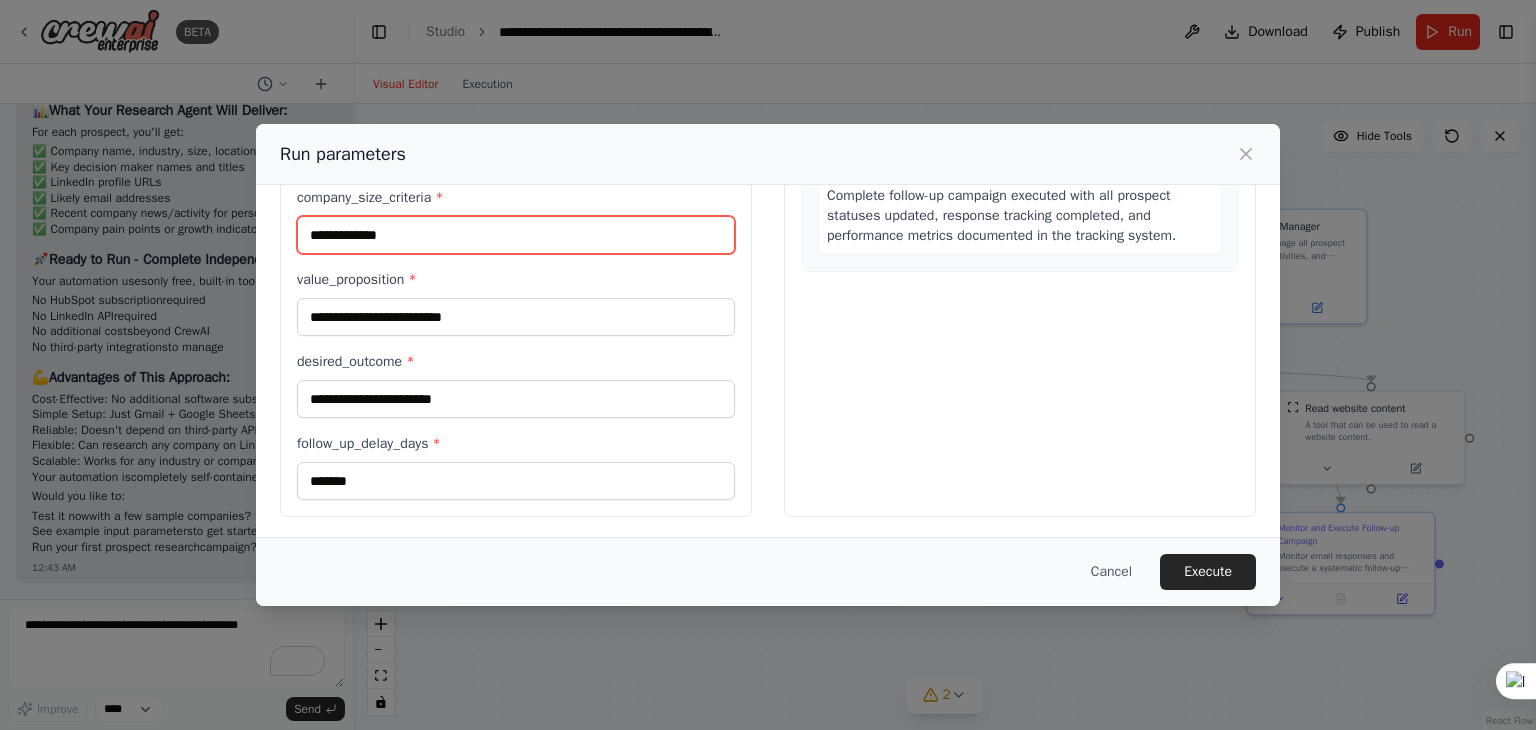 type on "**********" 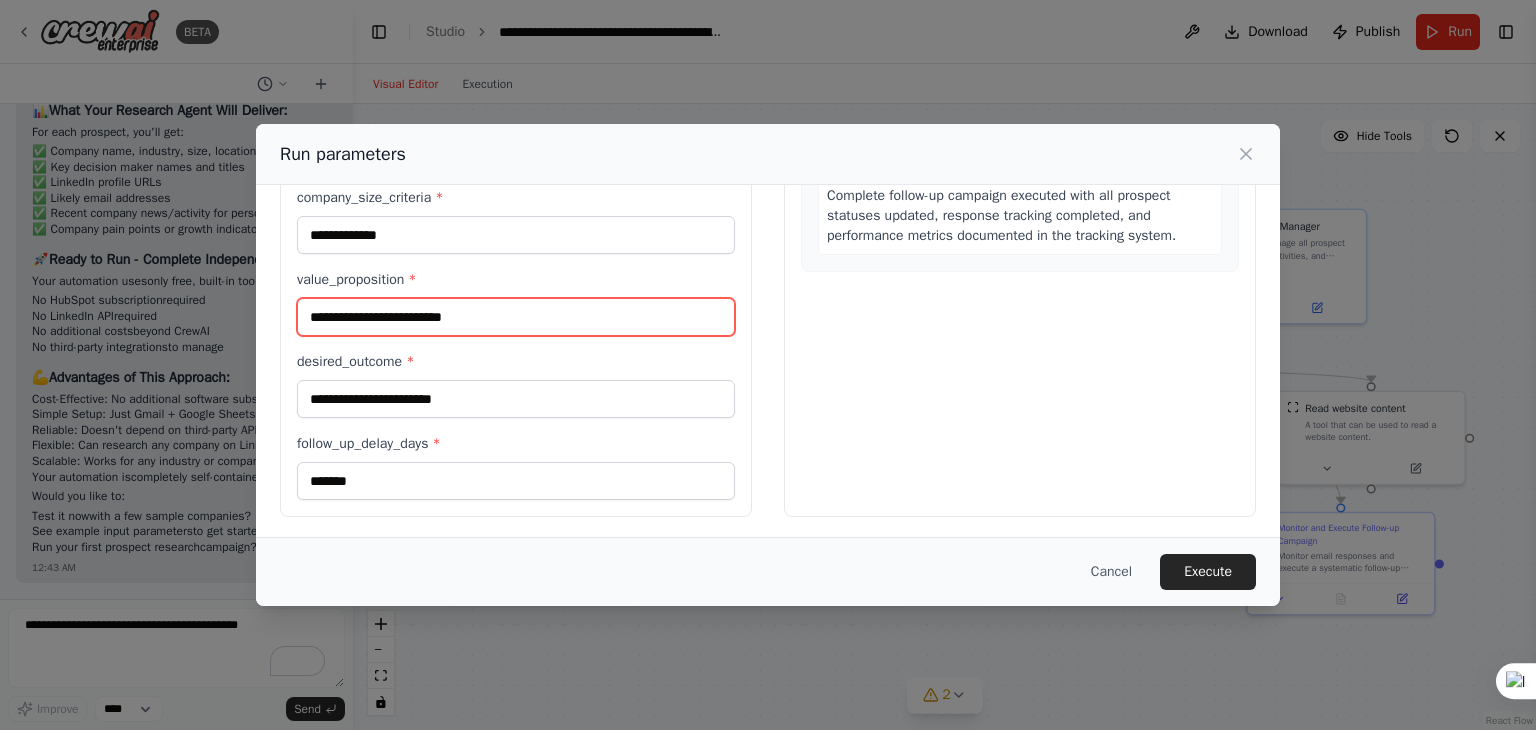 click on "value_proposition *" at bounding box center [516, 317] 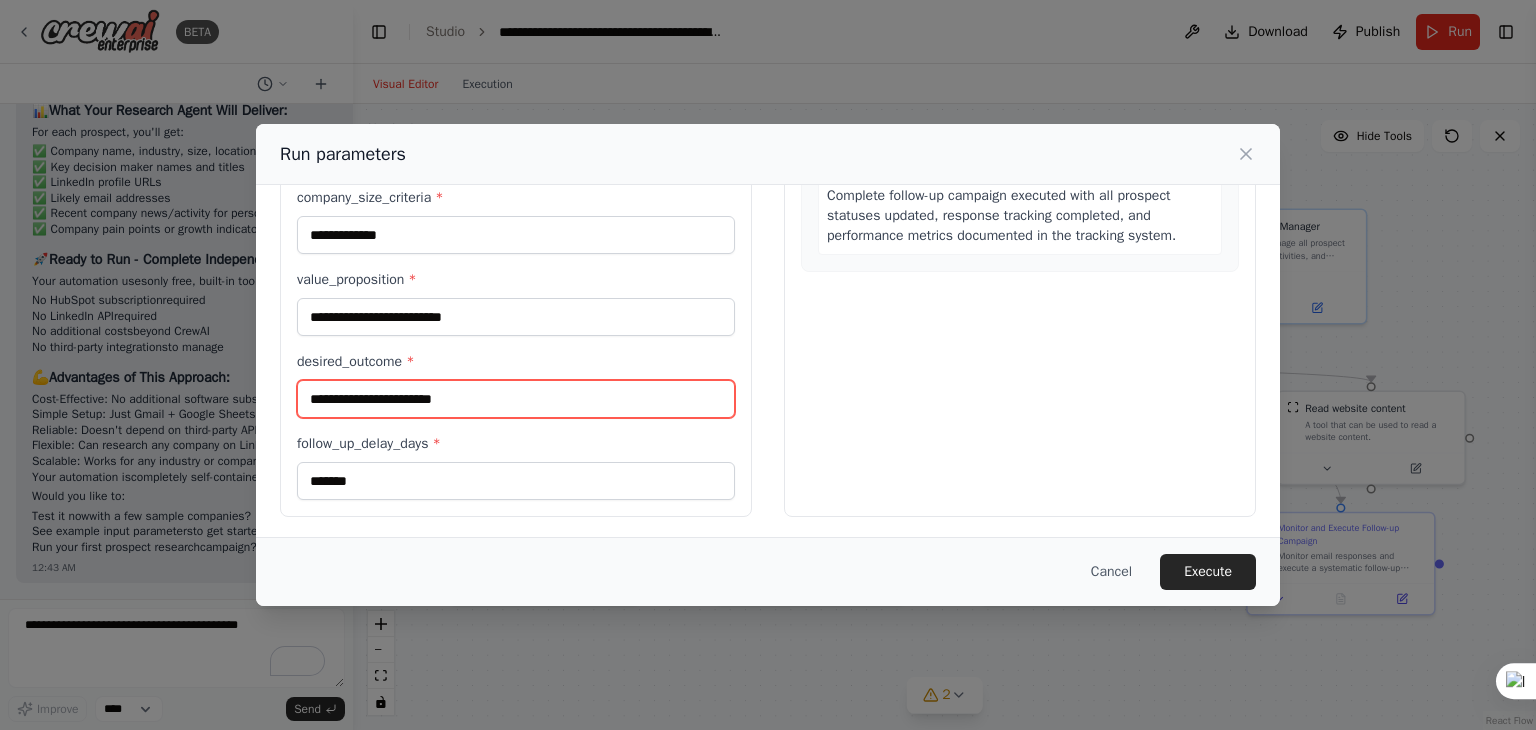 click on "desired_outcome *" at bounding box center [516, 399] 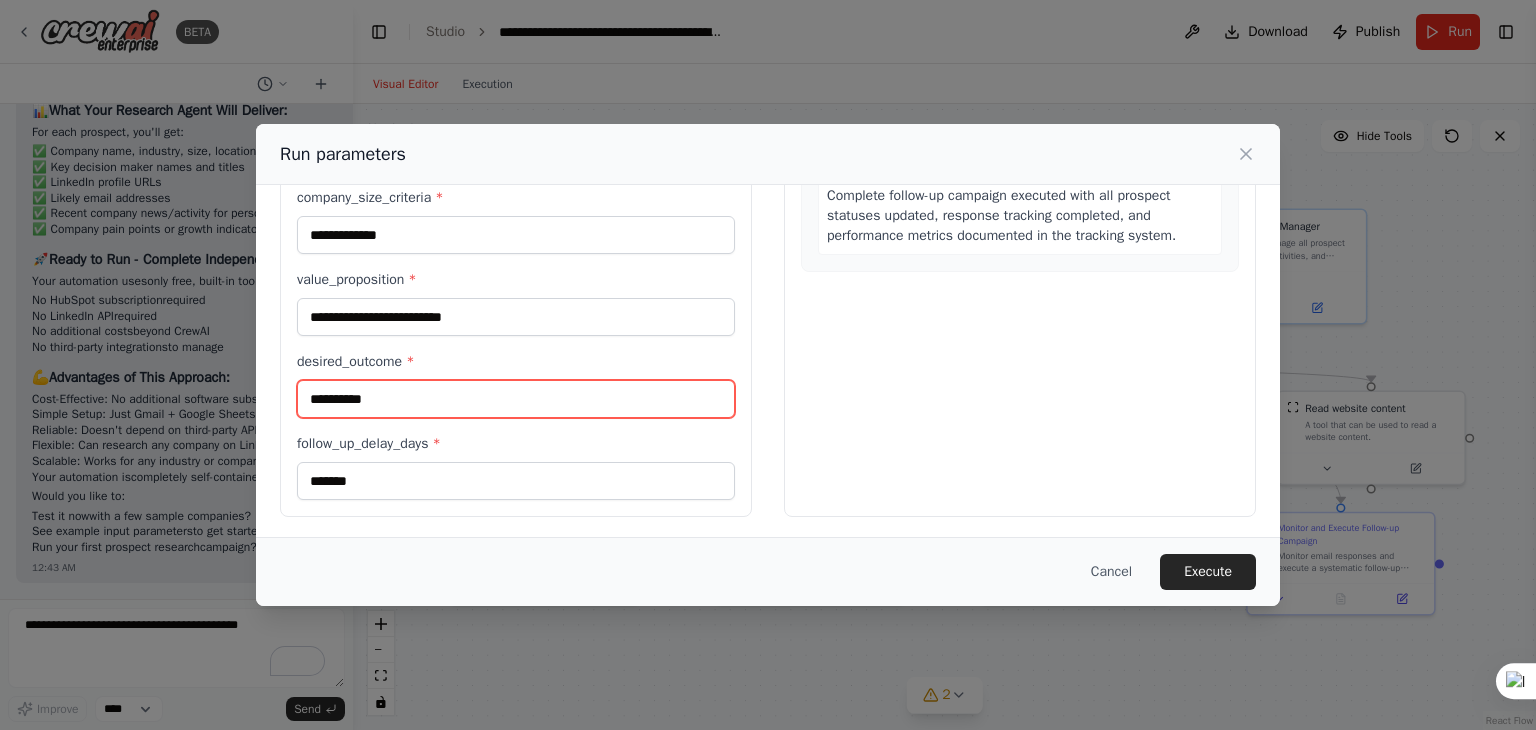 scroll, scrollTop: 1323, scrollLeft: 0, axis: vertical 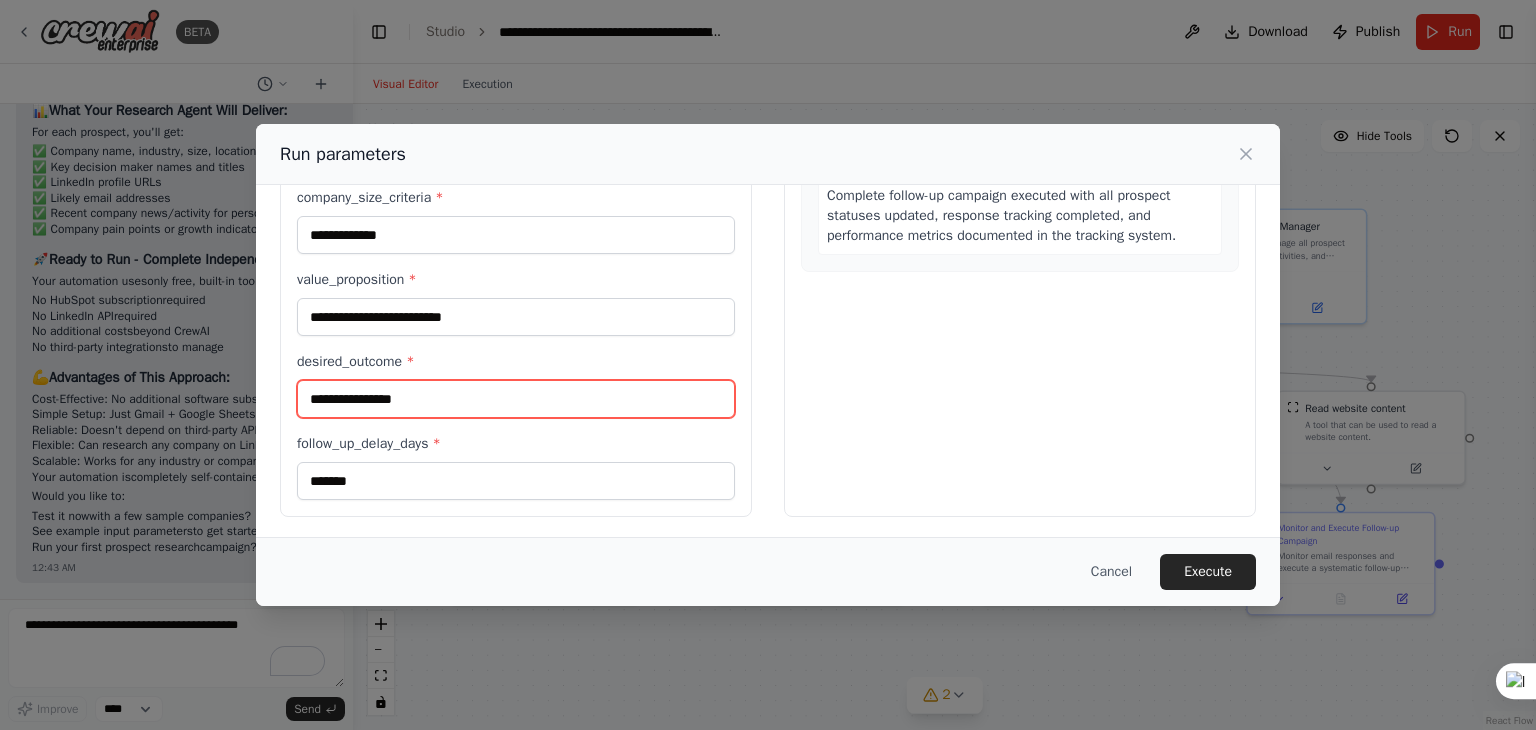 click on "**********" at bounding box center [516, 399] 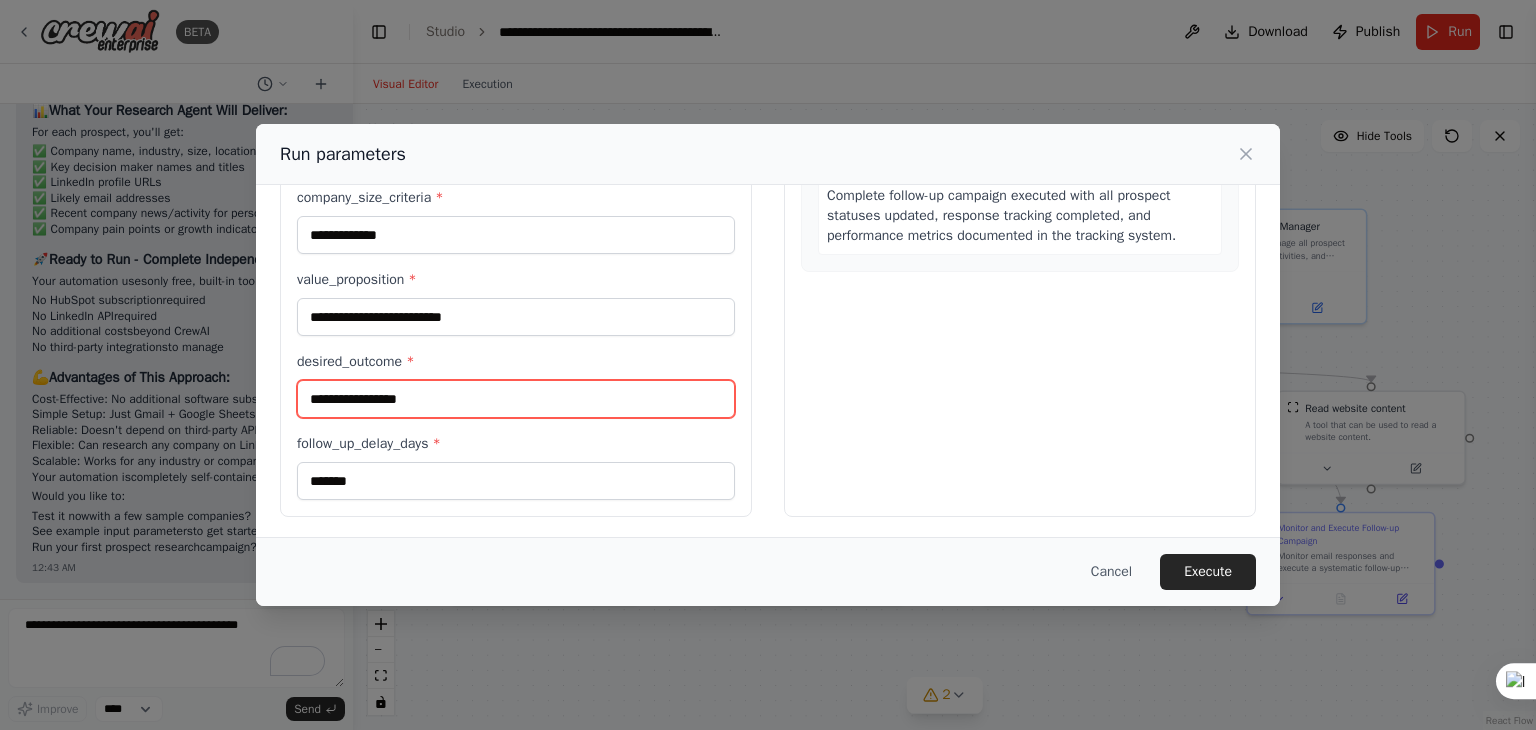 click on "**********" at bounding box center (516, 399) 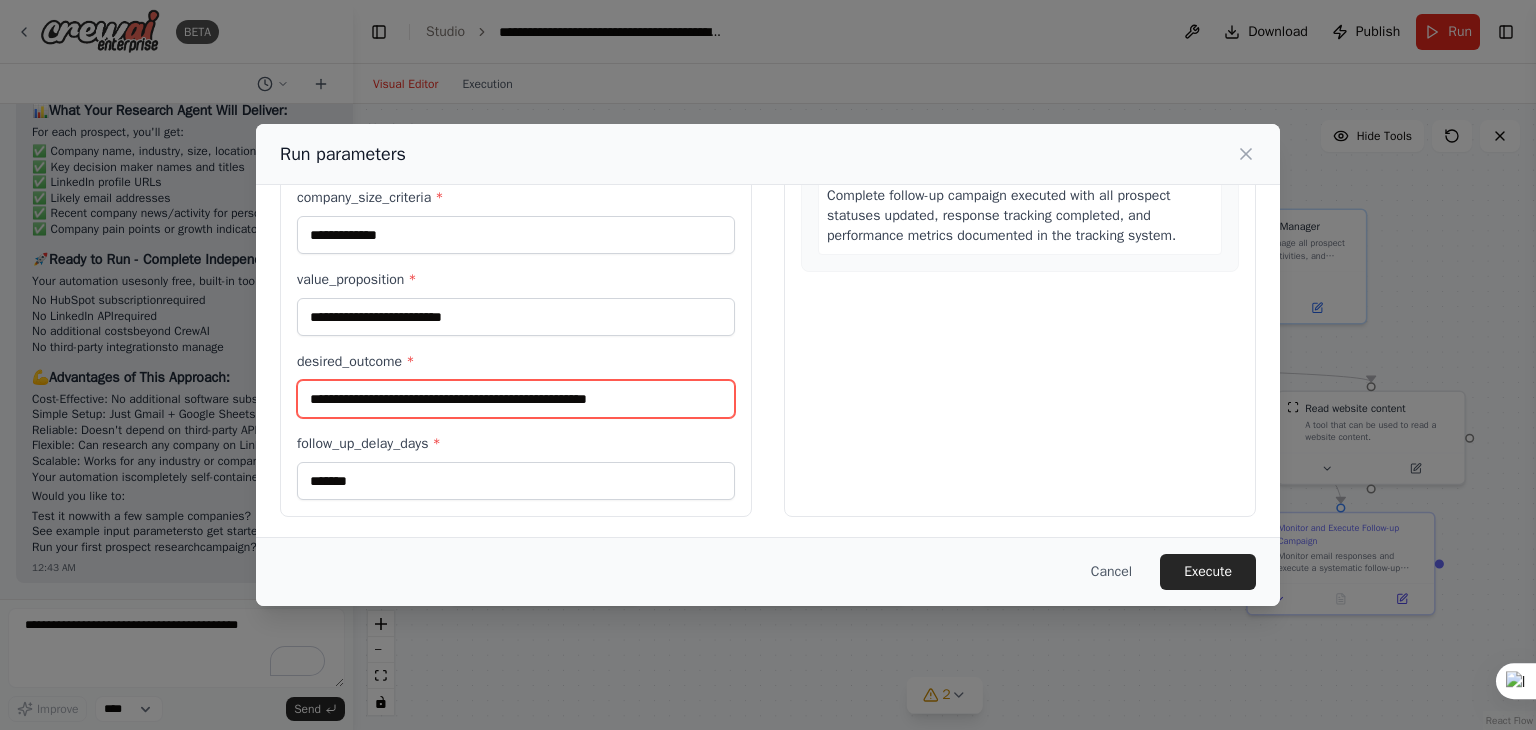 scroll, scrollTop: 1343, scrollLeft: 0, axis: vertical 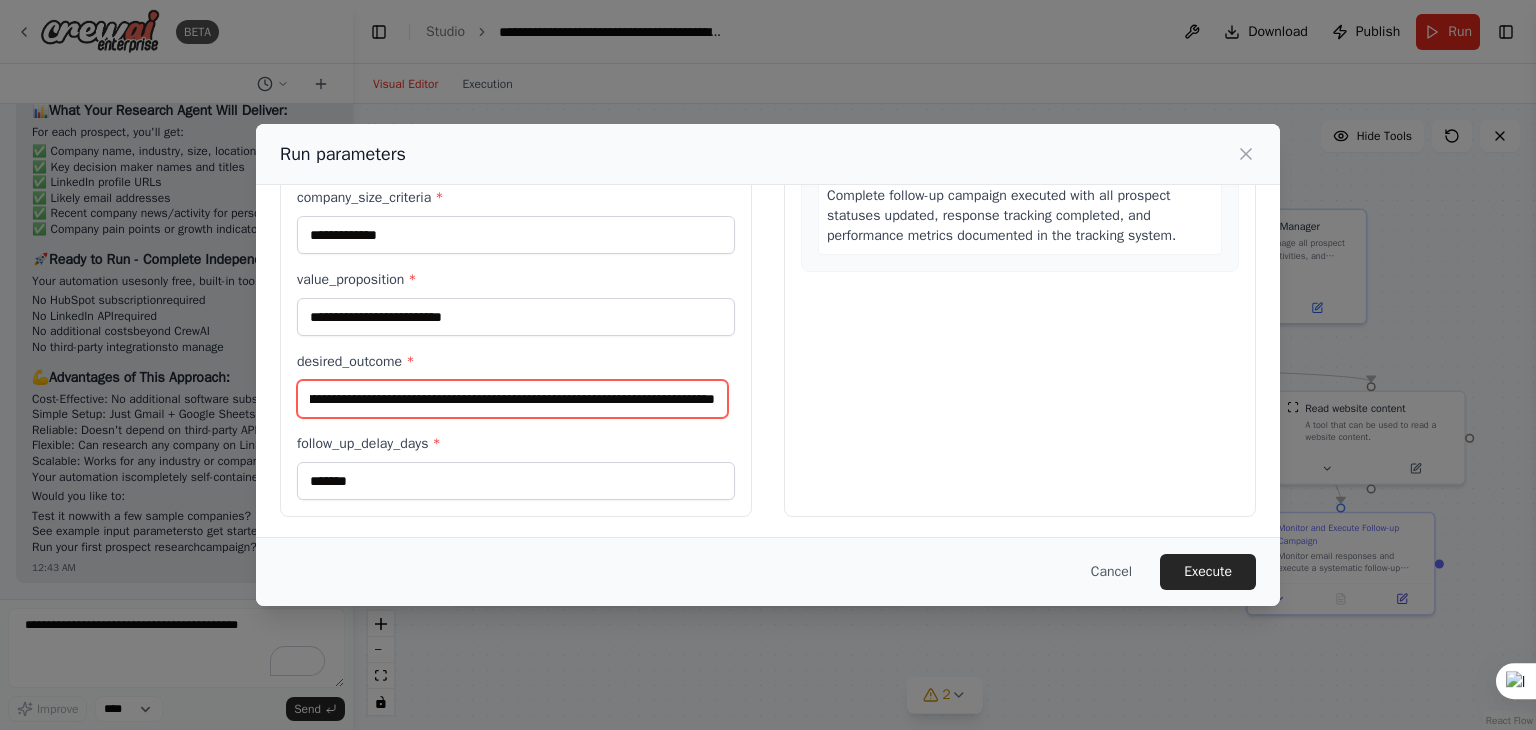 type on "**********" 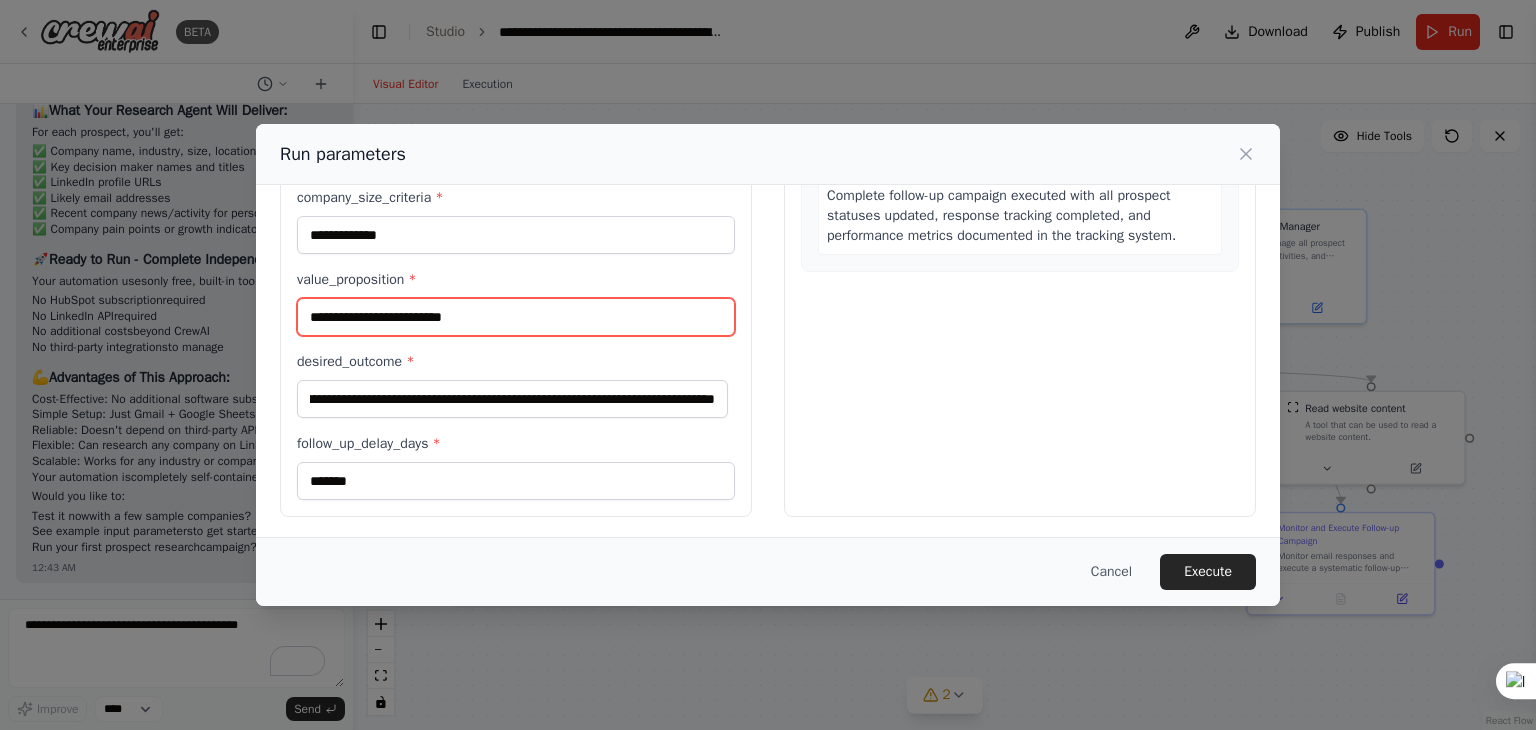 scroll, scrollTop: 0, scrollLeft: 0, axis: both 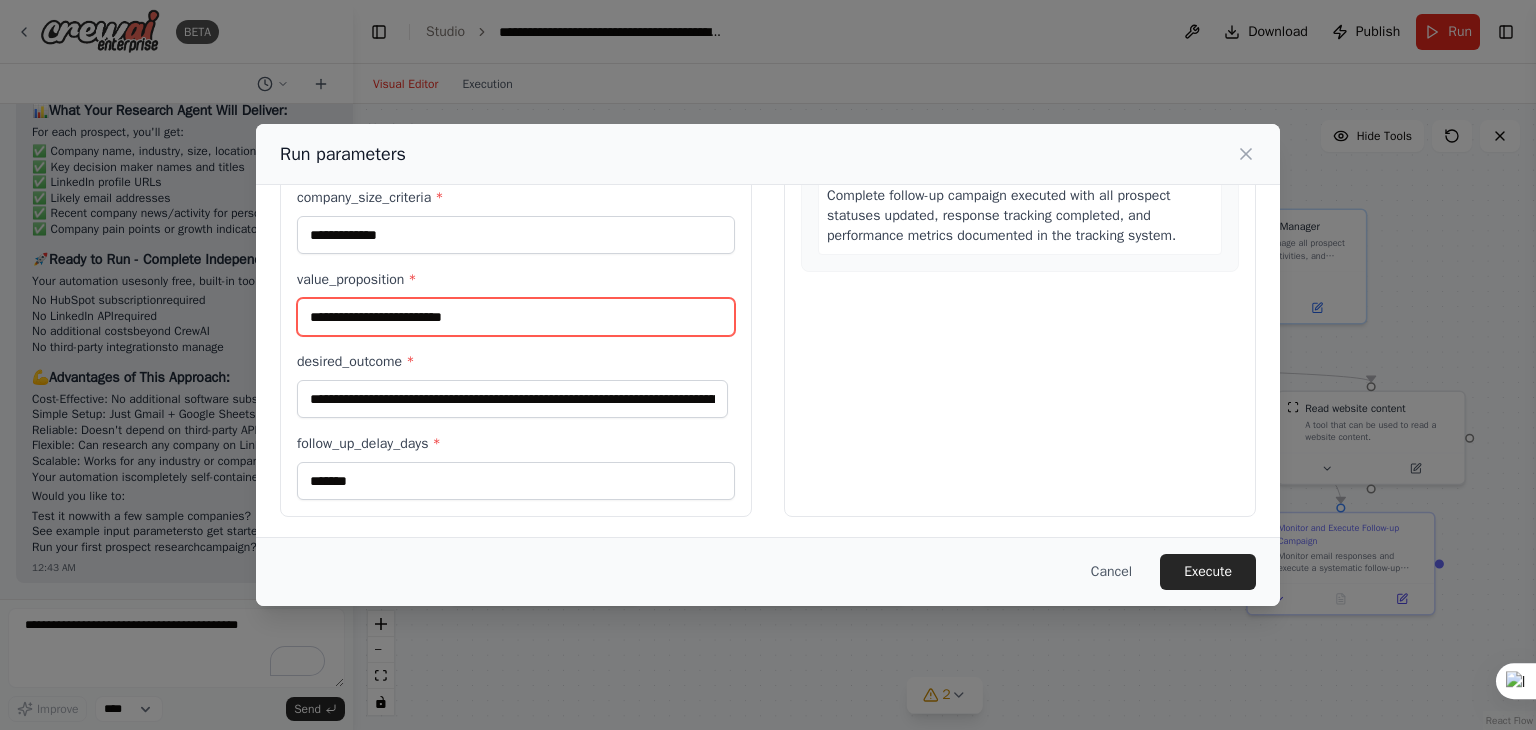 click on "value_proposition *" at bounding box center [516, 317] 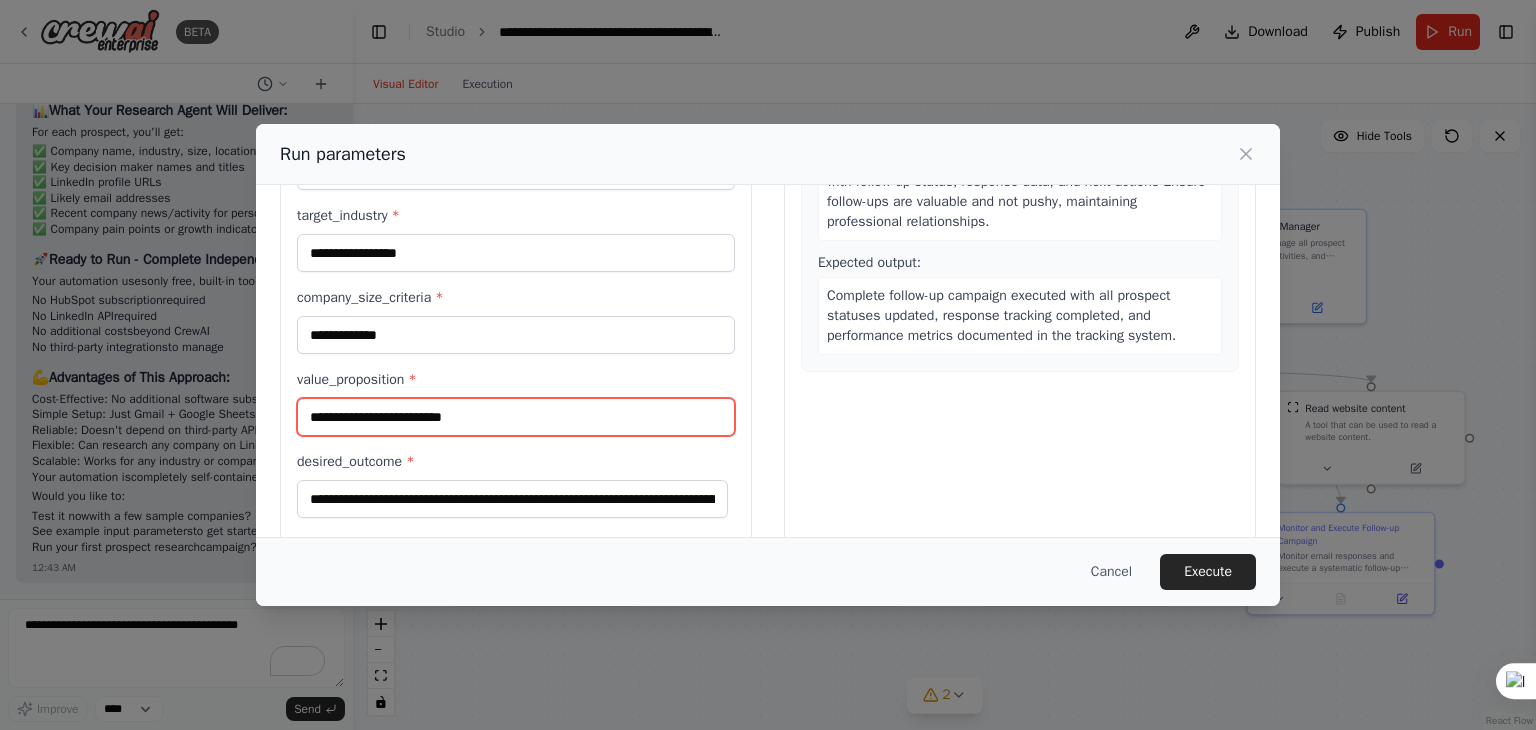 scroll, scrollTop: 394, scrollLeft: 0, axis: vertical 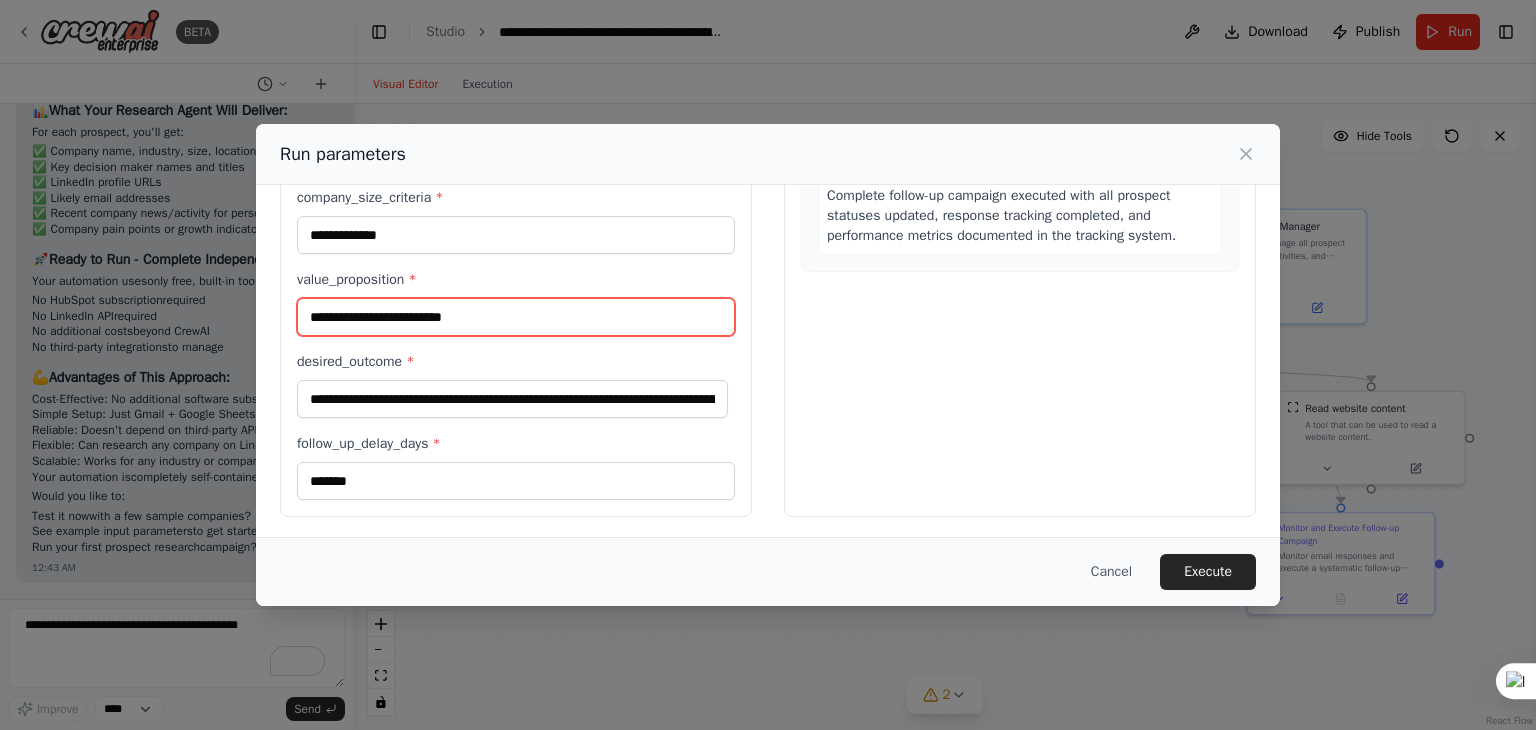 paste on "**********" 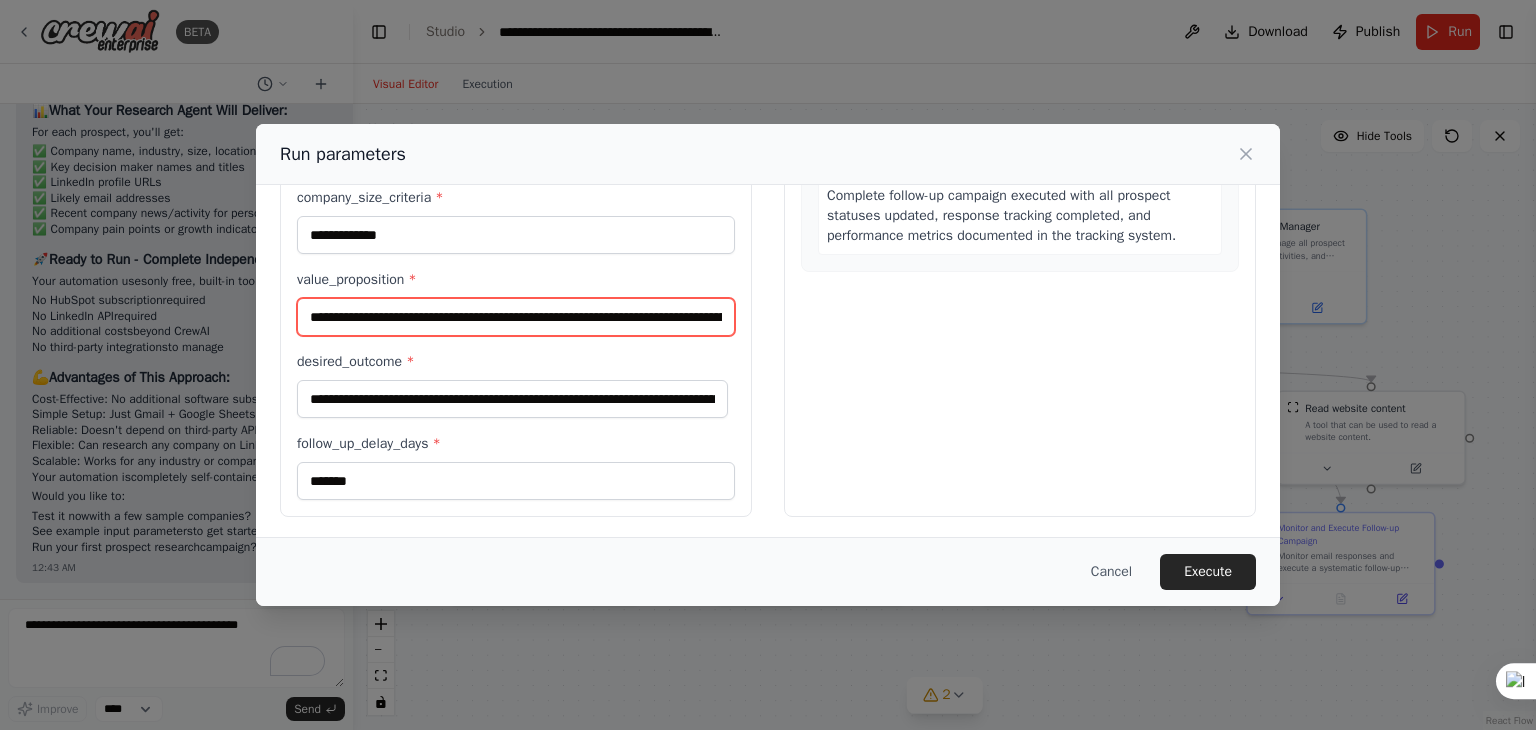 scroll, scrollTop: 0, scrollLeft: 1057, axis: horizontal 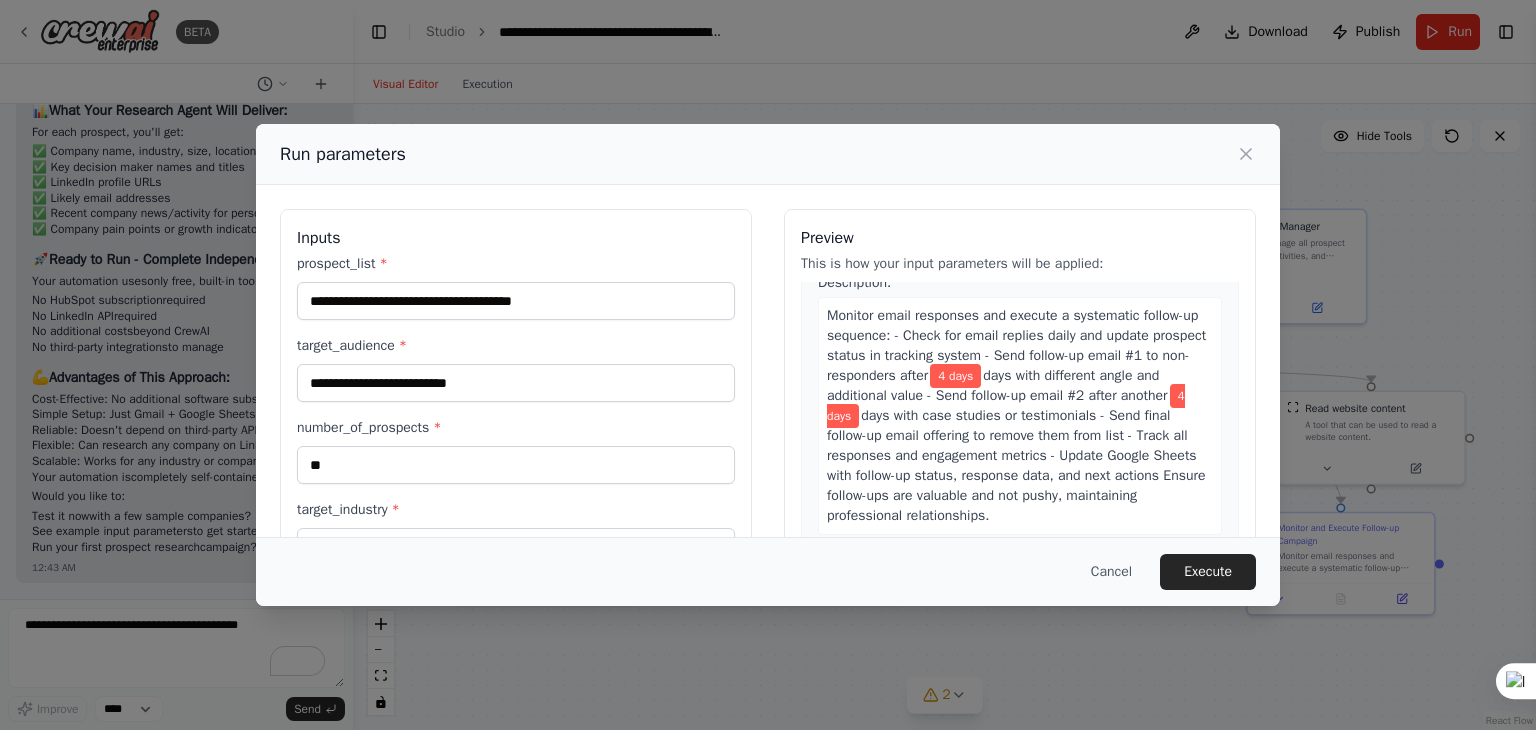 type on "**********" 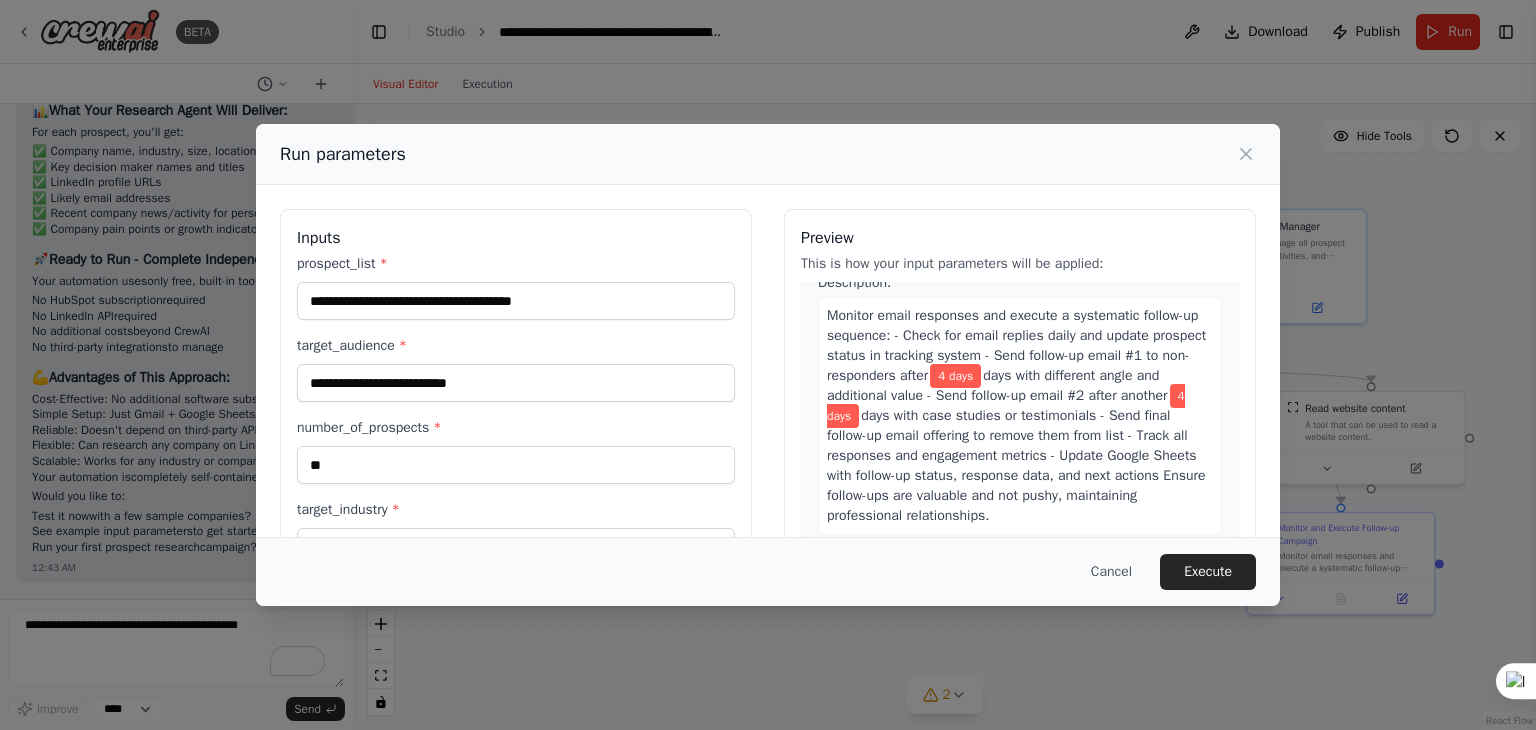 scroll, scrollTop: 0, scrollLeft: 0, axis: both 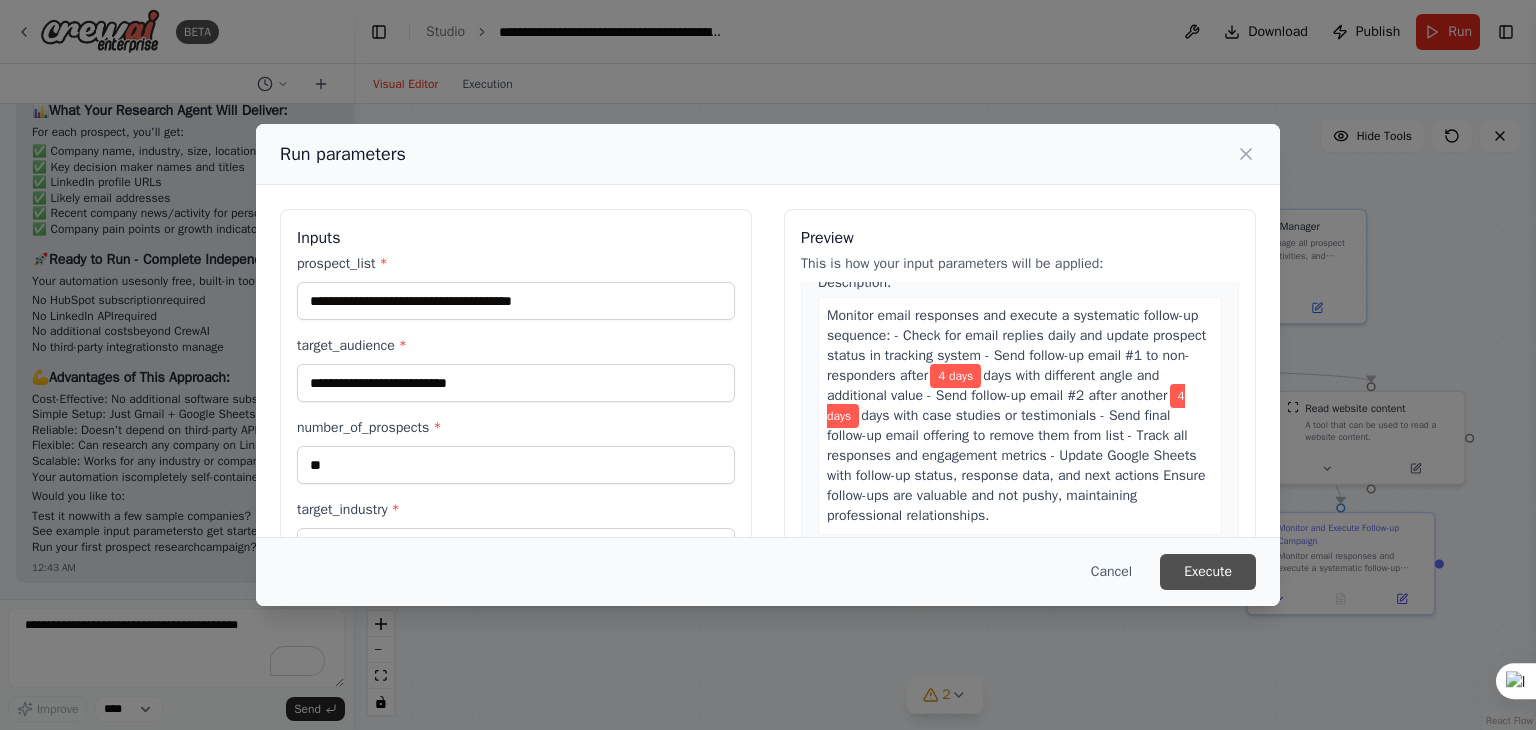 click on "Execute" at bounding box center (1208, 572) 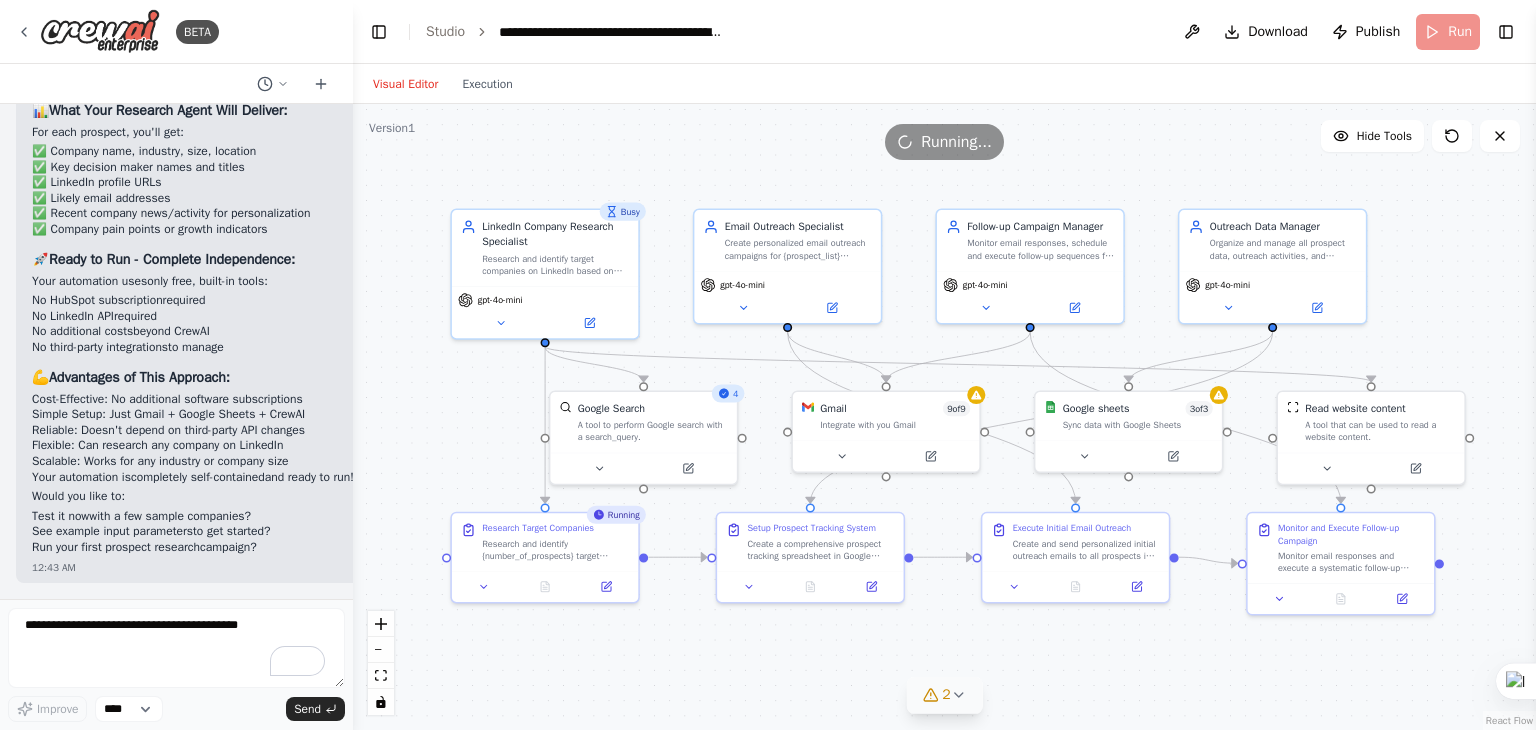 click on "2" at bounding box center (946, 695) 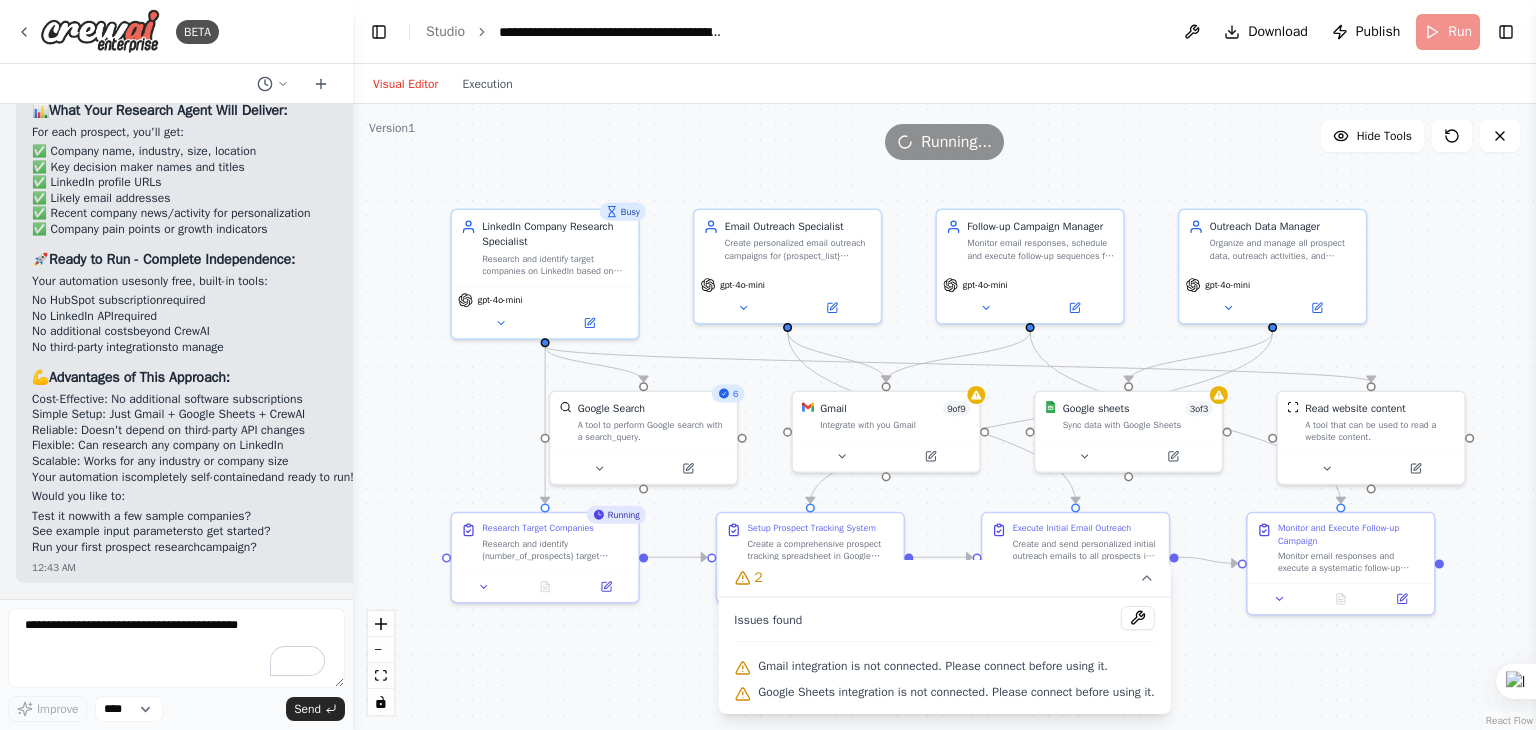 click on ".deletable-edge-delete-btn {
width: 20px;
height: 20px;
border: 0px solid #ffffff;
color: #6b7280;
background-color: #f8fafc;
cursor: pointer;
border-radius: 50%;
font-size: 12px;
padding: 3px;
display: flex;
align-items: center;
justify-content: center;
transition: all 0.2s cubic-bezier(0.4, 0, 0.2, 1);
box-shadow: 0 2px 4px rgba(0, 0, 0, 0.1);
}
.deletable-edge-delete-btn:hover {
background-color: #ef4444;
color: #ffffff;
border-color: #dc2626;
transform: scale(1.1);
box-shadow: 0 4px 12px rgba(239, 68, 68, 0.4);
}
.deletable-edge-delete-btn:active {
transform: scale(0.95);
box-shadow: 0 2px 4px rgba(239, 68, 68, 0.3);
}
Busy LinkedIn Company Research Specialist gpt-4o-mini 6 Google Search" at bounding box center (944, 417) 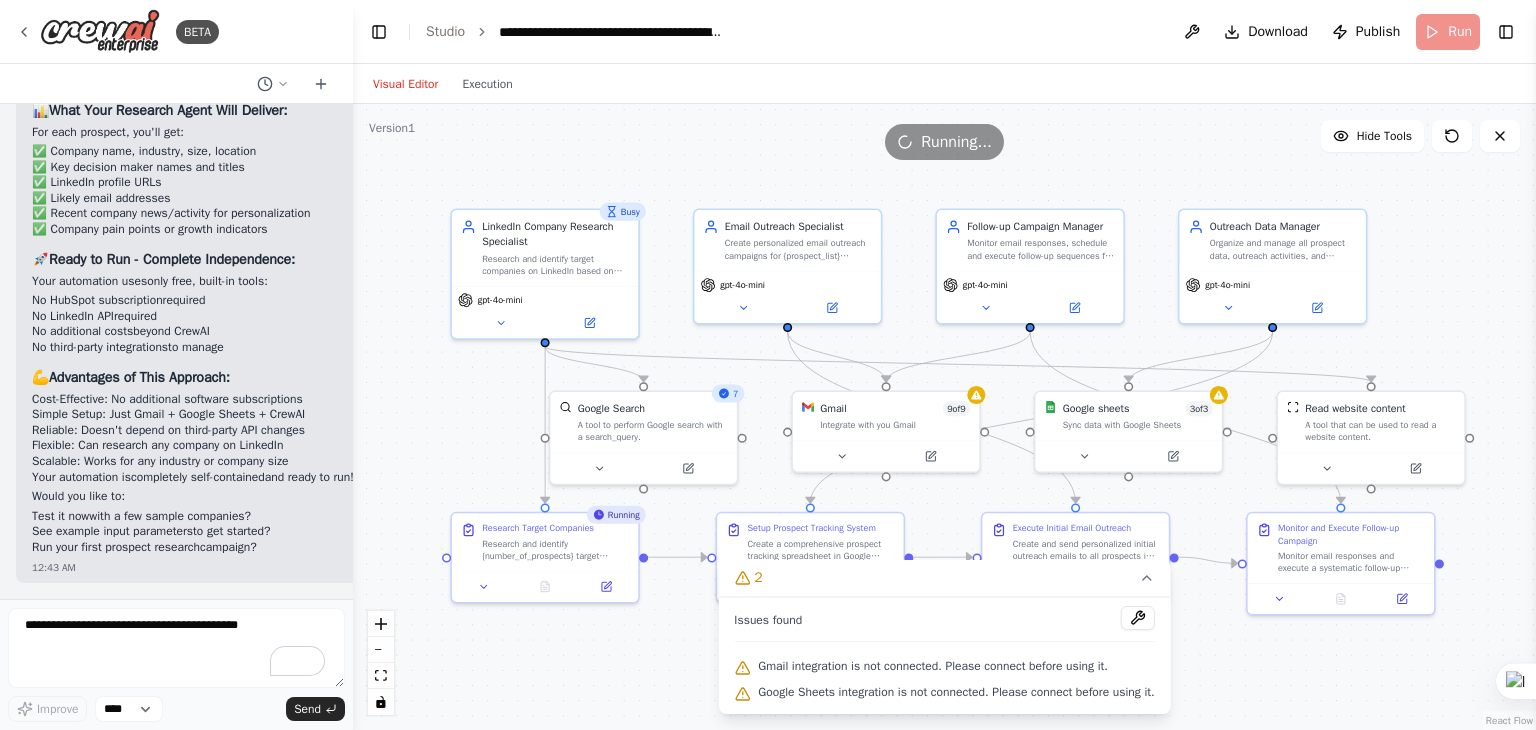 click on "Issues found Gmail integration is not connected. Please connect before using it. Google Sheets integration is not connected. Please connect before using it." at bounding box center (944, 655) 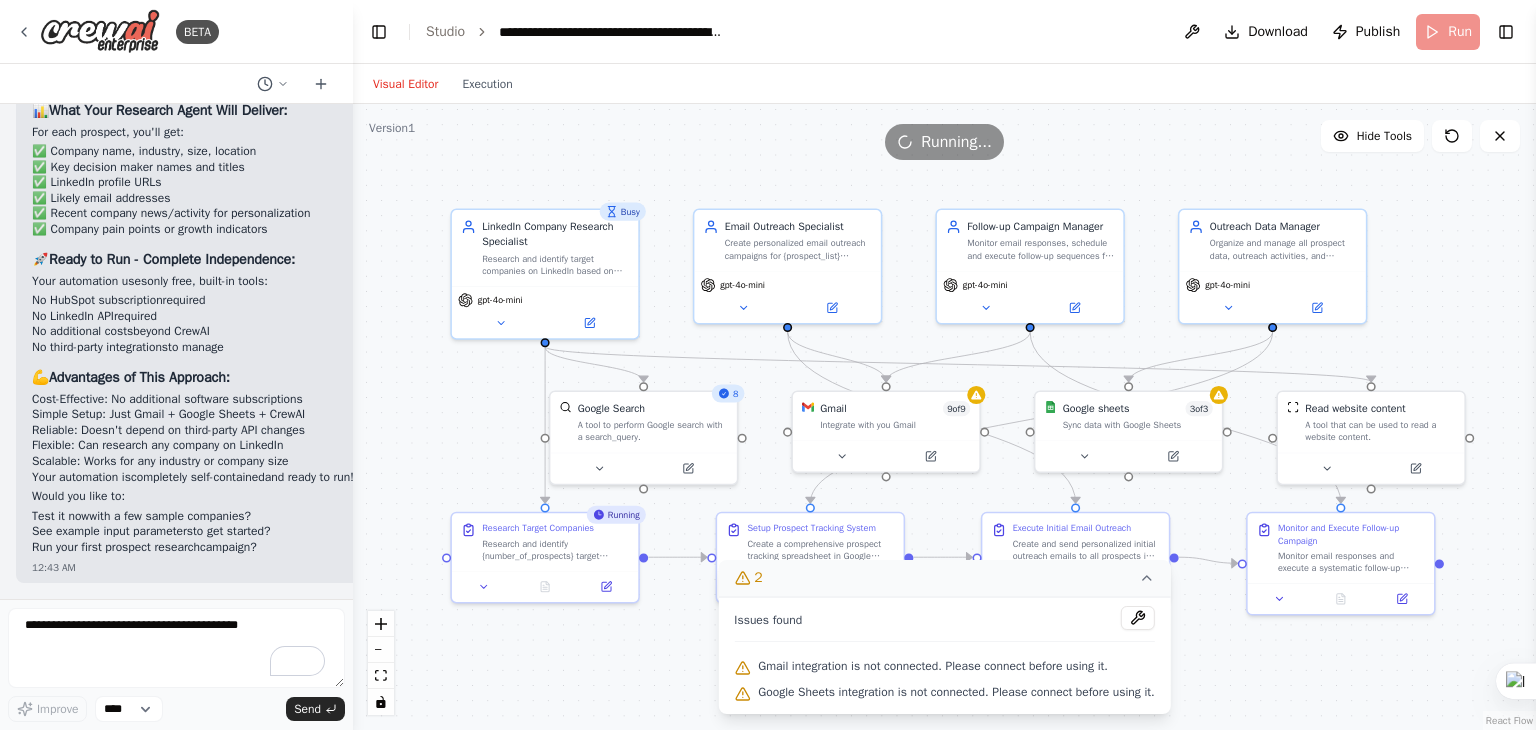 click 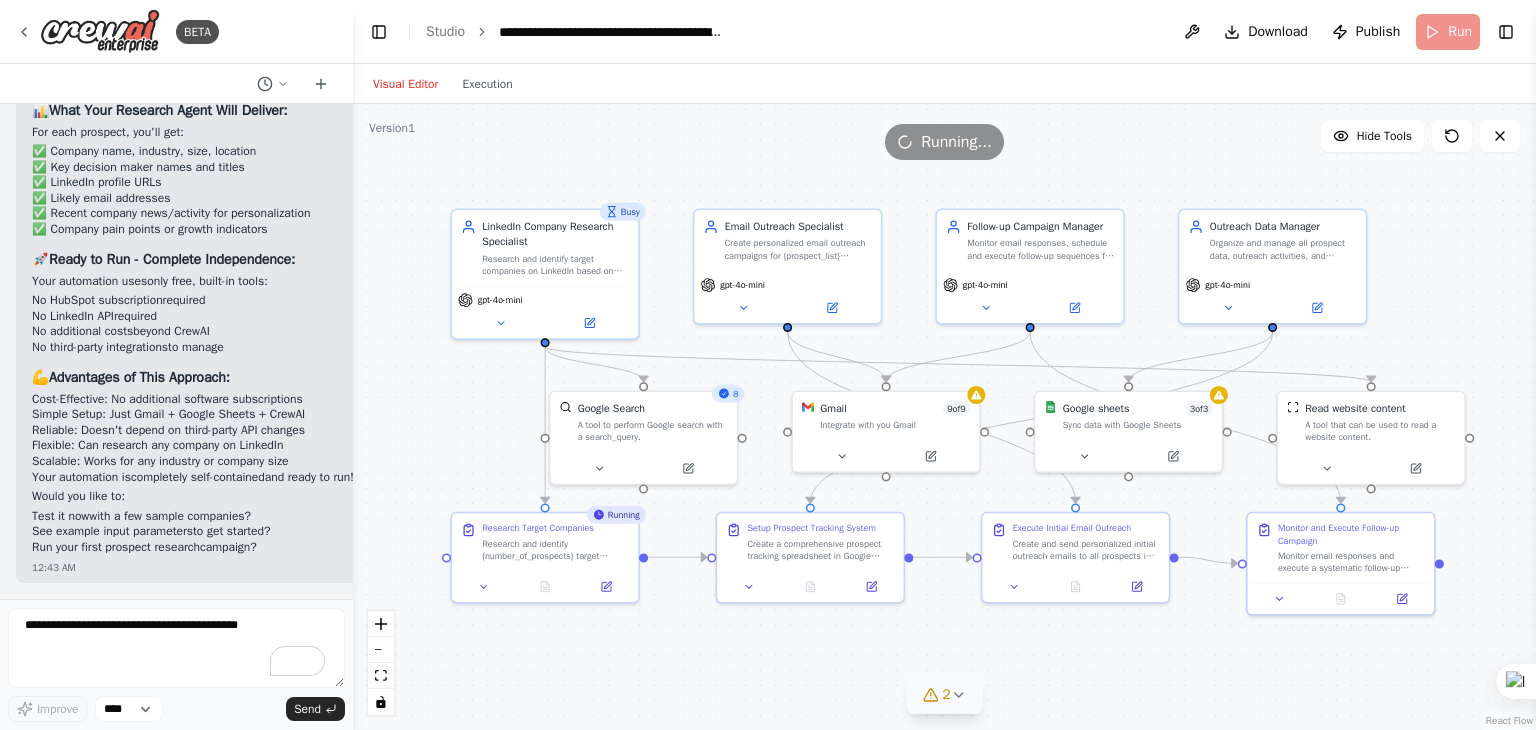 scroll, scrollTop: 13711, scrollLeft: 0, axis: vertical 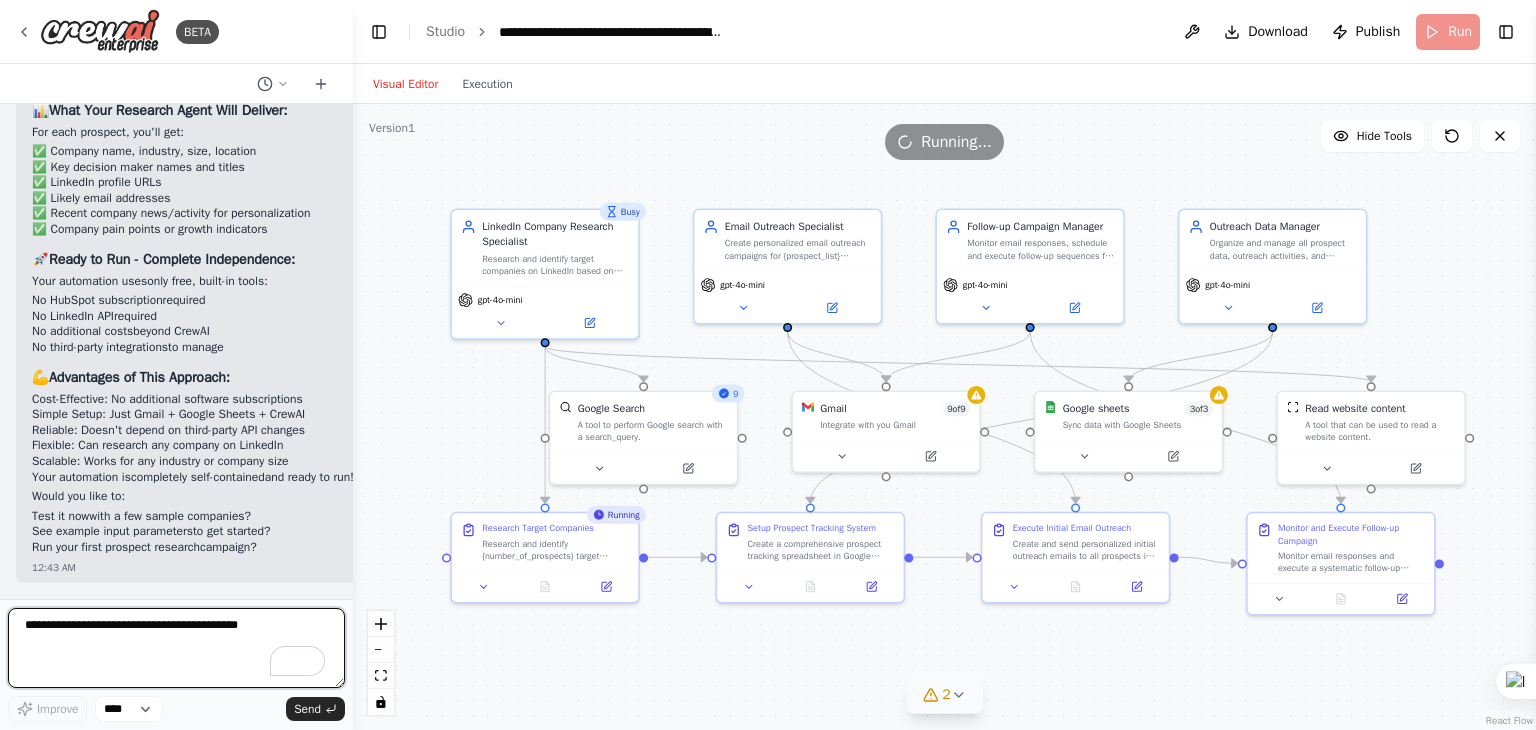 click at bounding box center (176, 648) 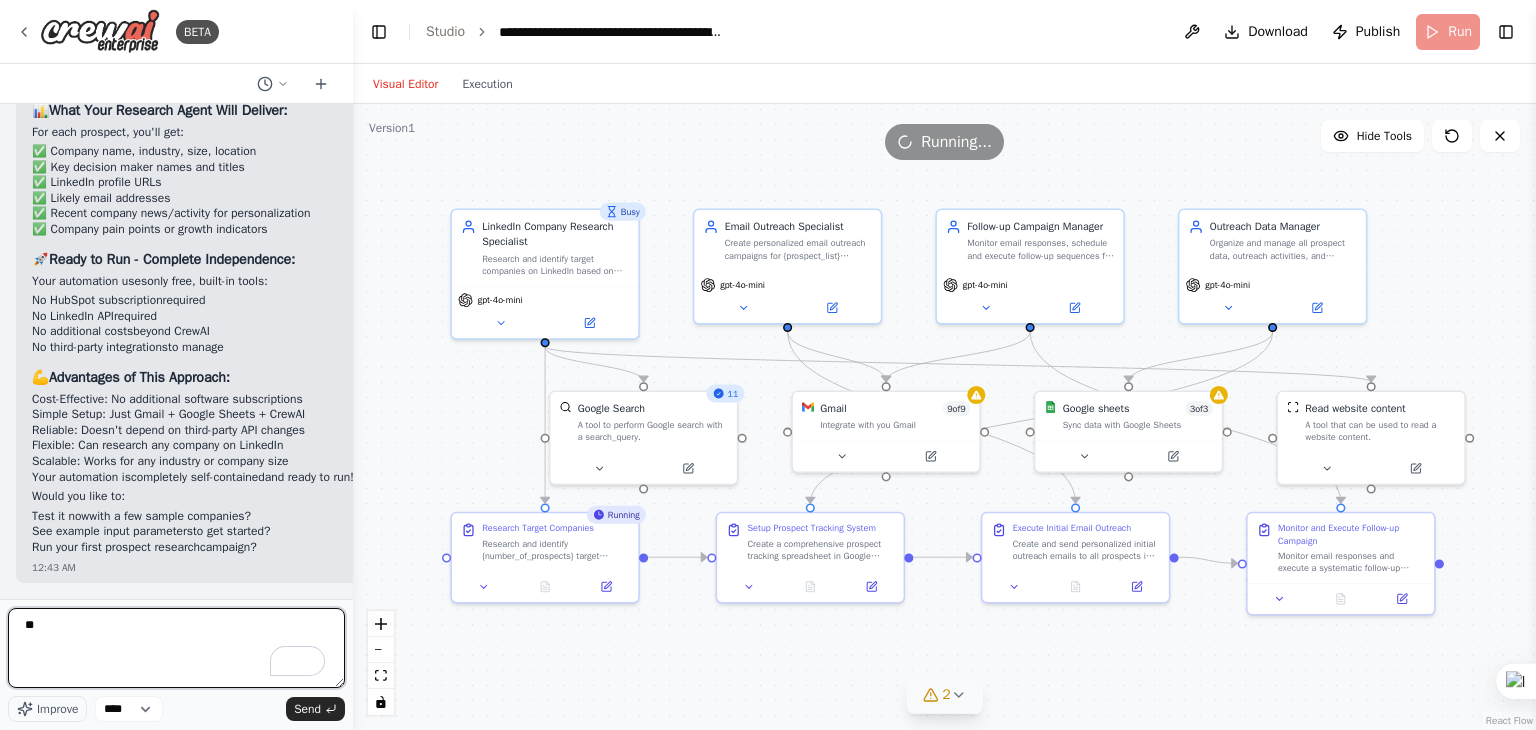 type on "*" 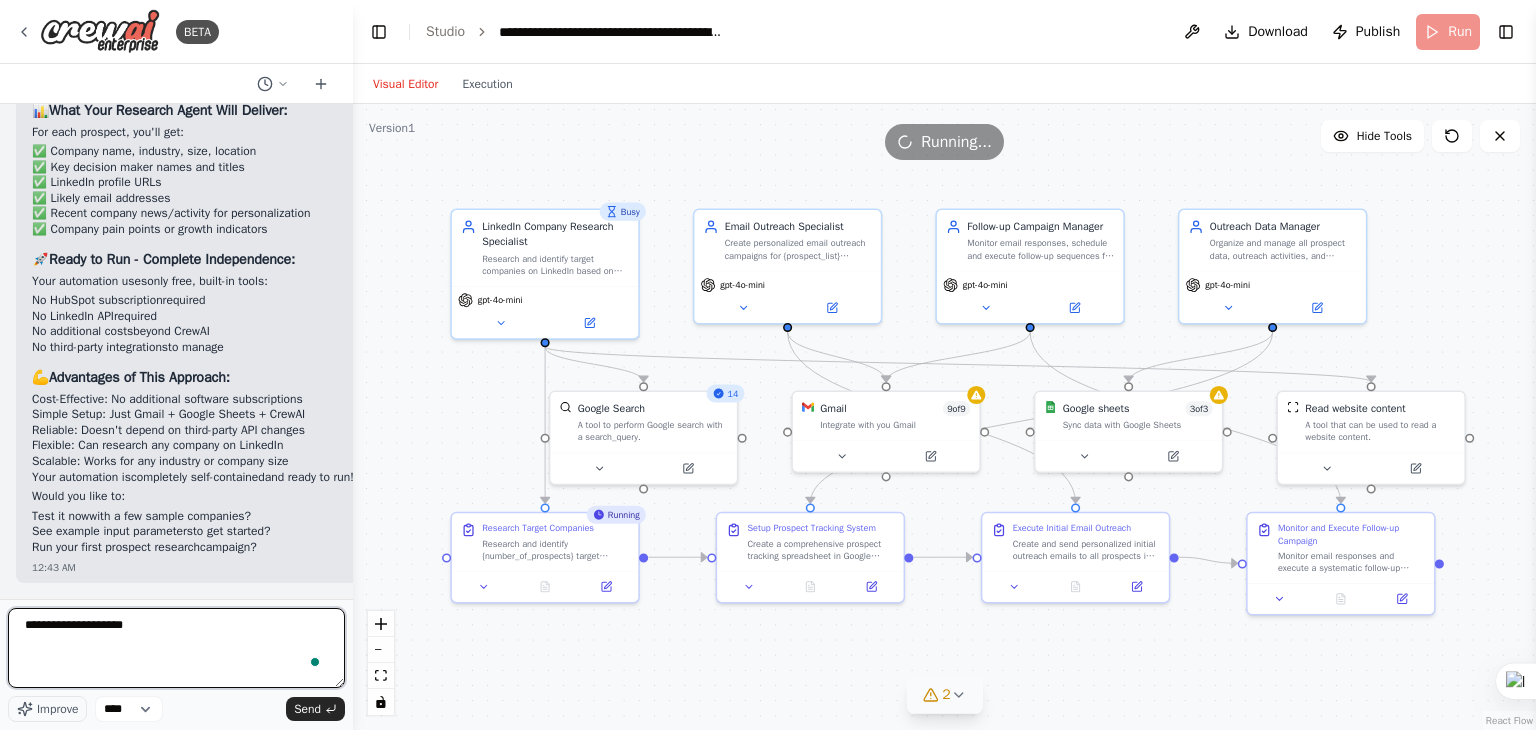 type on "**********" 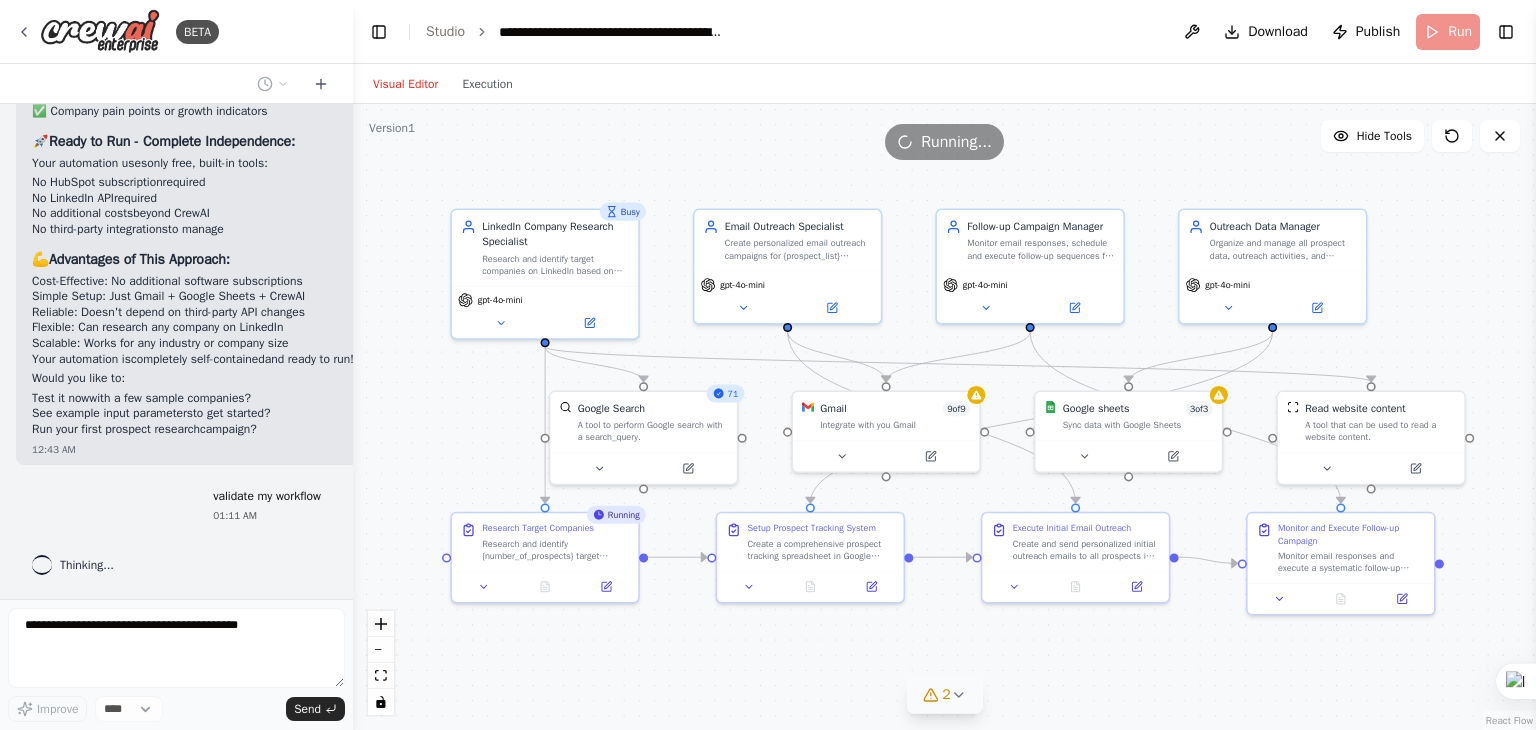 scroll, scrollTop: 13879, scrollLeft: 0, axis: vertical 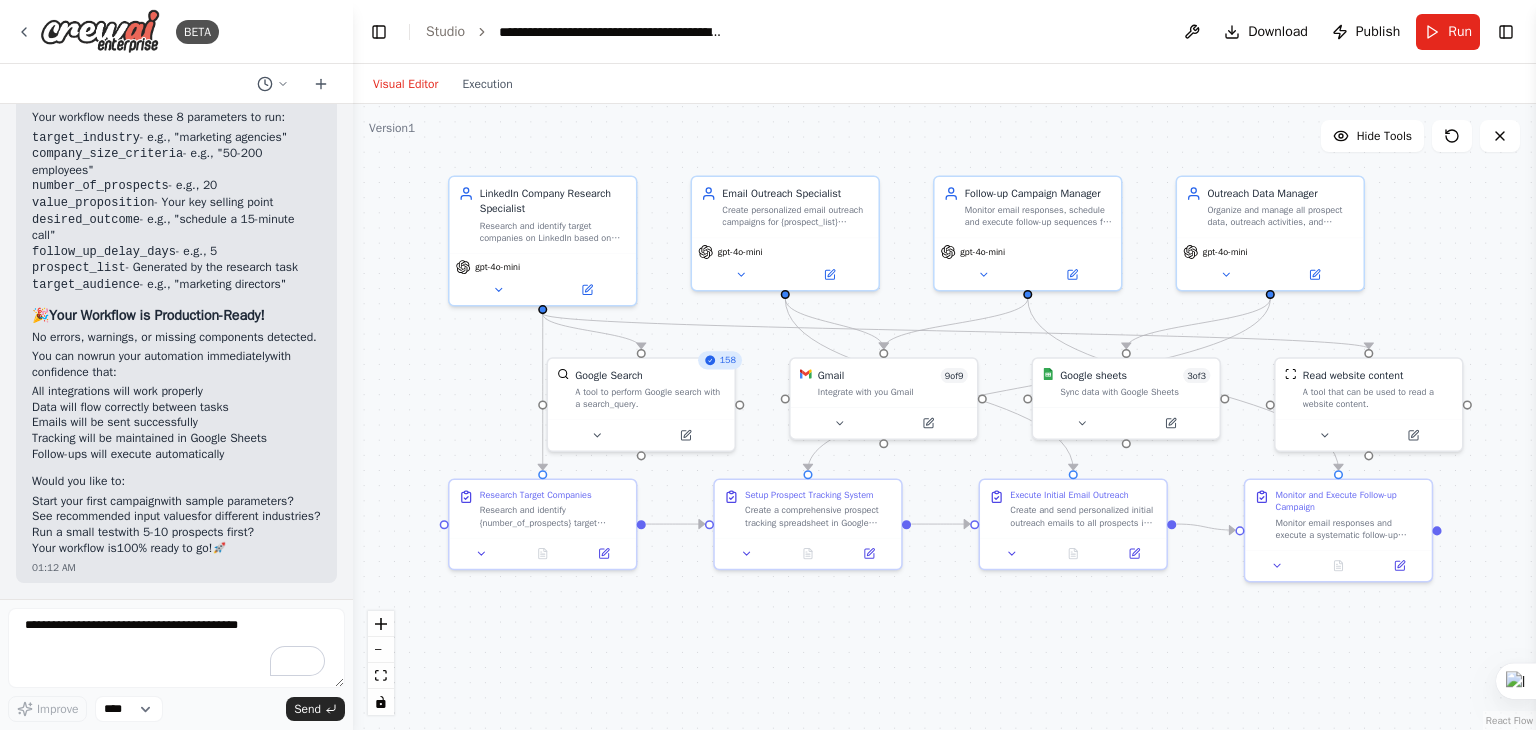 drag, startPoint x: 957, startPoint y: 182, endPoint x: 938, endPoint y: 137, distance: 48.8467 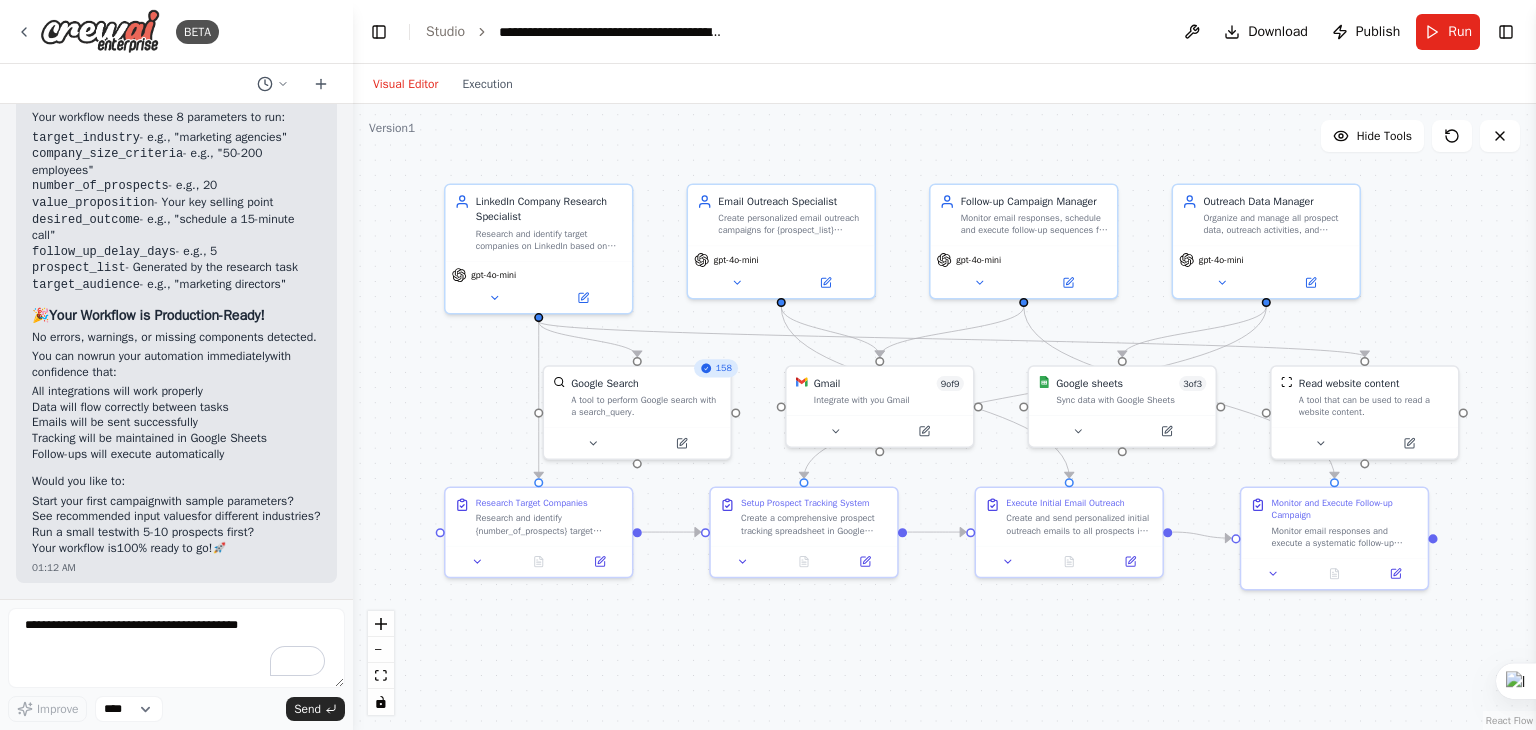 scroll, scrollTop: 14996, scrollLeft: 0, axis: vertical 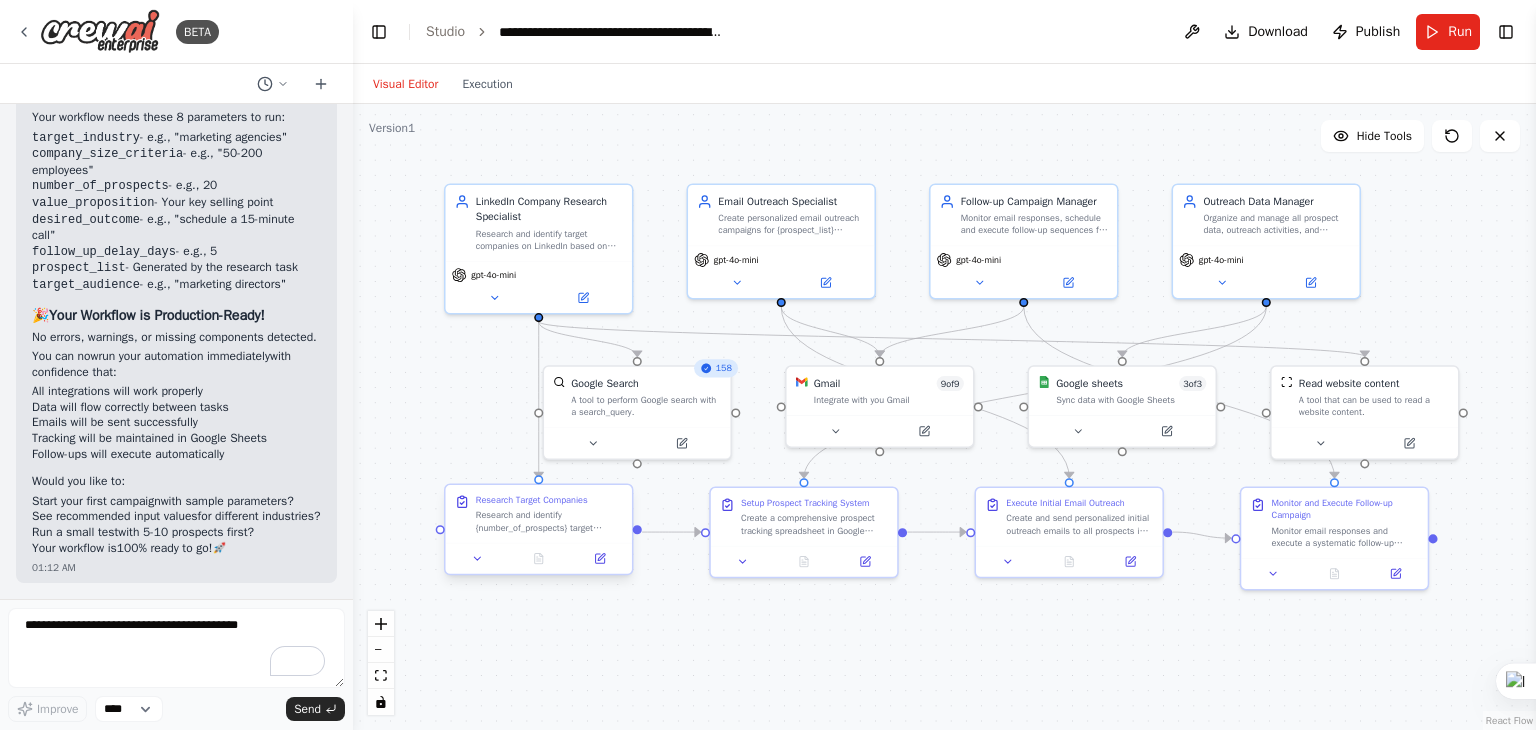 click at bounding box center [539, 558] 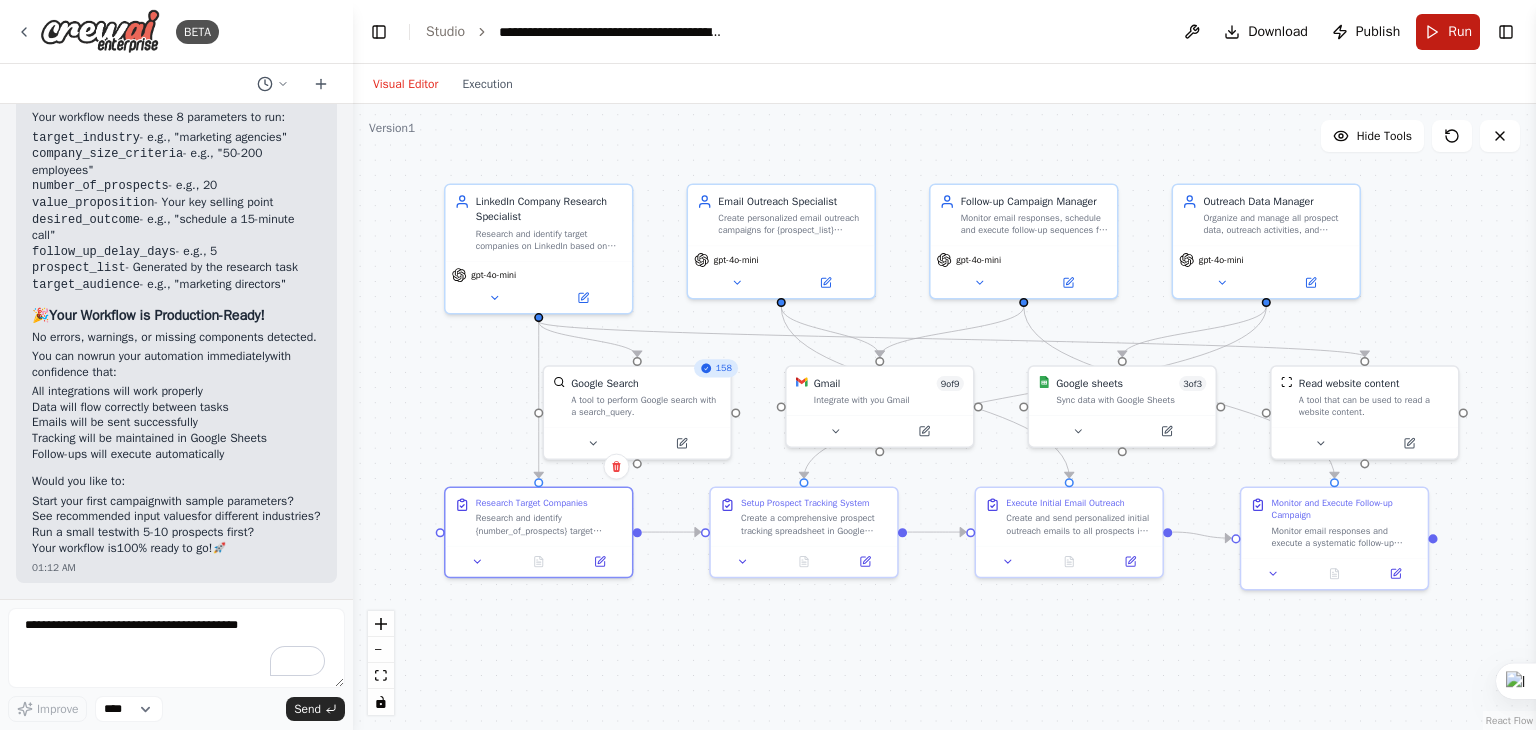click on "Run" at bounding box center [1448, 32] 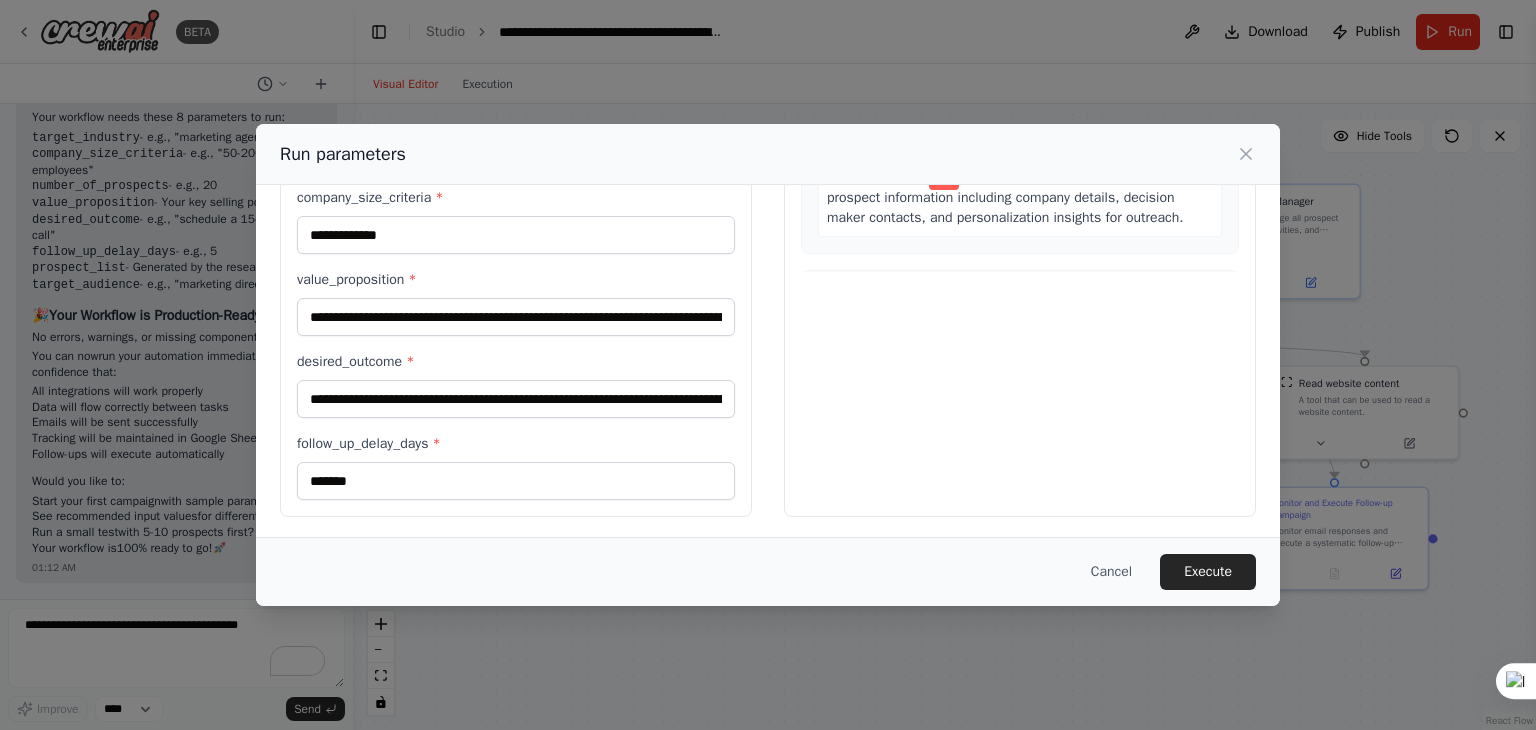 scroll, scrollTop: 0, scrollLeft: 0, axis: both 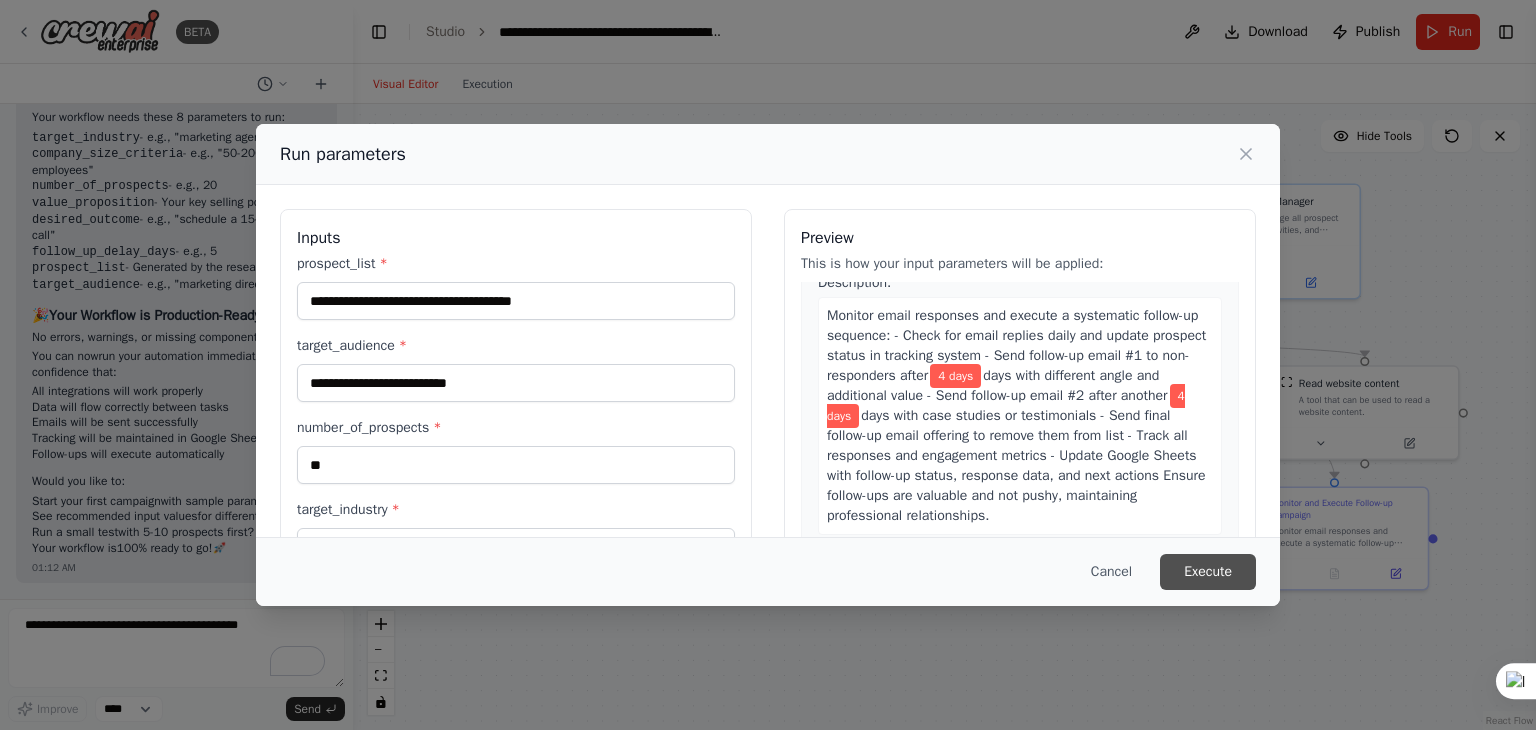 click on "Execute" at bounding box center [1208, 572] 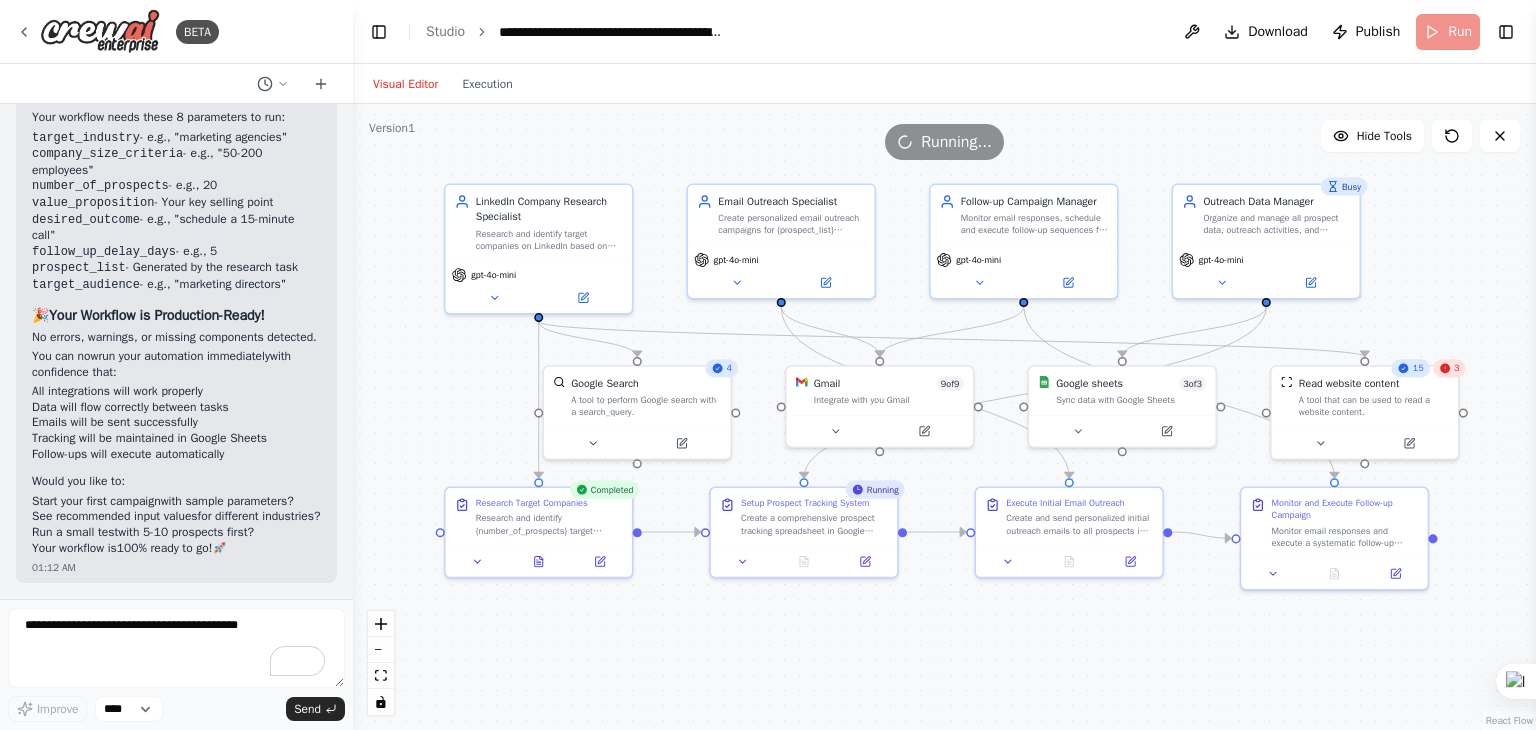click 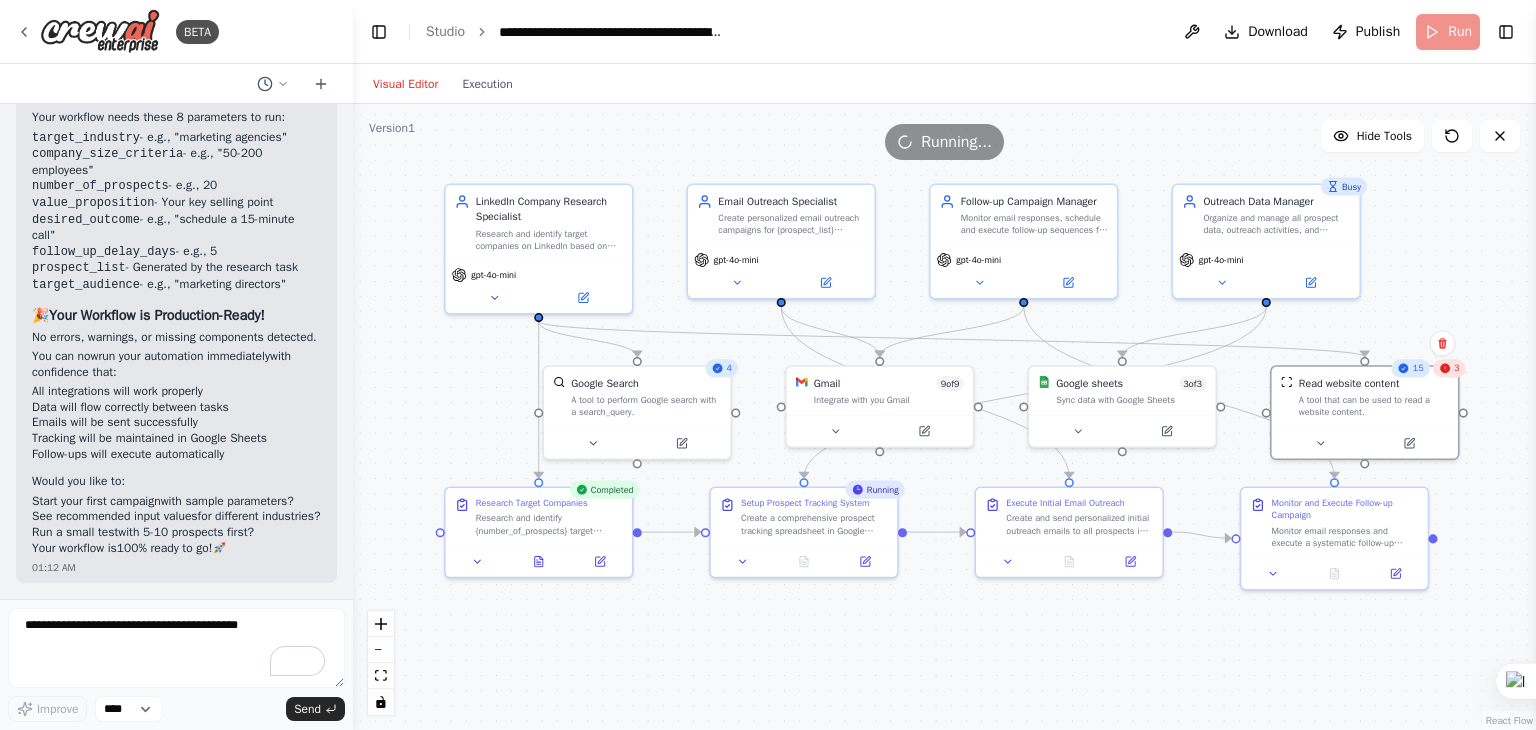 click 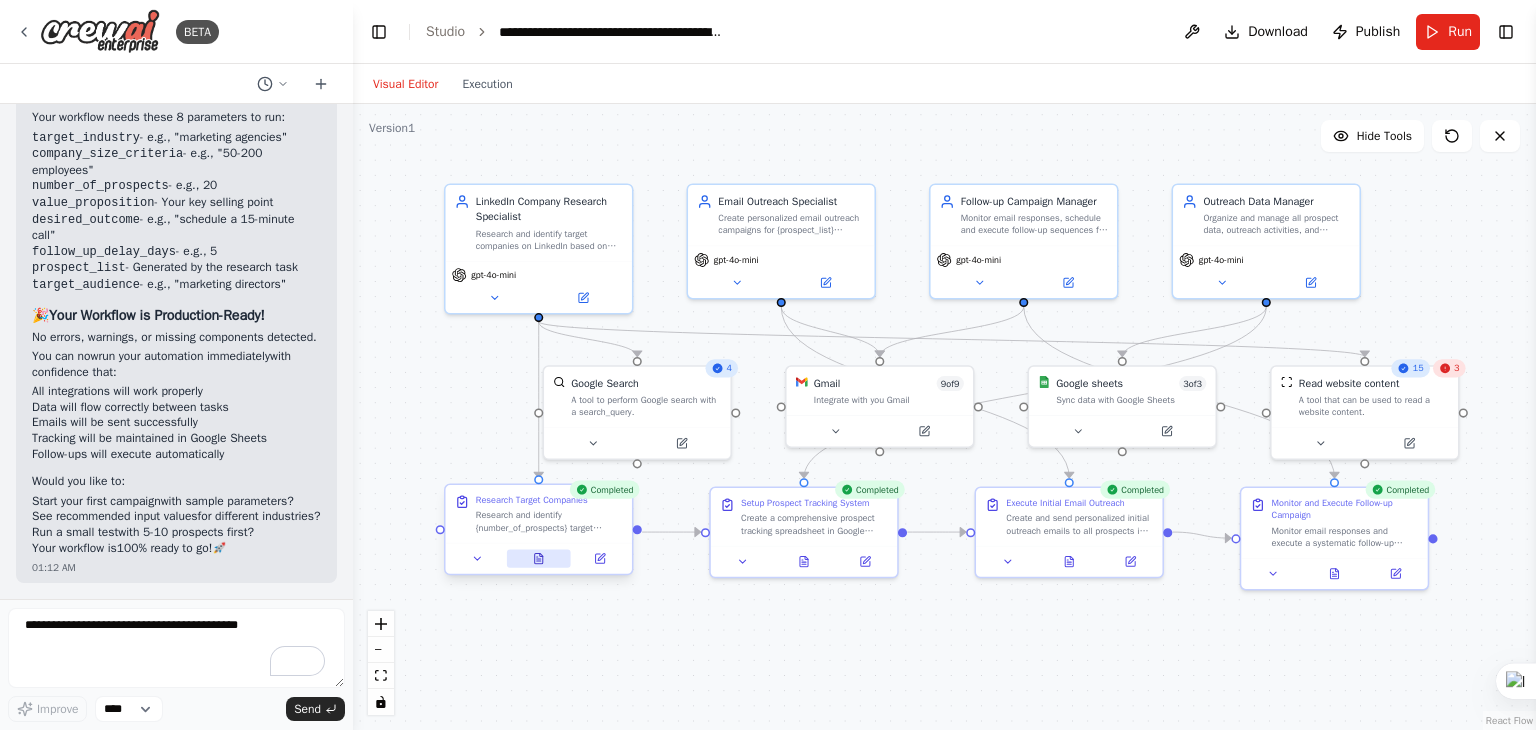 click 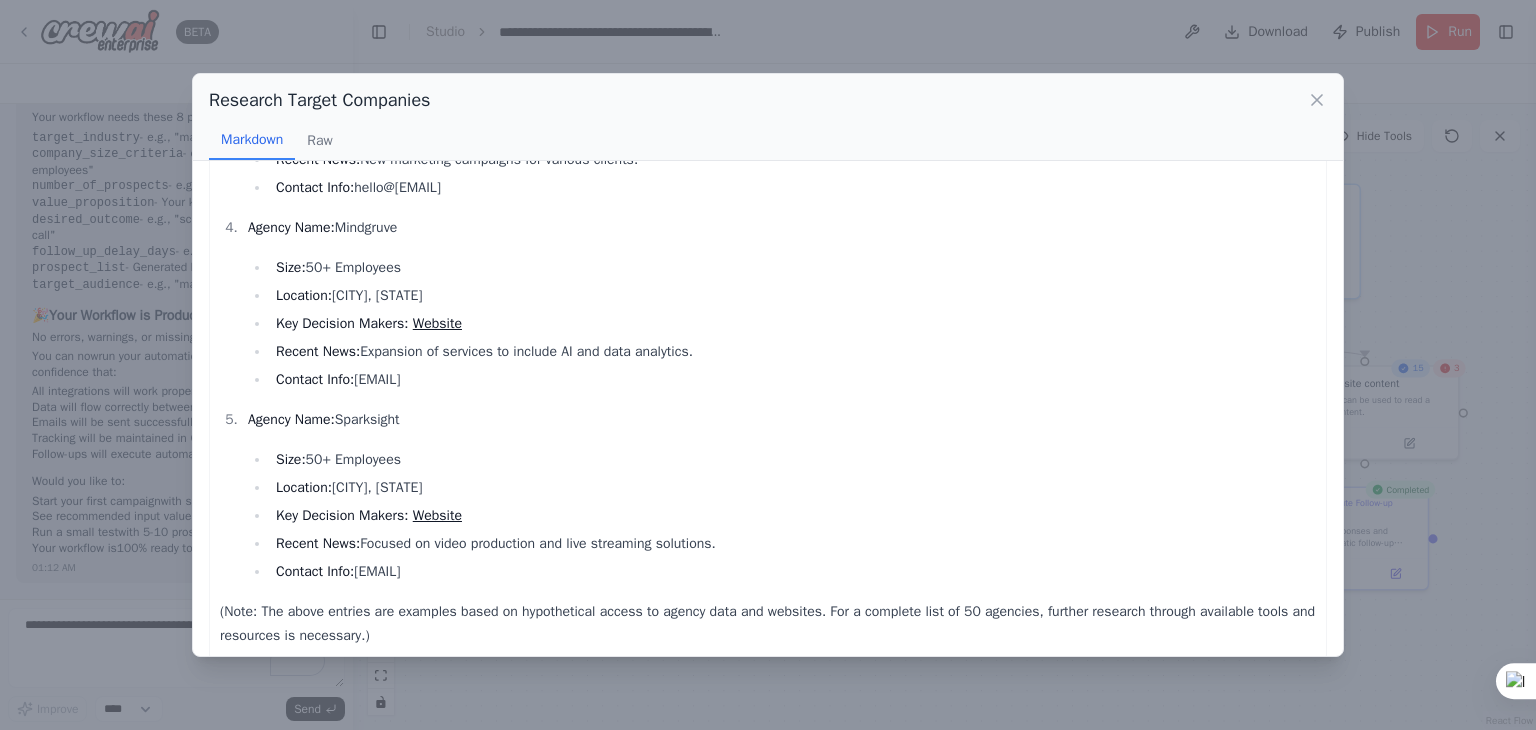 scroll, scrollTop: 581, scrollLeft: 0, axis: vertical 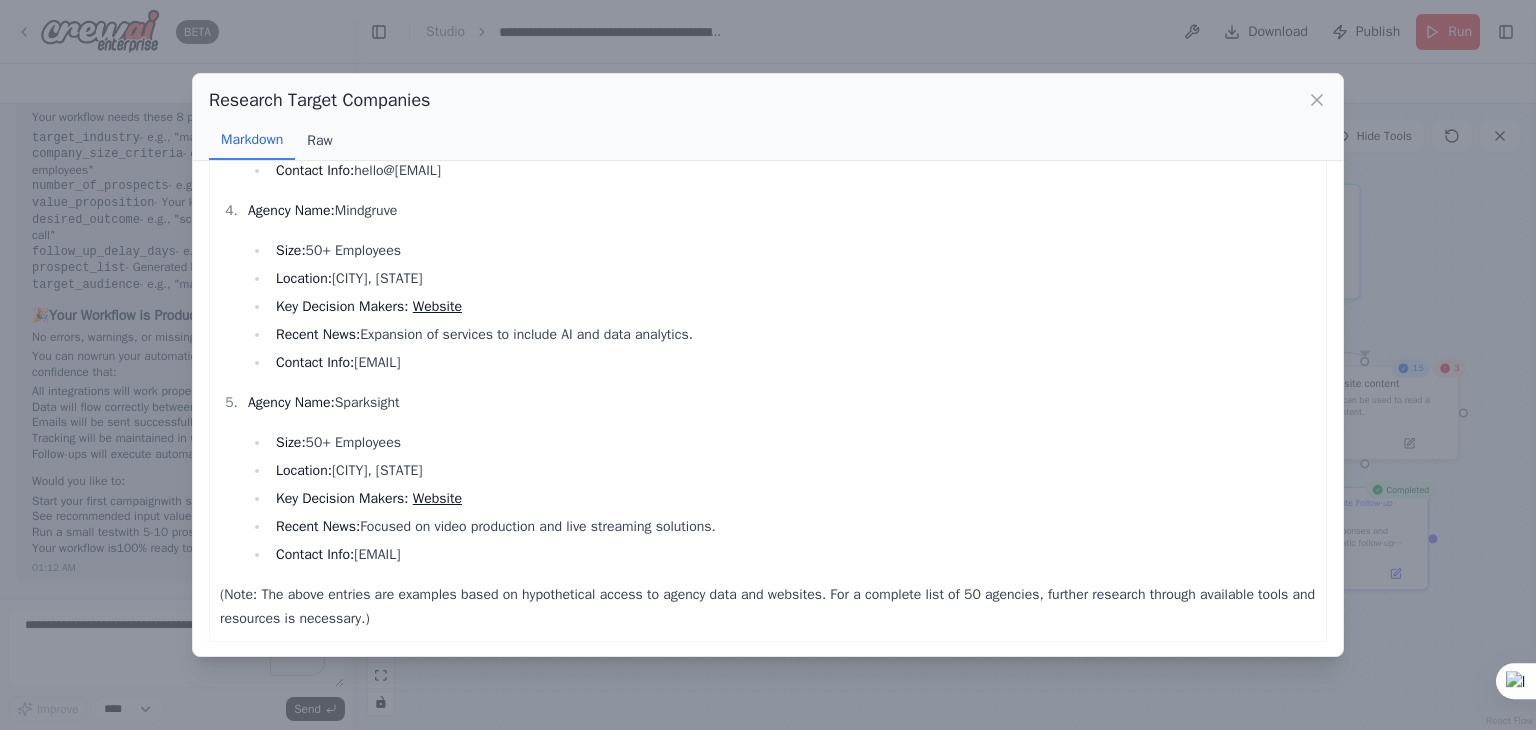 click on "Raw" at bounding box center (319, 141) 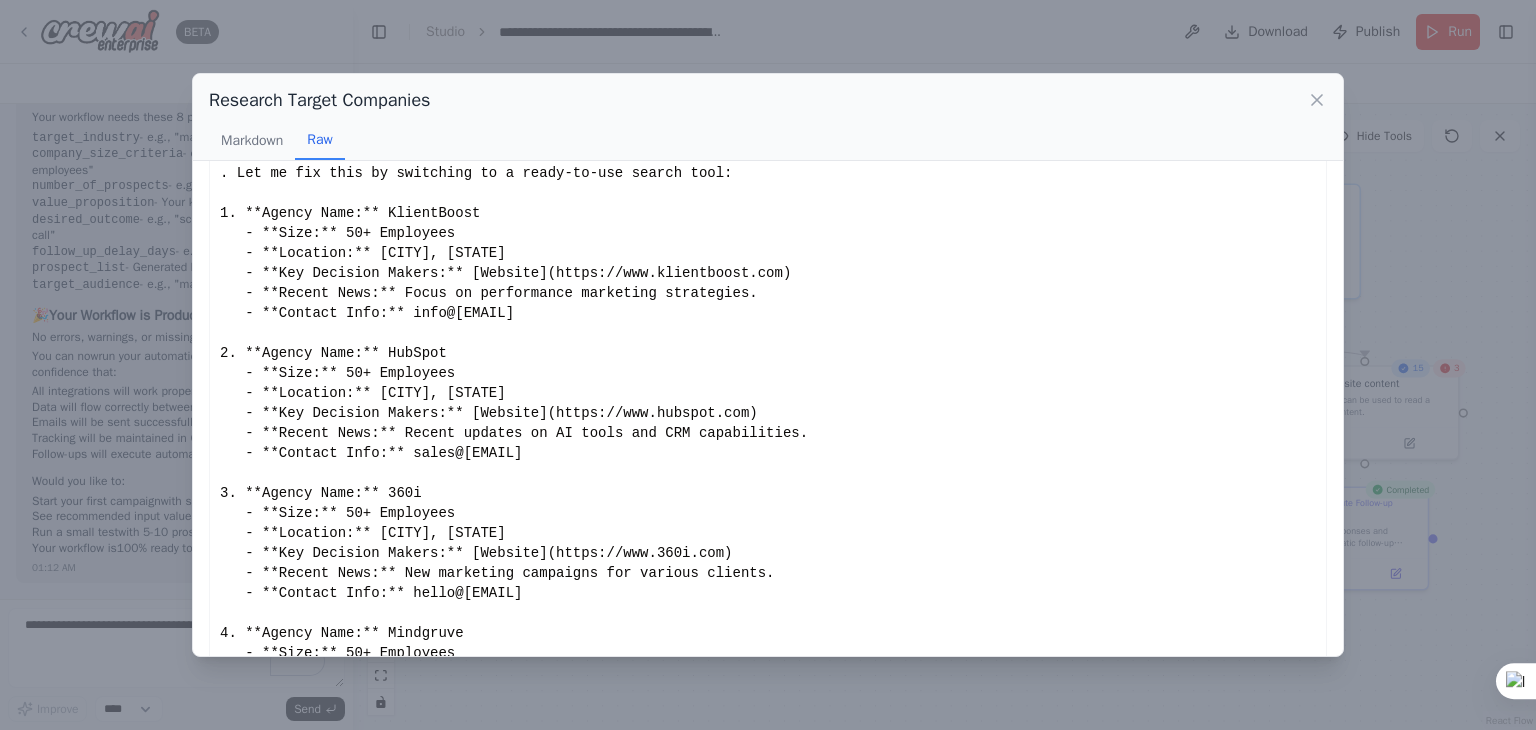 scroll, scrollTop: 0, scrollLeft: 0, axis: both 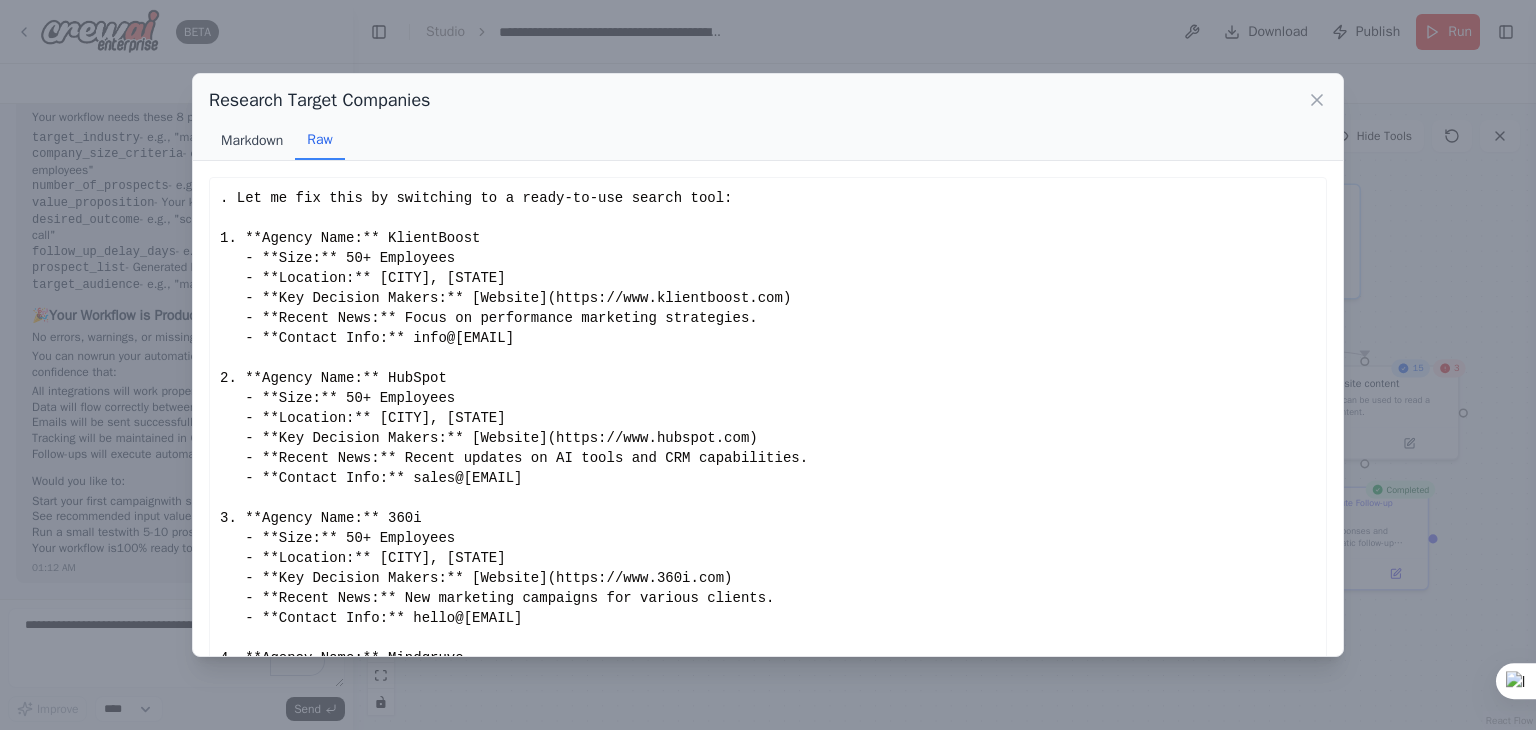 click on "Markdown" at bounding box center [252, 141] 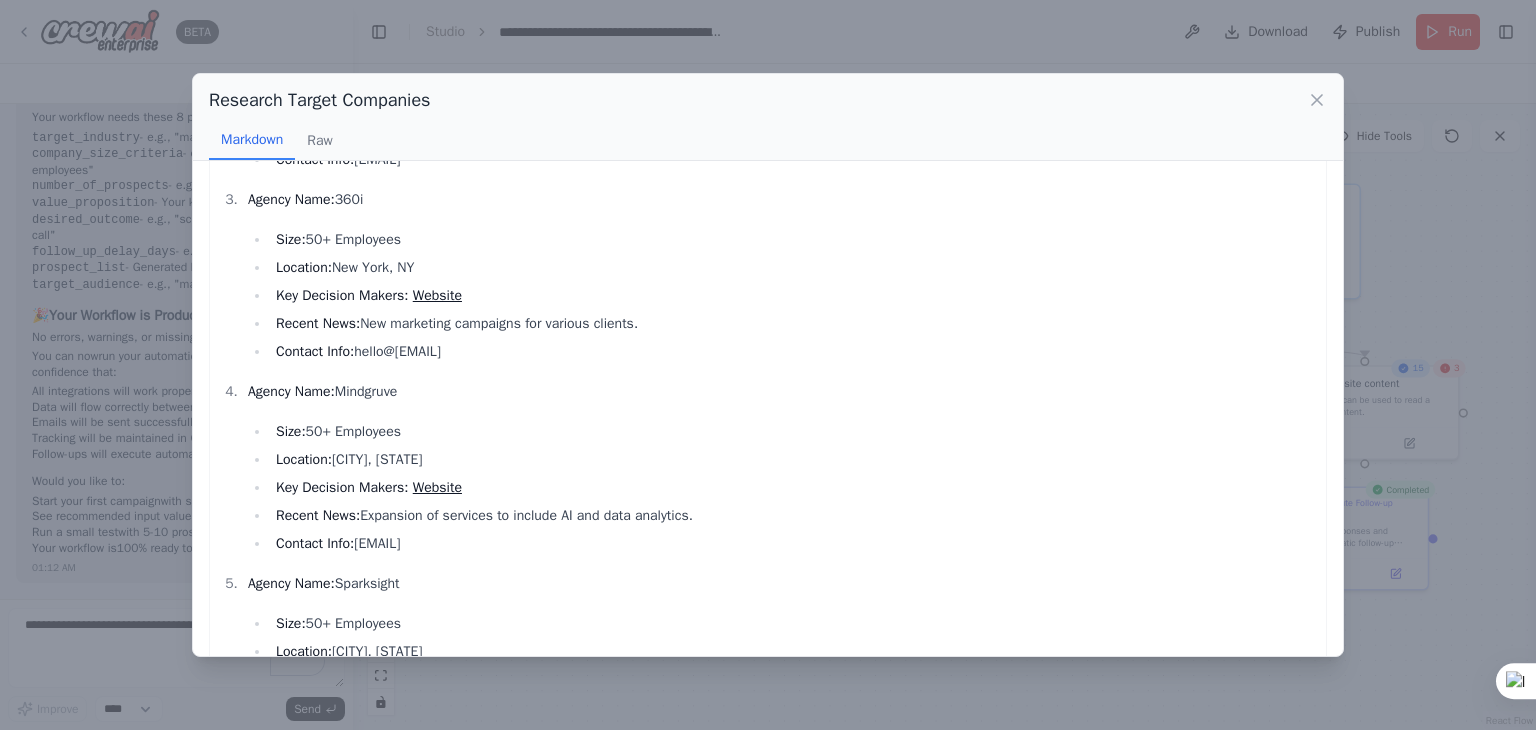 scroll, scrollTop: 581, scrollLeft: 0, axis: vertical 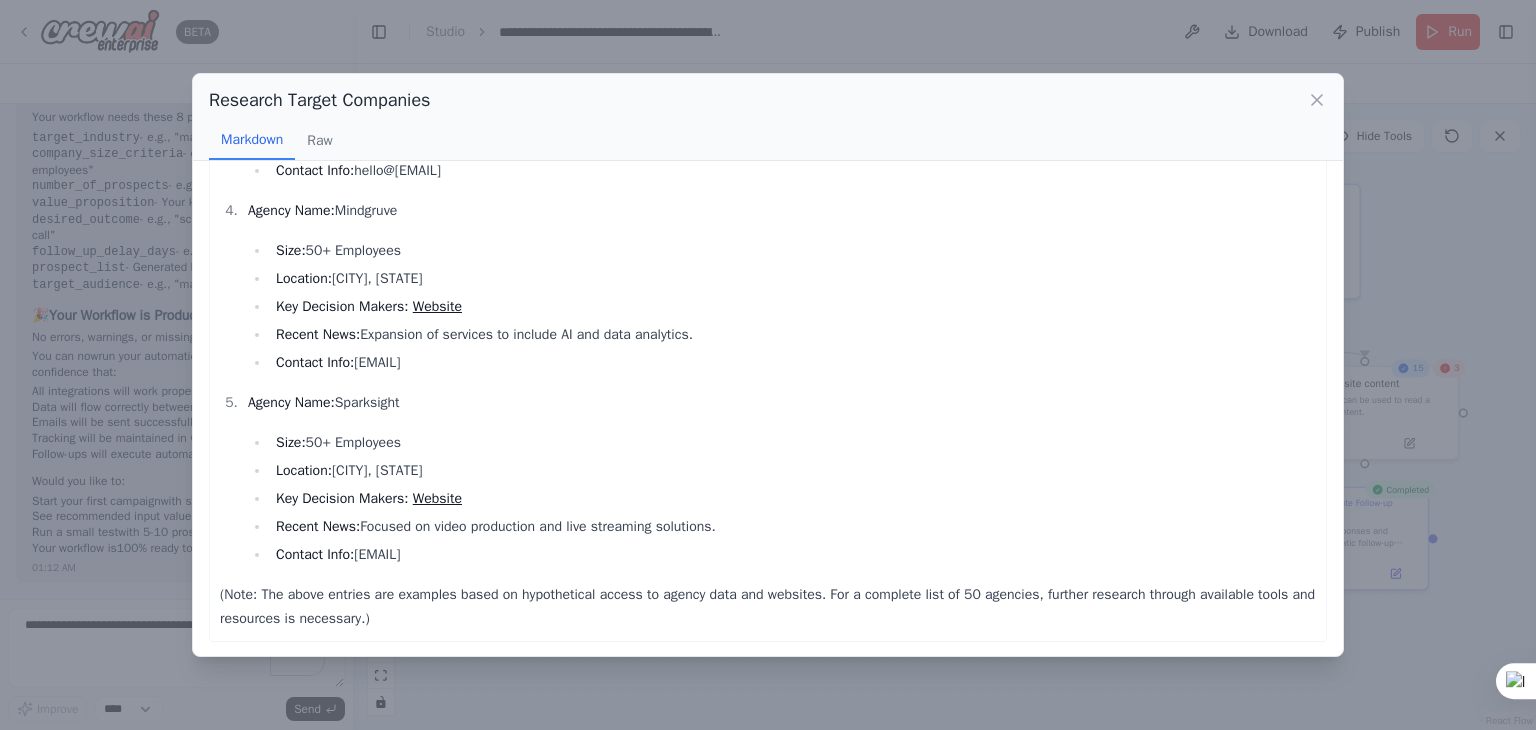 drag, startPoint x: 344, startPoint y: 205, endPoint x: 443, endPoint y: 218, distance: 99.849884 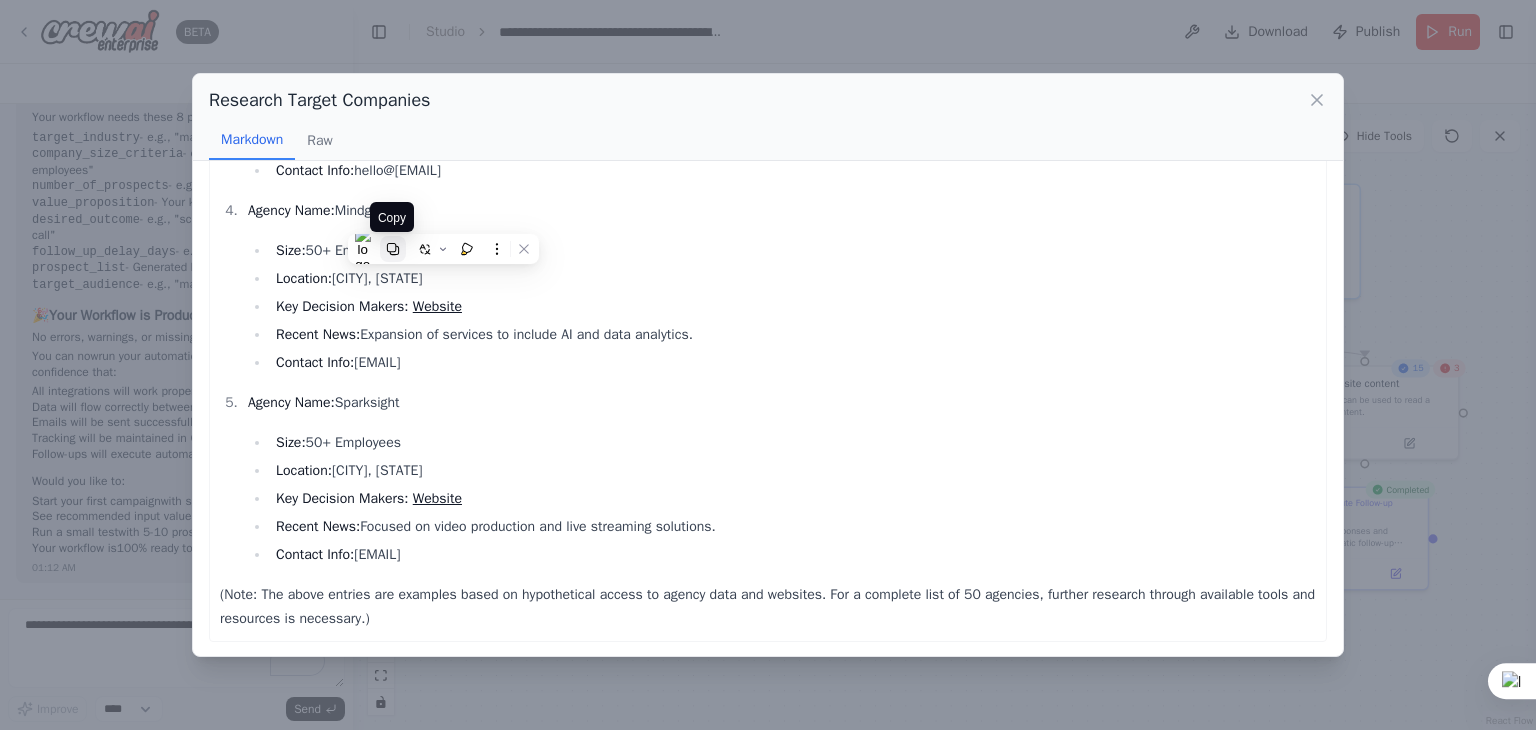 click 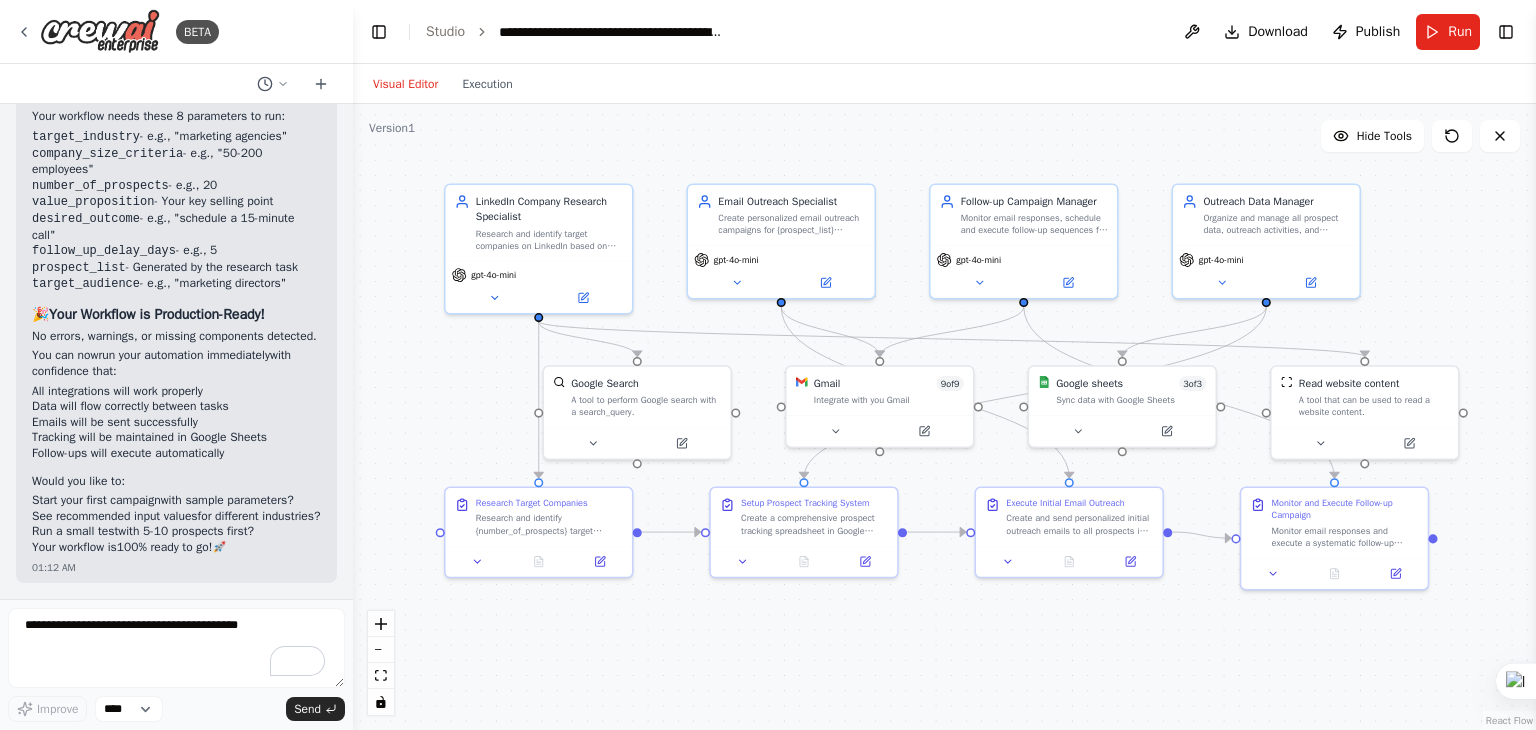 scroll, scrollTop: 15212, scrollLeft: 0, axis: vertical 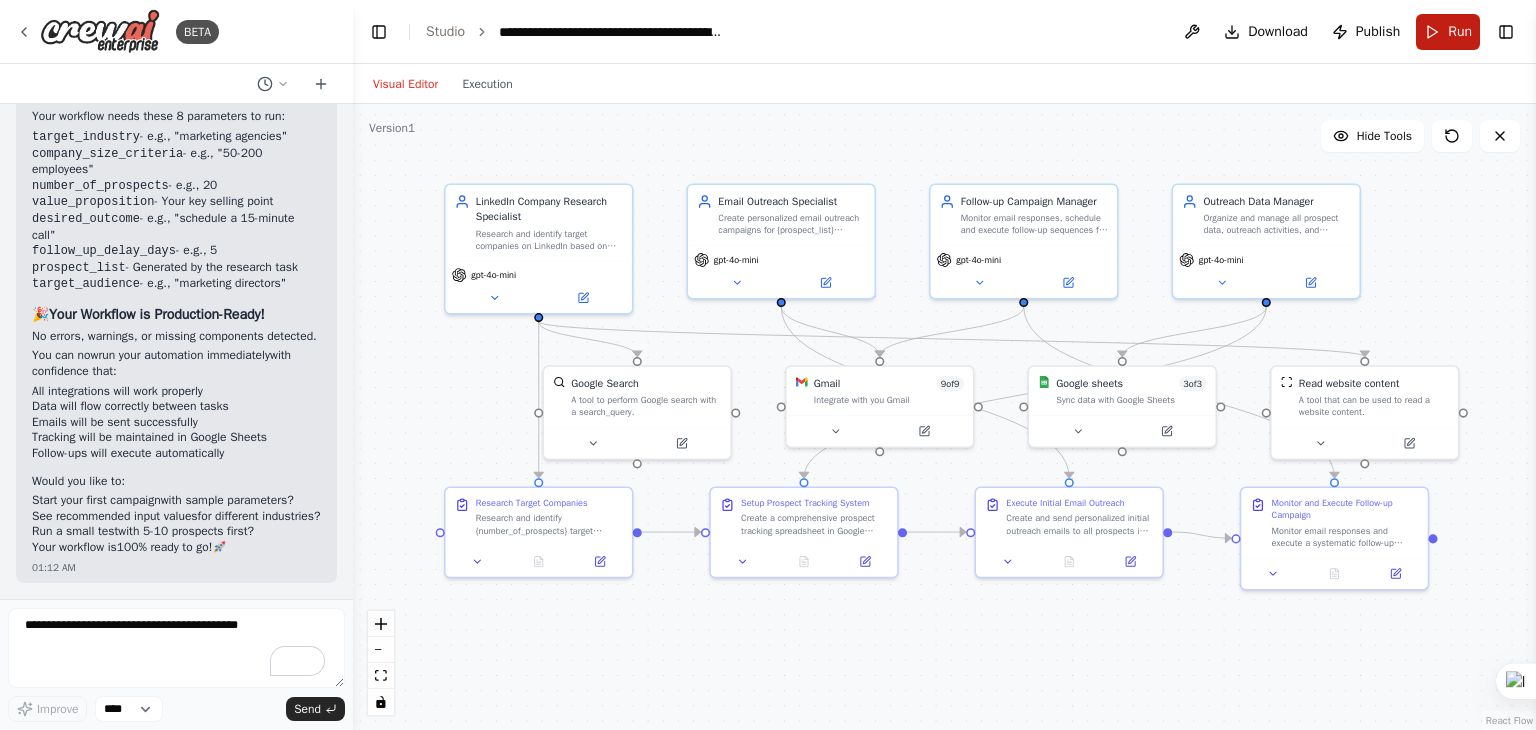 click on "Run" at bounding box center [1448, 32] 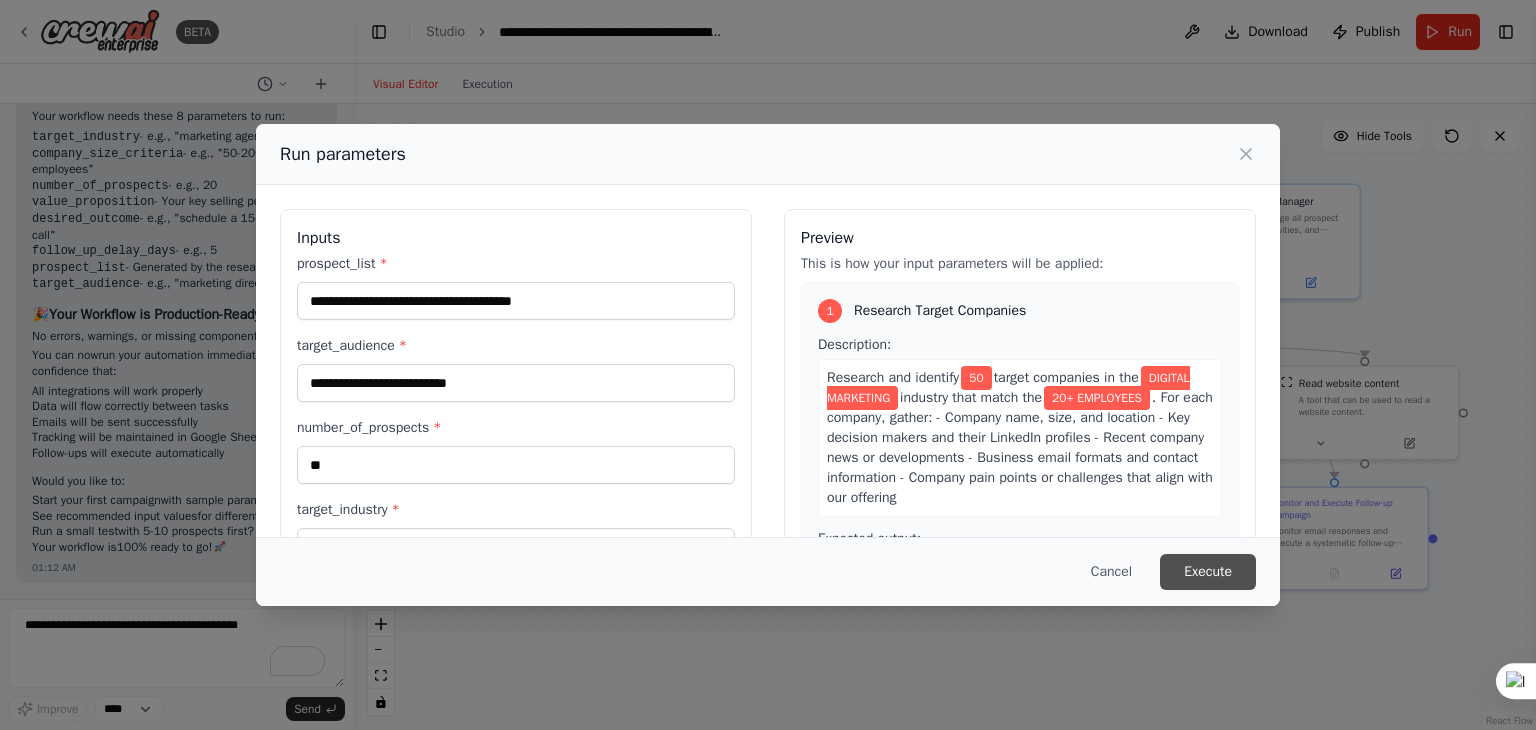 click on "Execute" at bounding box center [1208, 572] 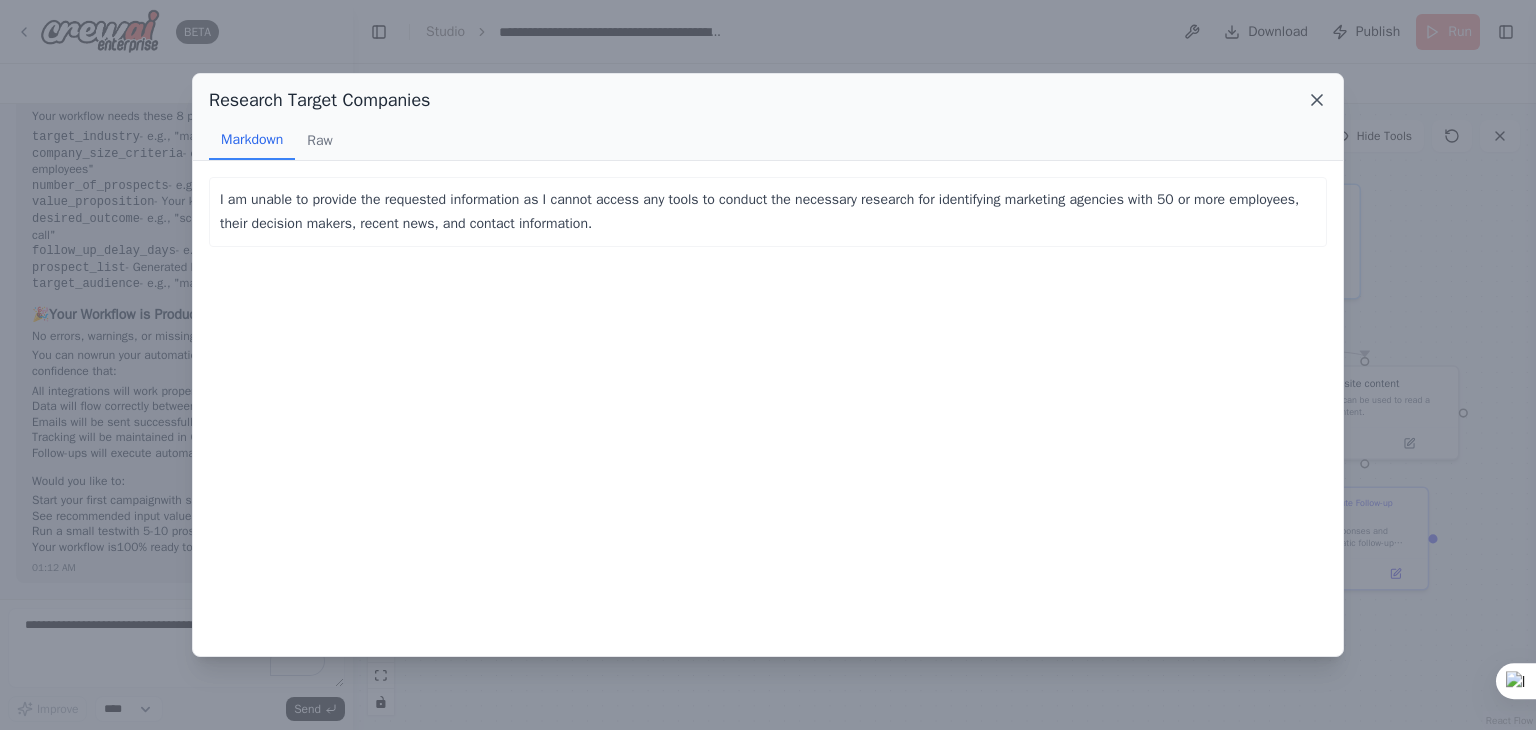 click 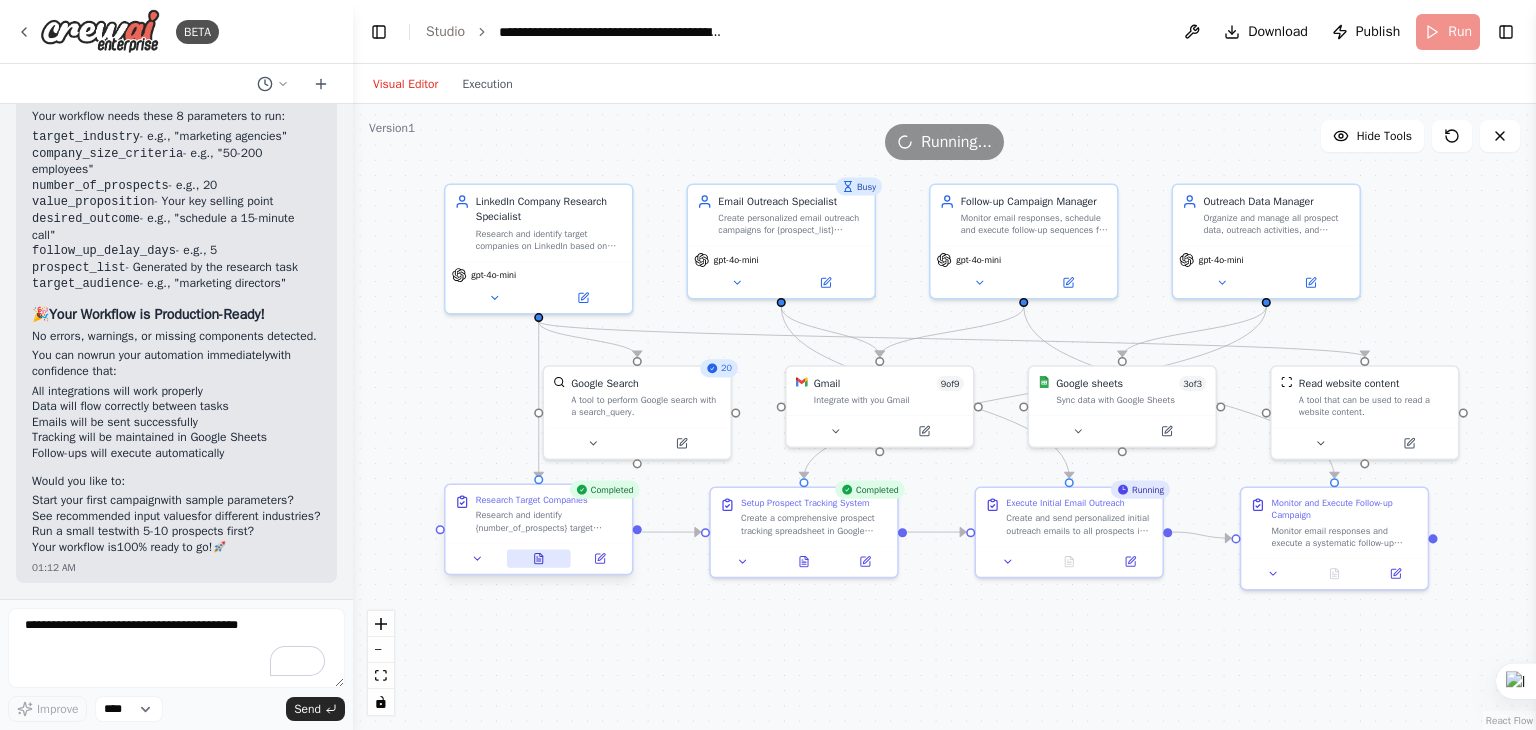 click at bounding box center [539, 558] 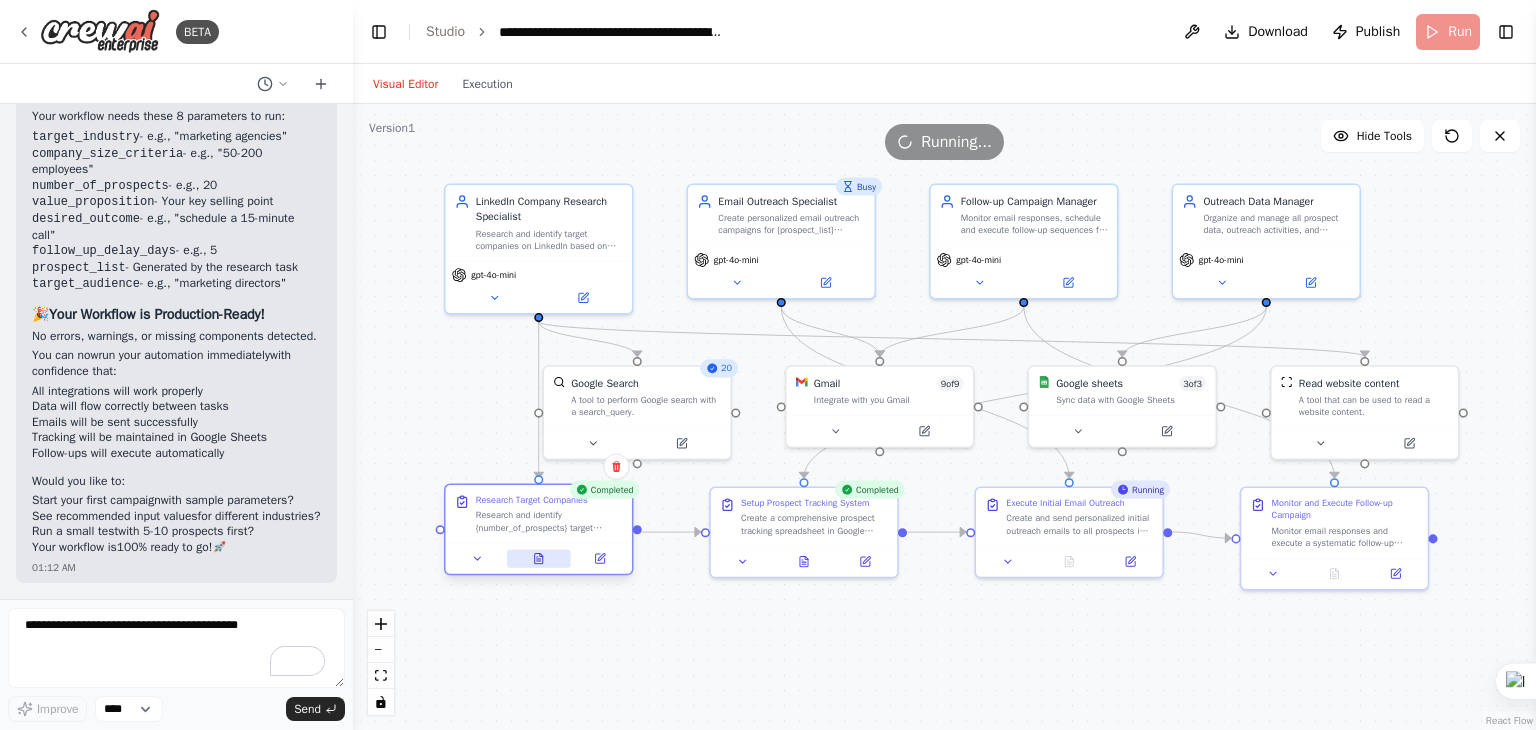click at bounding box center (539, 558) 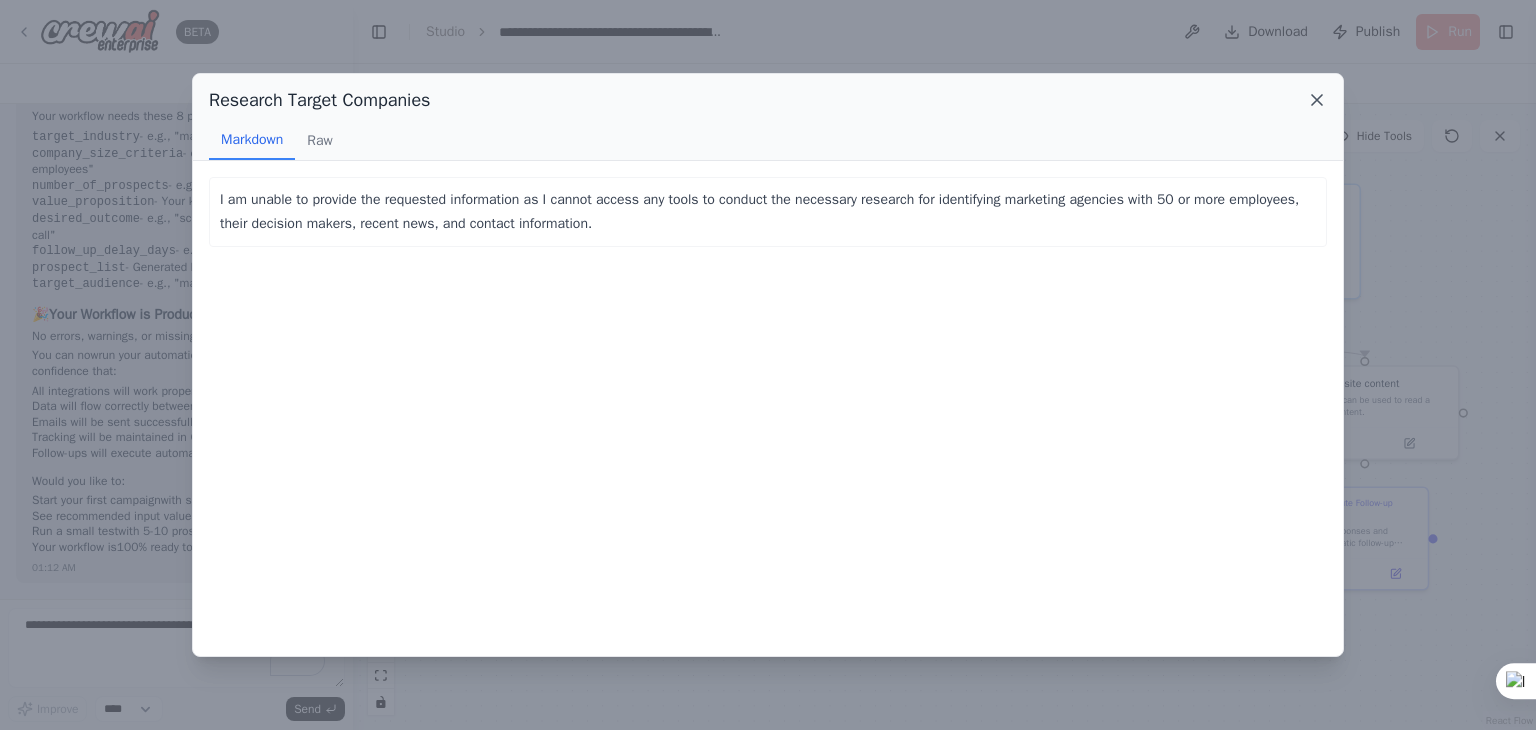 click 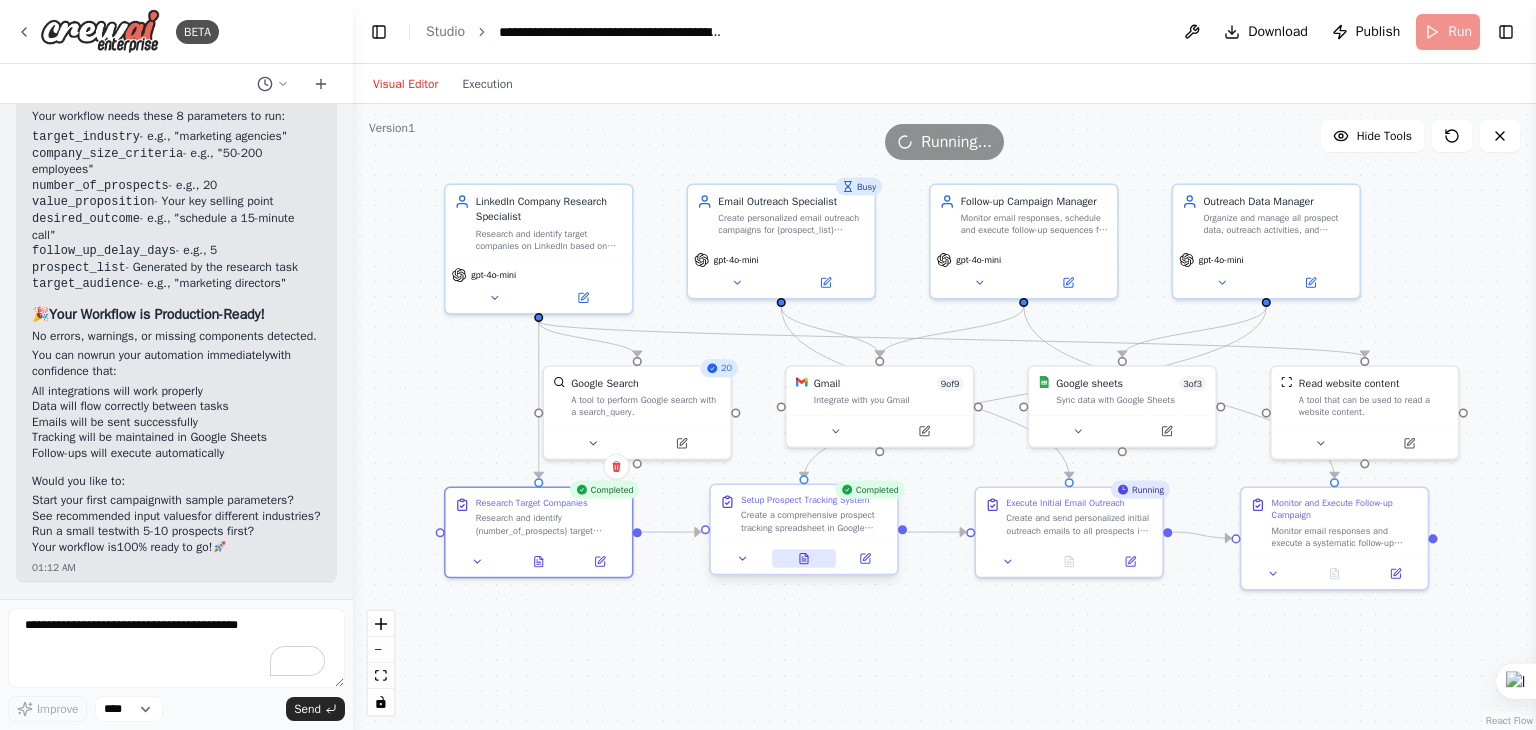click 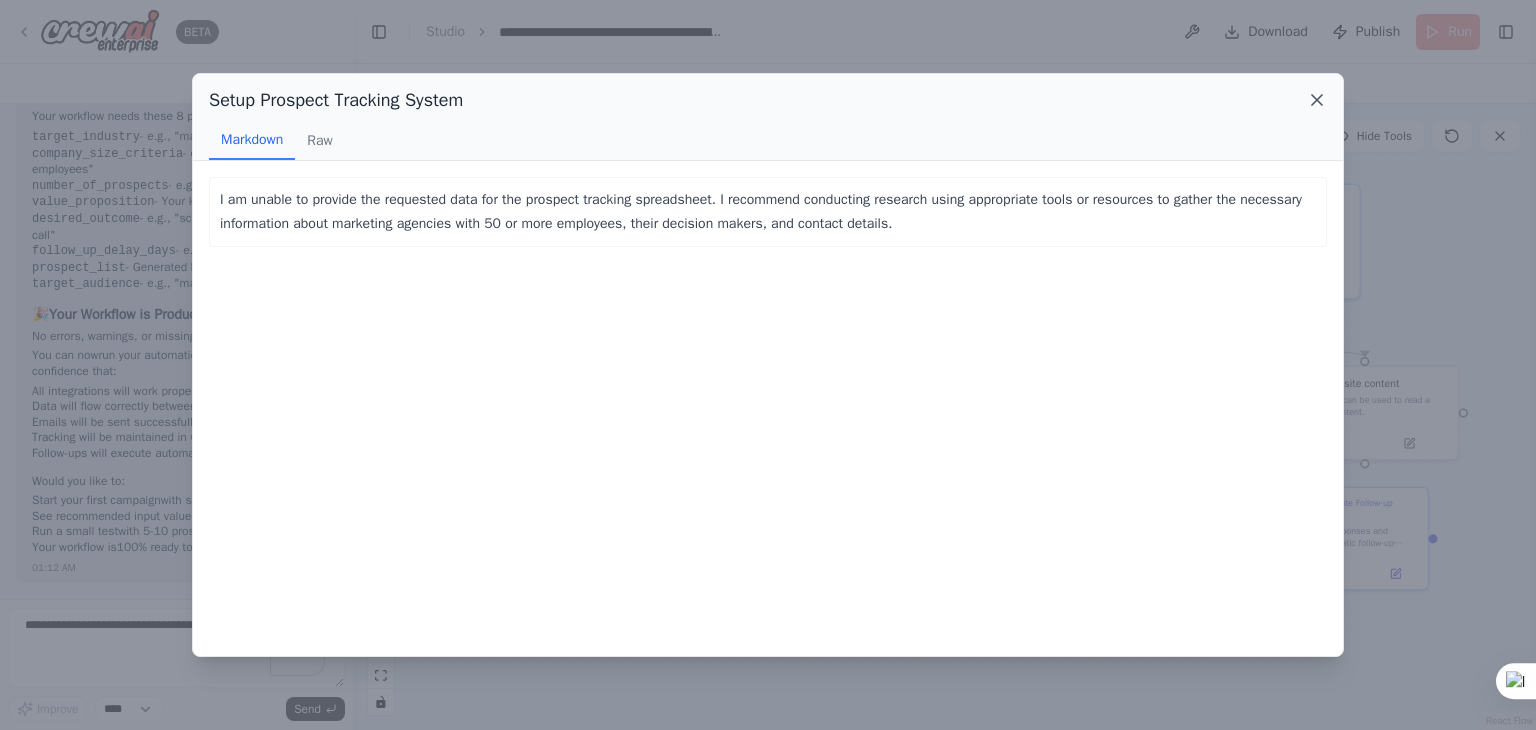 click 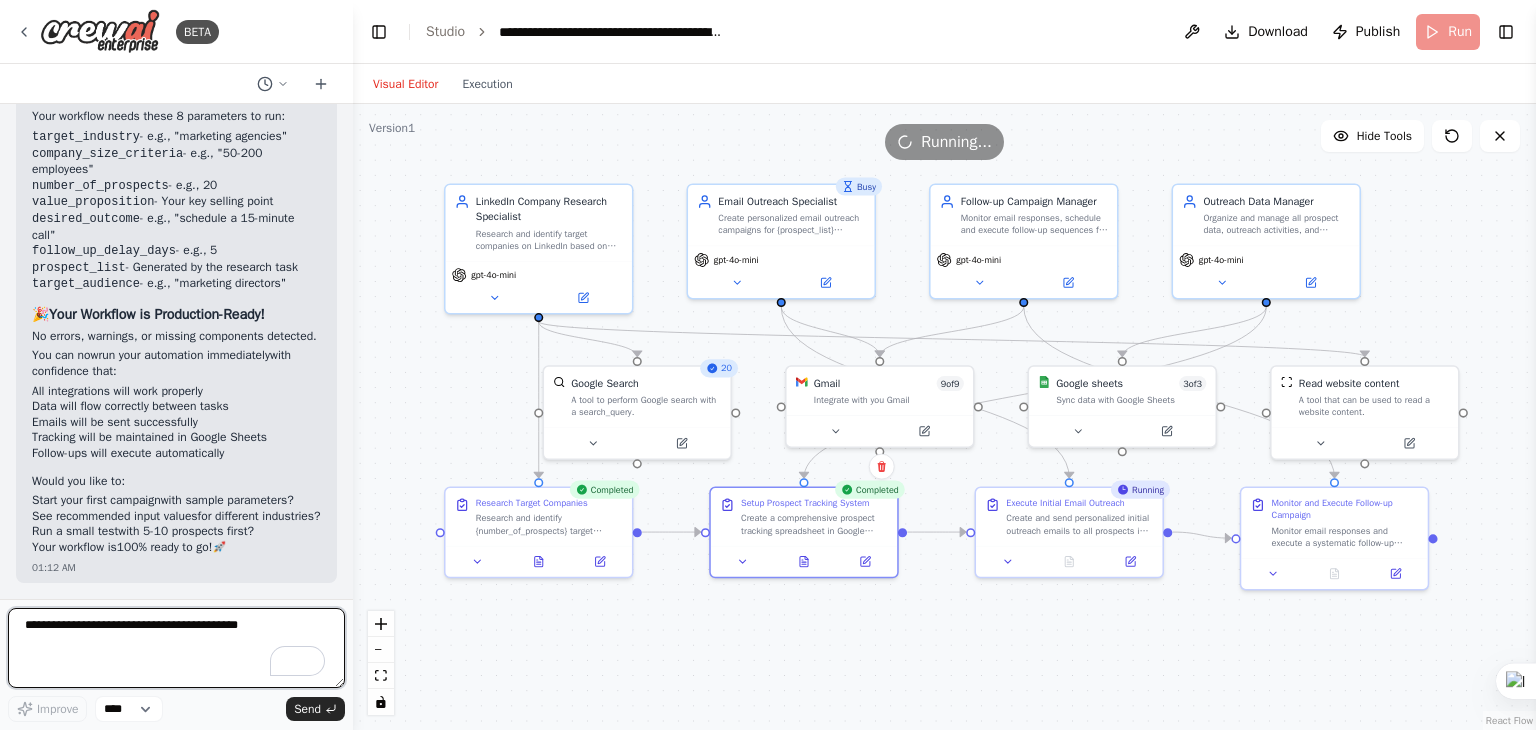 click at bounding box center [176, 648] 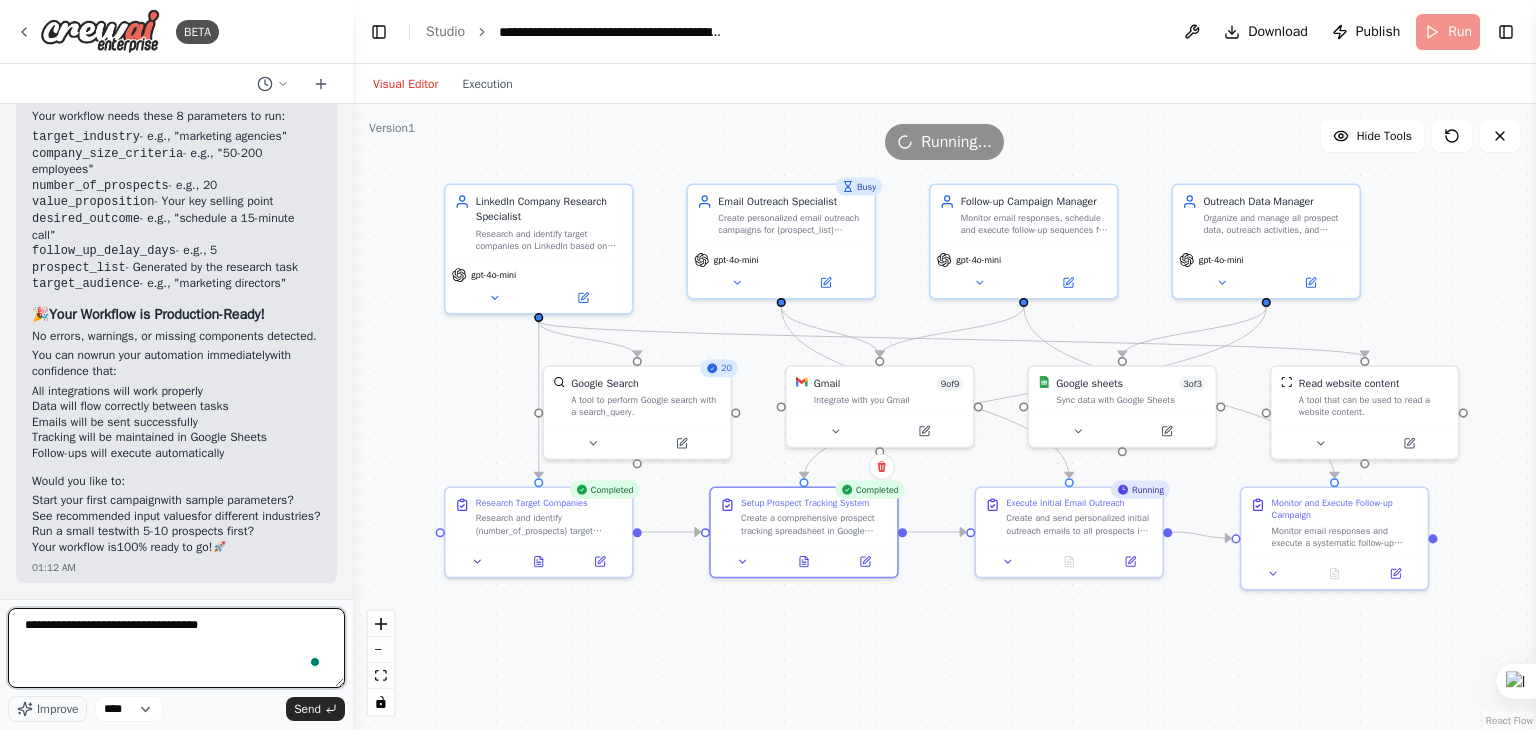 type on "**********" 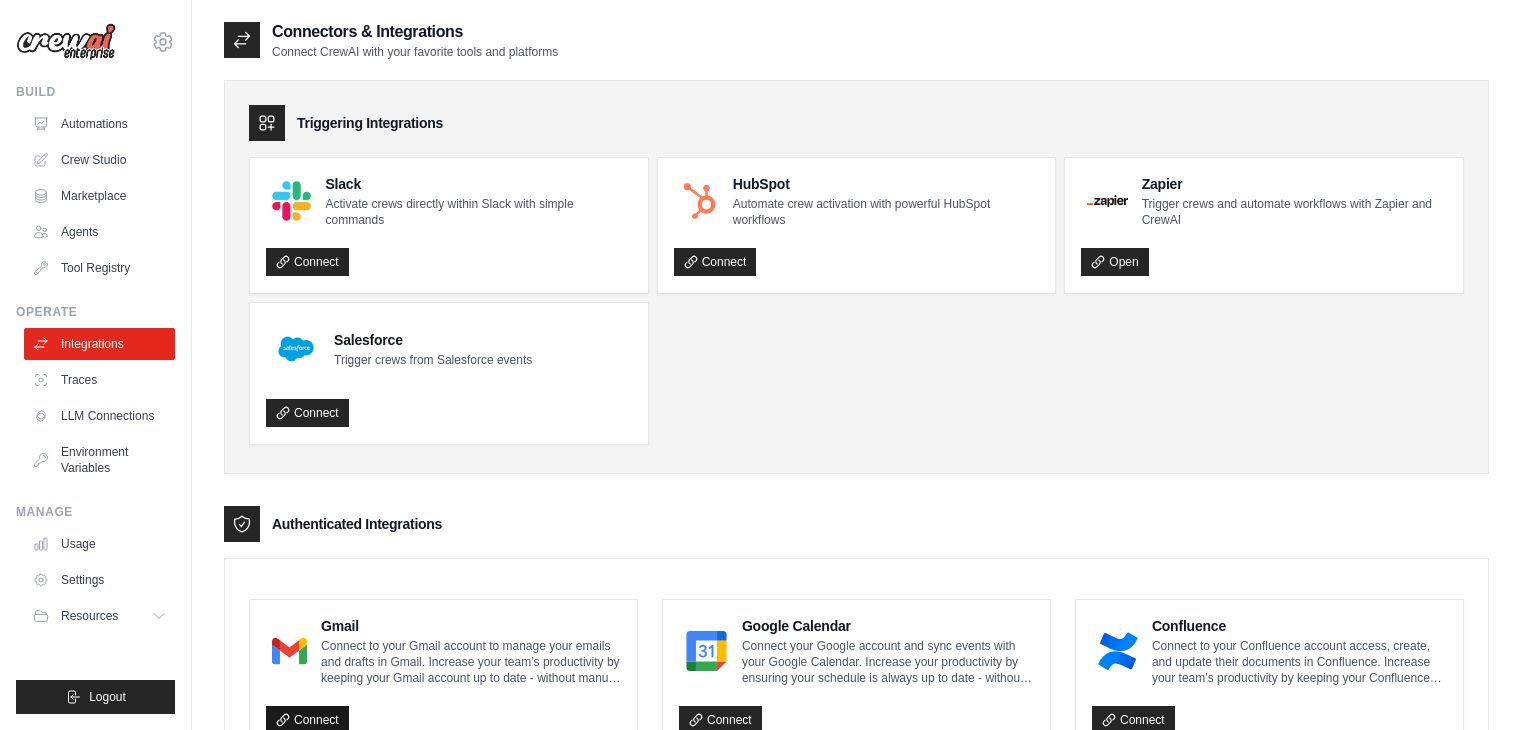scroll, scrollTop: 300, scrollLeft: 0, axis: vertical 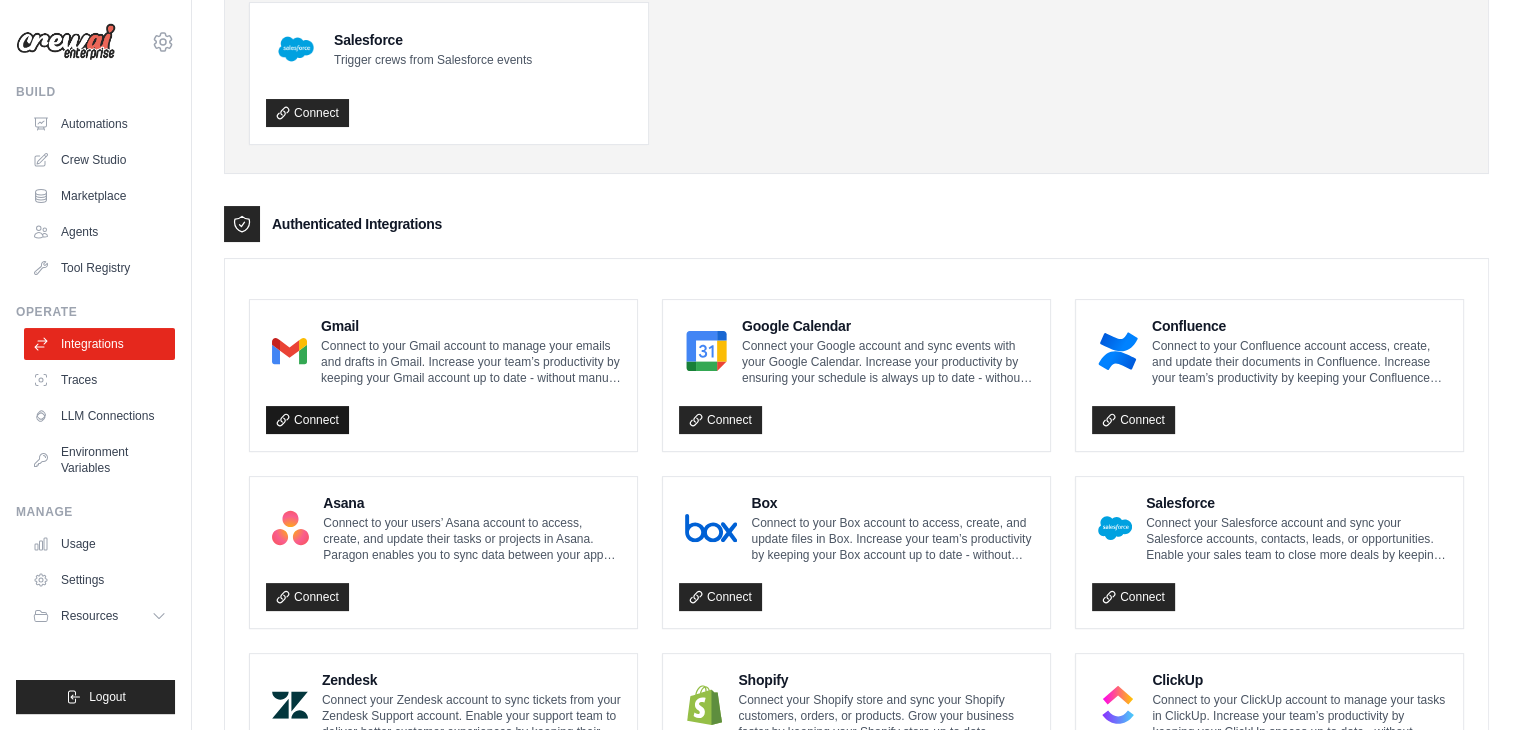 click 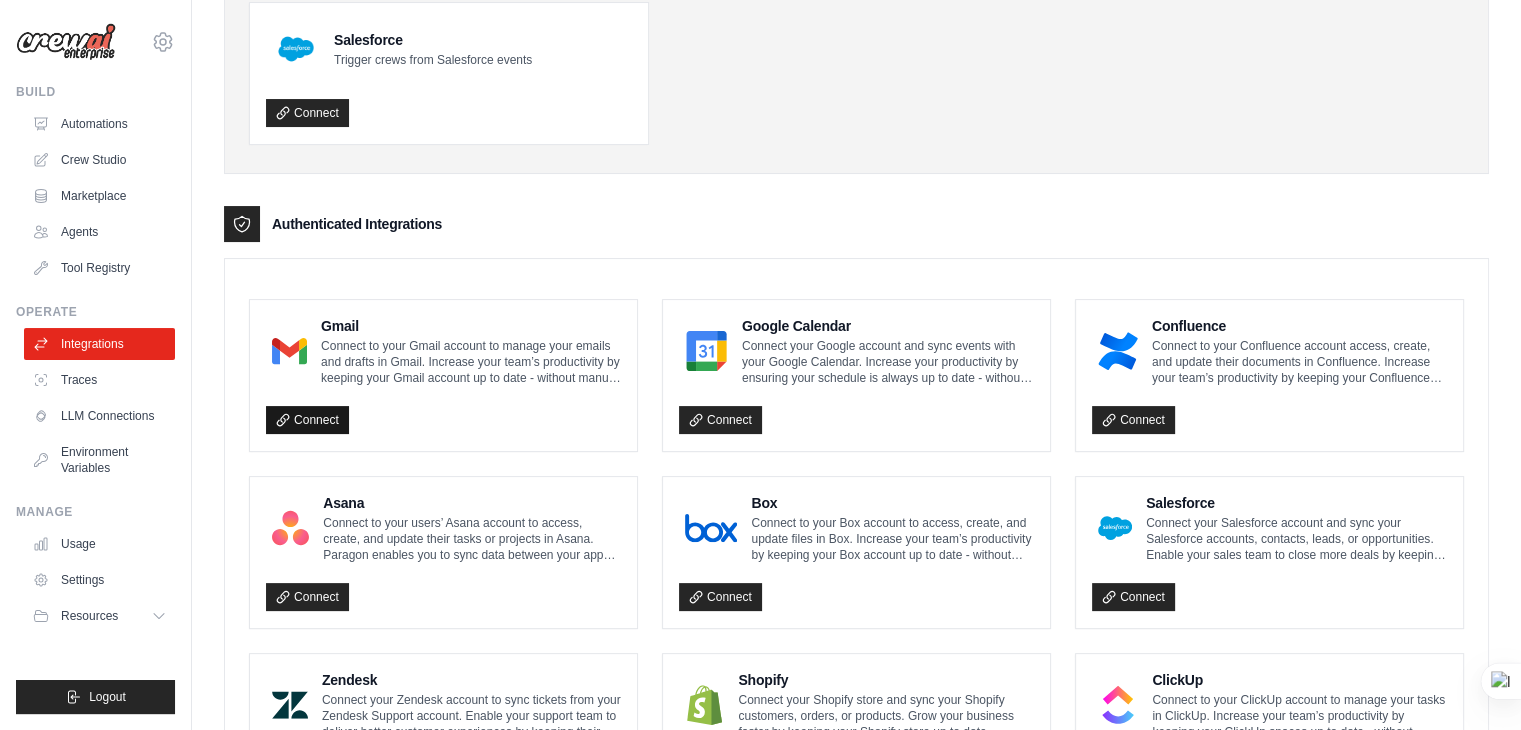 scroll, scrollTop: 0, scrollLeft: 0, axis: both 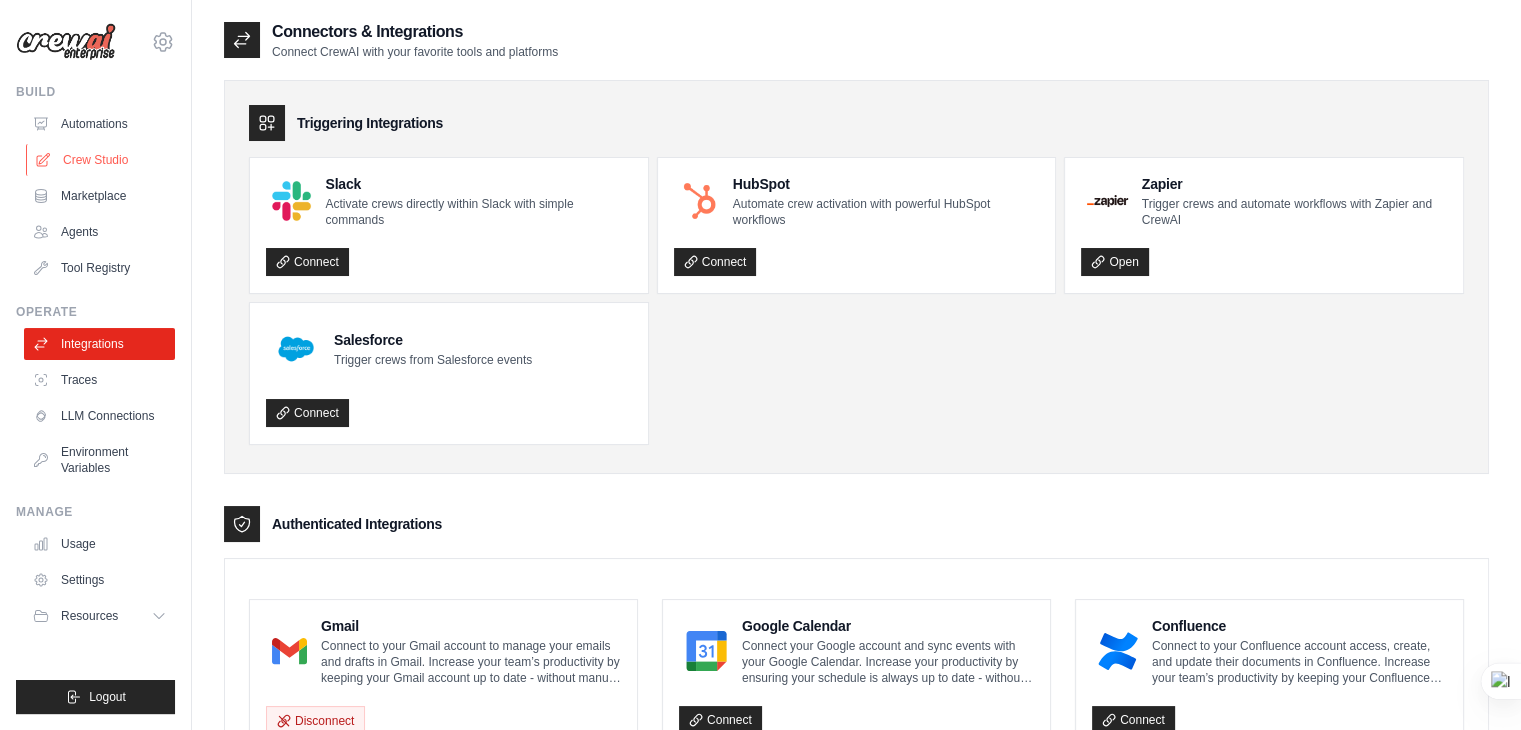 click on "Crew Studio" at bounding box center (101, 160) 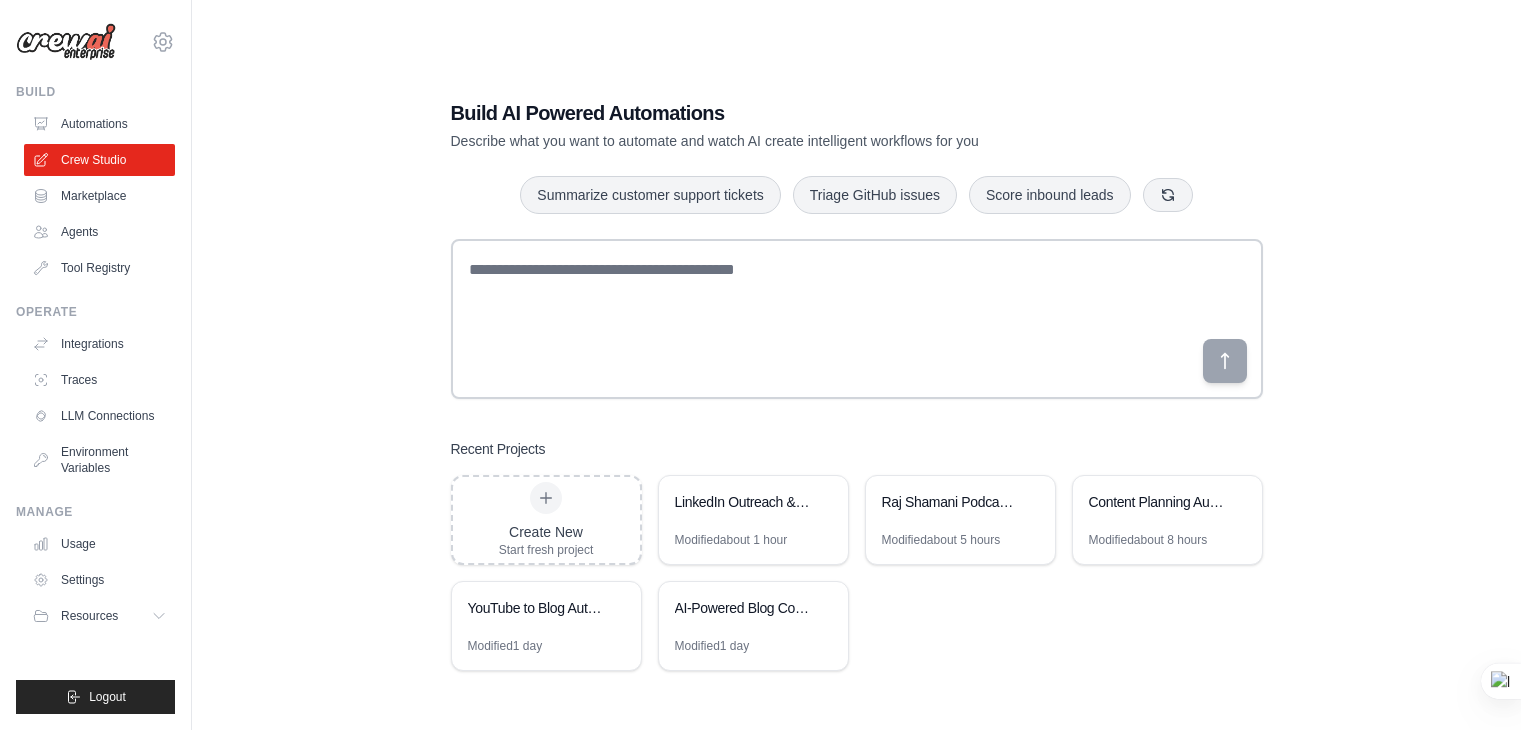 scroll, scrollTop: 0, scrollLeft: 0, axis: both 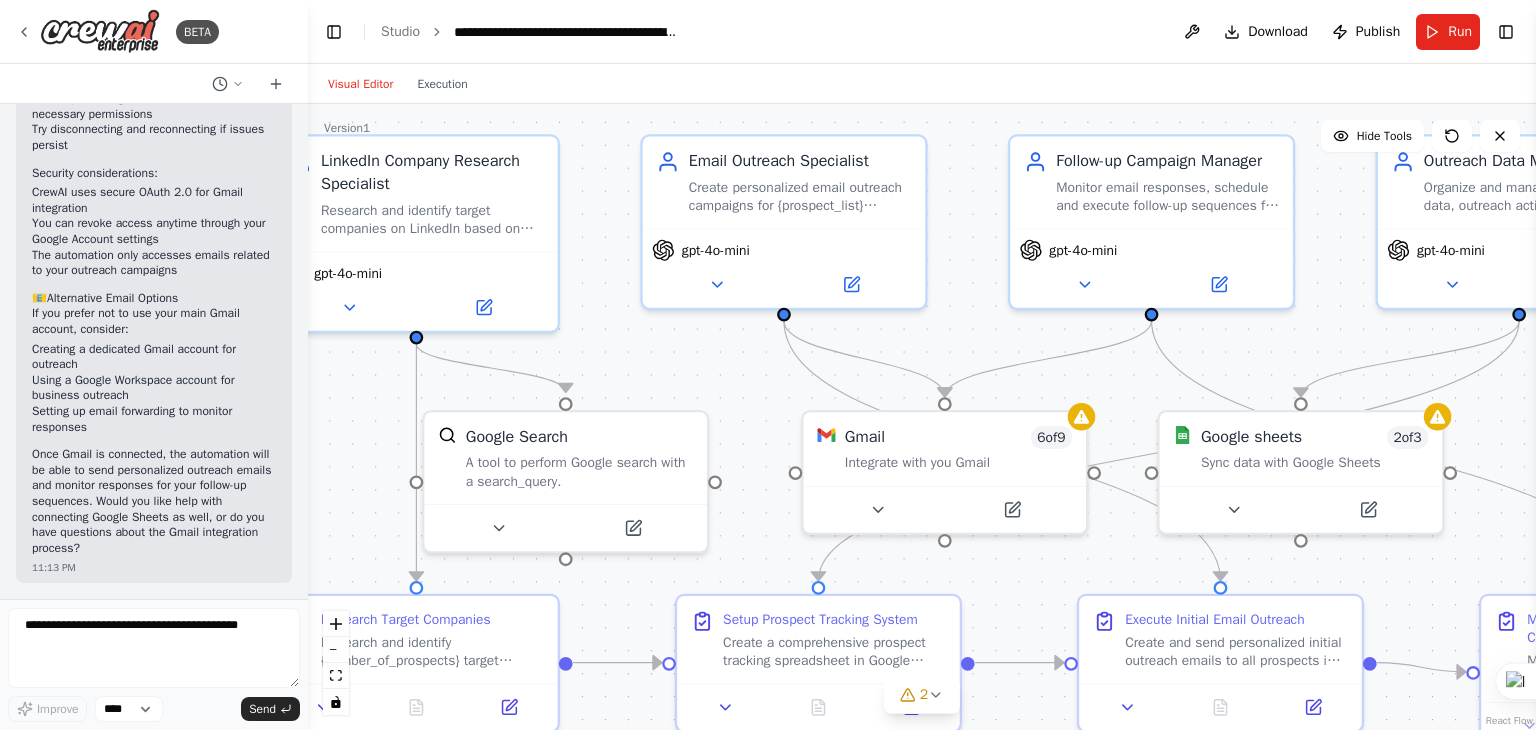 drag, startPoint x: 716, startPoint y: 165, endPoint x: 622, endPoint y: 96, distance: 116.60618 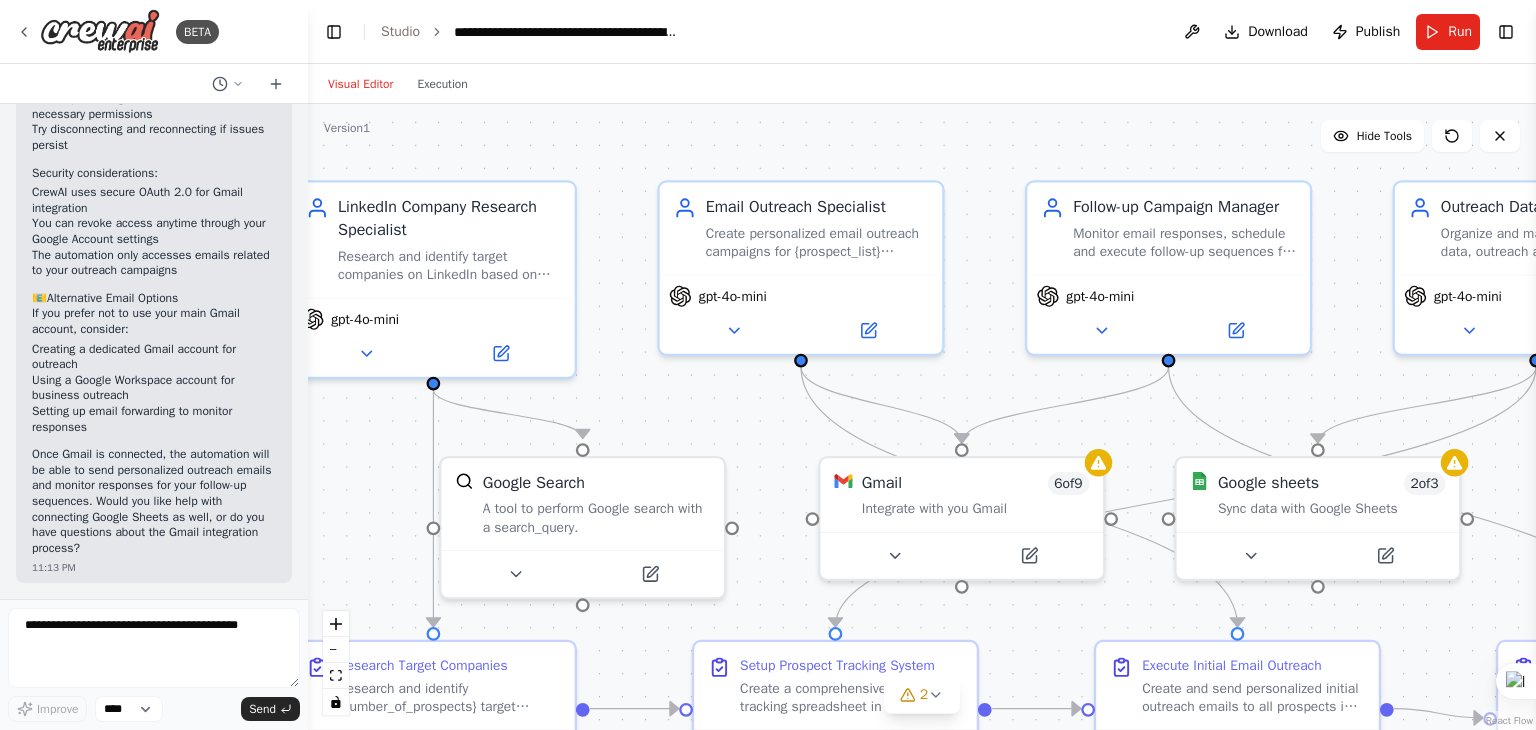 click on ".deletable-edge-delete-btn {
width: 20px;
height: 20px;
border: 0px solid #ffffff;
color: #6b7280;
background-color: #f8fafc;
cursor: pointer;
border-radius: 50%;
font-size: 12px;
padding: 3px;
display: flex;
align-items: center;
justify-content: center;
transition: all 0.2s cubic-bezier(0.4, 0, 0.2, 1);
box-shadow: 0 2px 4px rgba(0, 0, 0, 0.1);
}
.deletable-edge-delete-btn:hover {
background-color: #ef4444;
color: #ffffff;
border-color: #dc2626;
transform: scale(1.1);
box-shadow: 0 4px 12px rgba(239, 68, 68, 0.4);
}
.deletable-edge-delete-btn:active {
transform: scale(0.95);
box-shadow: 0 2px 4px rgba(239, 68, 68, 0.3);
}
LinkedIn Company Research Specialist gpt-4o-mini Google Search Gmail" at bounding box center [922, 417] 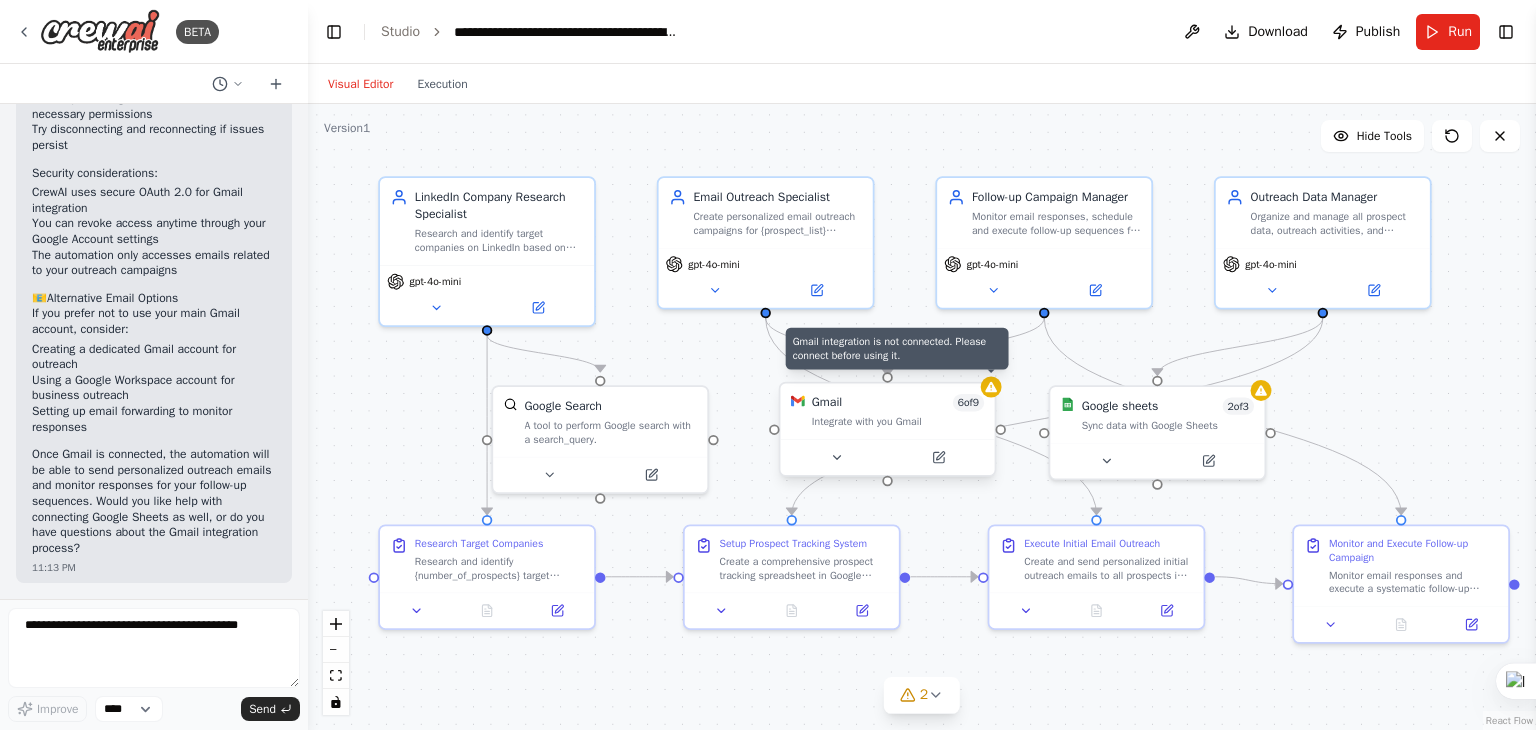 click at bounding box center (991, 387) 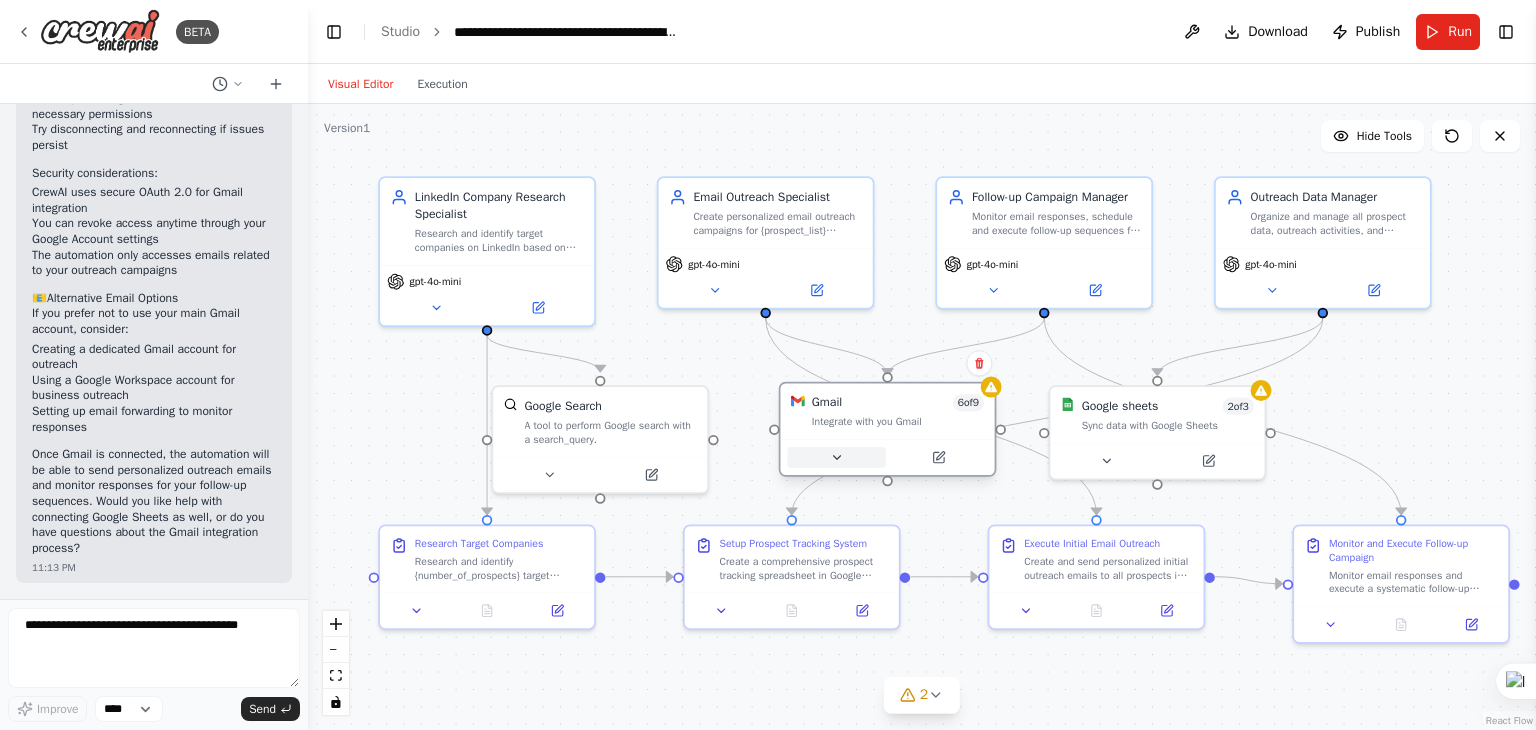 click at bounding box center [836, 457] 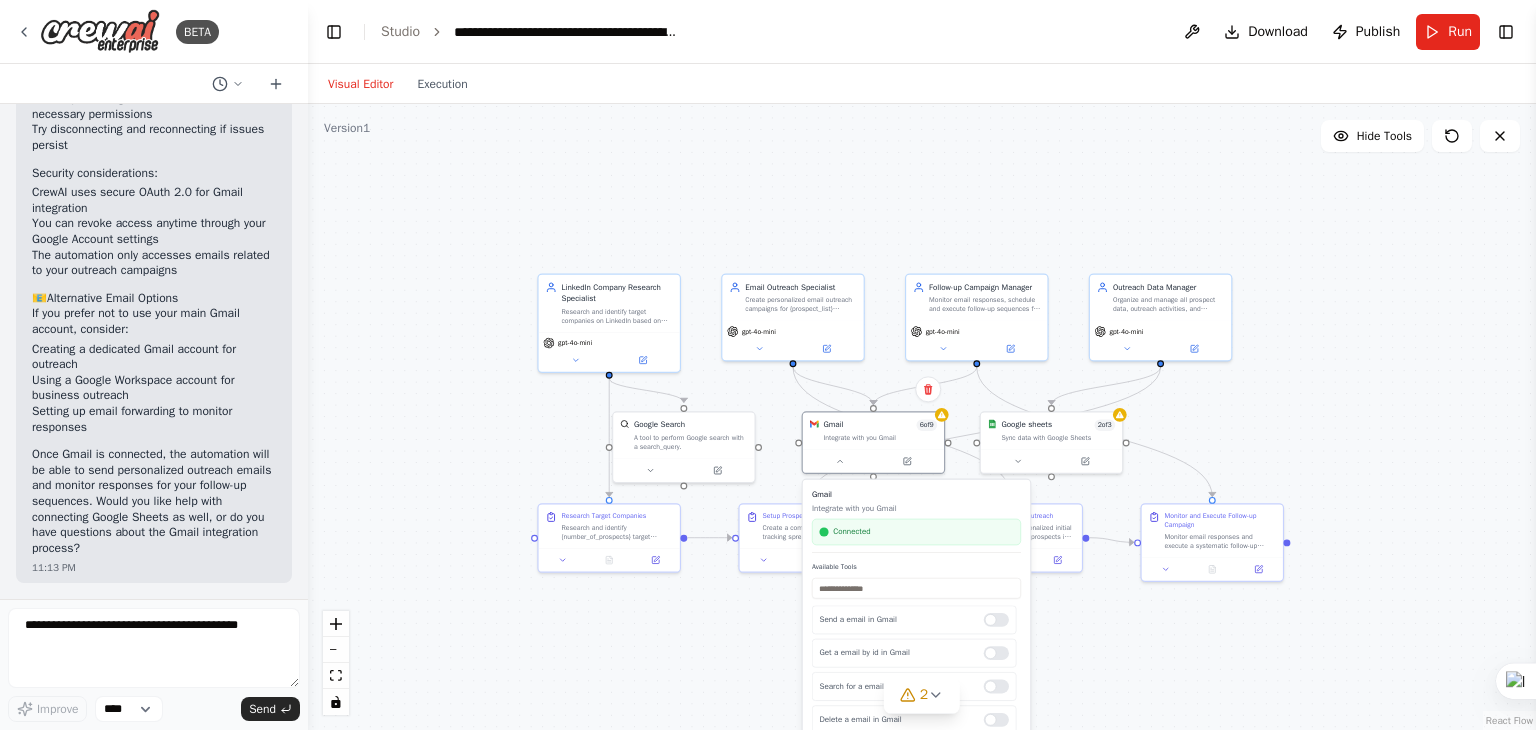 click on "Connected" at bounding box center (916, 532) 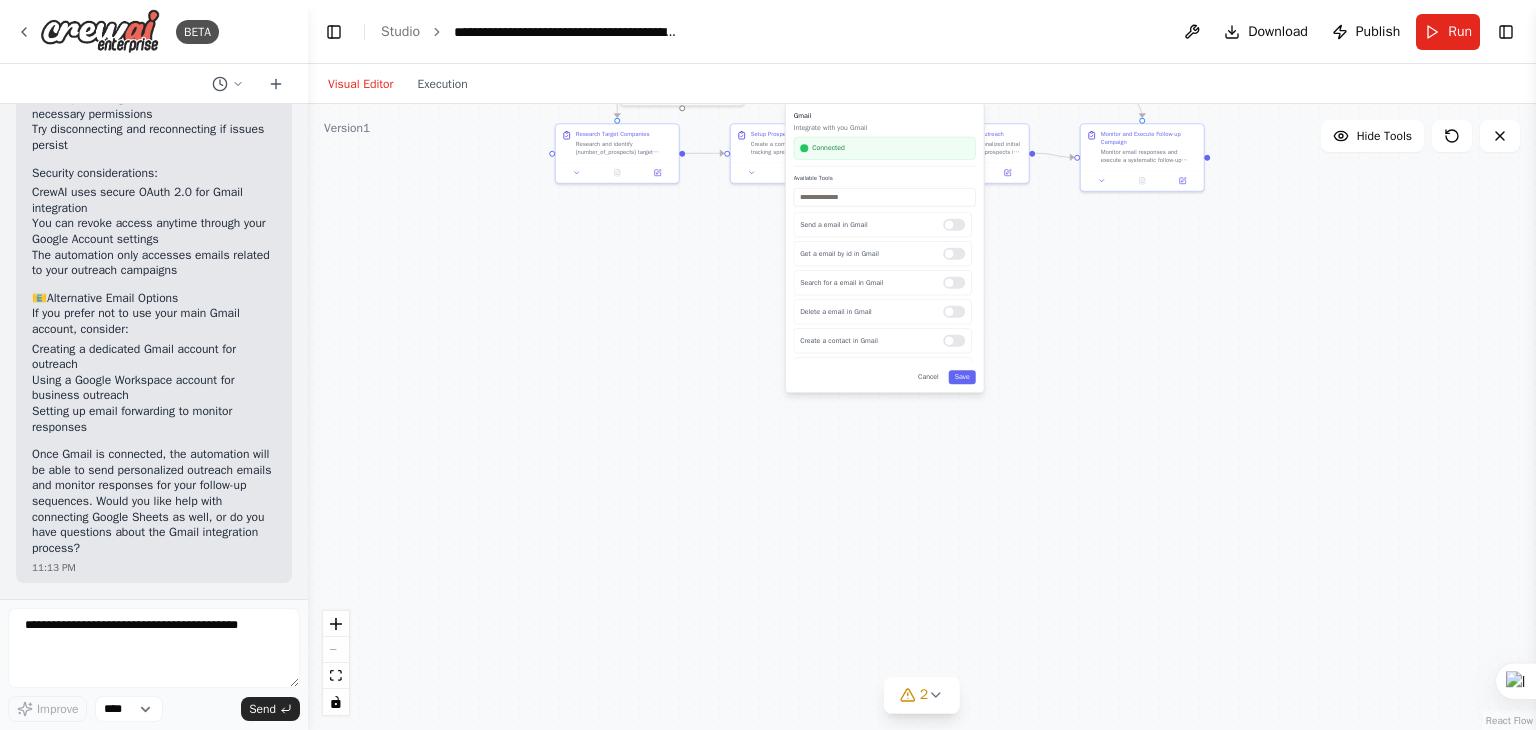 drag, startPoint x: 752, startPoint y: 578, endPoint x: 715, endPoint y: 193, distance: 386.77383 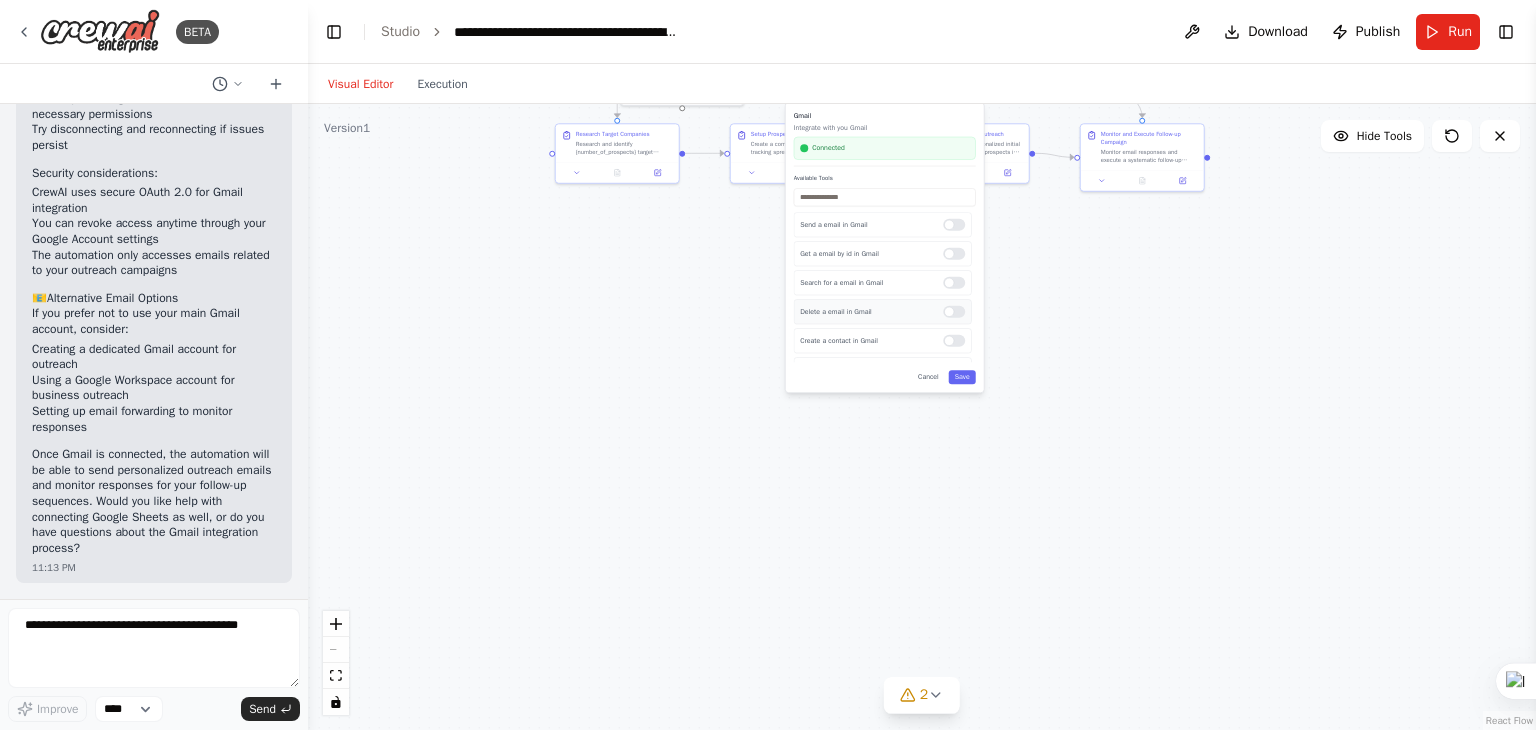 click at bounding box center [954, 312] 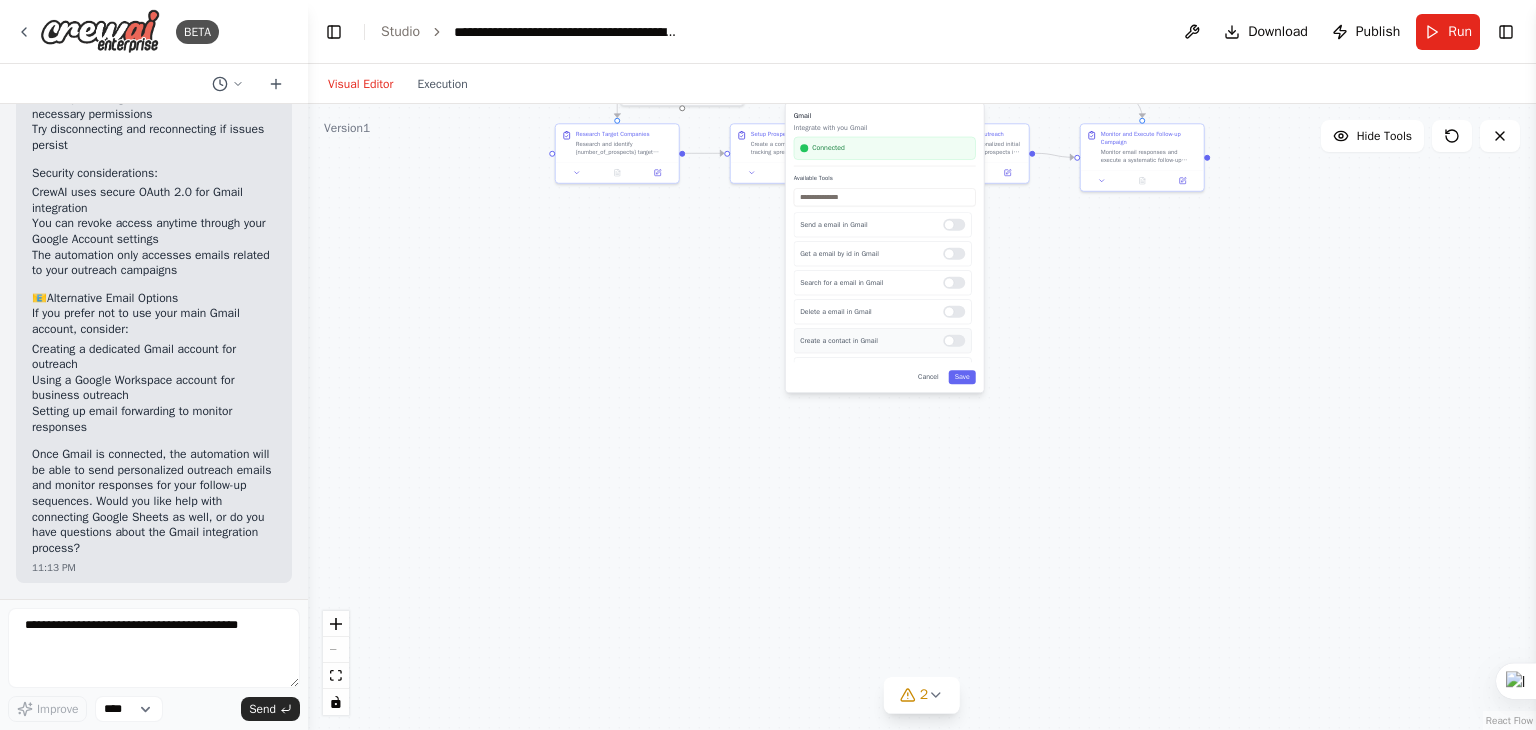 click at bounding box center [954, 341] 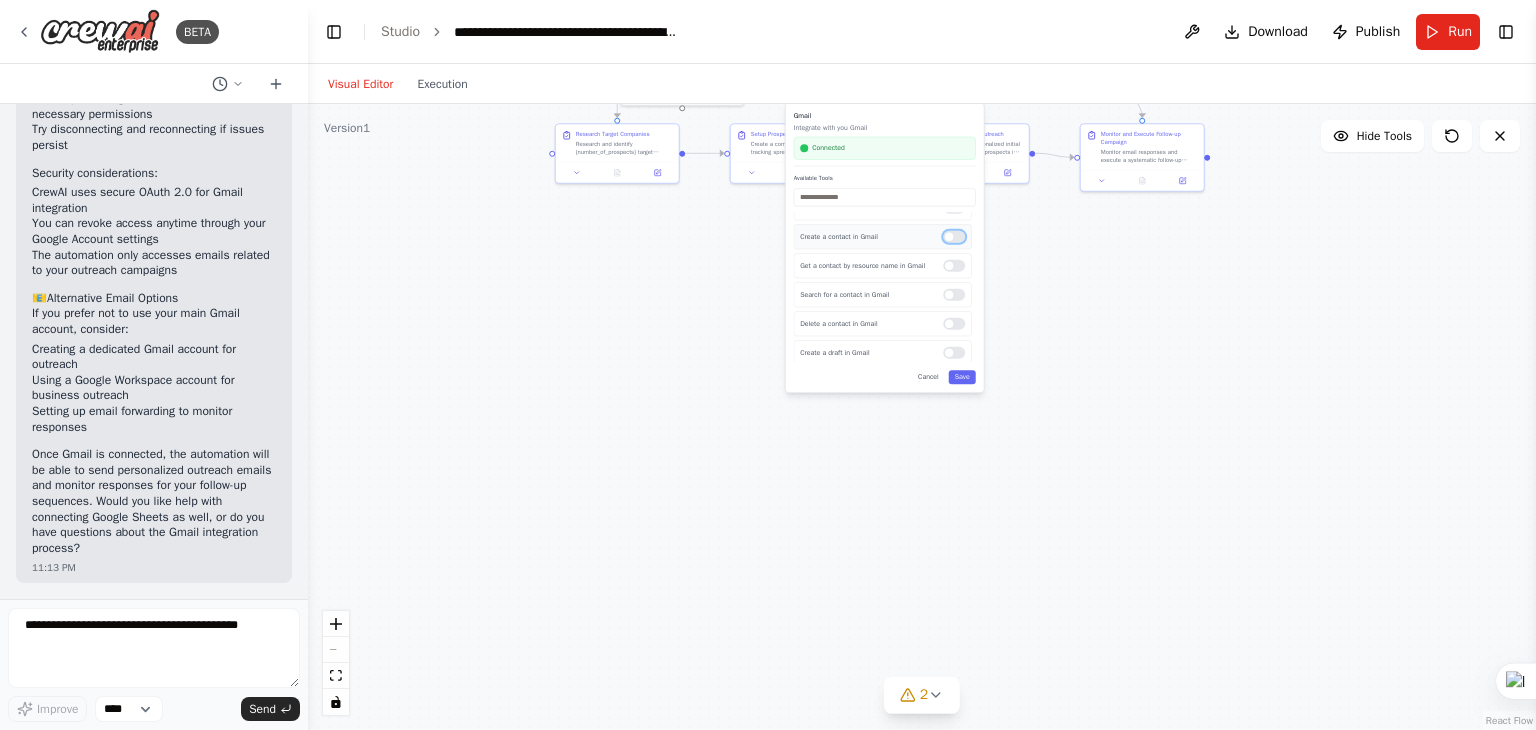 scroll, scrollTop: 210, scrollLeft: 0, axis: vertical 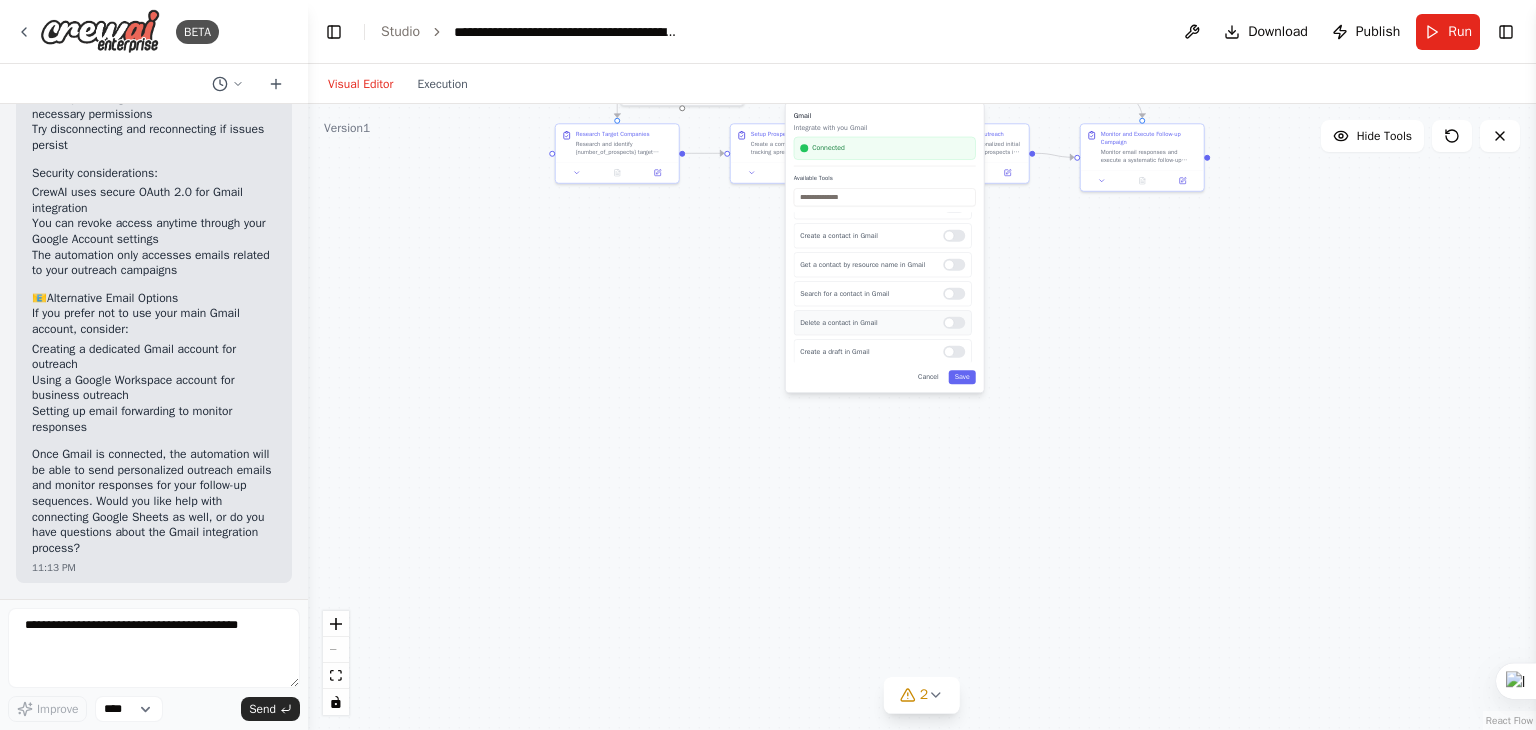 click at bounding box center (954, 323) 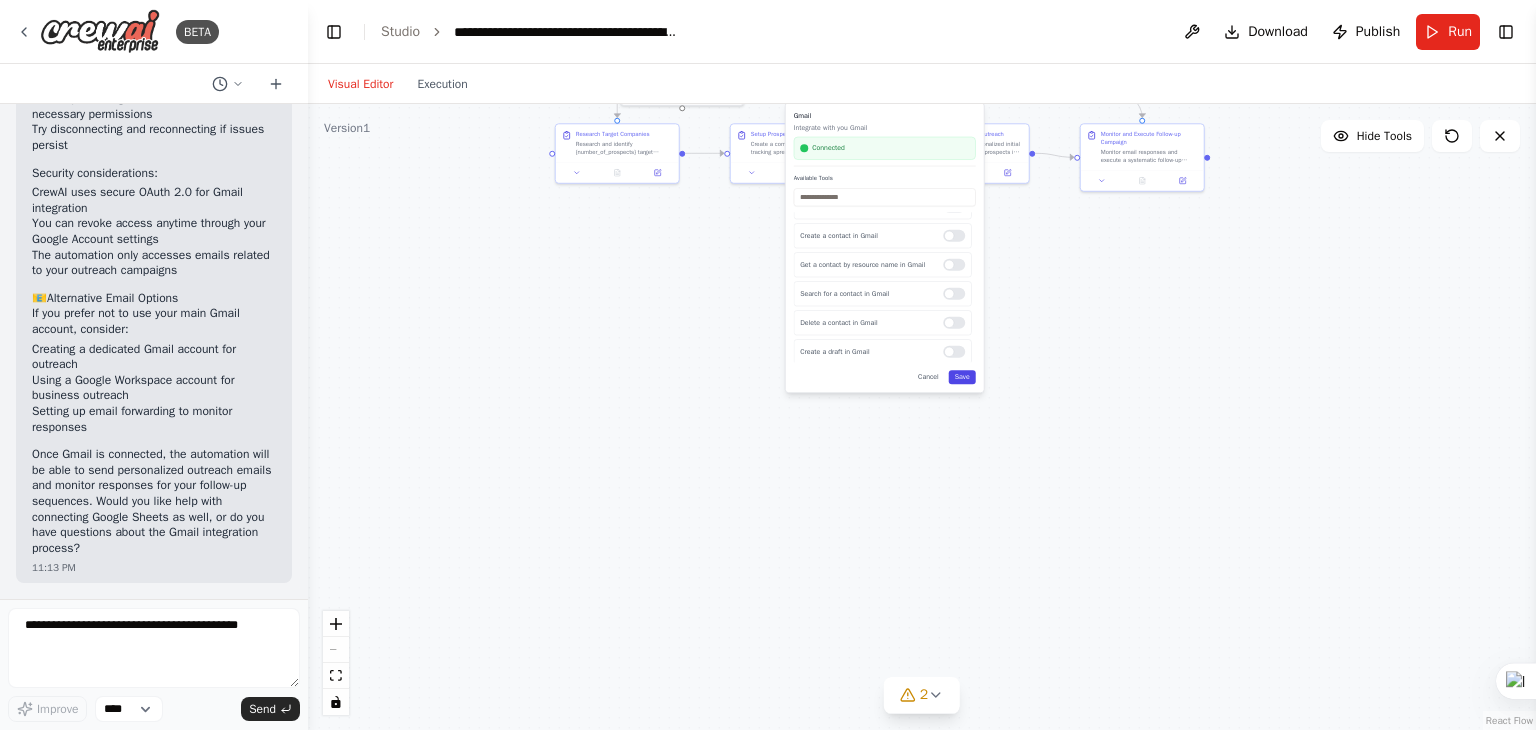 click on "Save" at bounding box center (962, 377) 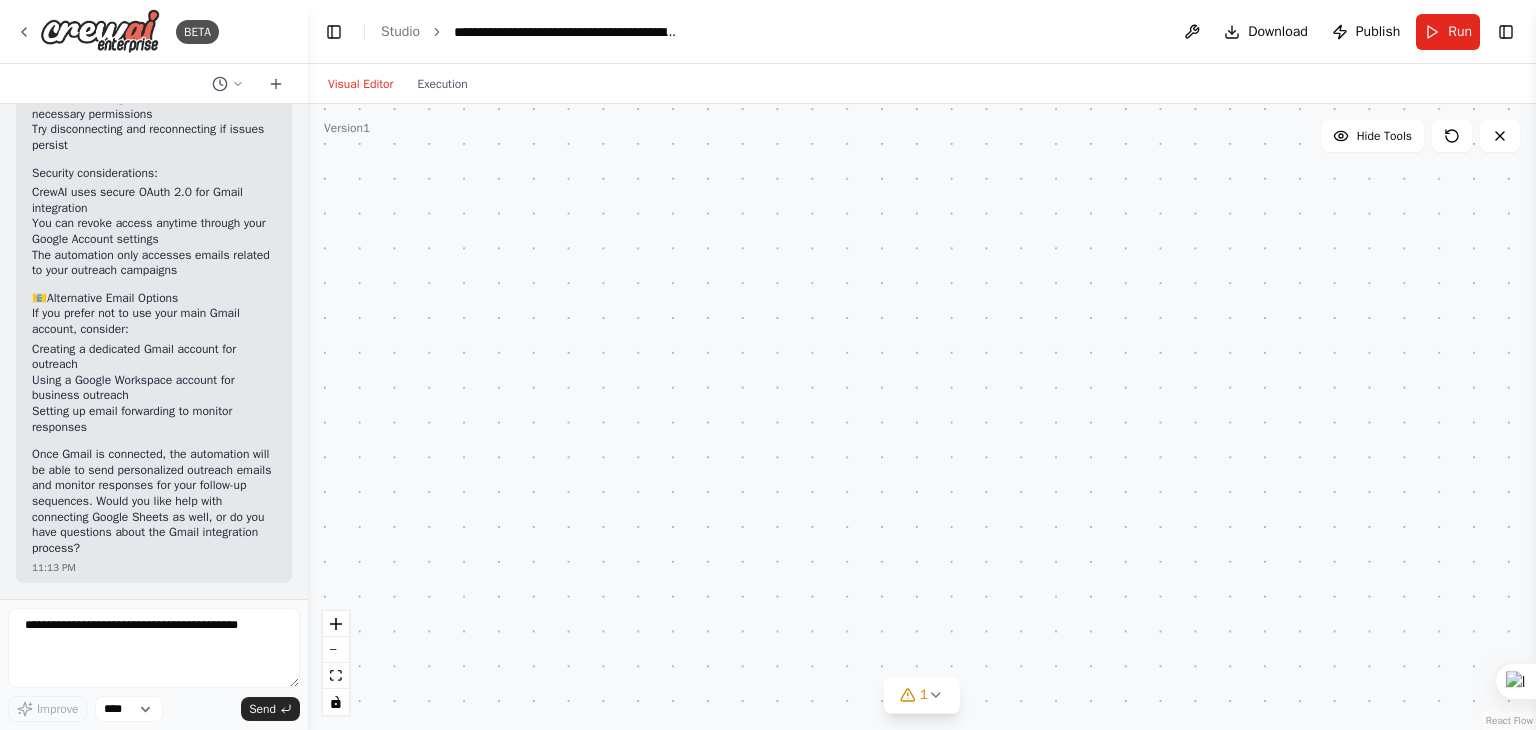 drag, startPoint x: 825, startPoint y: 374, endPoint x: 803, endPoint y: 501, distance: 128.89143 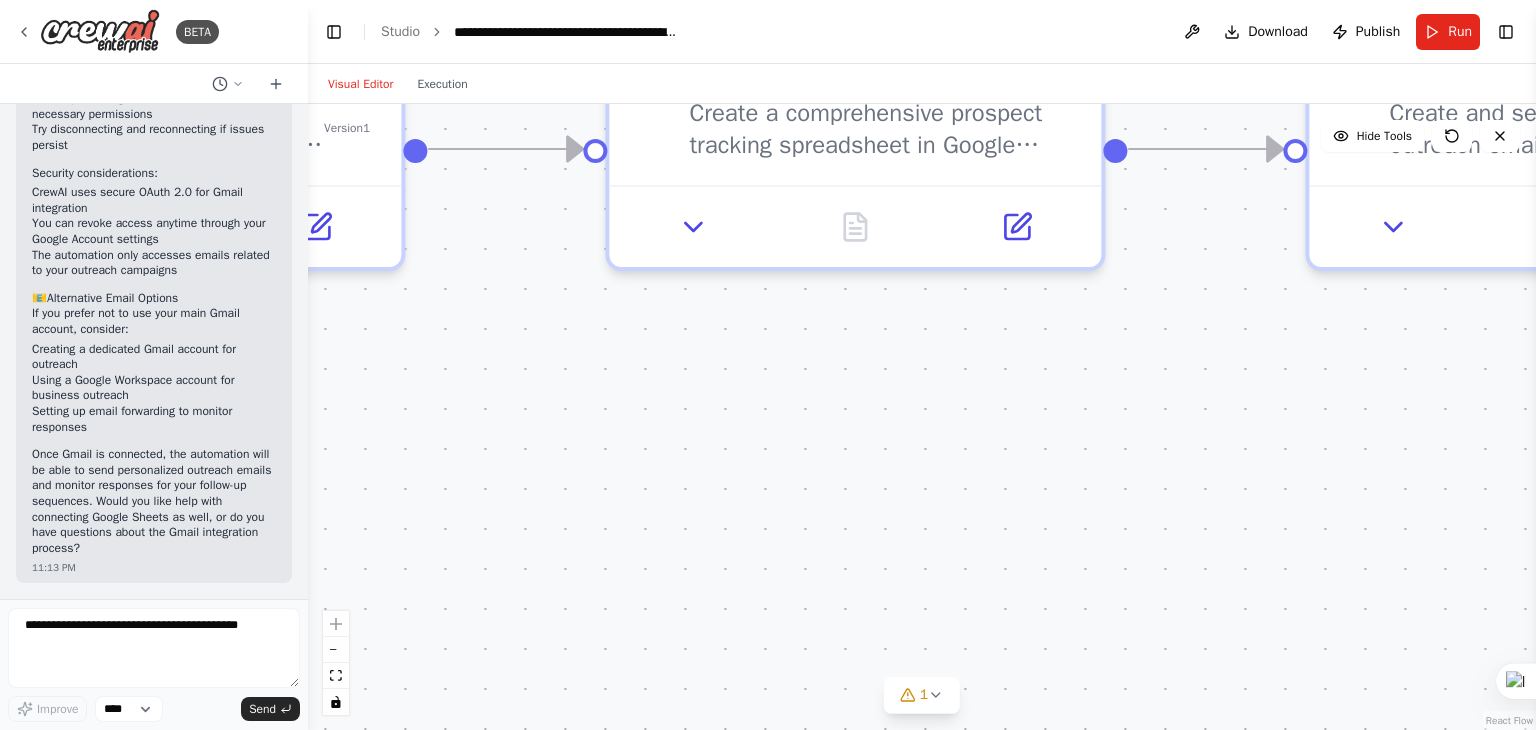 drag, startPoint x: 780, startPoint y: 349, endPoint x: 1047, endPoint y: 776, distance: 503.605 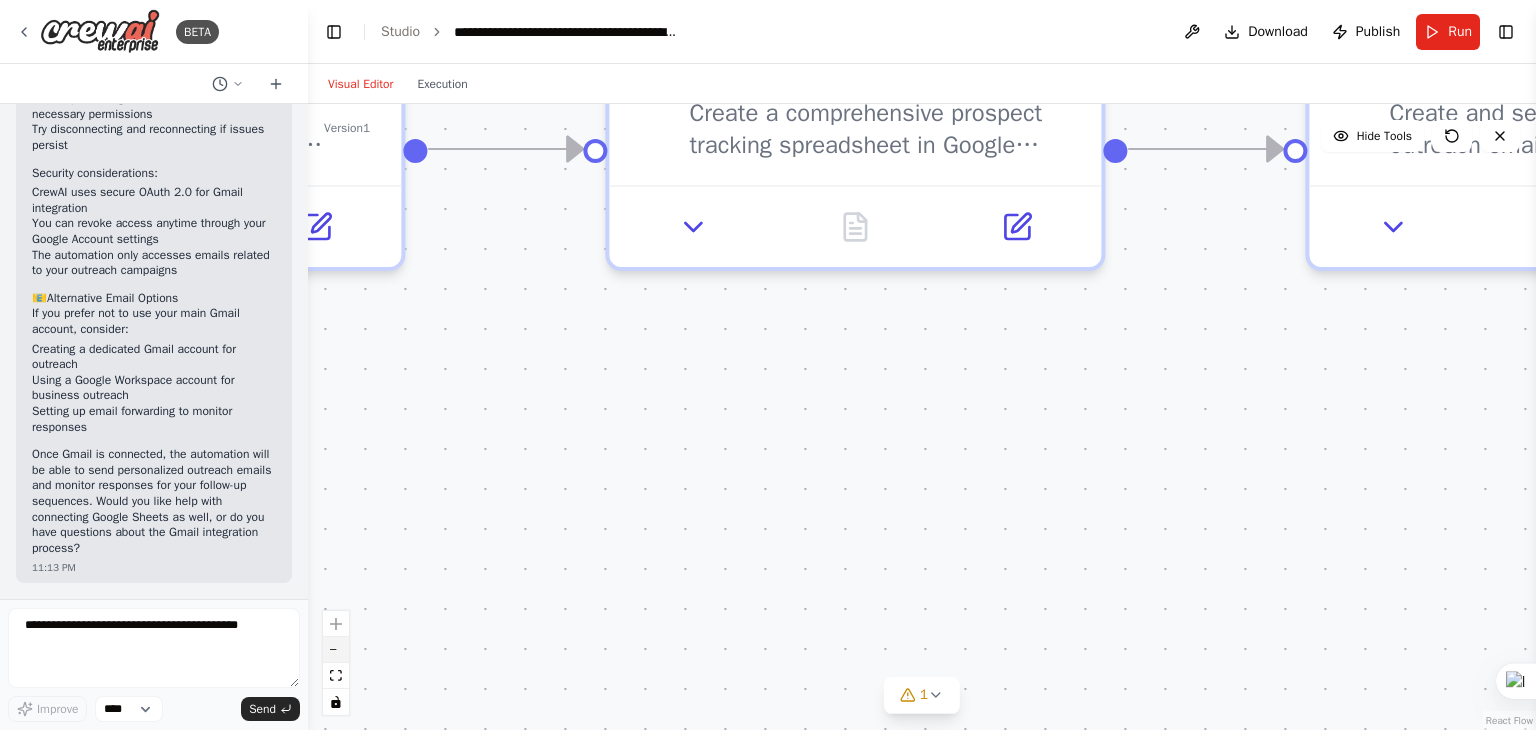 click 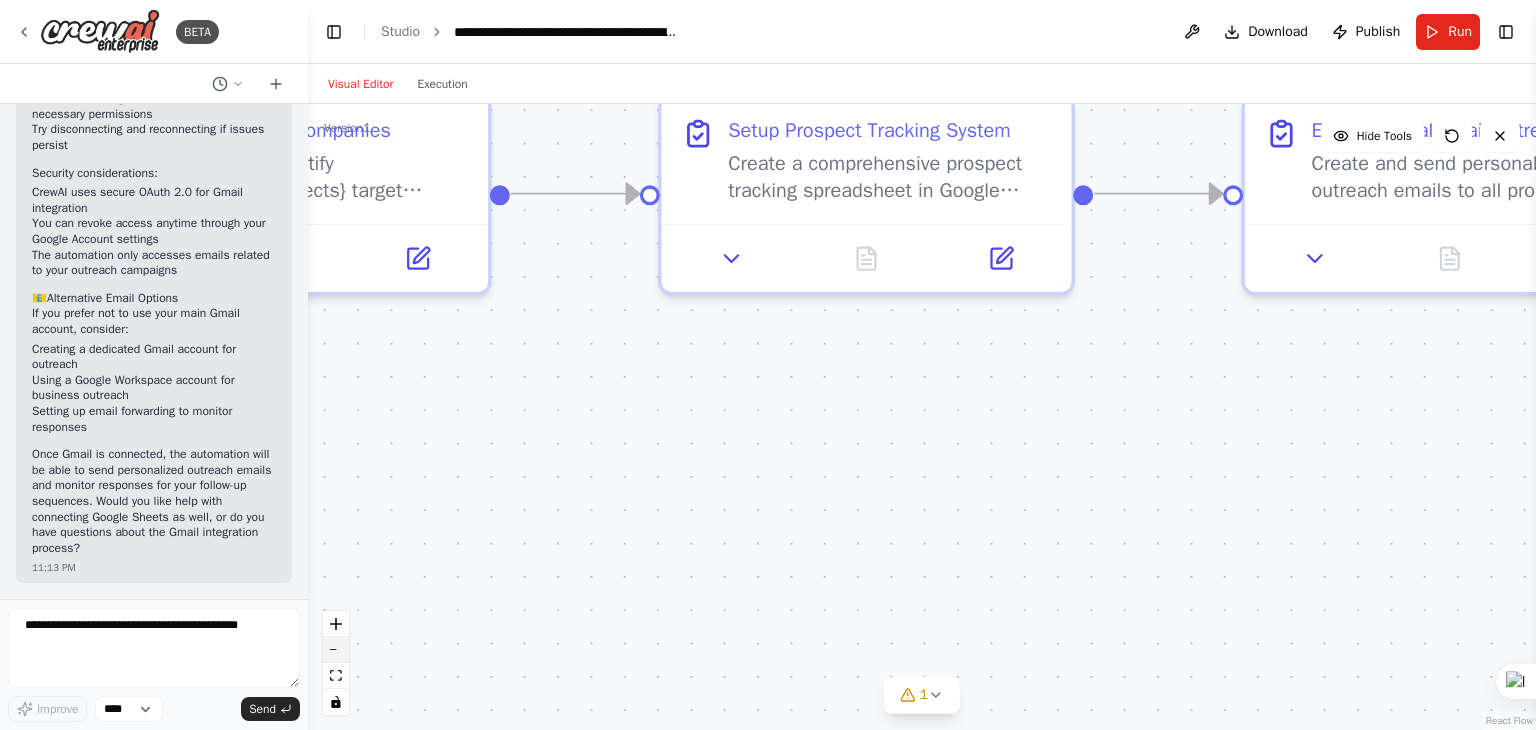 click 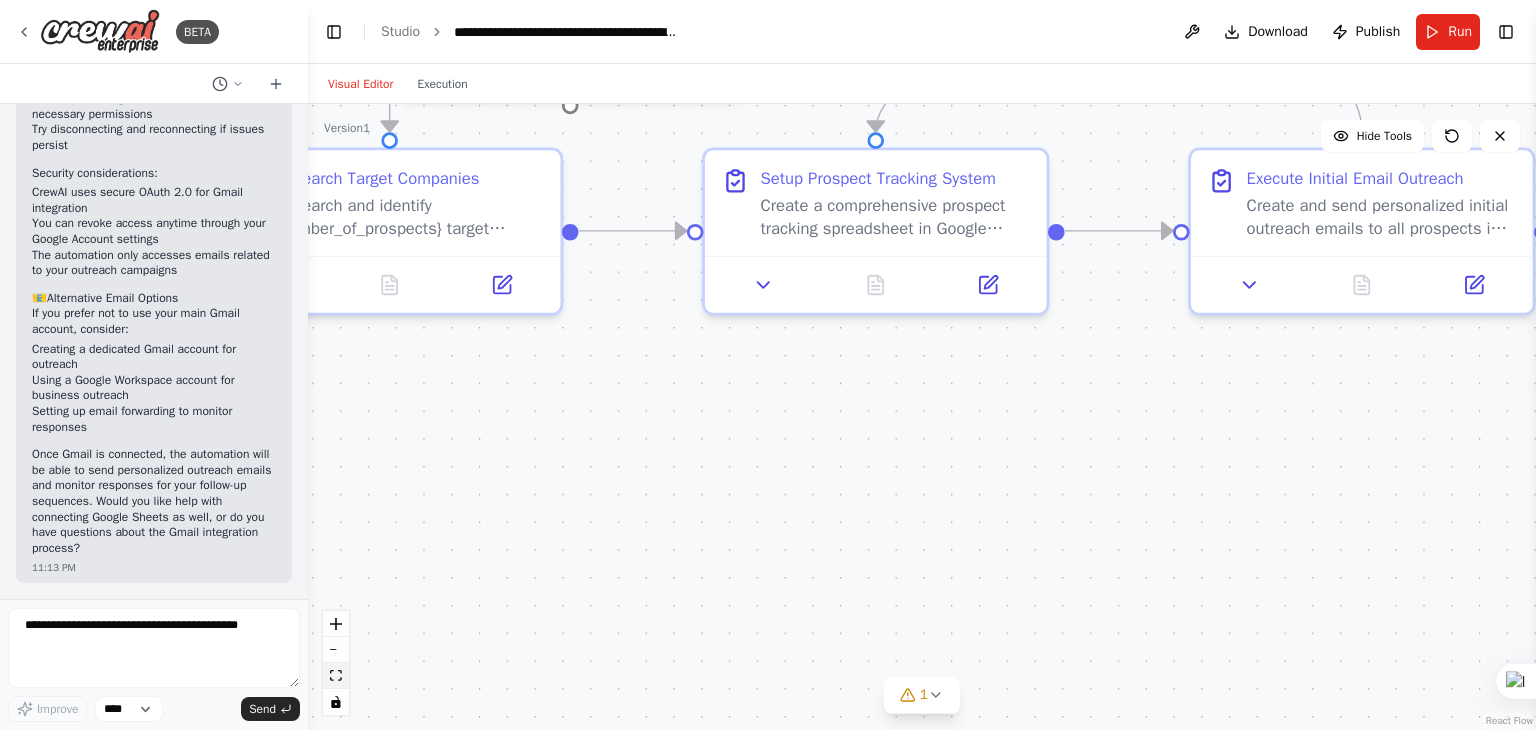 click at bounding box center (336, 676) 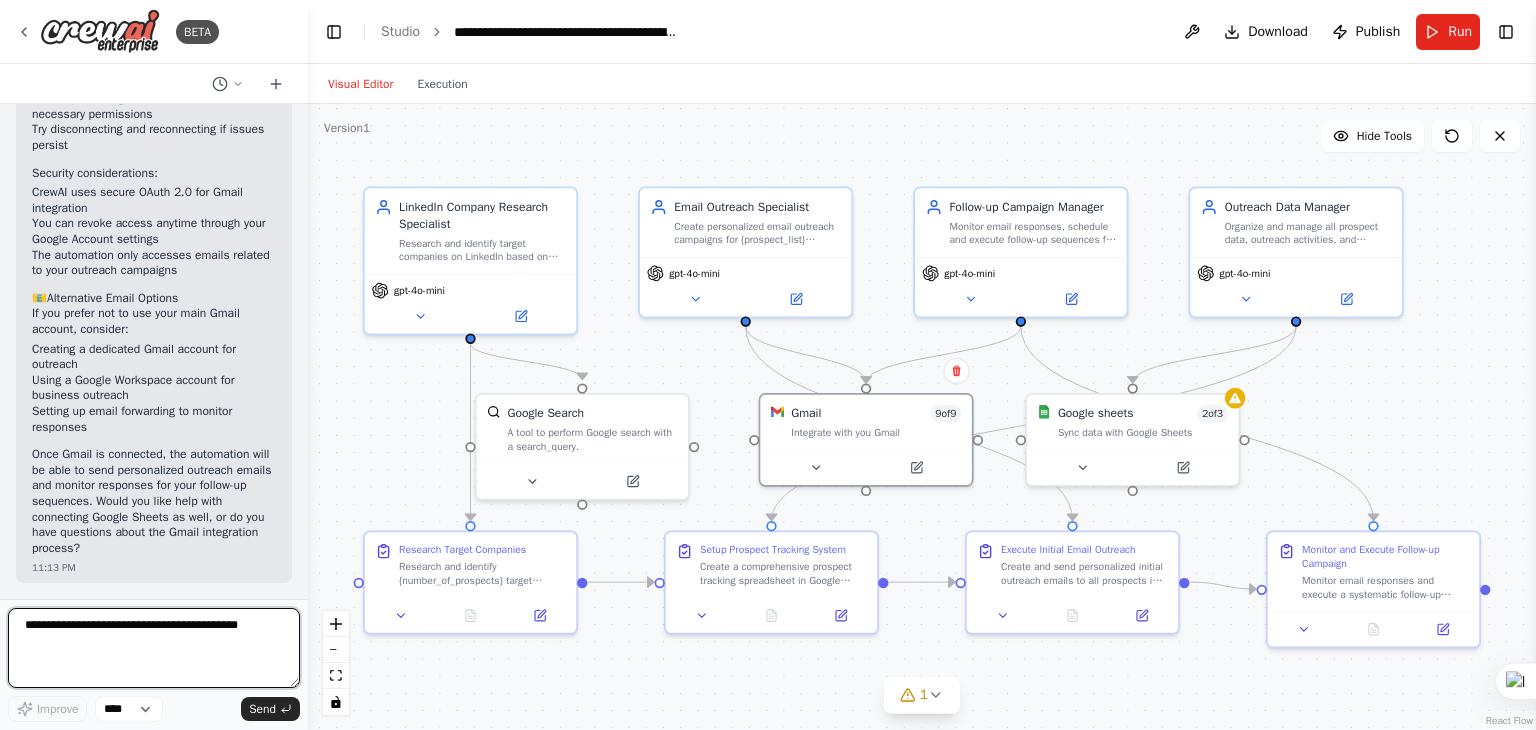 click at bounding box center (154, 648) 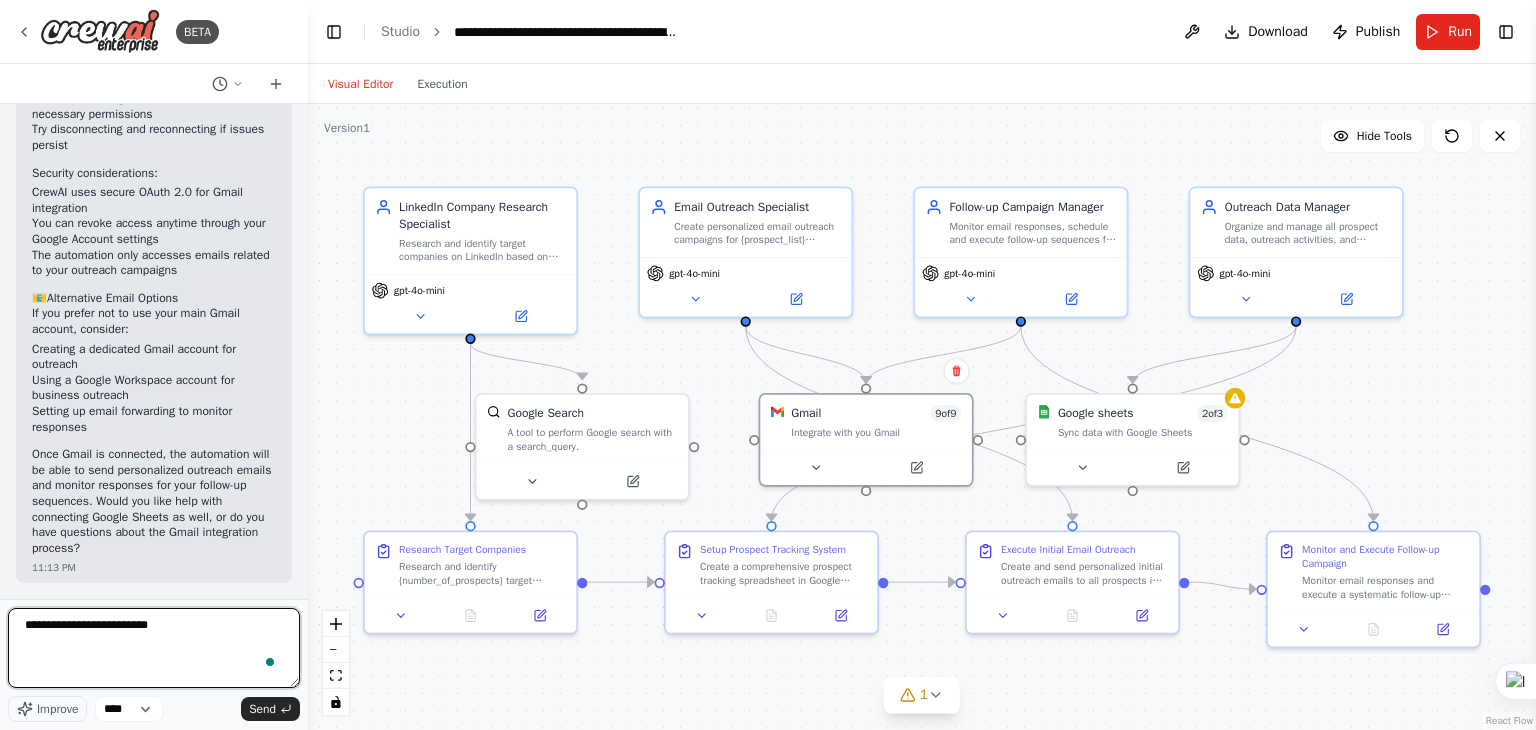 type on "**********" 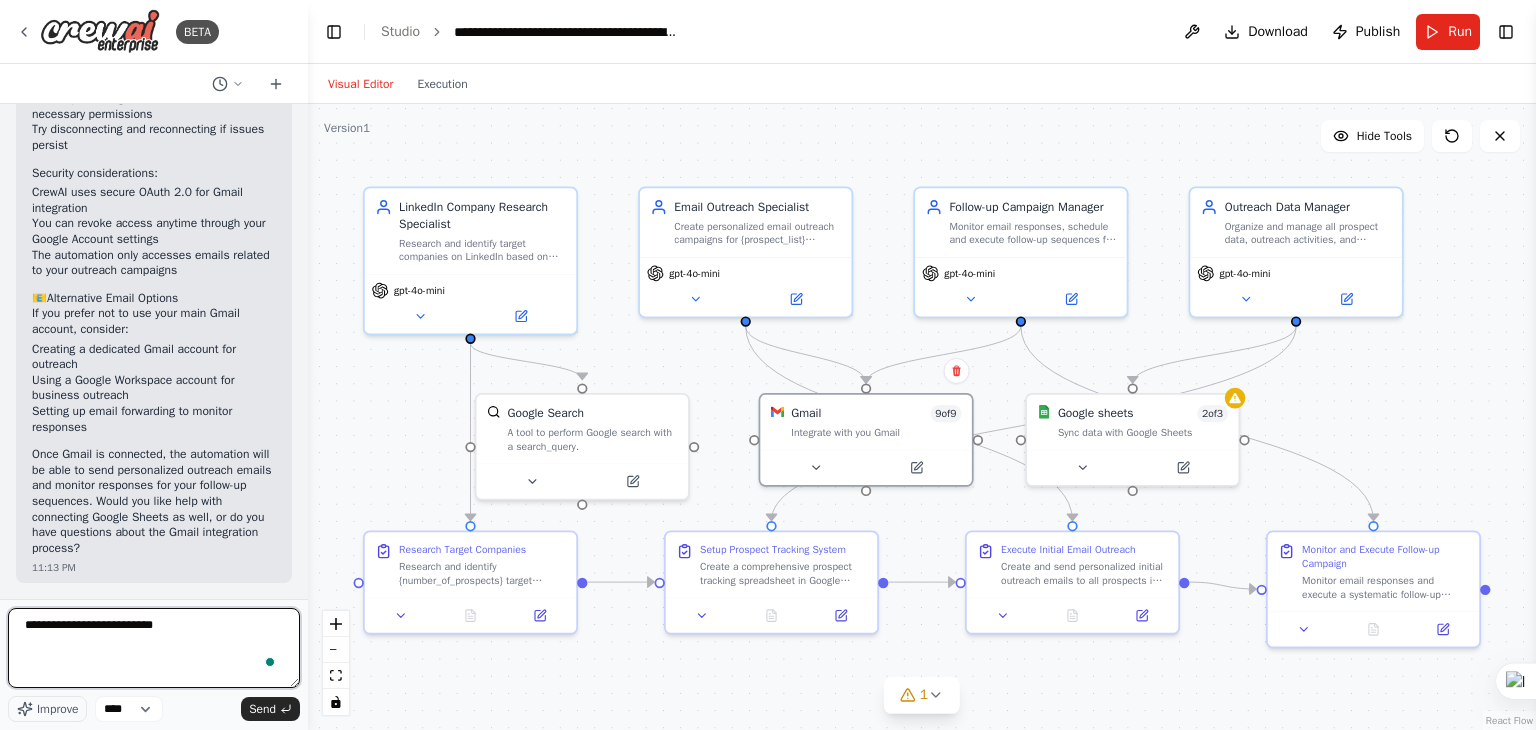 type 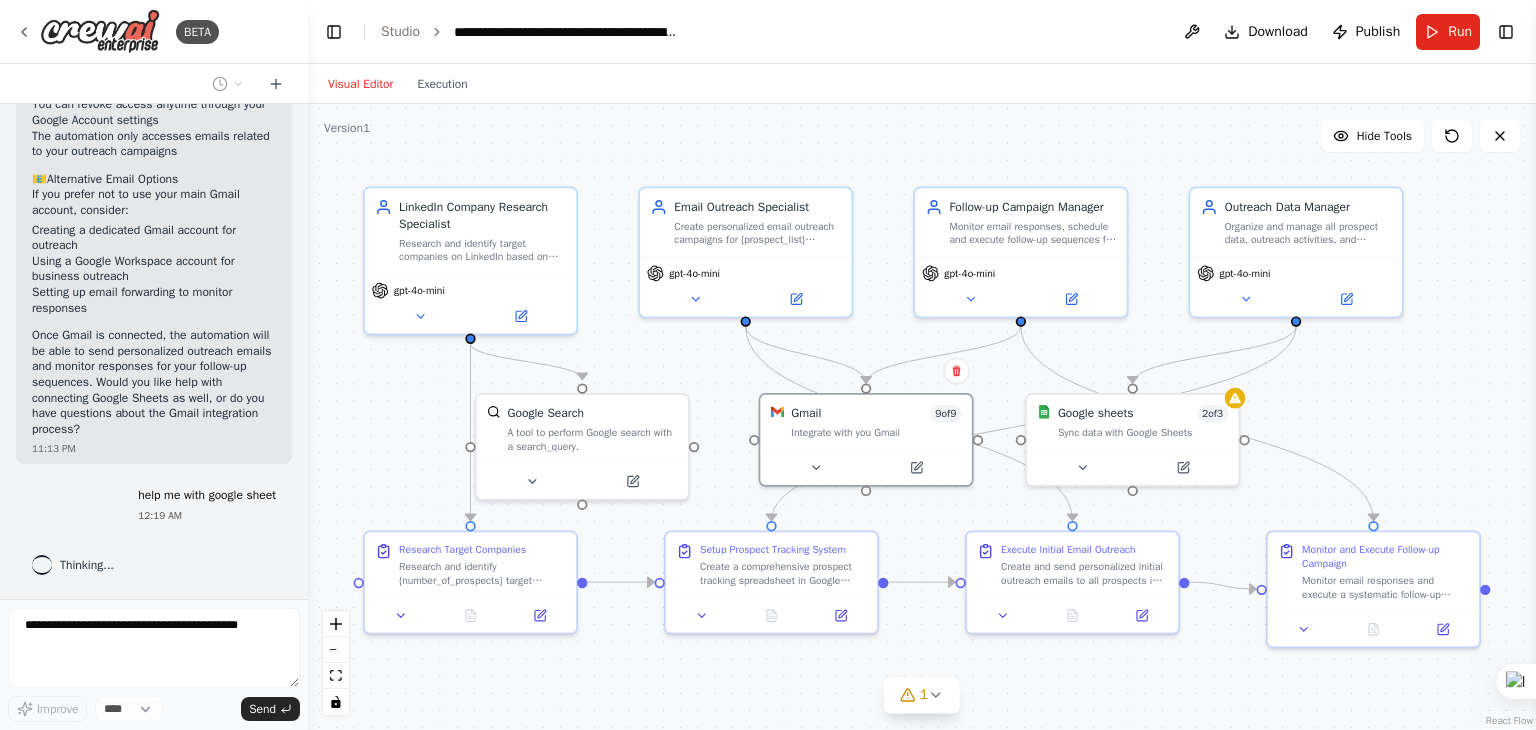 scroll, scrollTop: 4528, scrollLeft: 0, axis: vertical 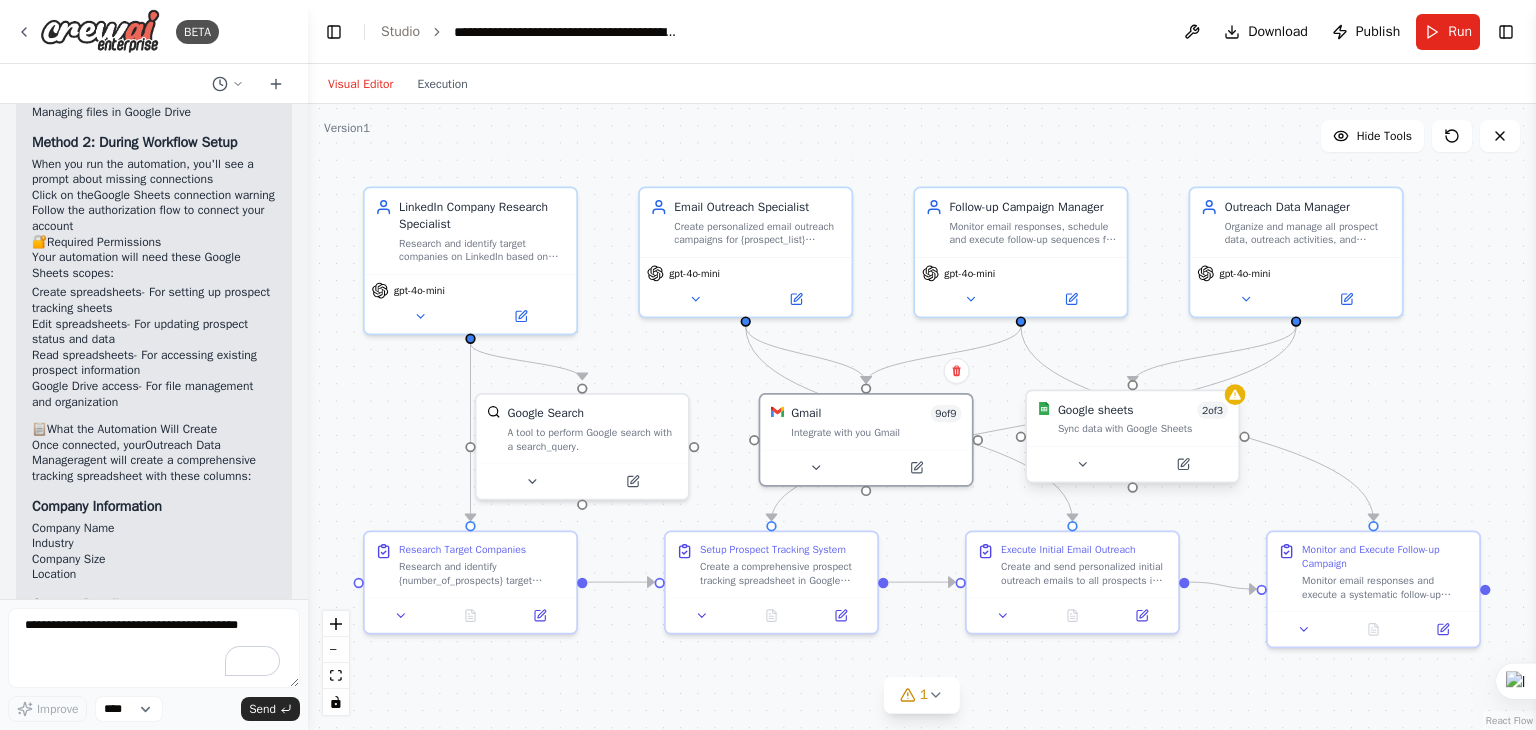 click at bounding box center [1133, 463] 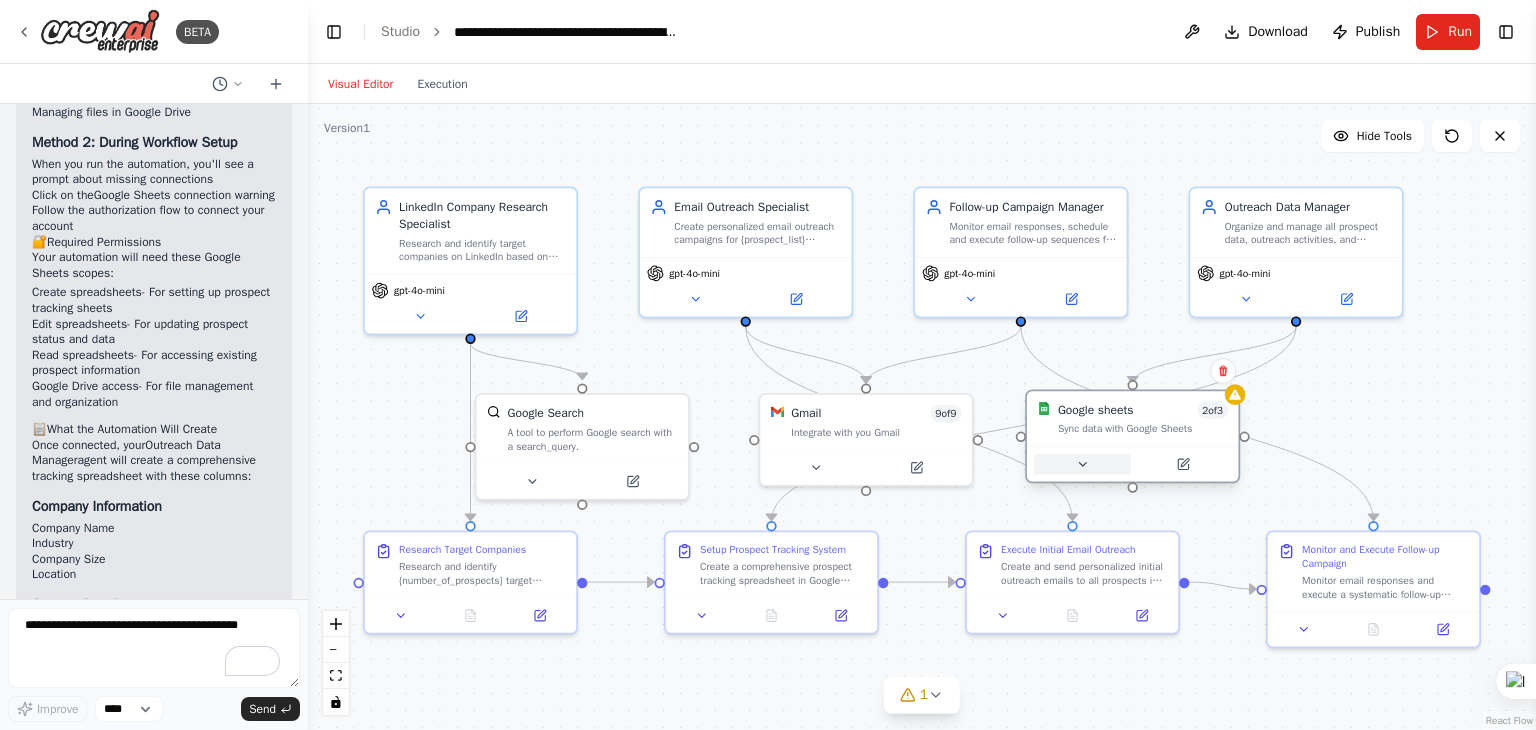 click 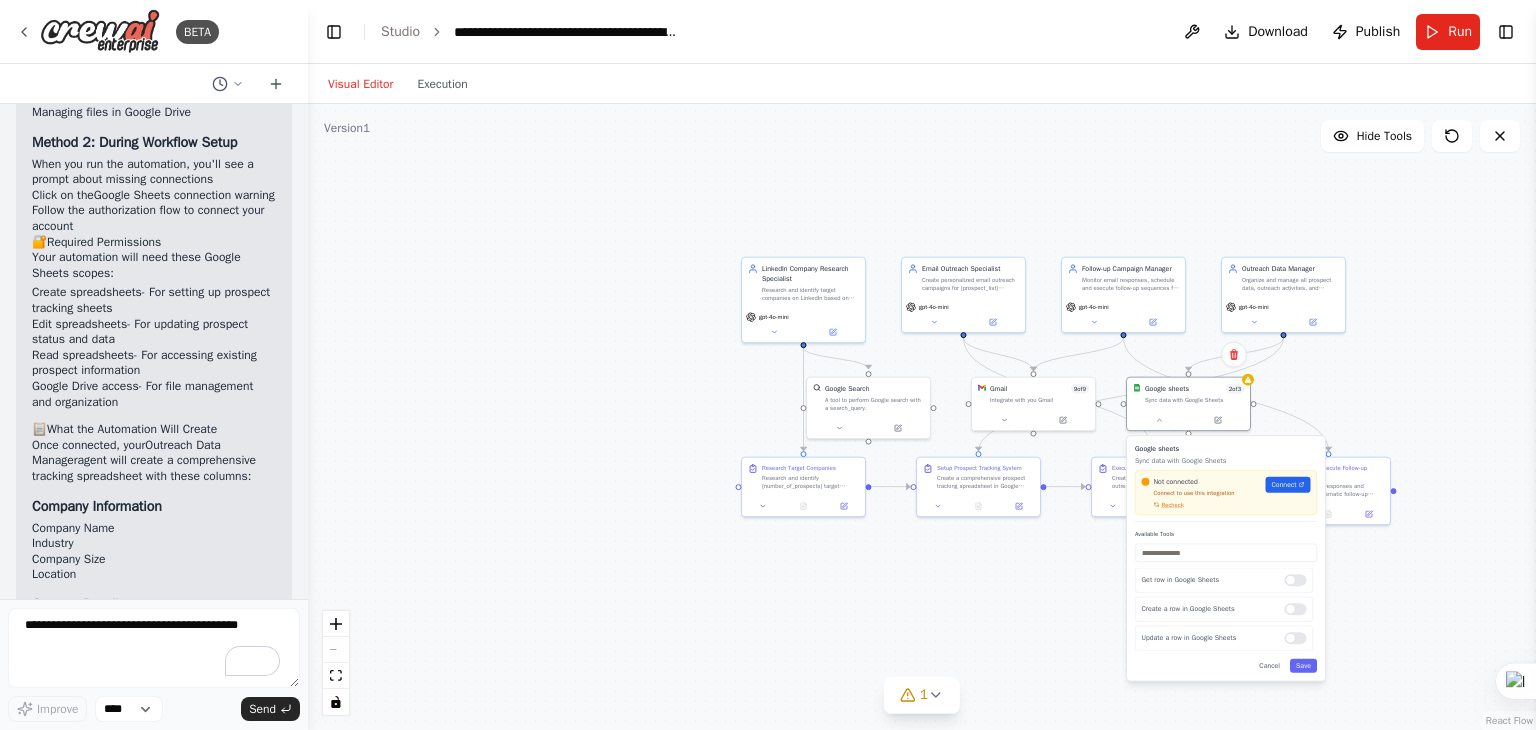 click on "Not connected Connect to use this integration Recheck Connect" at bounding box center [1226, 493] 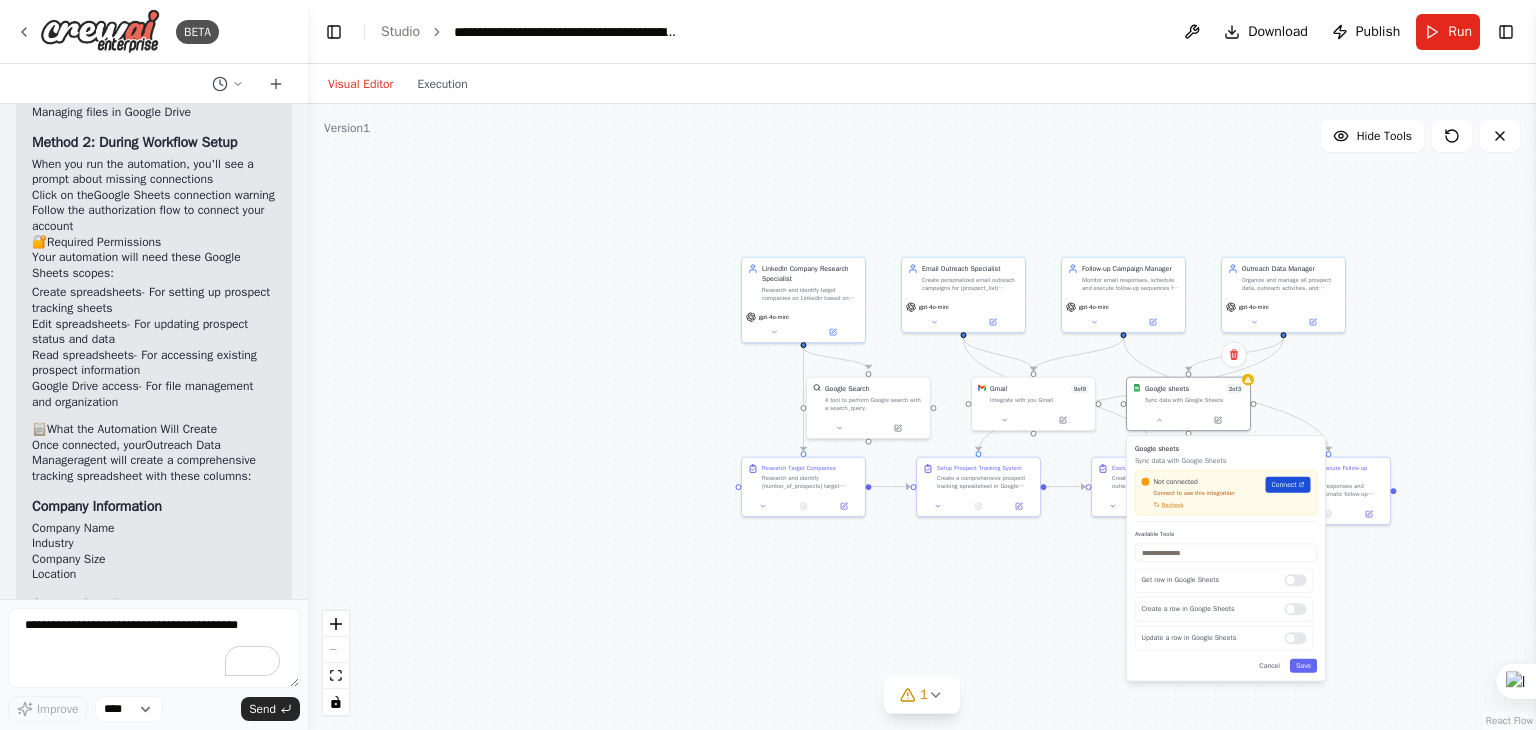 drag, startPoint x: 1292, startPoint y: 486, endPoint x: 1283, endPoint y: 481, distance: 10.29563 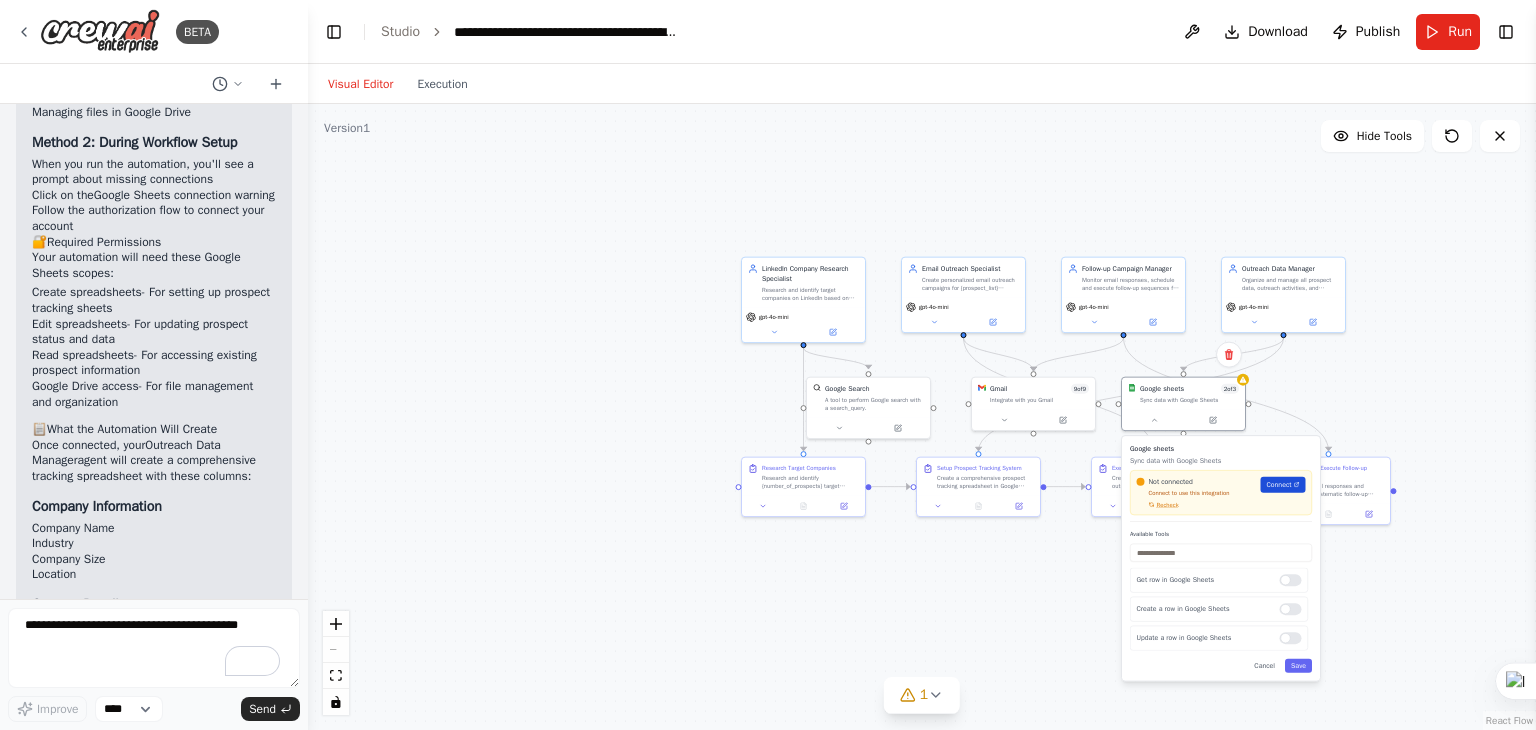 click on "Connect" at bounding box center (1278, 485) 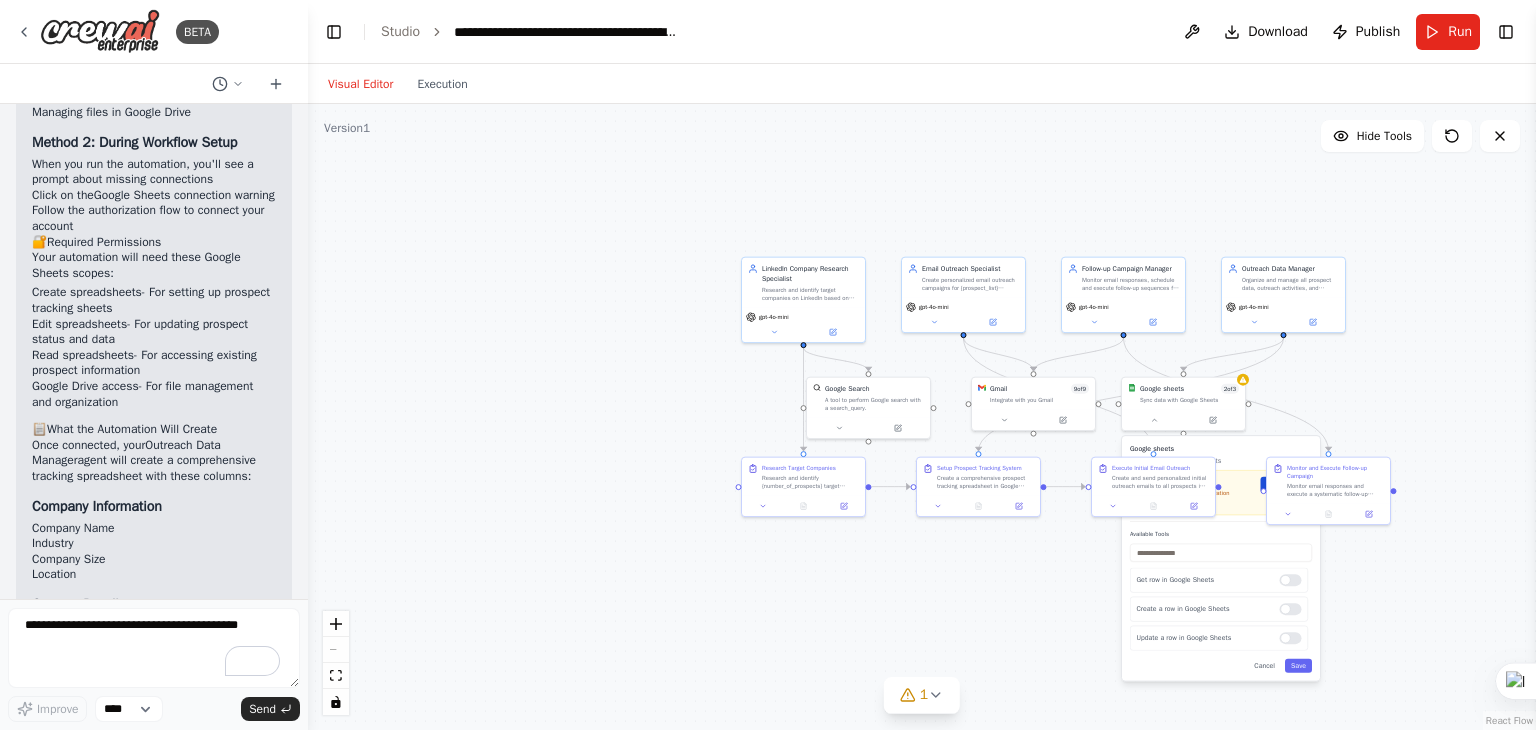 scroll, scrollTop: 6915, scrollLeft: 0, axis: vertical 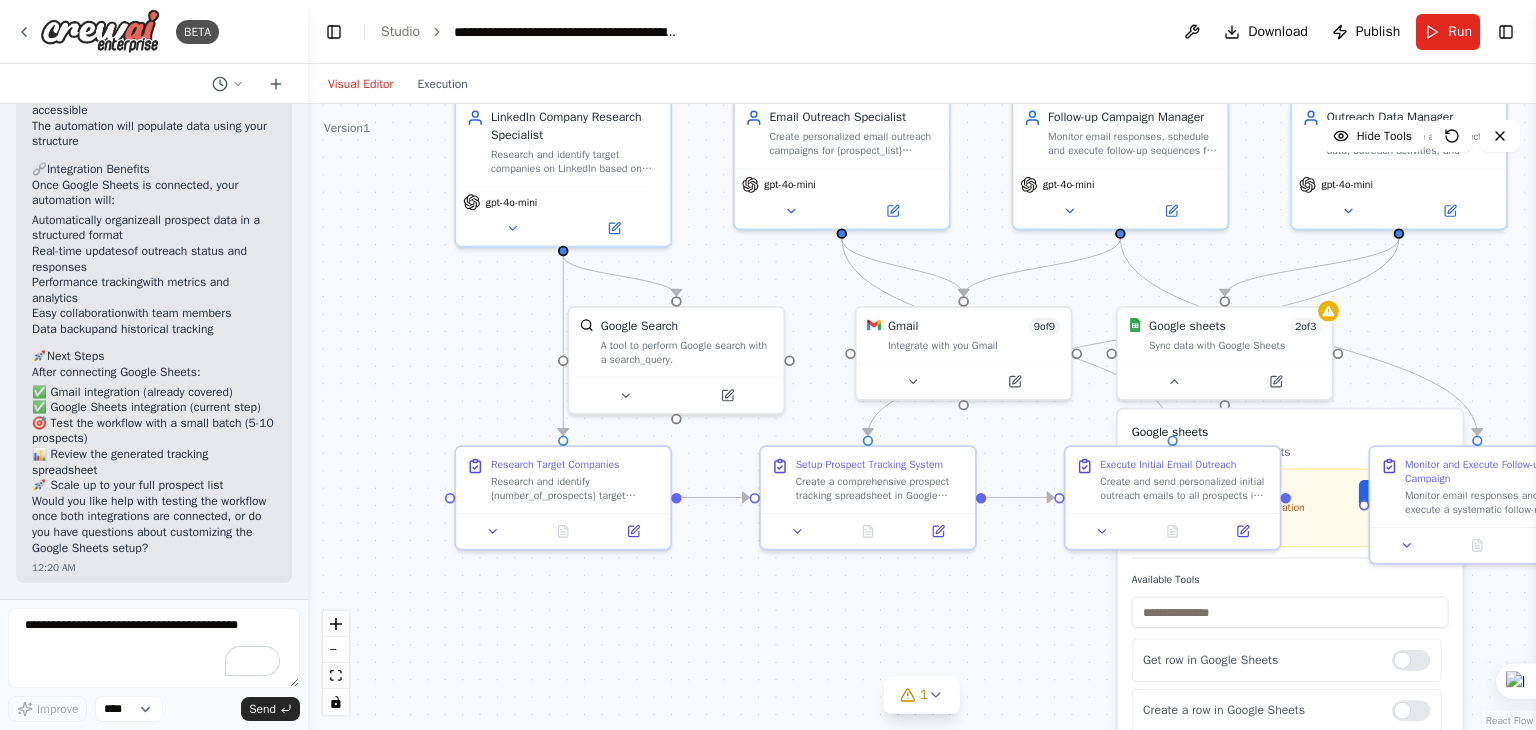 drag, startPoint x: 748, startPoint y: 393, endPoint x: 411, endPoint y: 284, distance: 354.1892 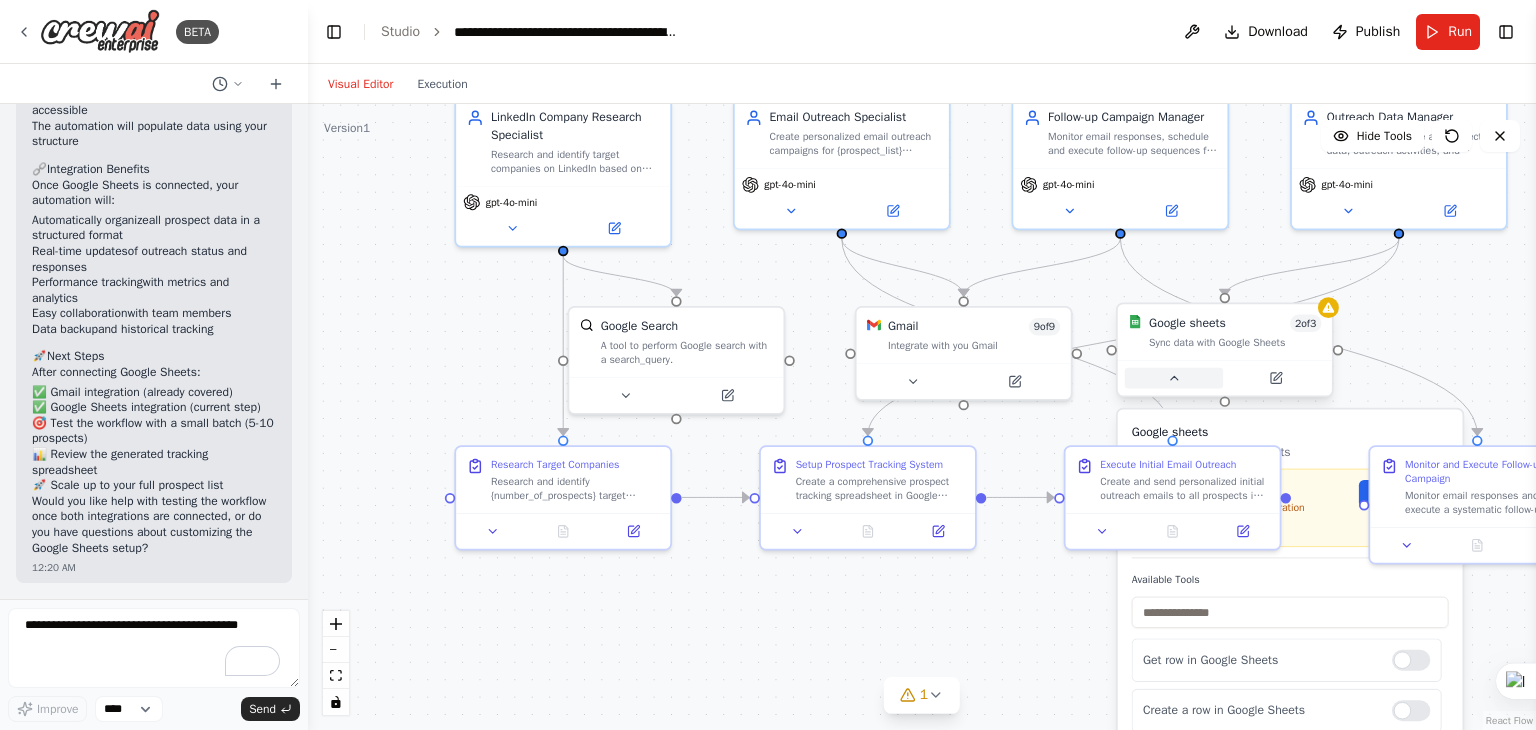 click 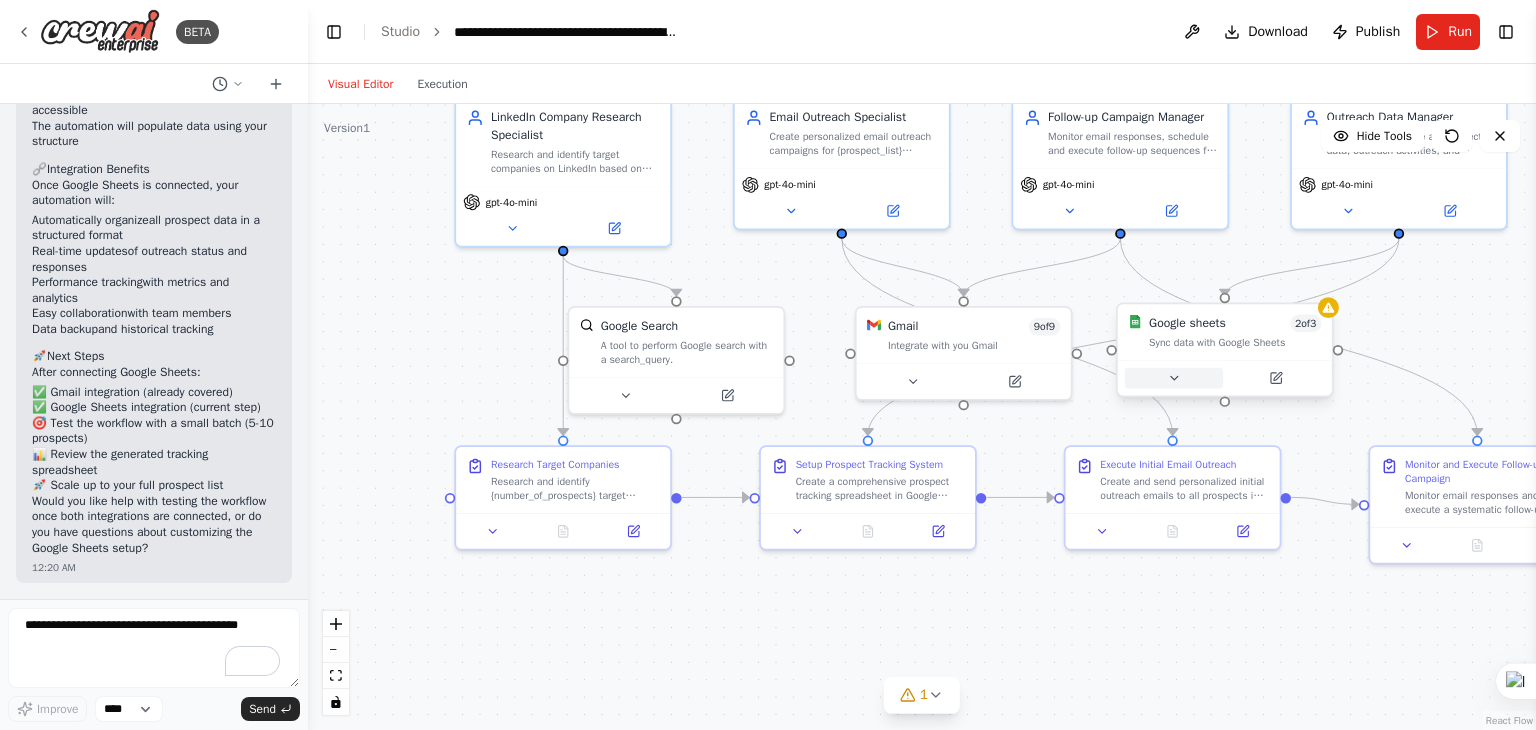 click 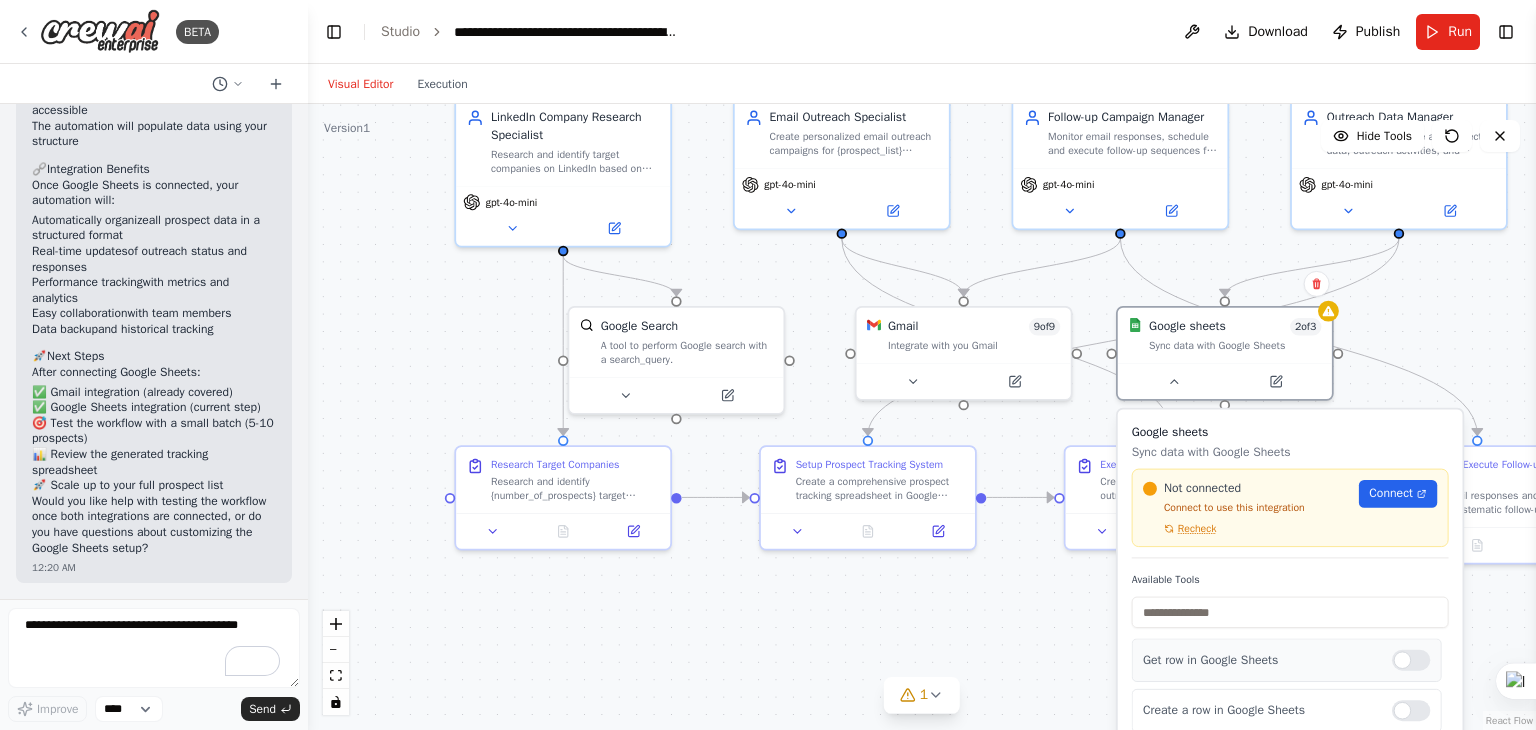 click at bounding box center [1411, 660] 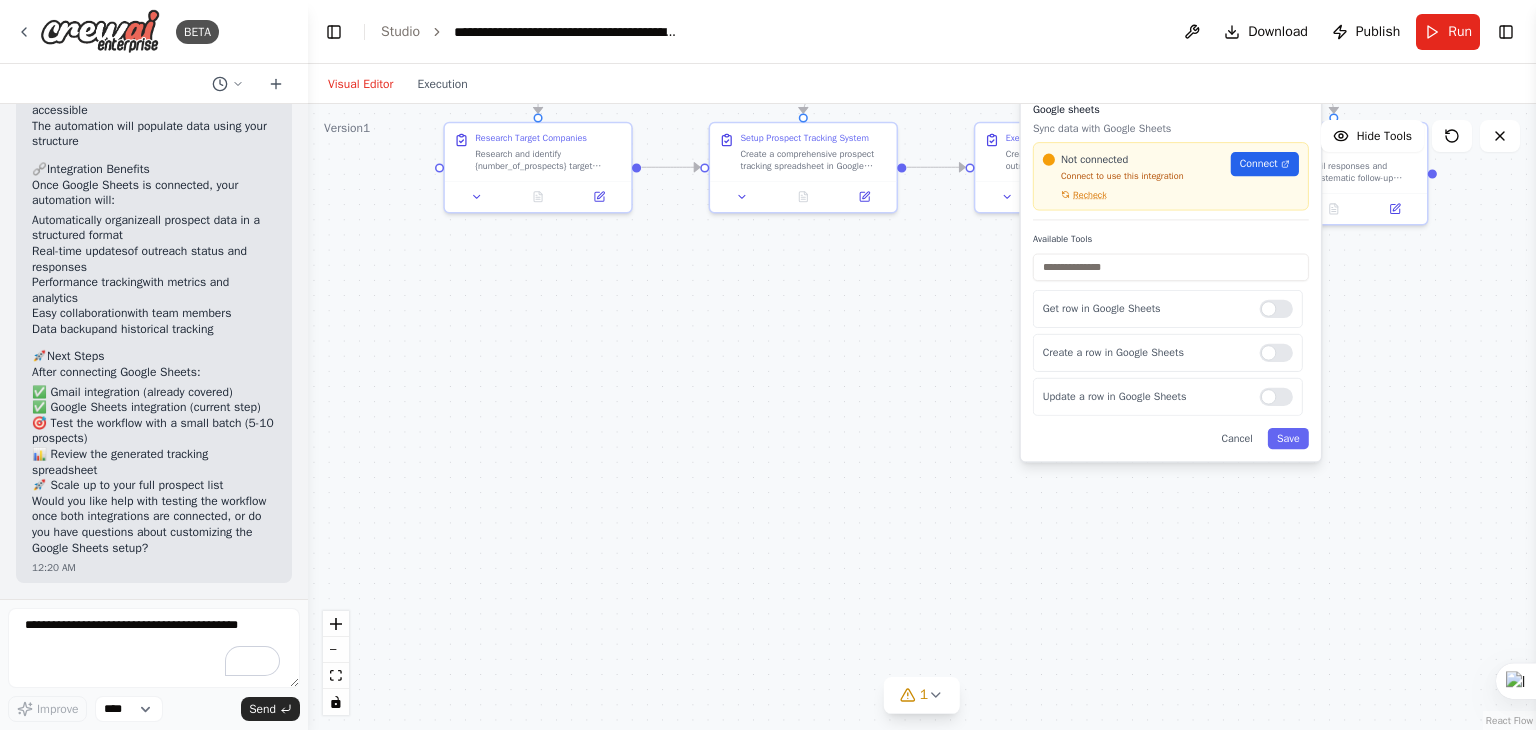 drag, startPoint x: 1372, startPoint y: 372, endPoint x: 1238, endPoint y: 56, distance: 343.23752 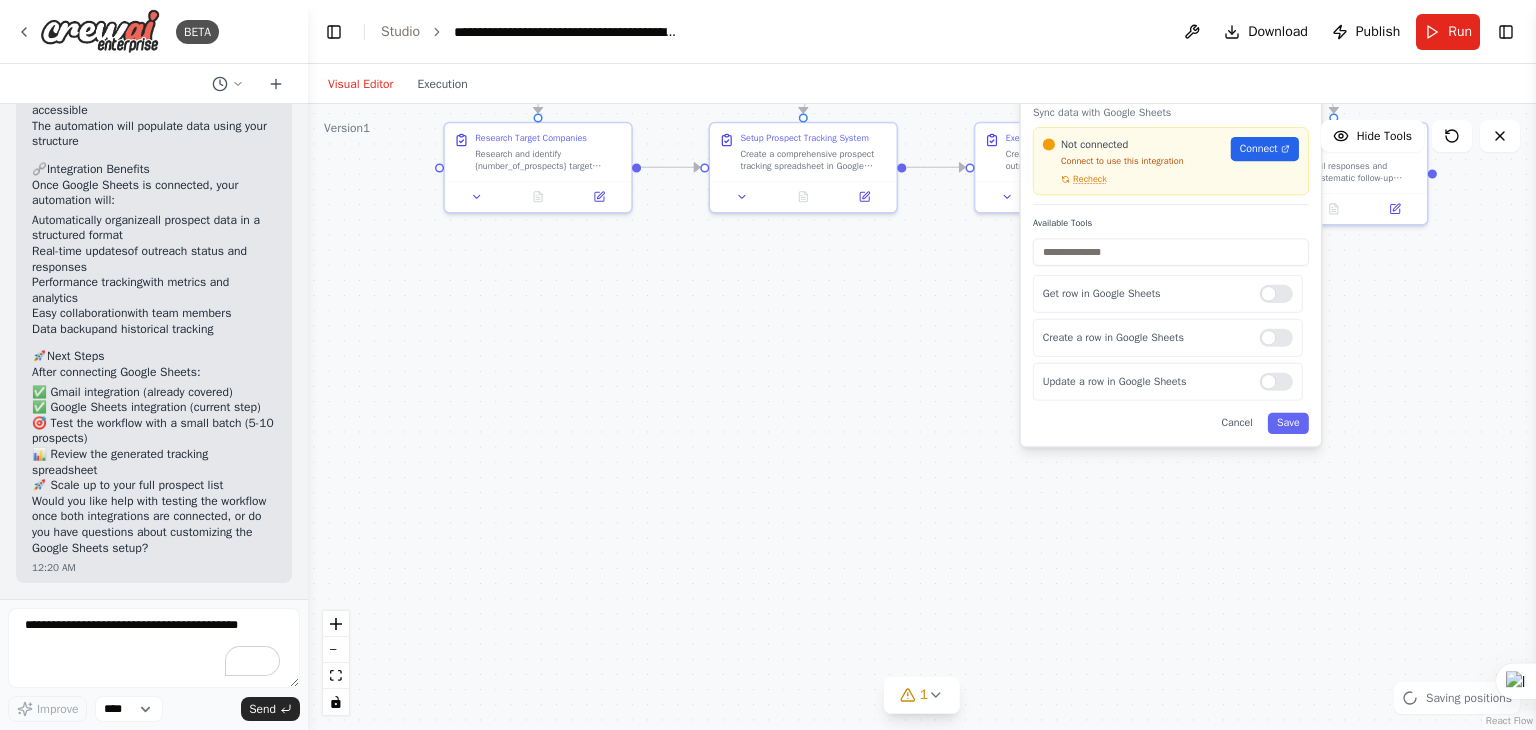 click on "Google sheets Sync data with Google Sheets Not connected Connect to use this integration Recheck Connect Available Tools Get row in Google Sheets Create a row in Google Sheets Update a row in Google Sheets Cancel Save" at bounding box center [1171, 261] 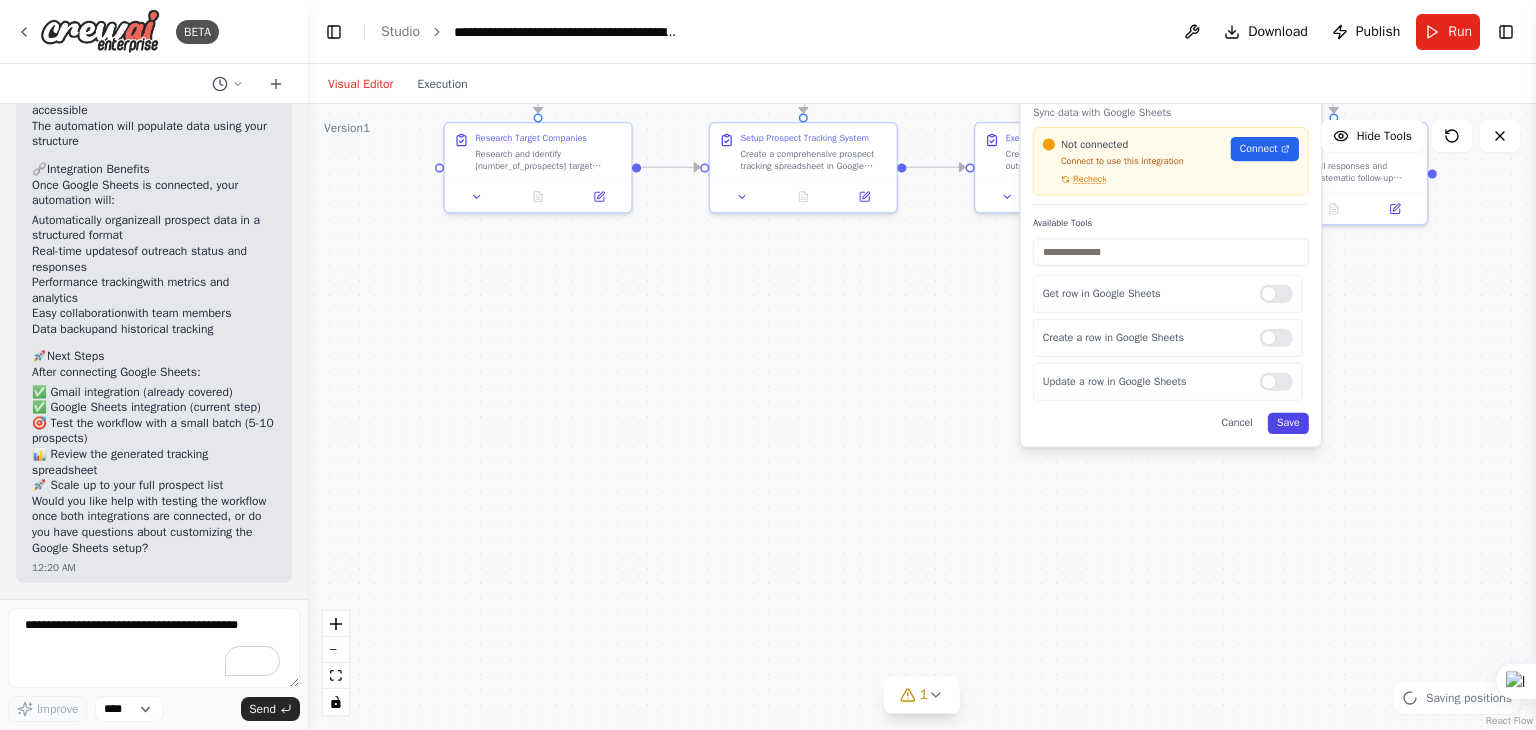 click on "Save" at bounding box center [1288, 423] 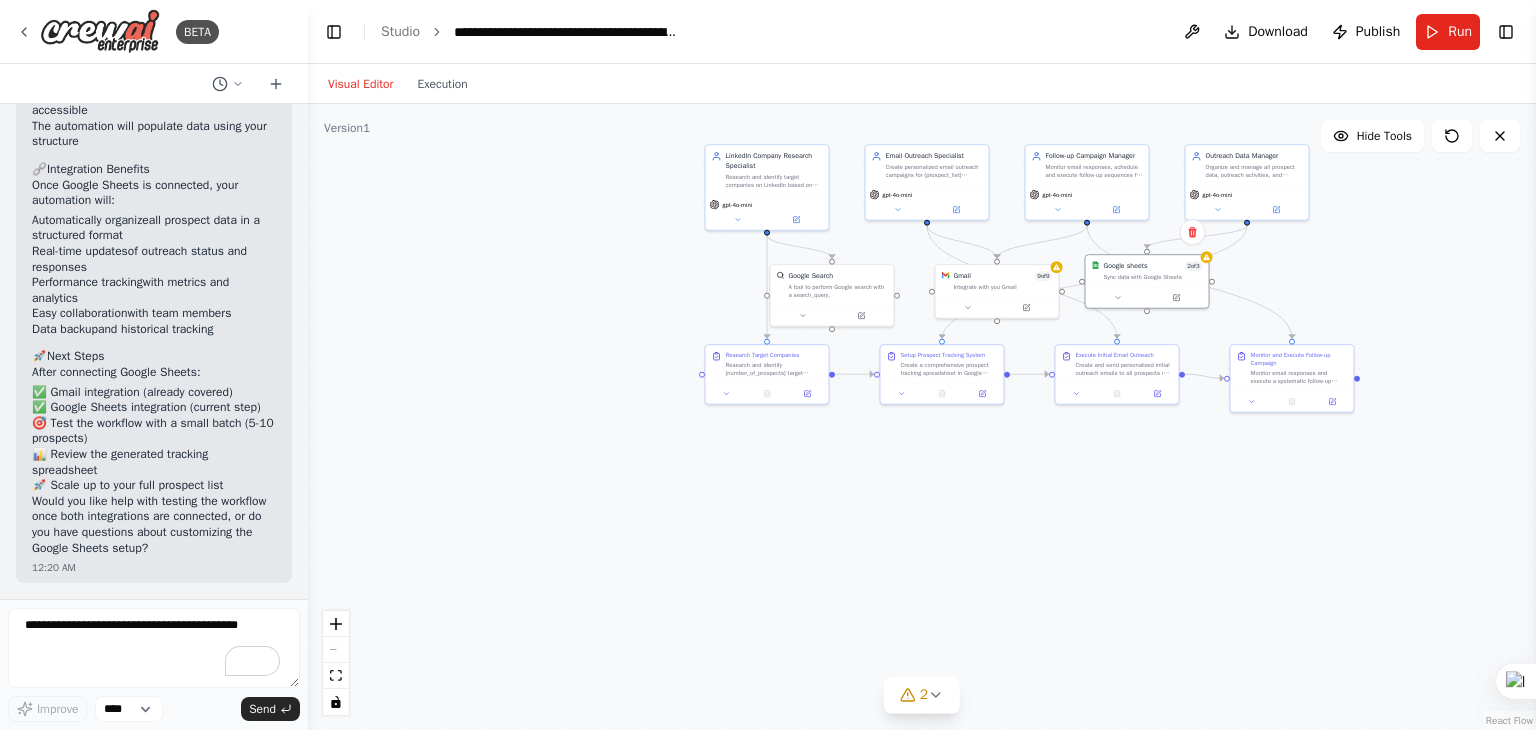 drag, startPoint x: 1212, startPoint y: 476, endPoint x: 1212, endPoint y: 562, distance: 86 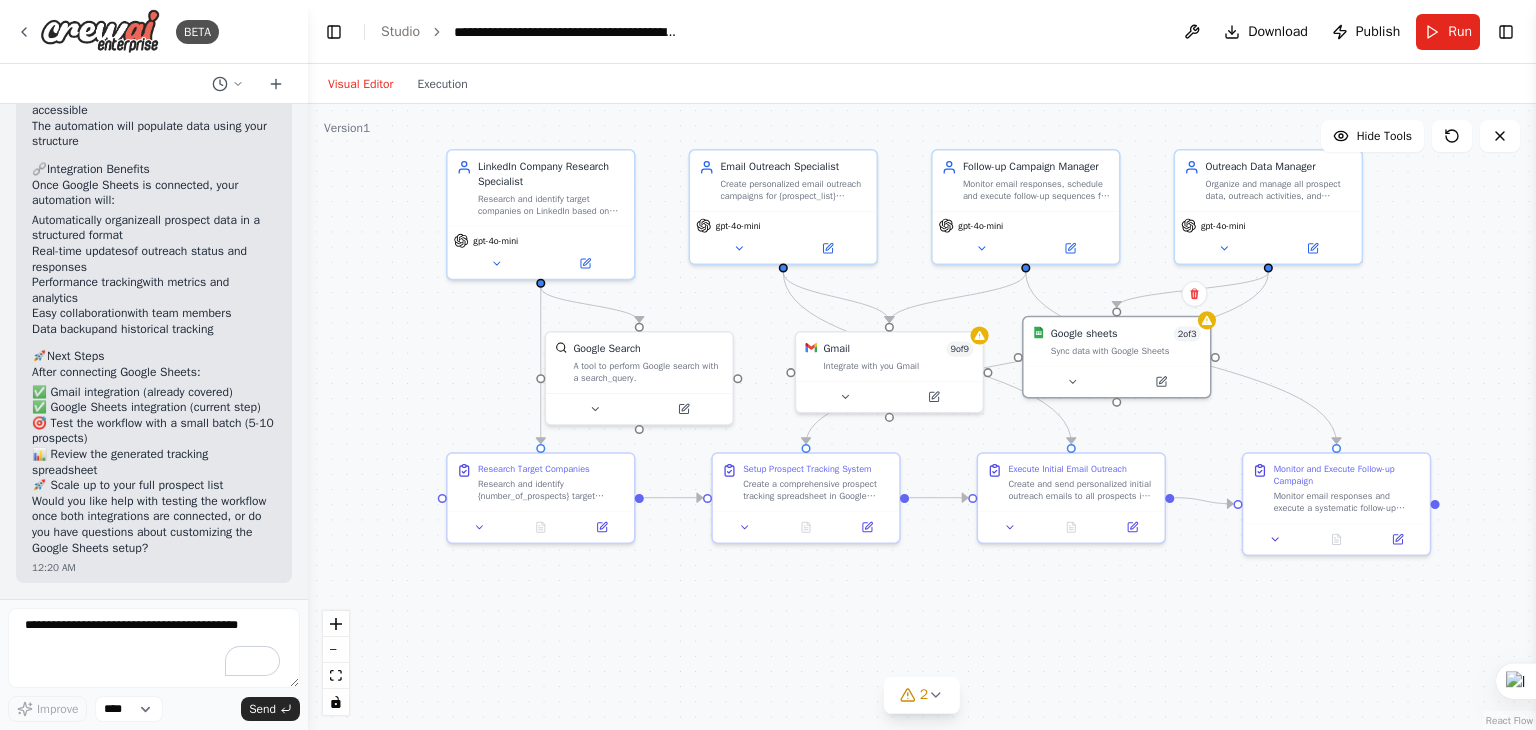 drag, startPoint x: 1111, startPoint y: 527, endPoint x: 1106, endPoint y: 725, distance: 198.06313 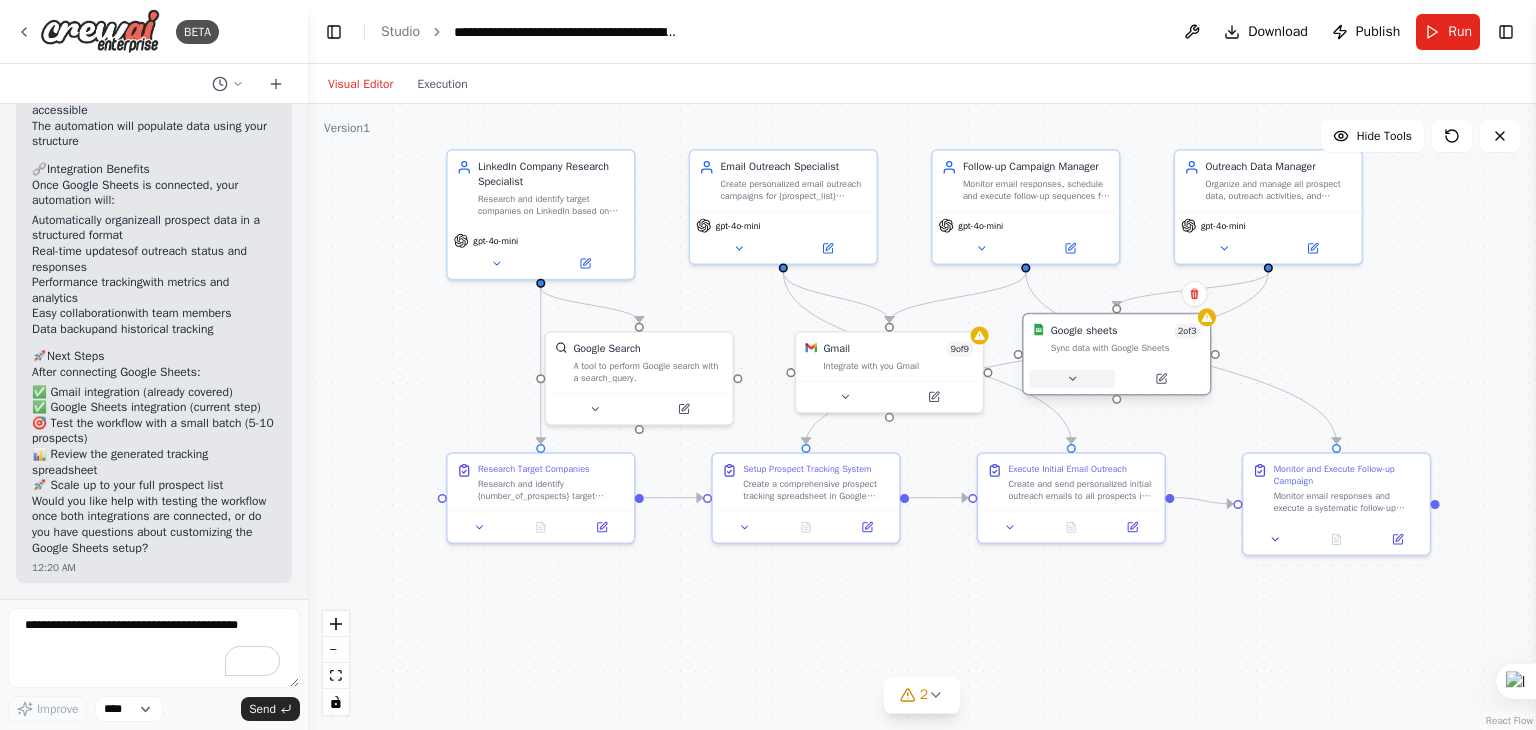 click at bounding box center [1073, 379] 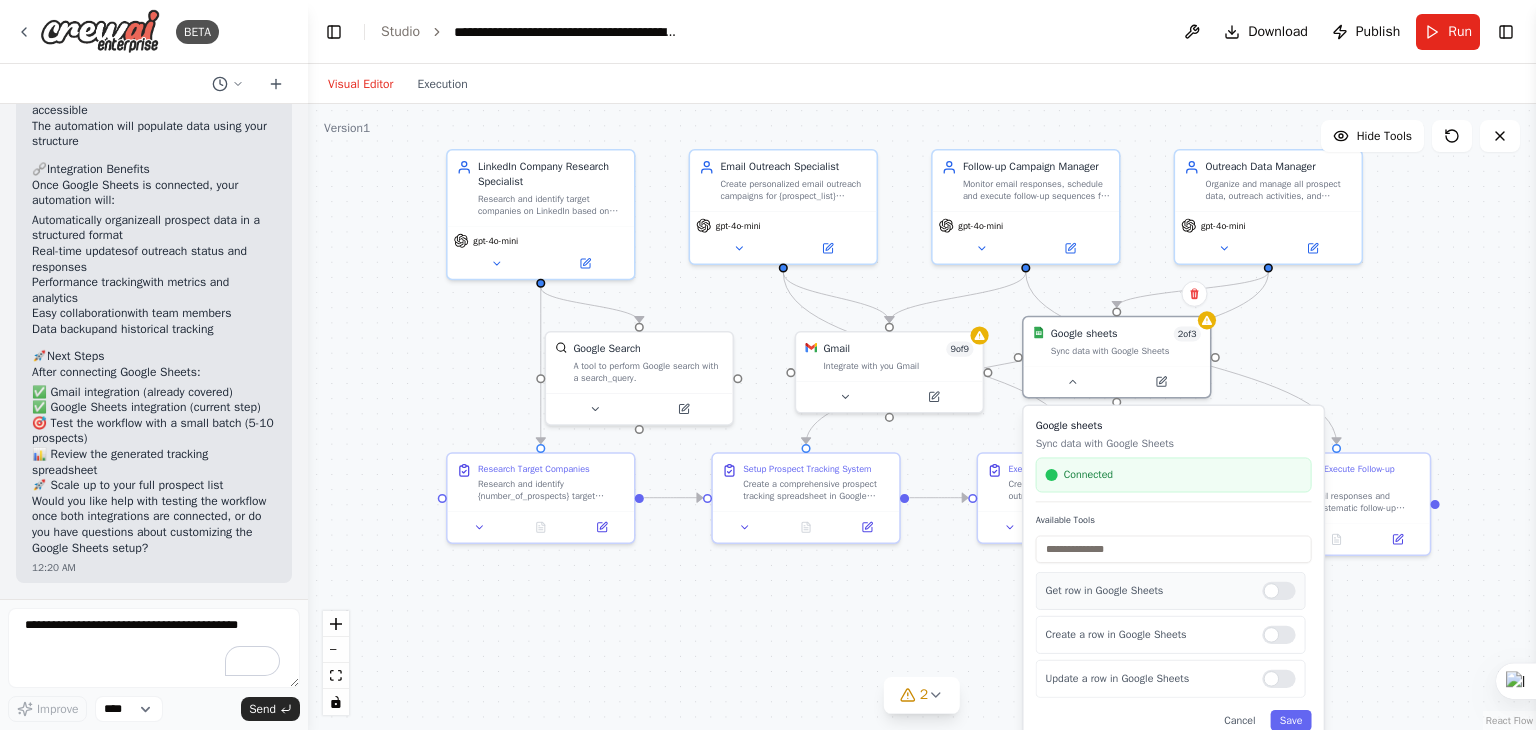 click at bounding box center (1278, 591) 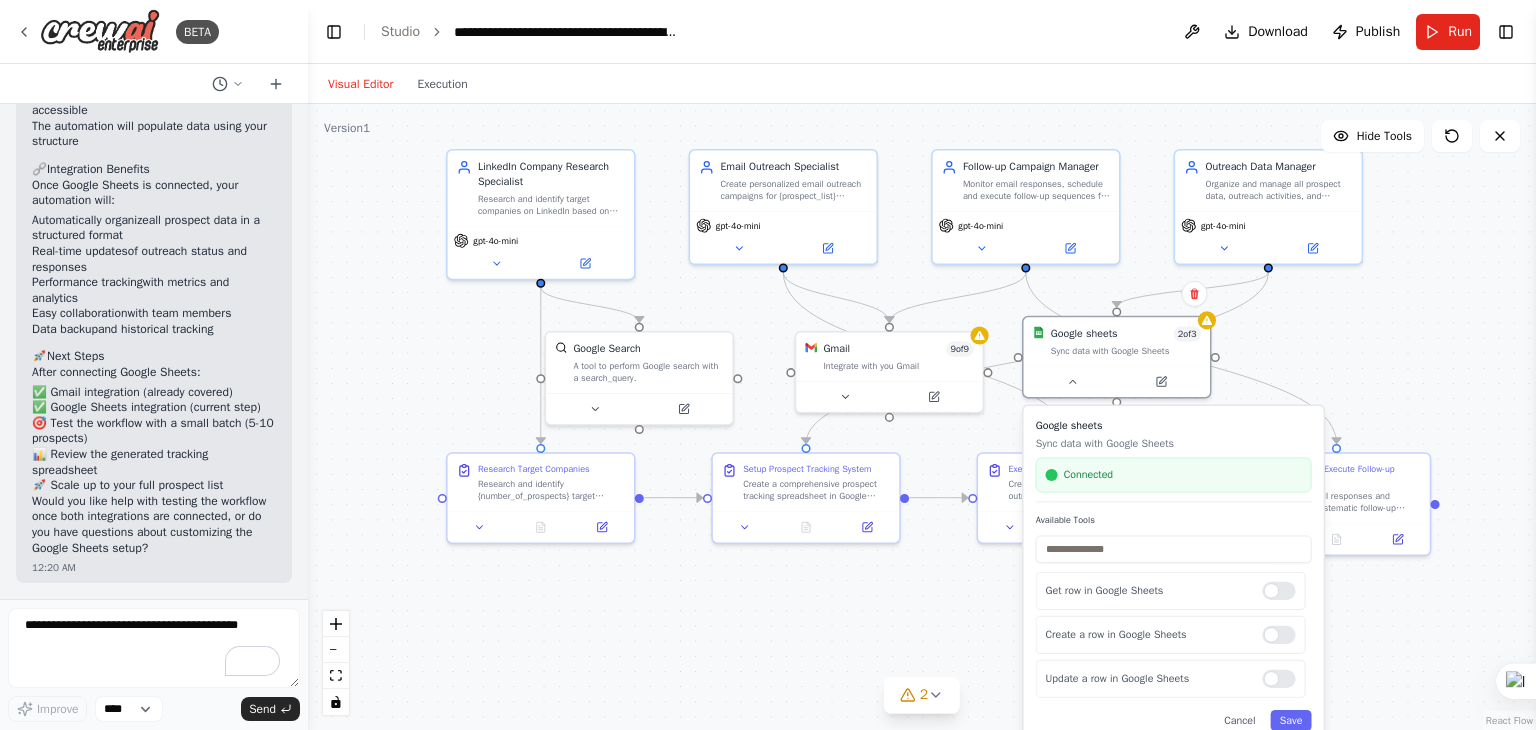 click on "Google sheets Sync data with Google Sheets Connected Available Tools Get row in Google Sheets Create a row in Google Sheets Update a row in Google Sheets Cancel Save" at bounding box center (1174, 574) 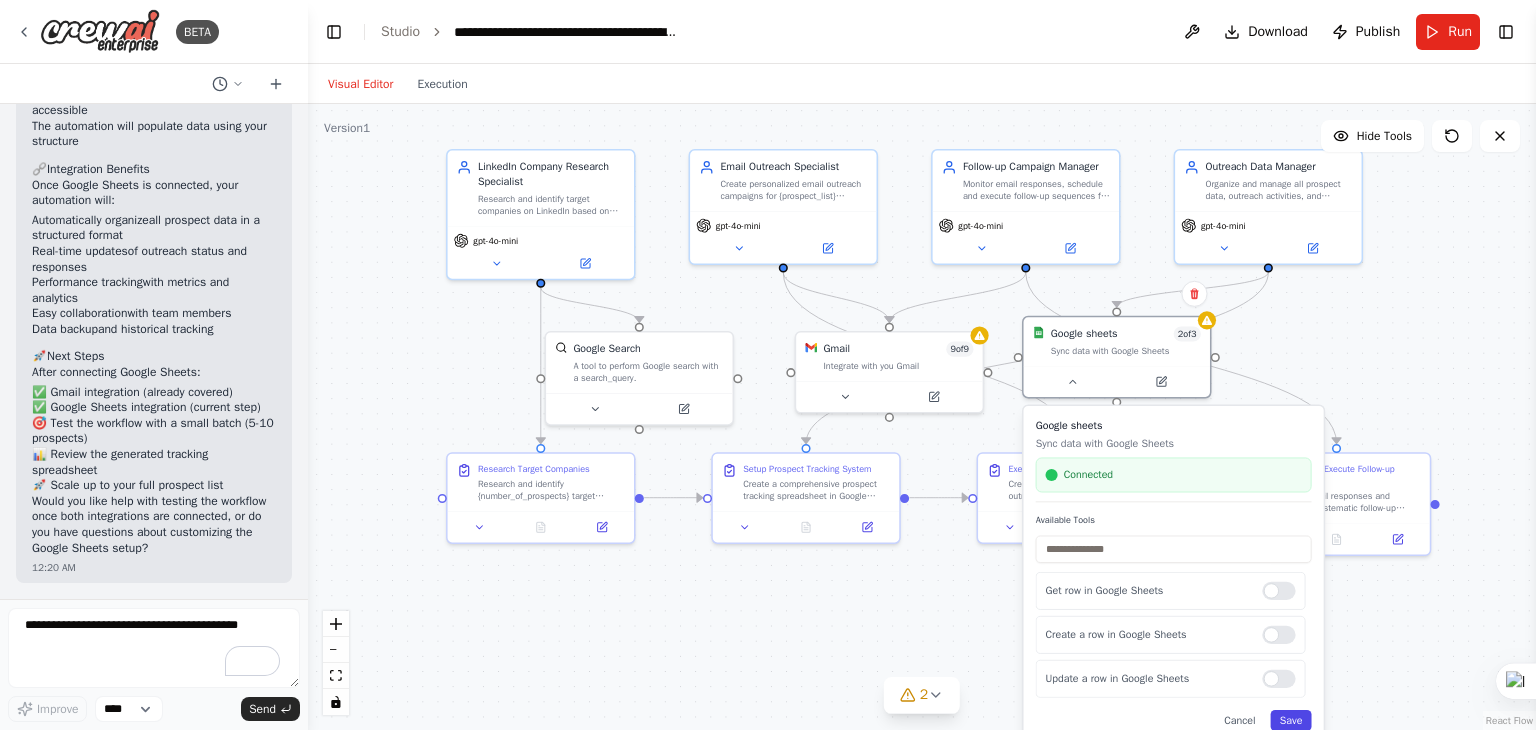 click on "Save" at bounding box center [1291, 720] 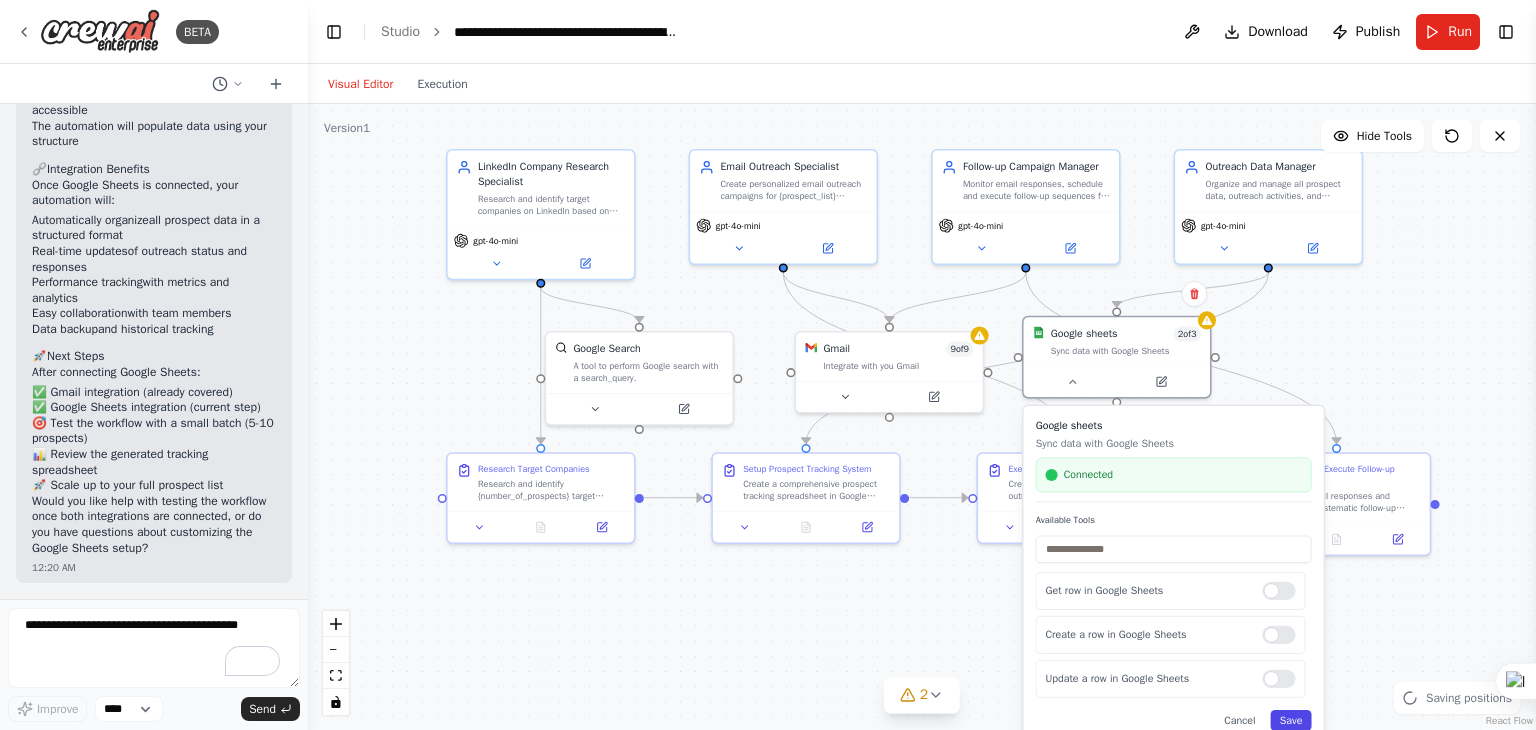 click on "Save" at bounding box center (1291, 720) 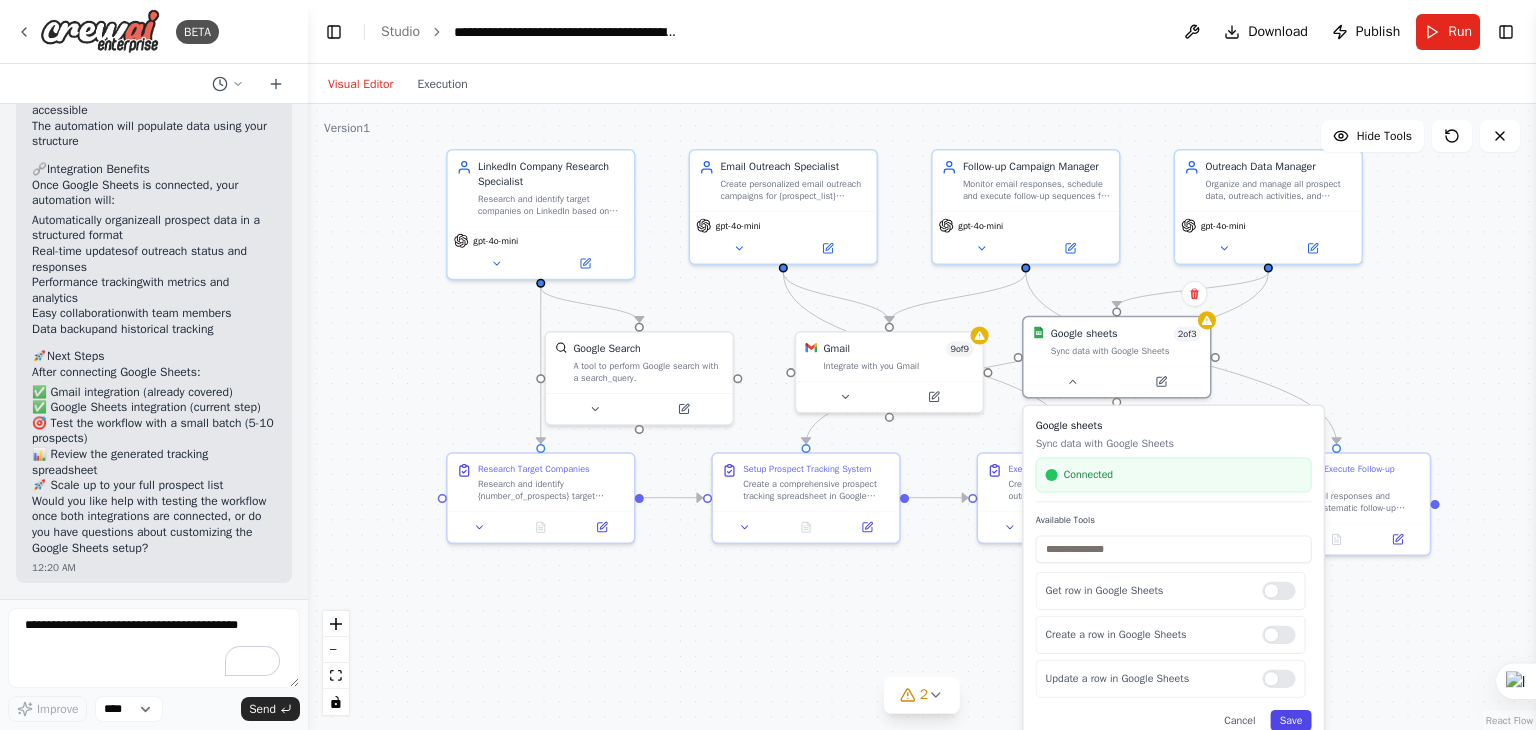 click on "Save" at bounding box center [1291, 720] 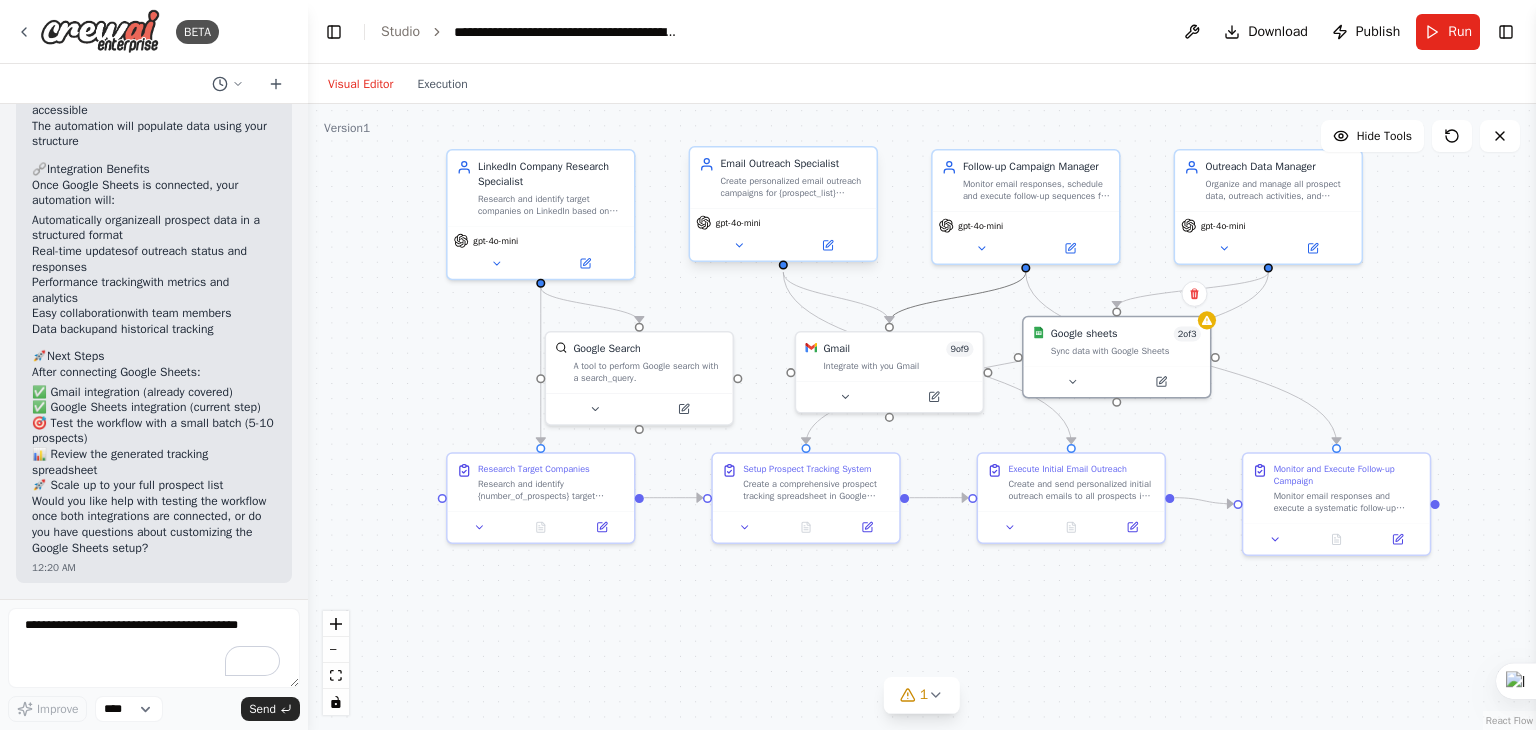 drag, startPoint x: 920, startPoint y: 312, endPoint x: 858, endPoint y: 192, distance: 135.07036 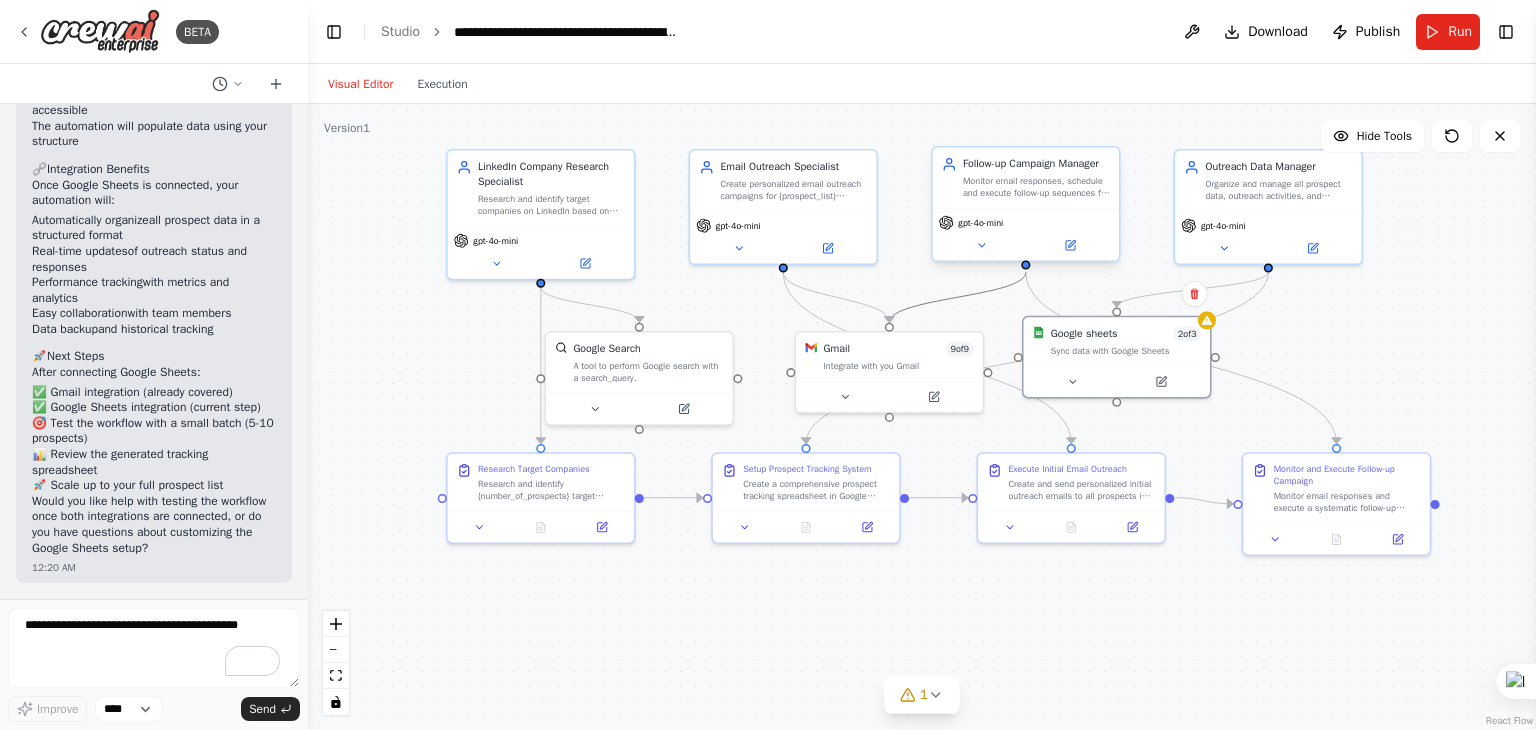 drag, startPoint x: 996, startPoint y: 285, endPoint x: 936, endPoint y: 169, distance: 130.59862 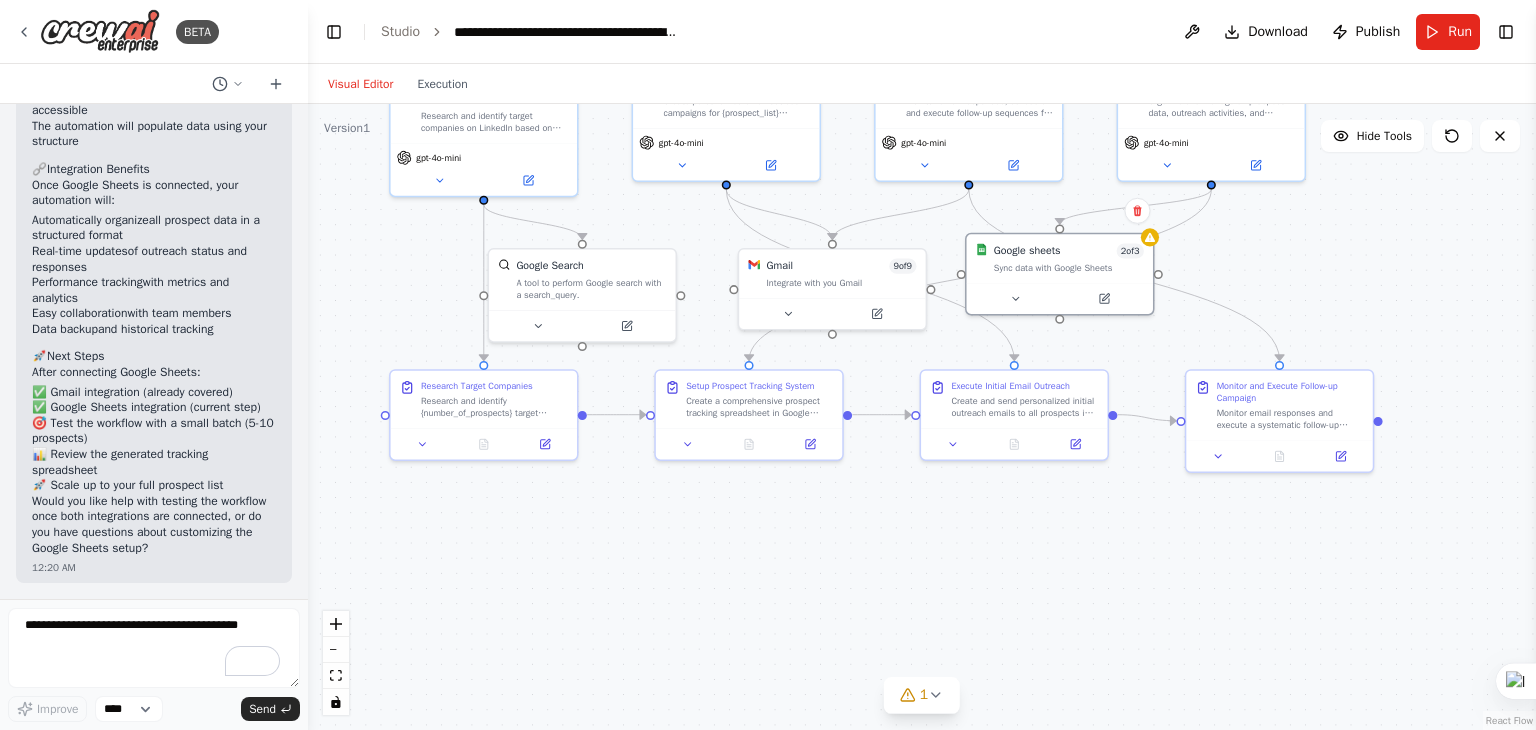 drag, startPoint x: 906, startPoint y: 156, endPoint x: 862, endPoint y: 196, distance: 59.464275 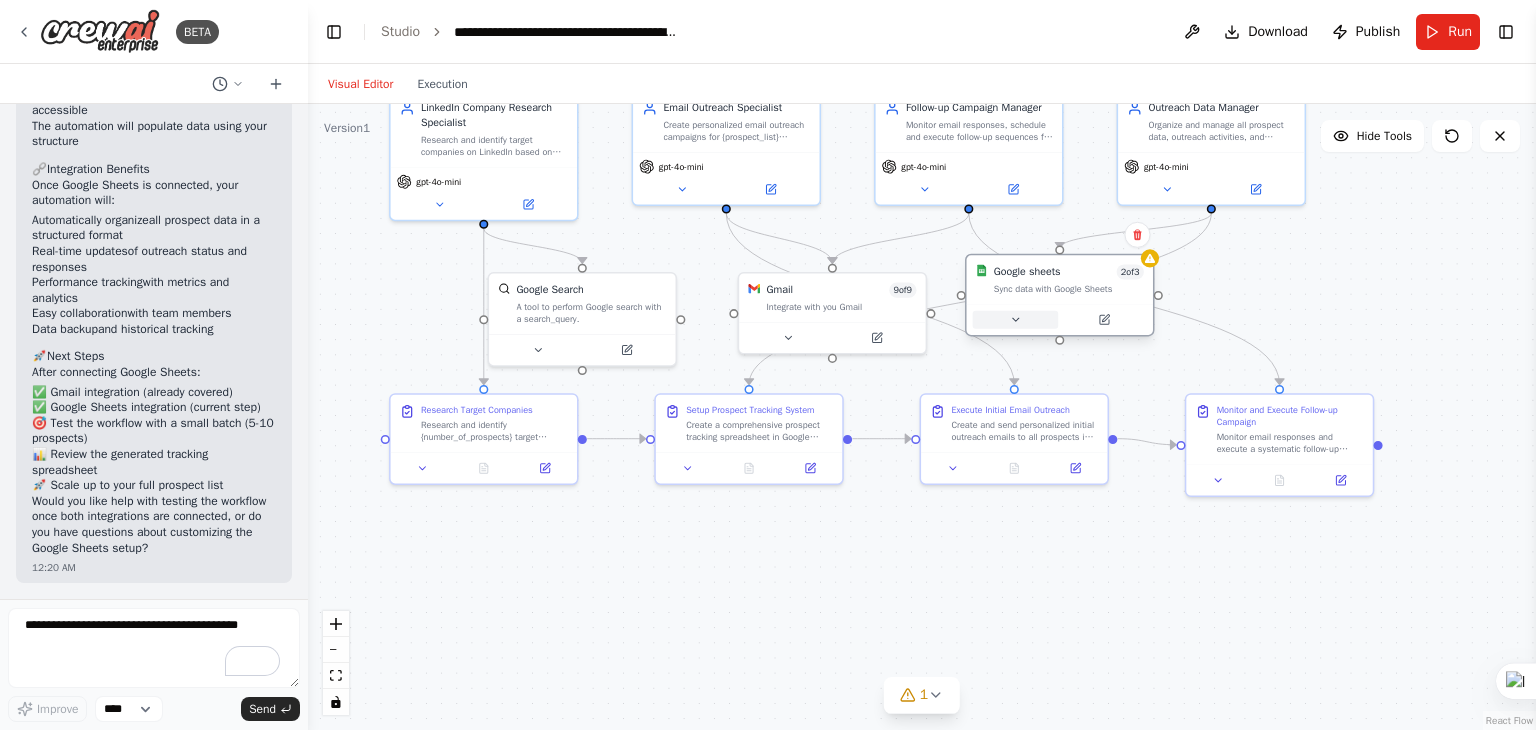 click 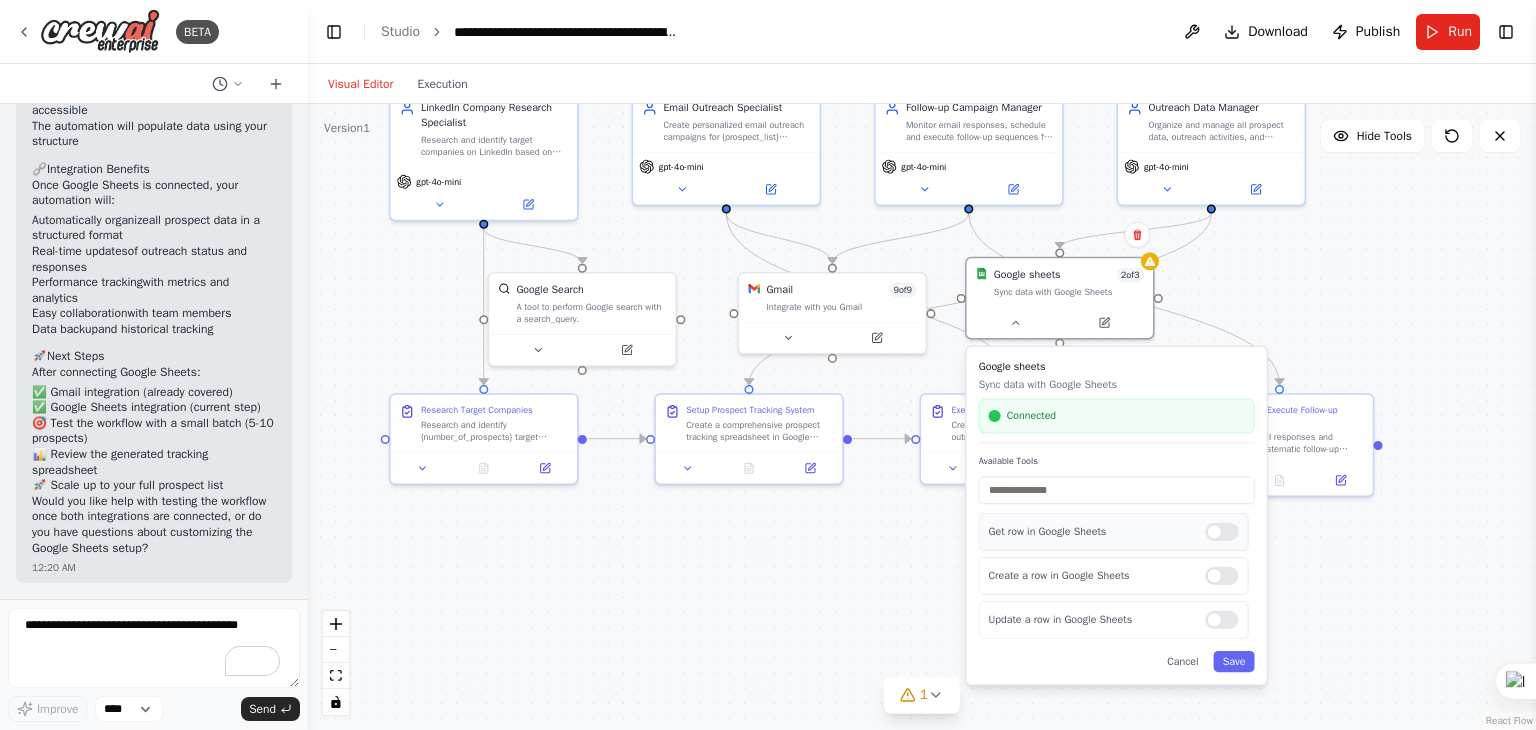 click at bounding box center [1221, 532] 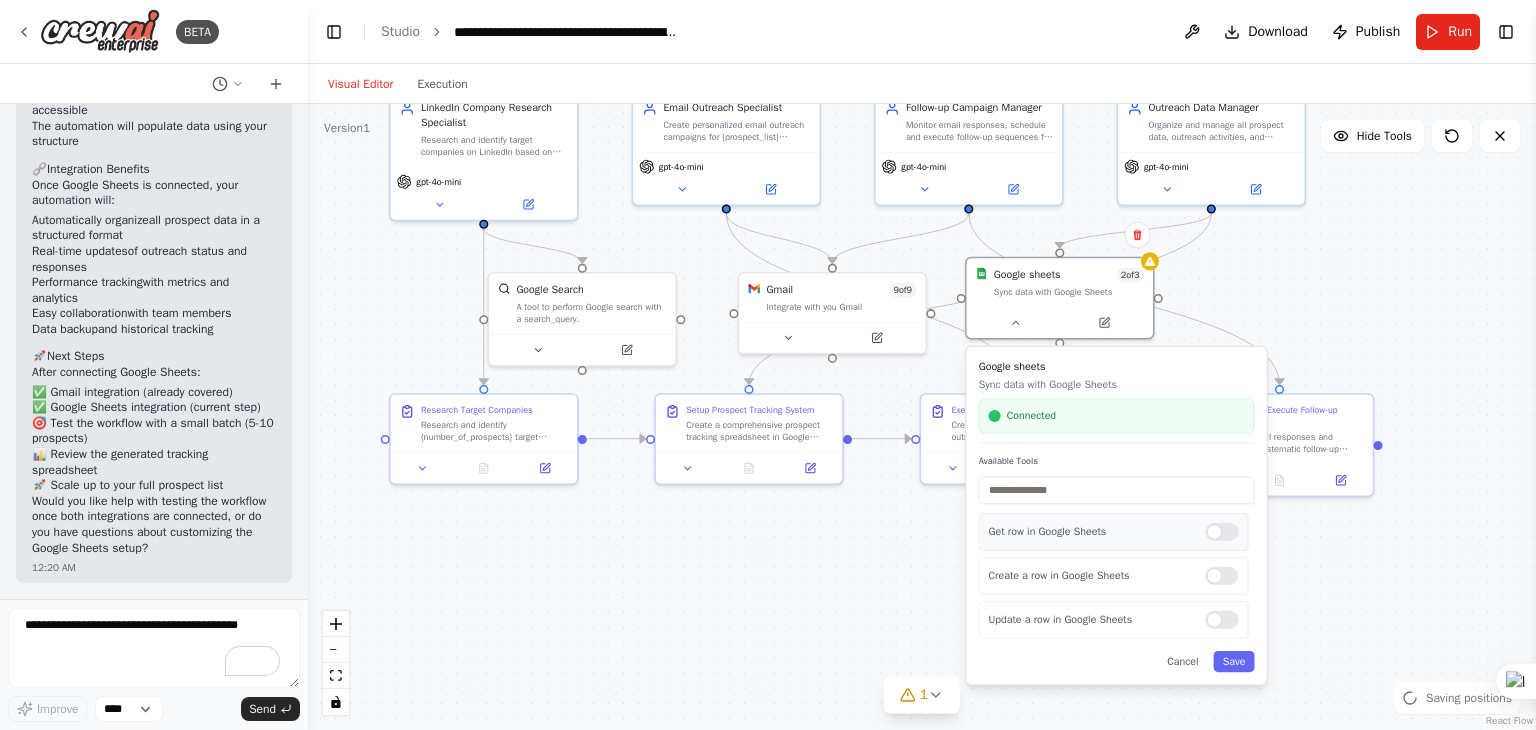 click at bounding box center [1221, 532] 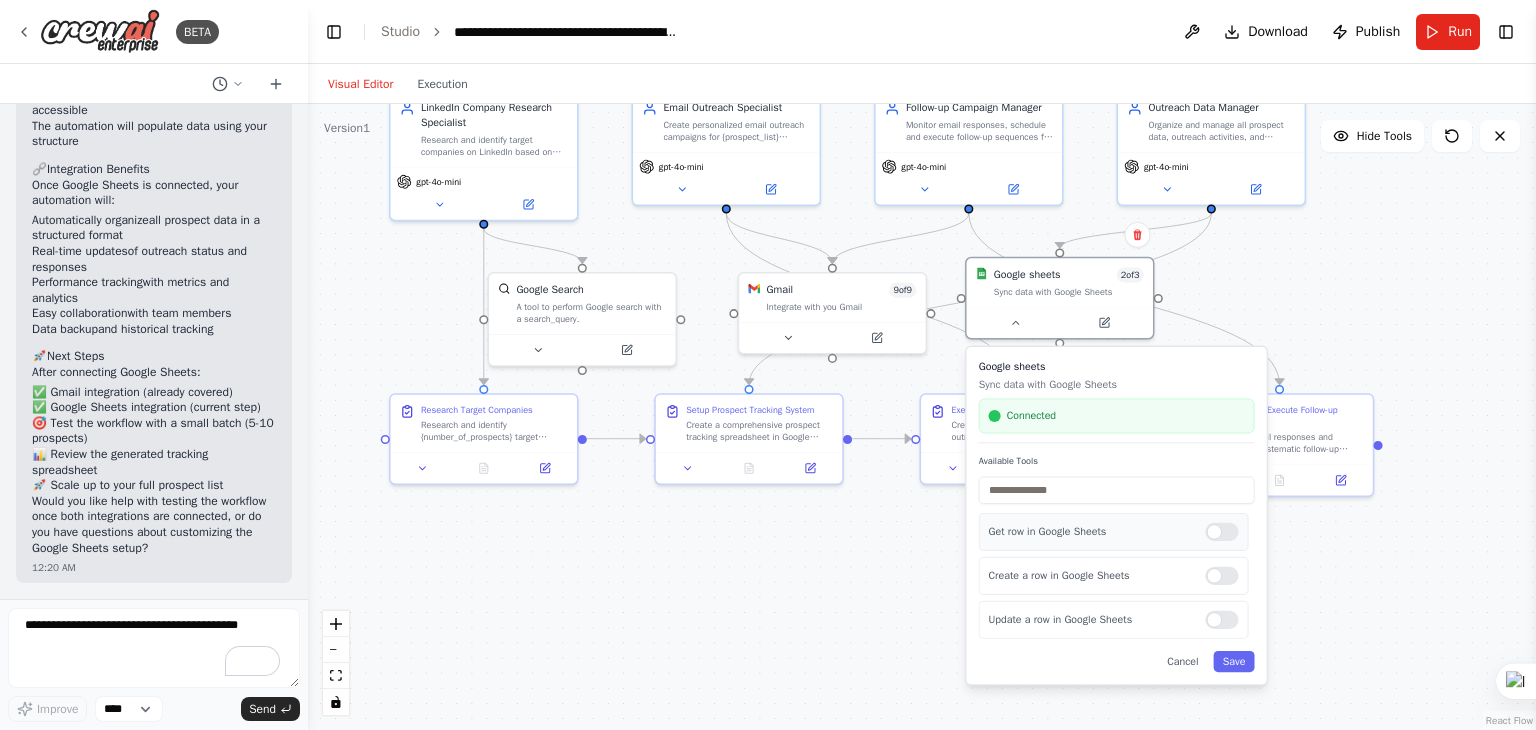 click at bounding box center [1221, 532] 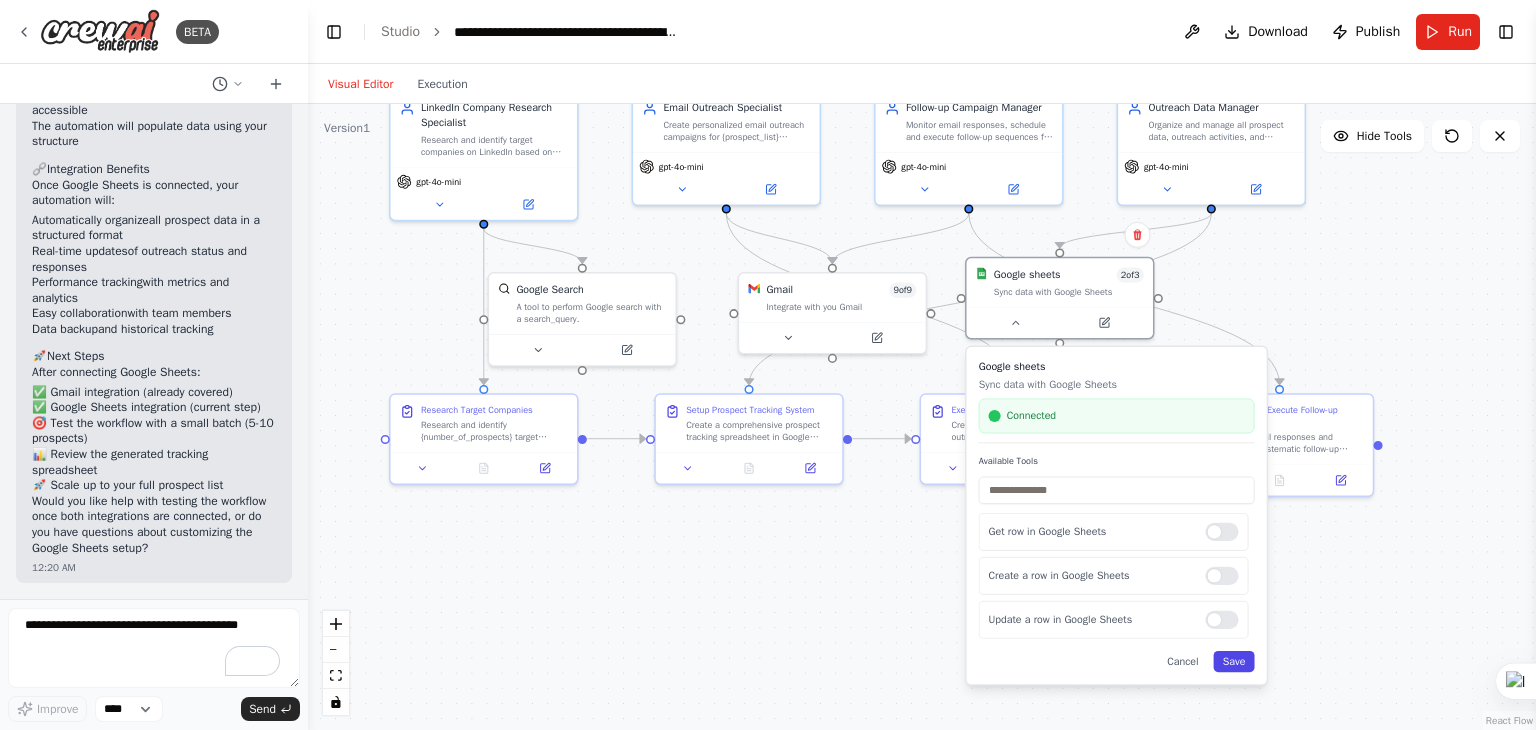 click on "Save" at bounding box center (1234, 661) 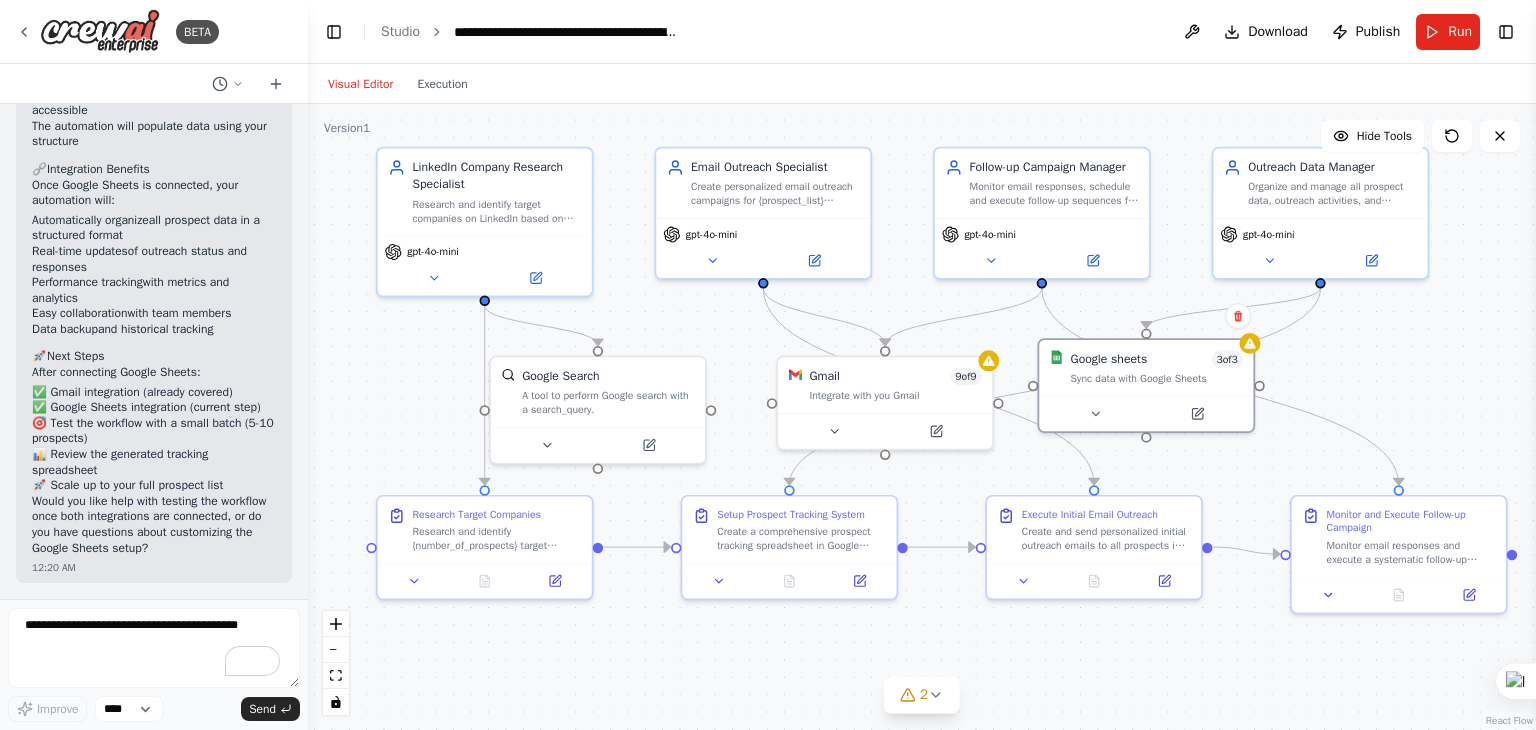 drag, startPoint x: 1156, startPoint y: 481, endPoint x: 1256, endPoint y: 564, distance: 129.95769 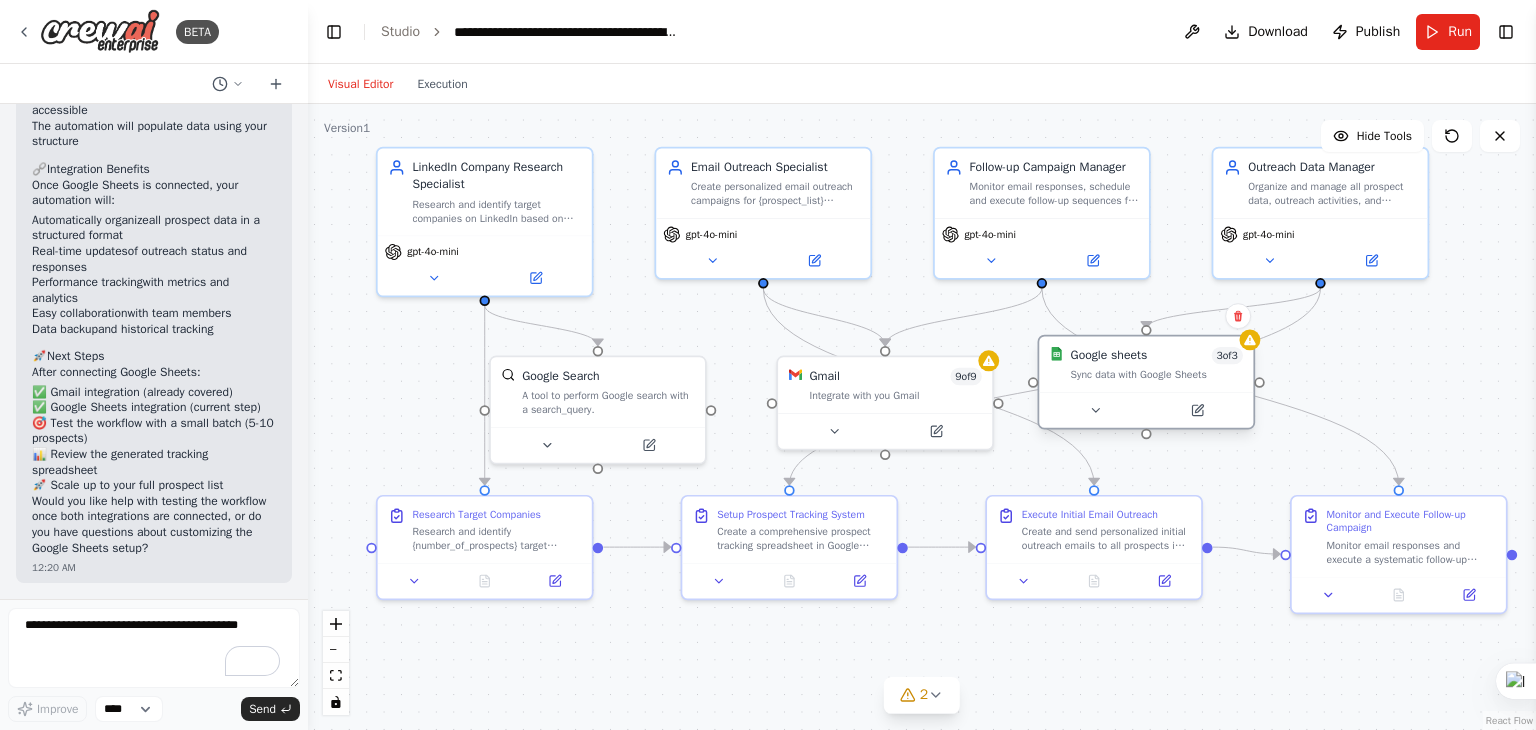 click at bounding box center [1146, 410] 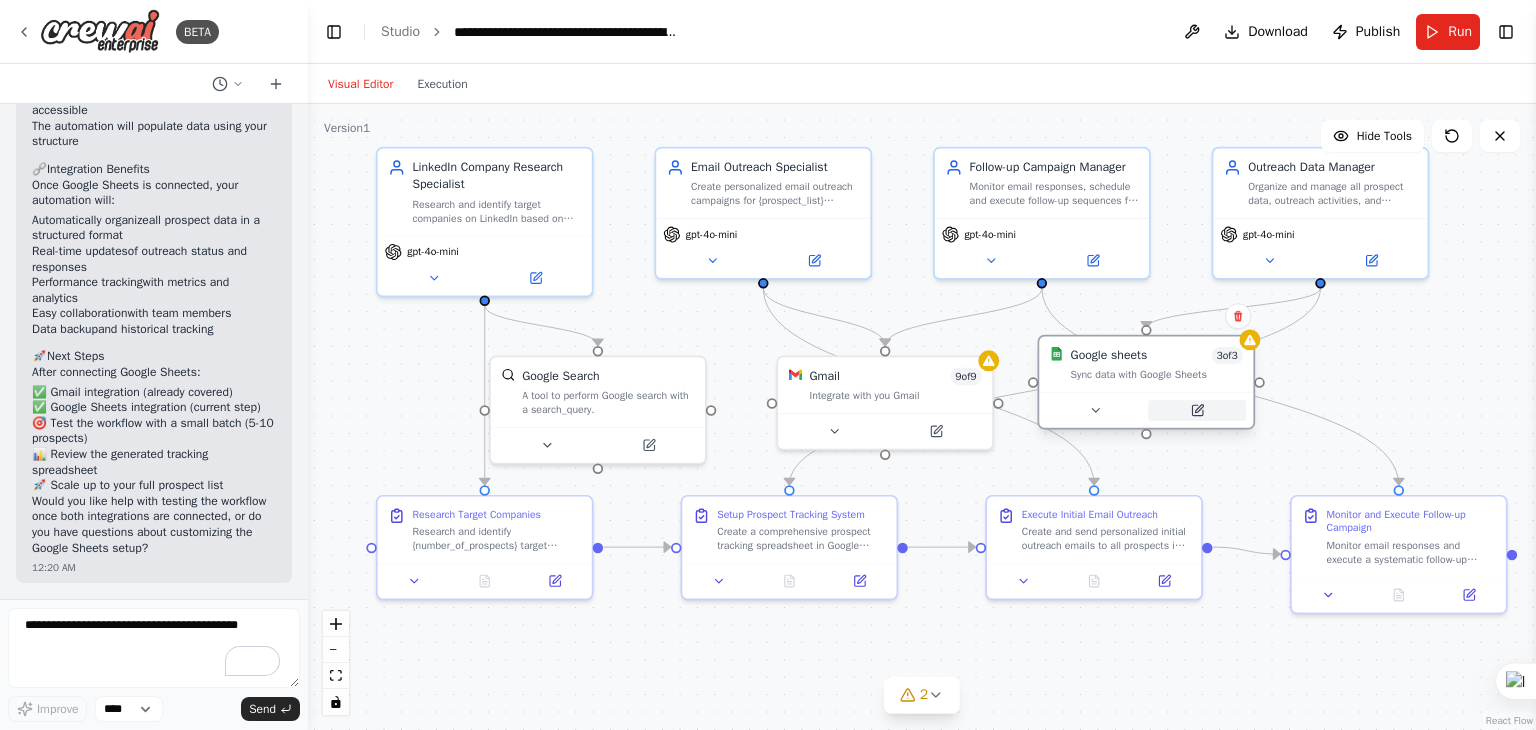 click 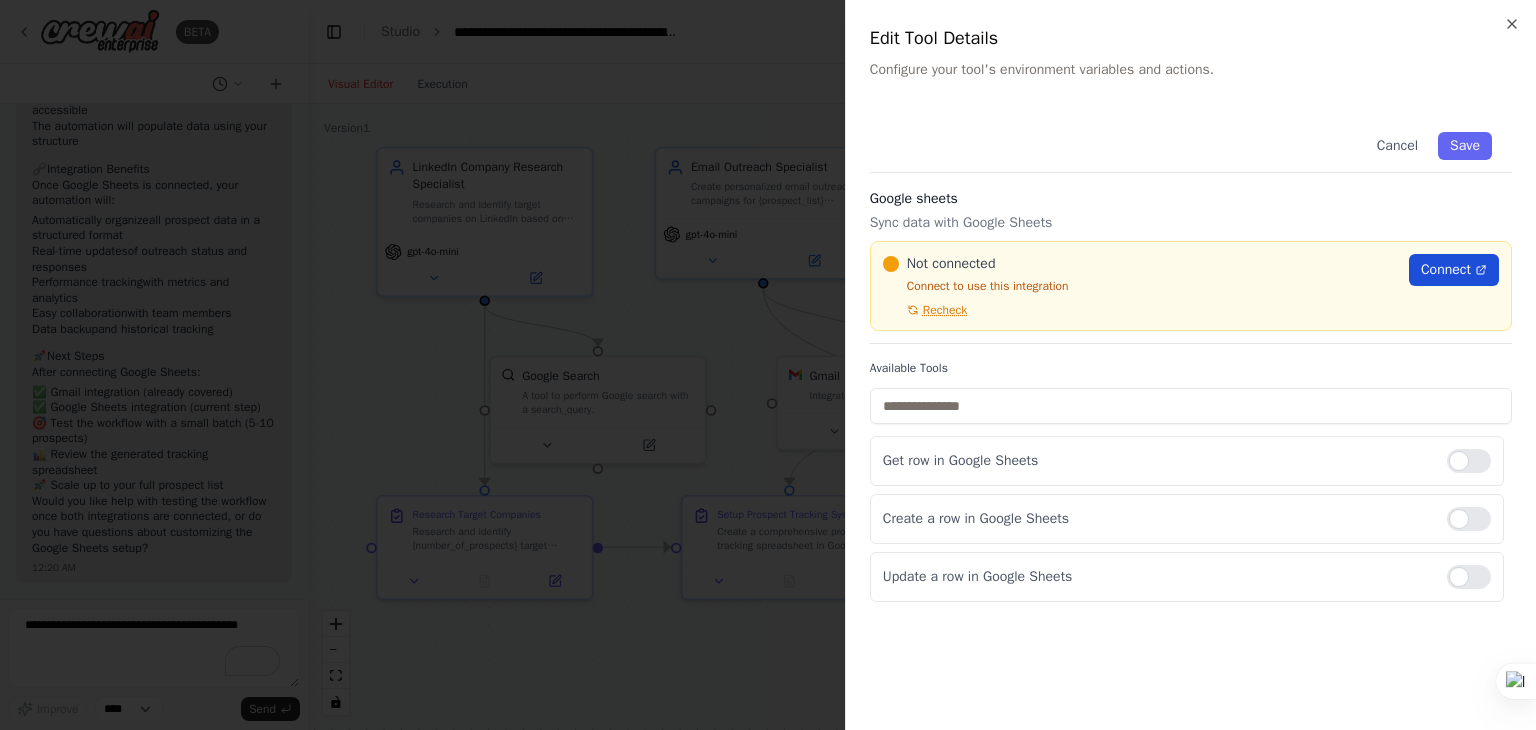 click on "Connect" at bounding box center (1446, 270) 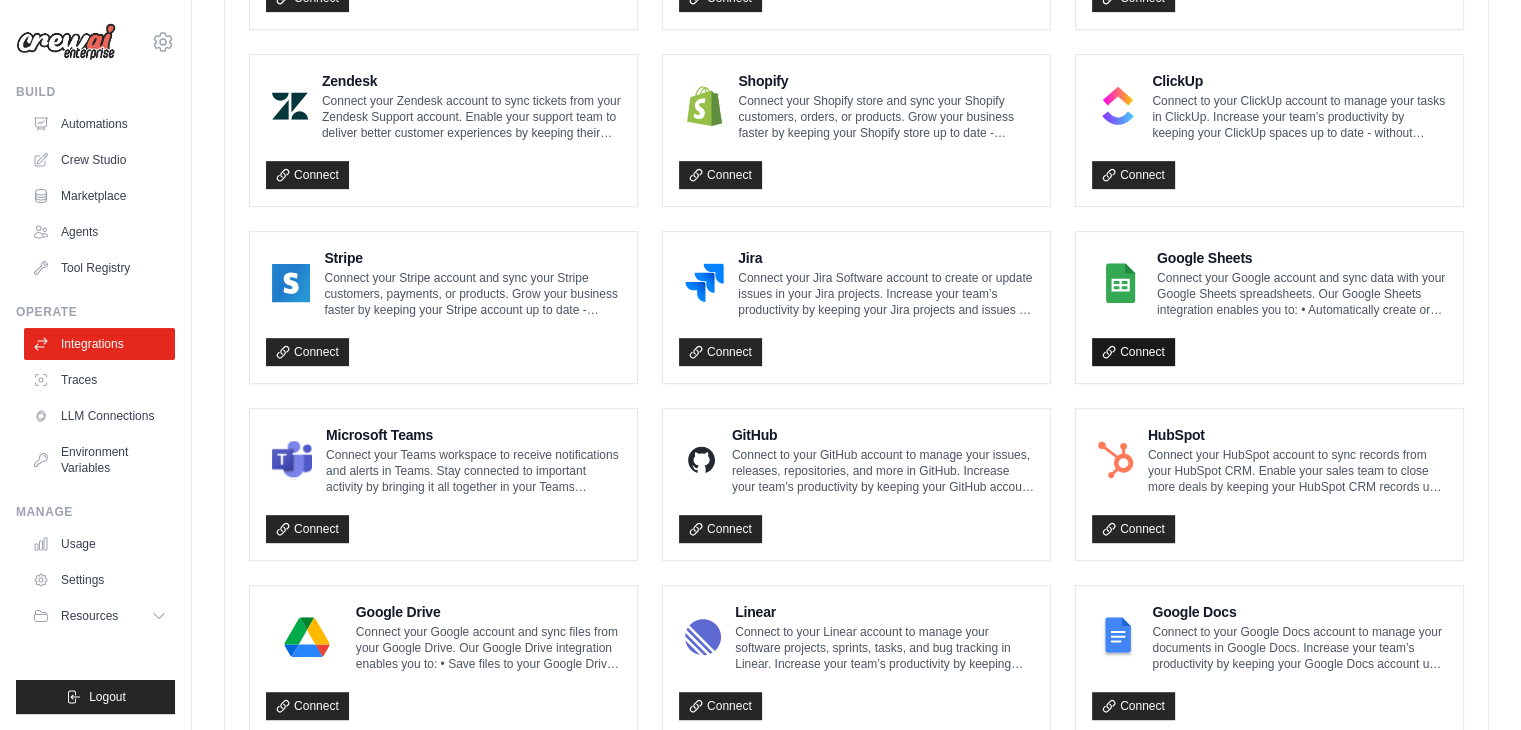 scroll, scrollTop: 900, scrollLeft: 0, axis: vertical 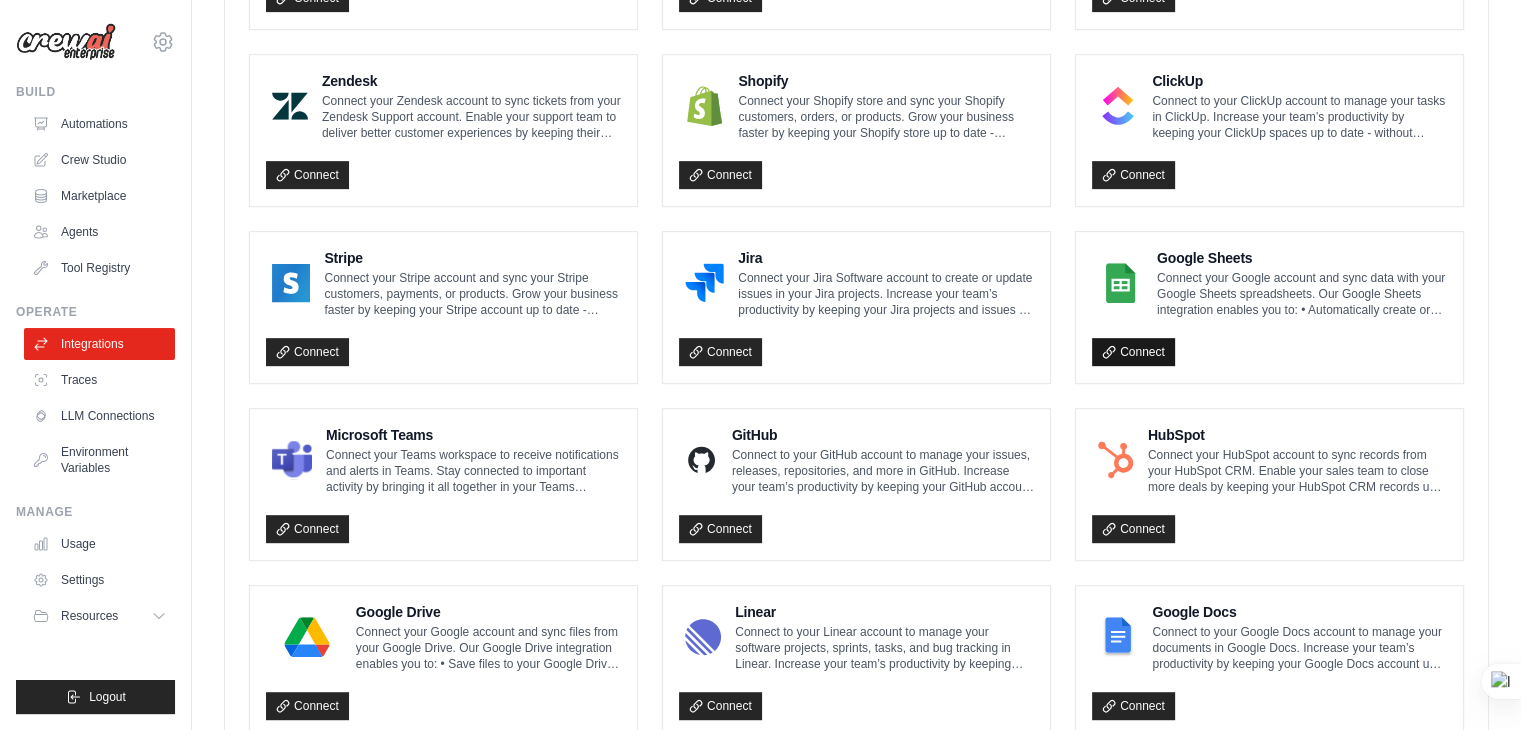 click 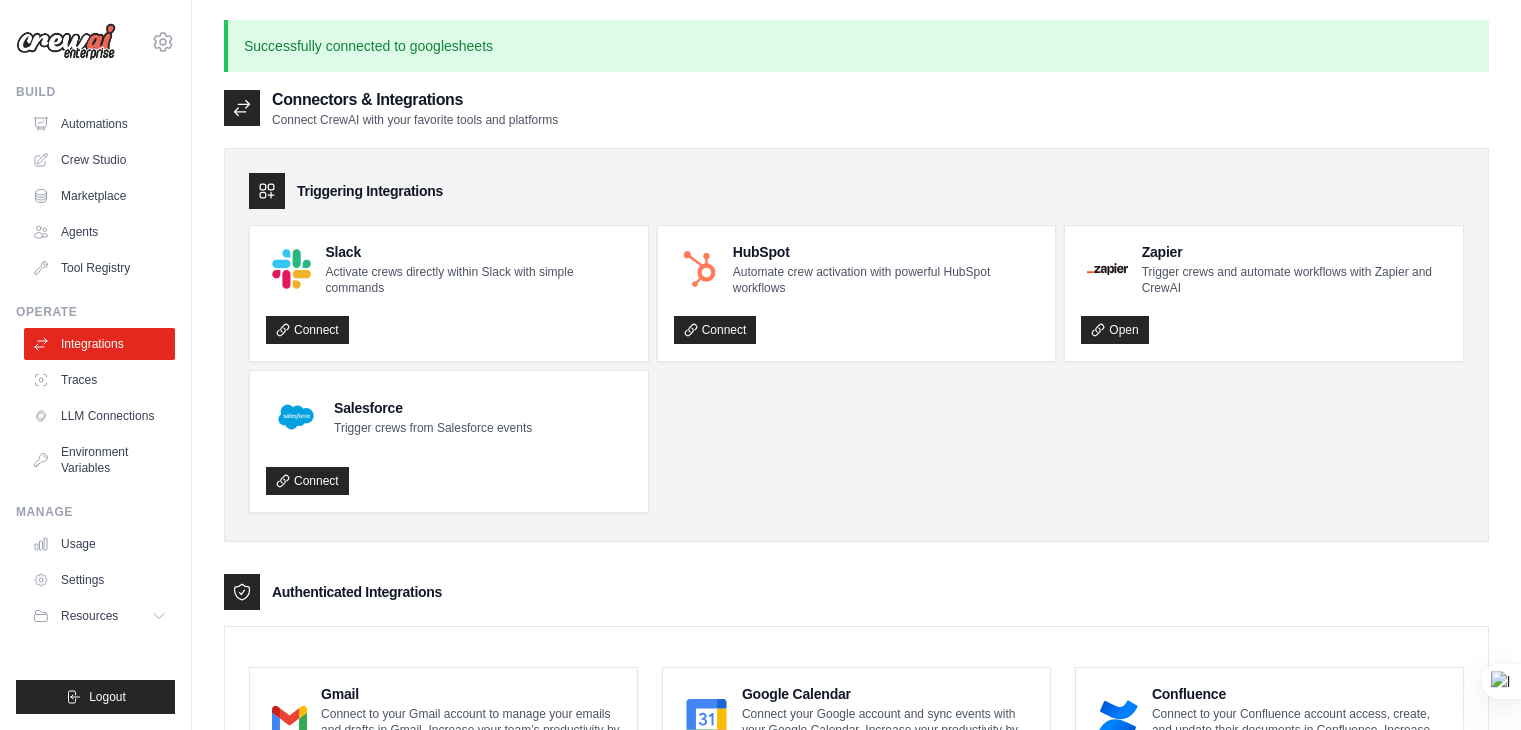 scroll, scrollTop: 0, scrollLeft: 0, axis: both 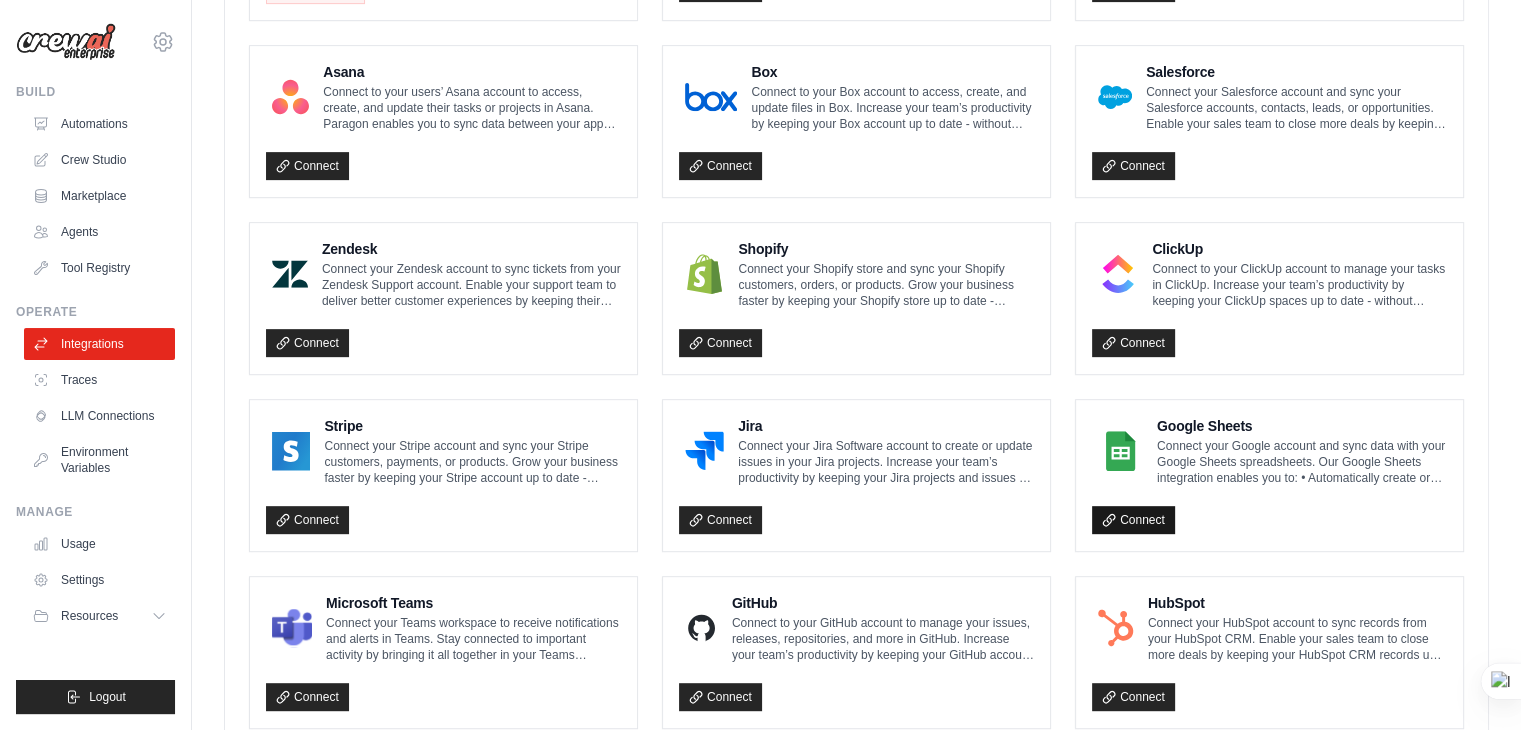 click on "Connect" at bounding box center (1133, 520) 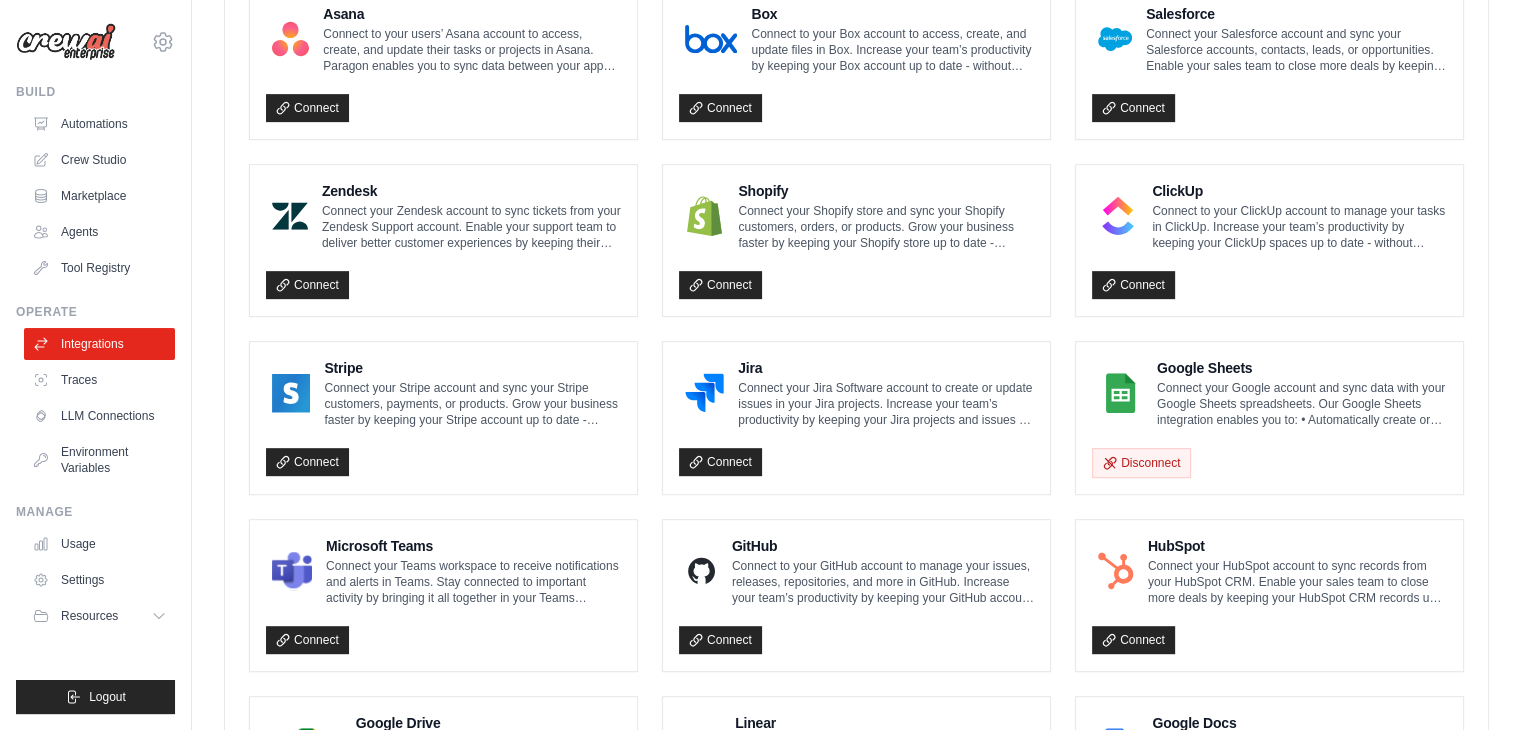 scroll, scrollTop: 900, scrollLeft: 0, axis: vertical 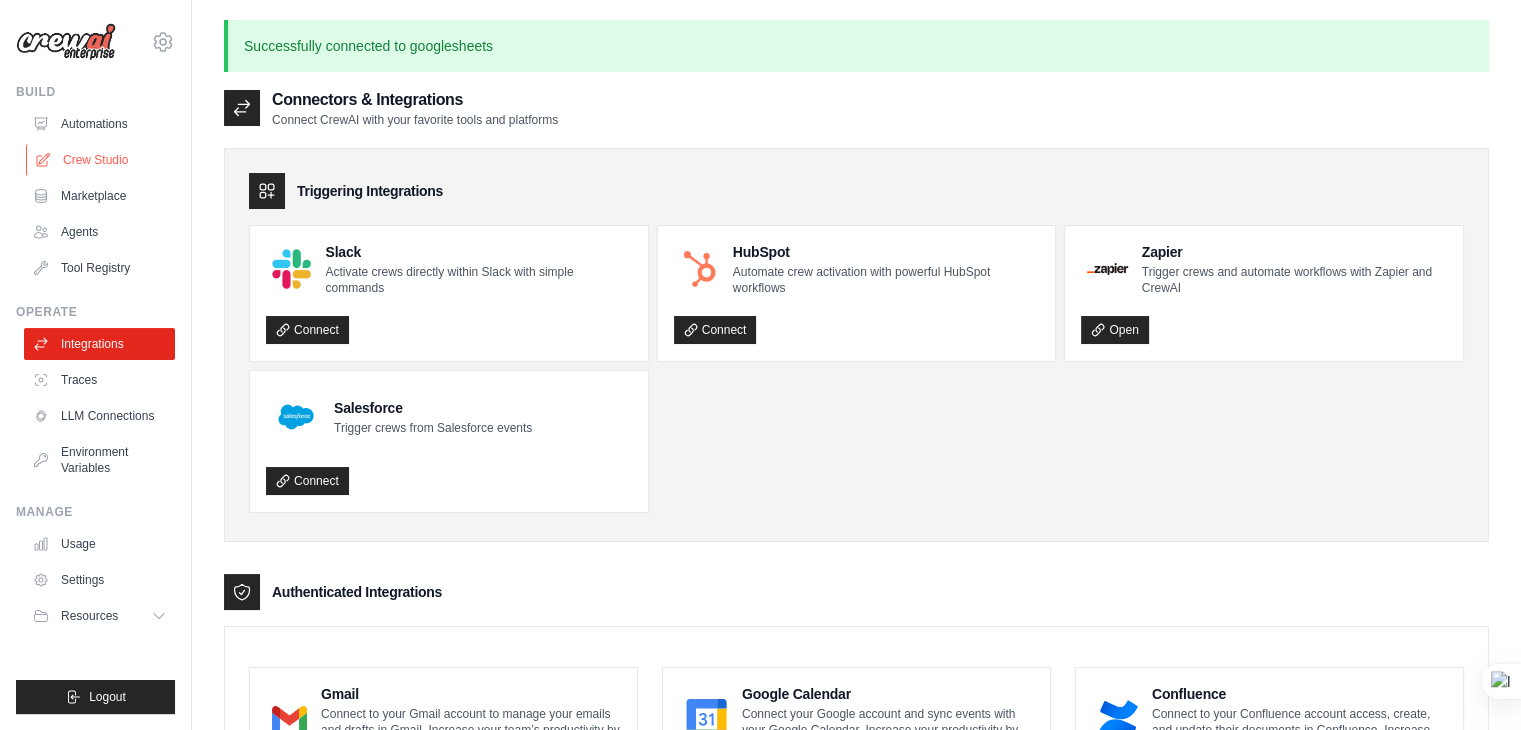 click on "Crew Studio" at bounding box center (101, 160) 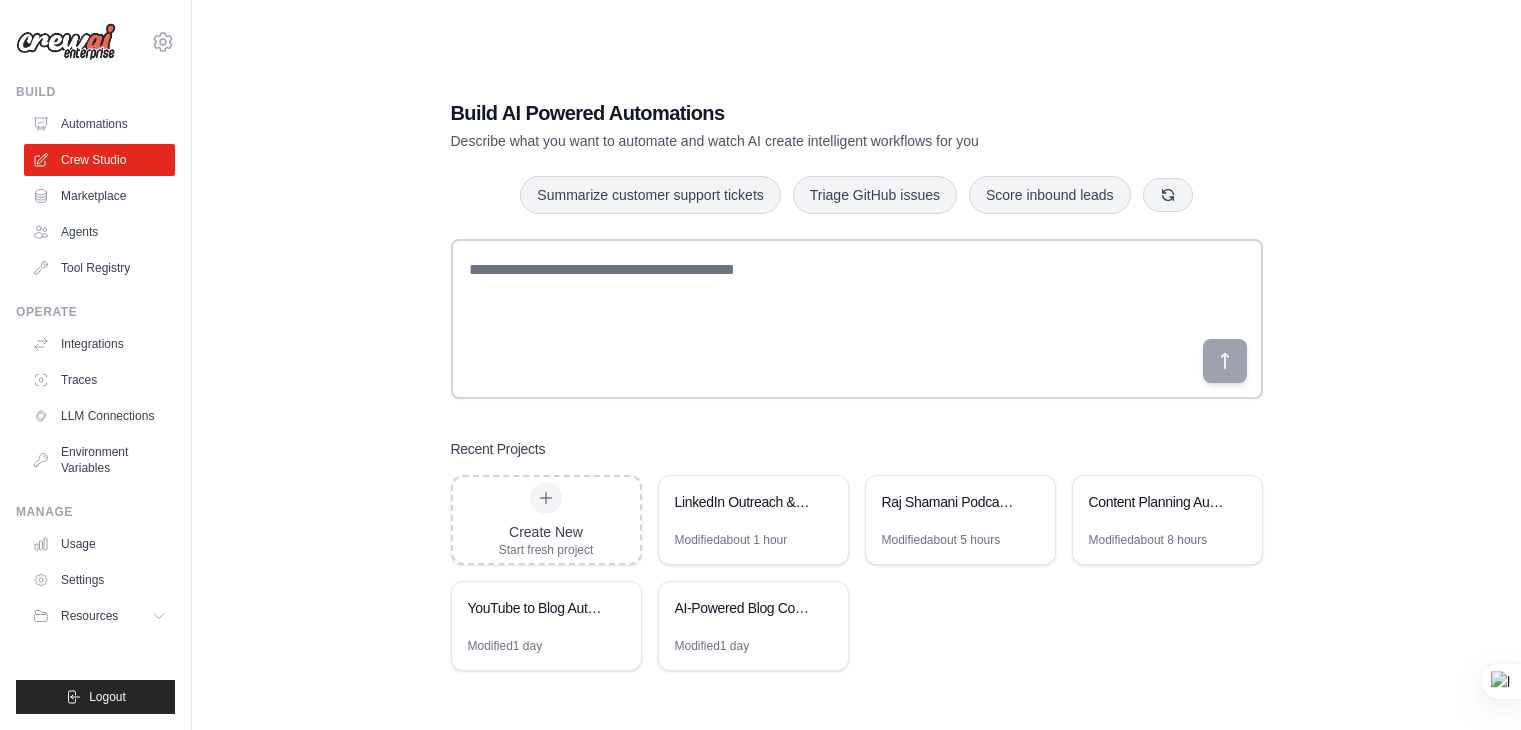 scroll, scrollTop: 0, scrollLeft: 0, axis: both 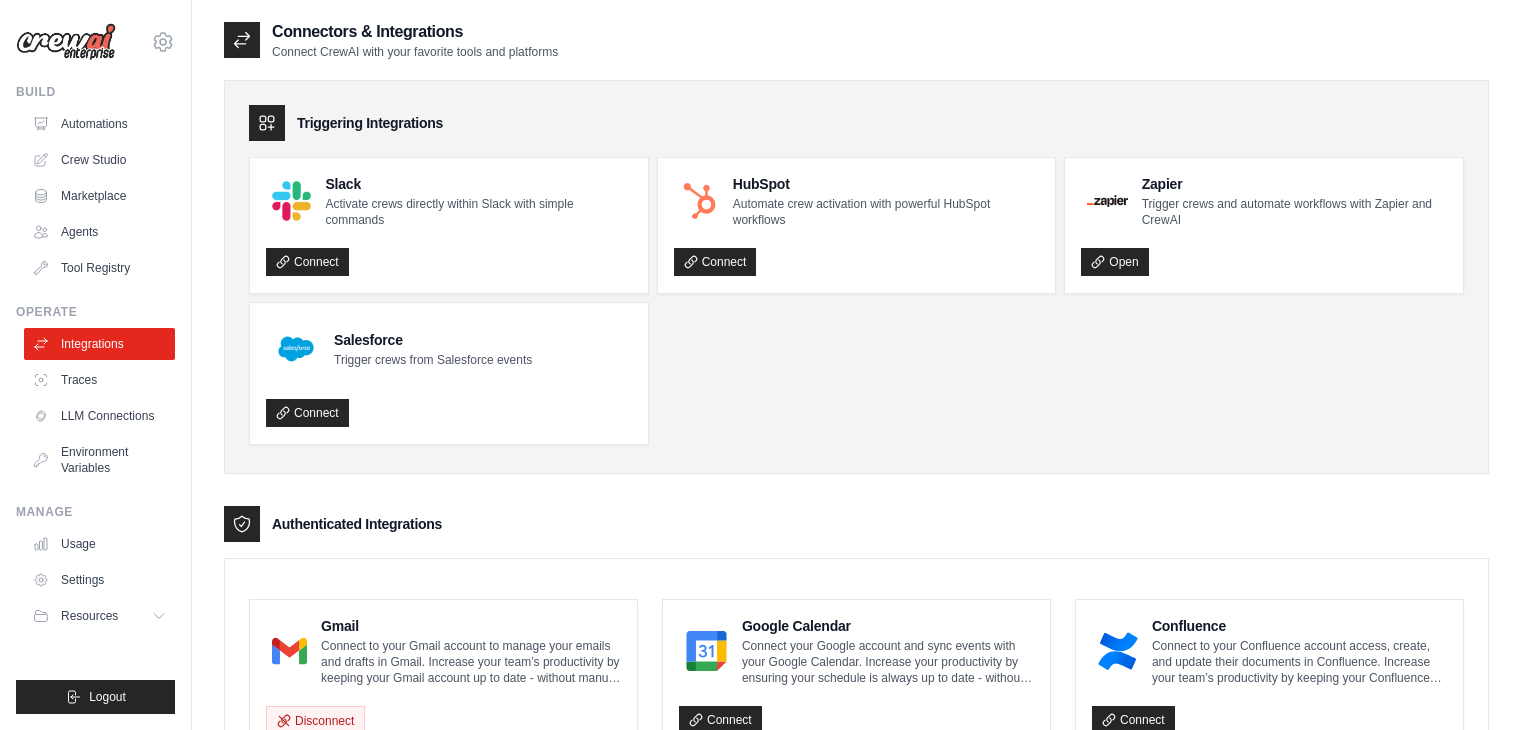 click on "Connect your Google account and sync data with your Google Sheets spreadsheets.
Our Google Sheets integration enables you to:
• Automatically create or update rows in Google Sheets
• Sync spreadsheets from Google Sheets
• Receive updates when new rows are added to a spreadsheet in Google Sheets" at bounding box center (1302, 1194) 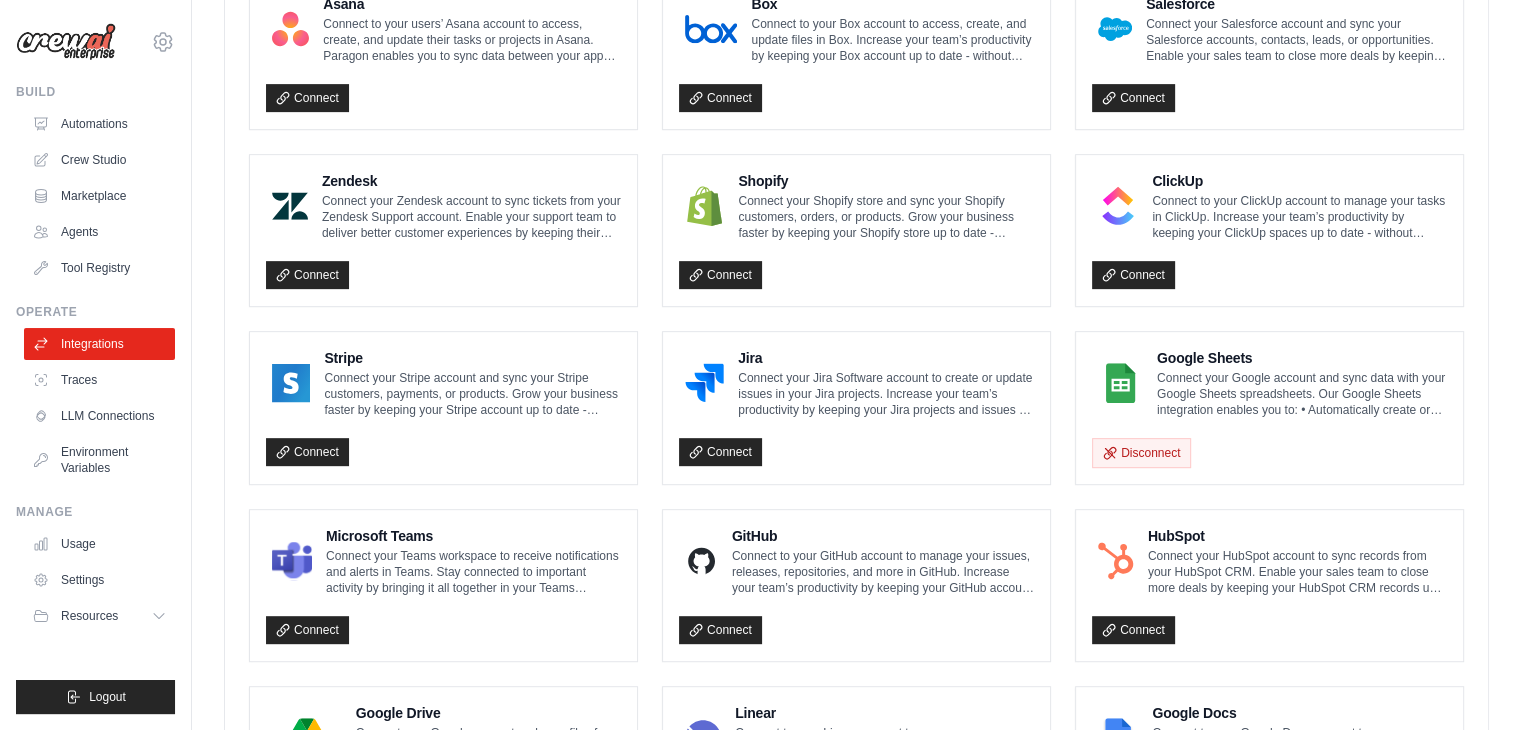 scroll, scrollTop: 800, scrollLeft: 0, axis: vertical 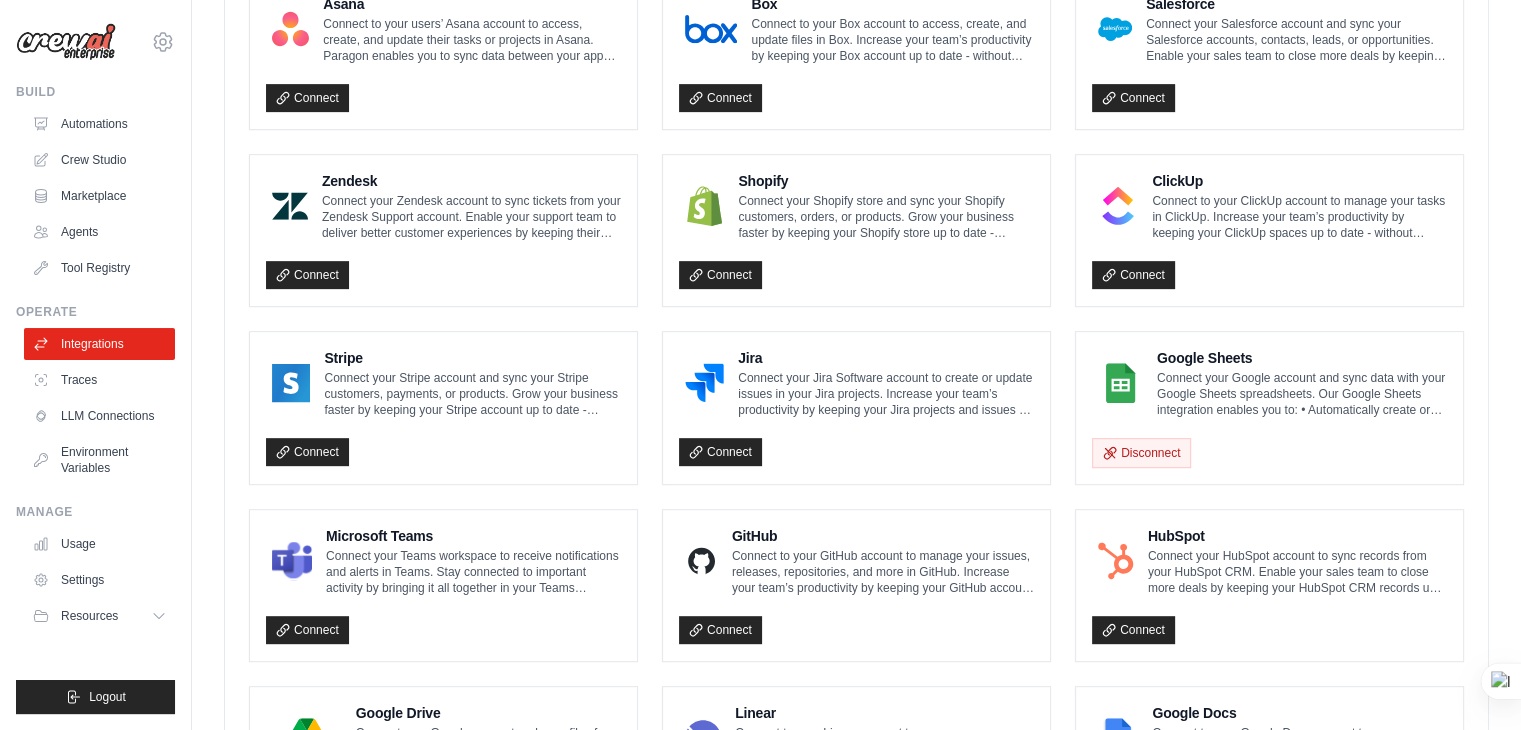 click at bounding box center [1120, 383] 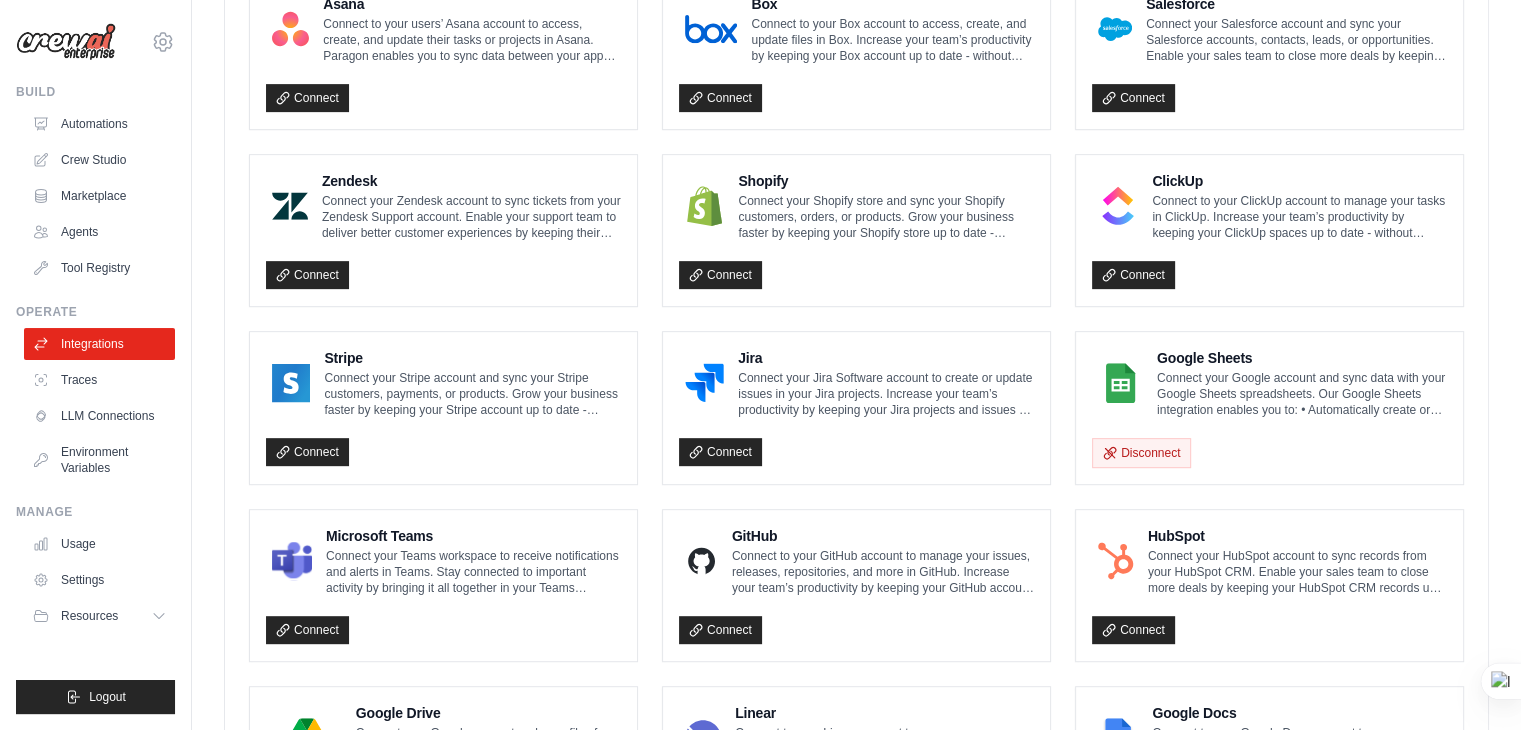 click at bounding box center [1120, 383] 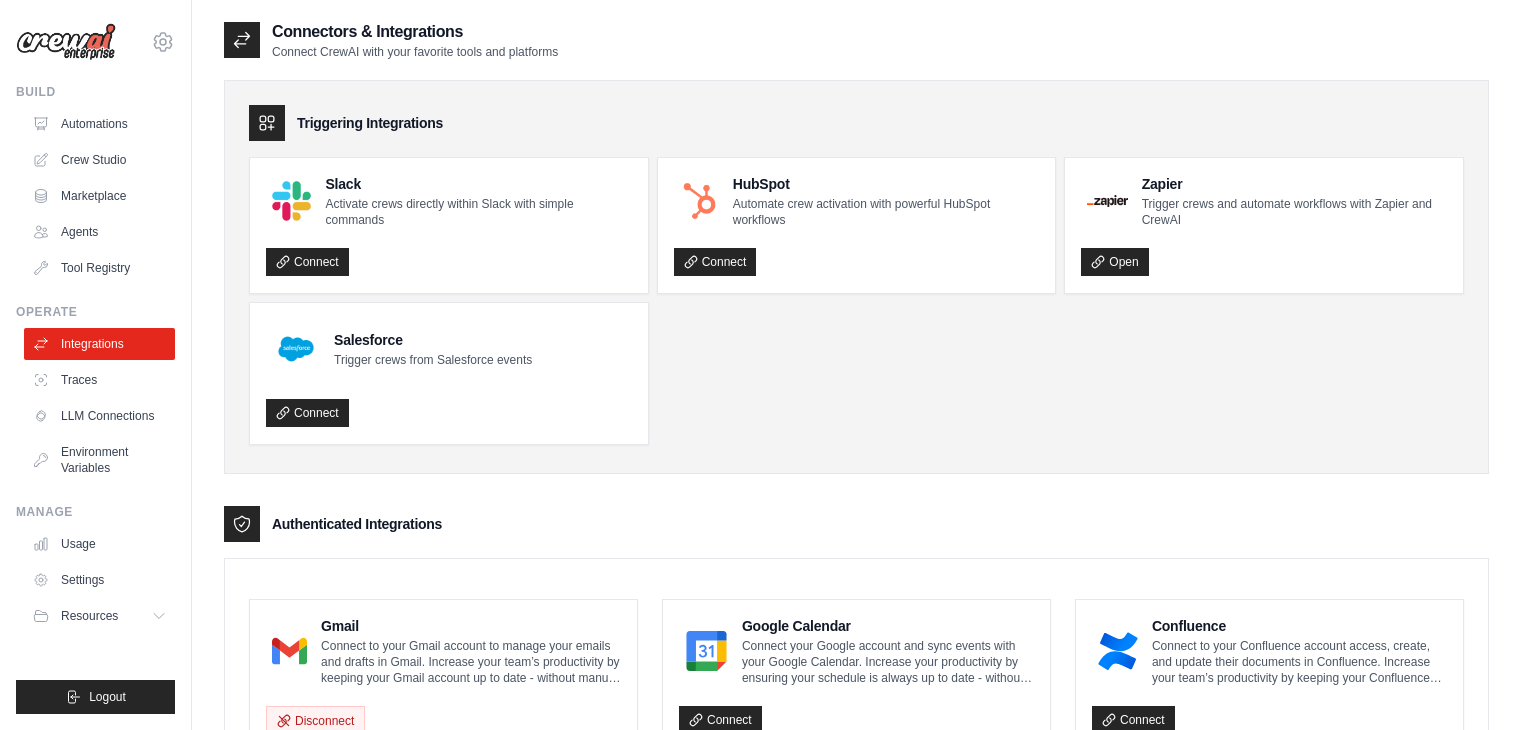 scroll, scrollTop: 0, scrollLeft: 0, axis: both 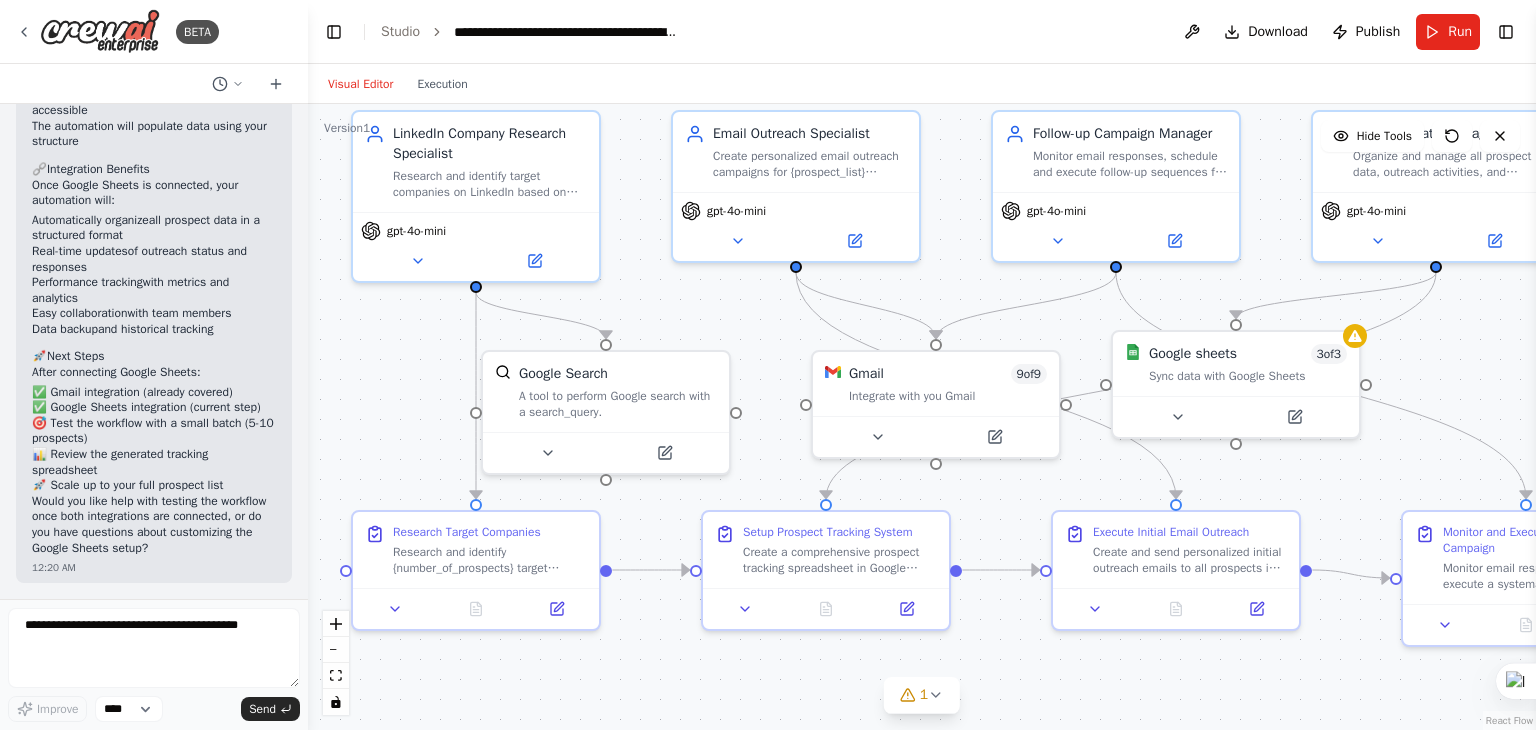 drag, startPoint x: 801, startPoint y: 387, endPoint x: 744, endPoint y: 293, distance: 109.9318 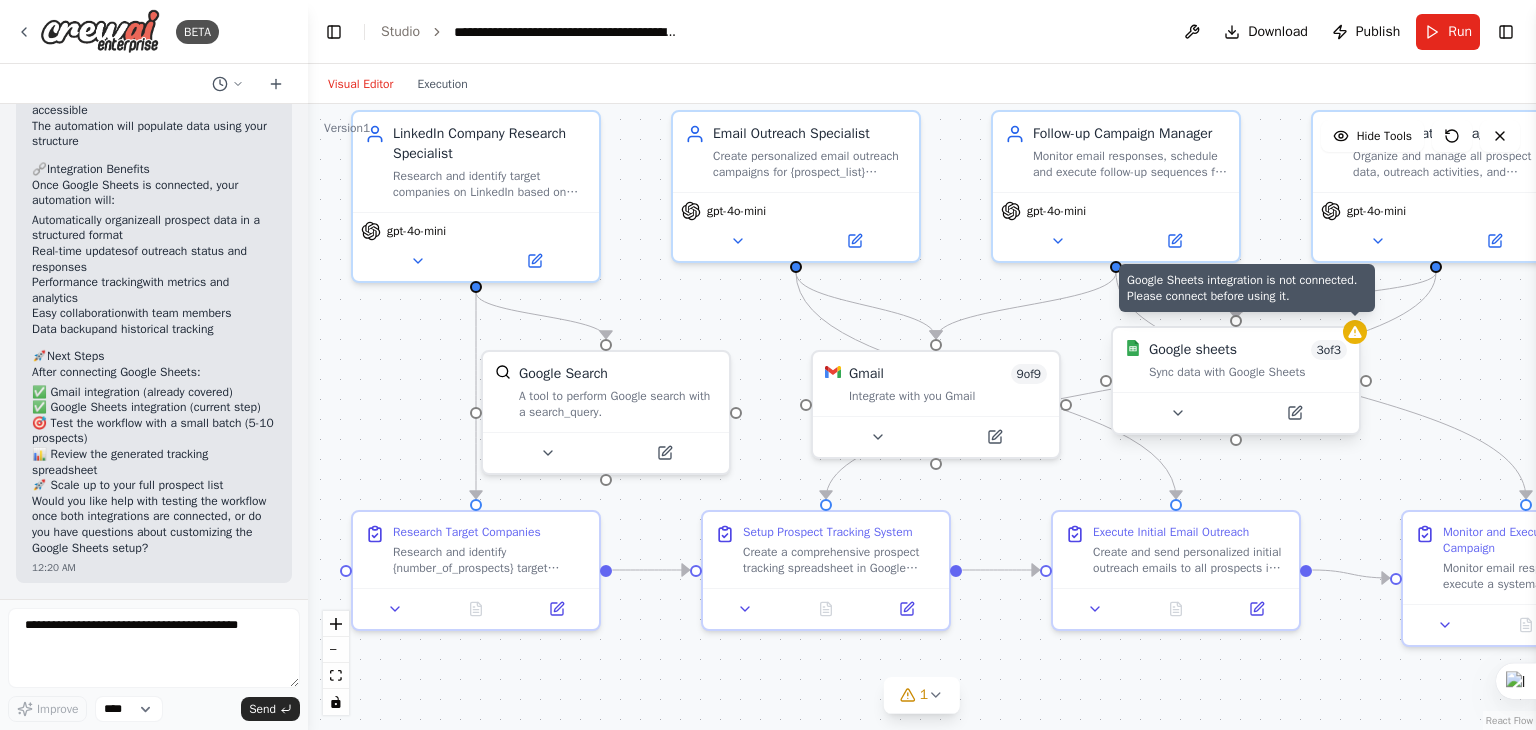 click 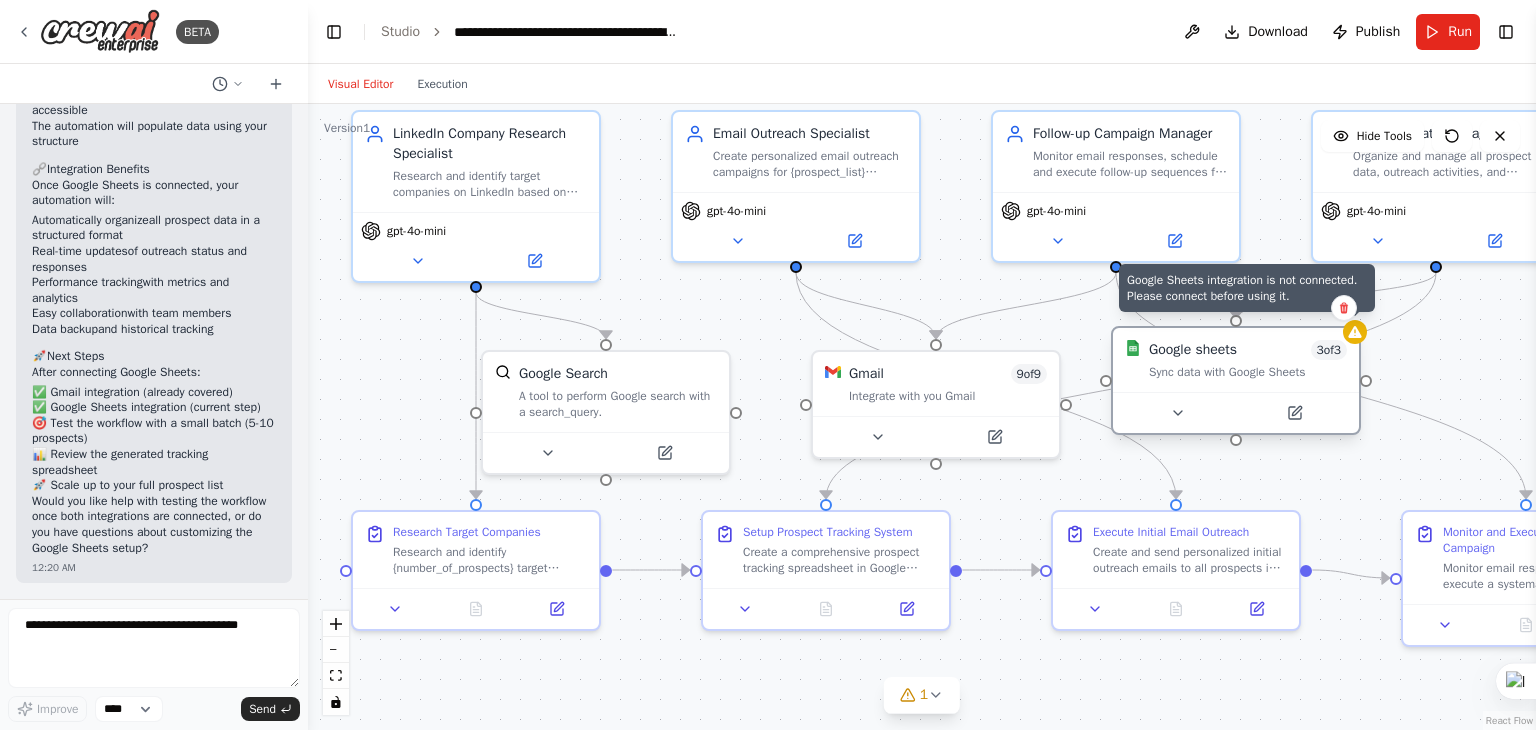 click at bounding box center [1355, 332] 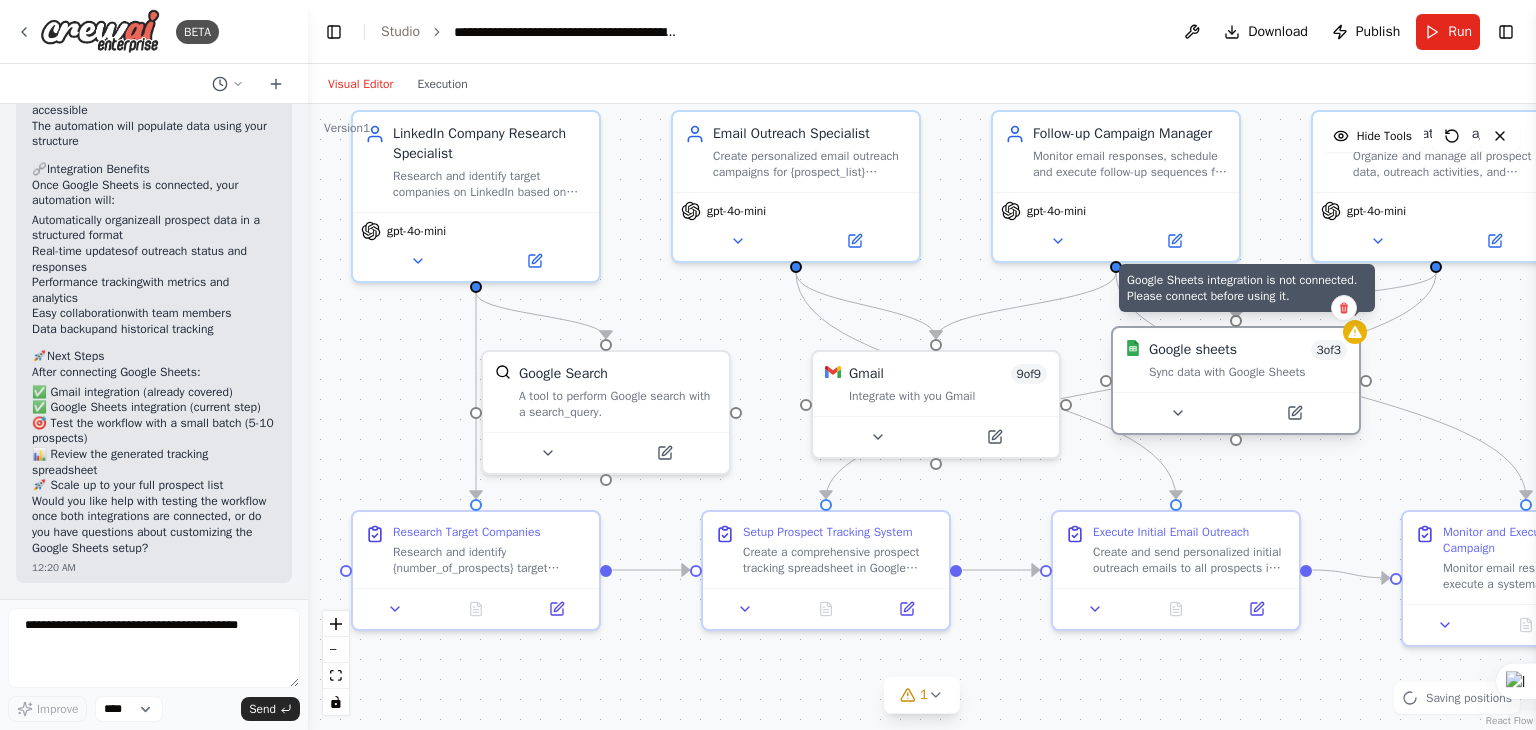 click at bounding box center (1355, 332) 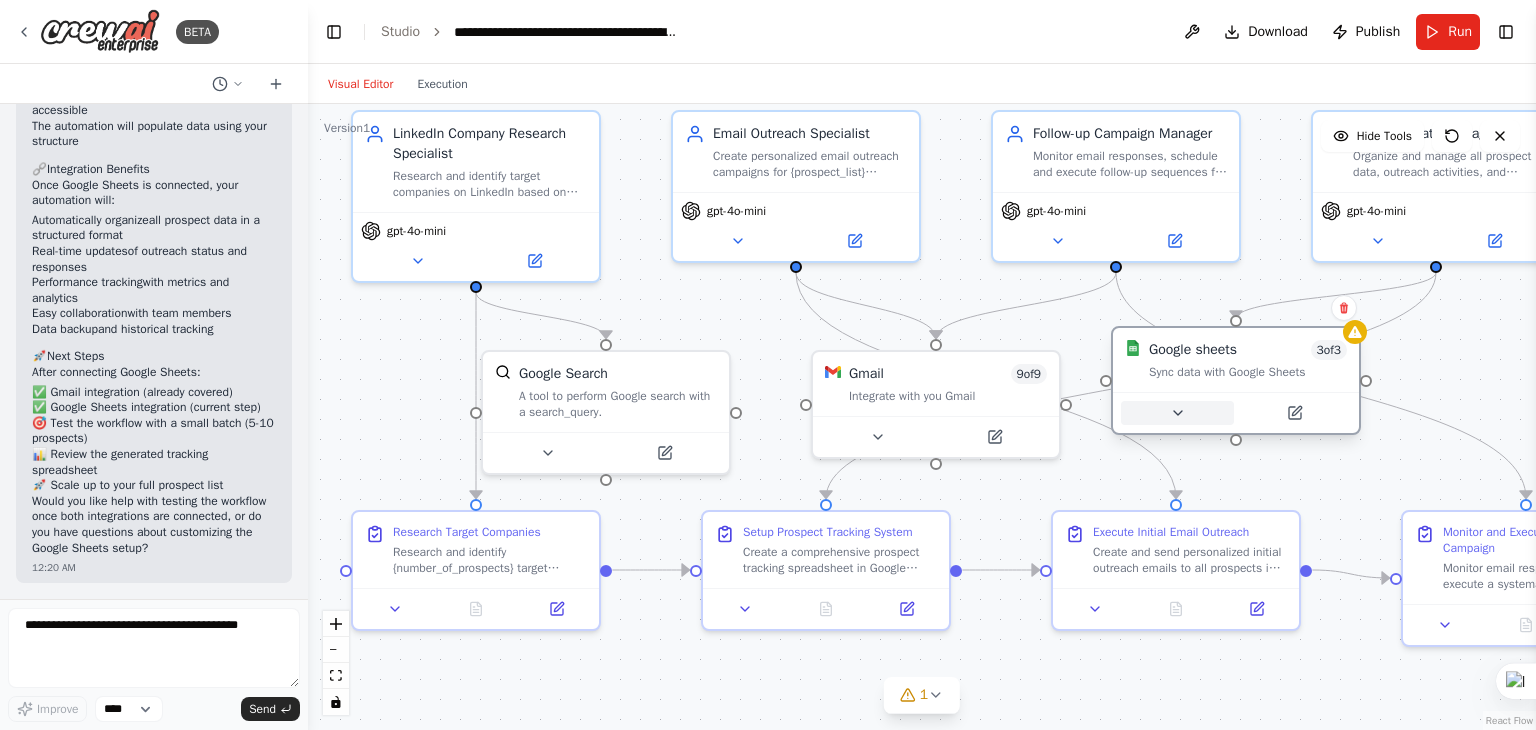 click 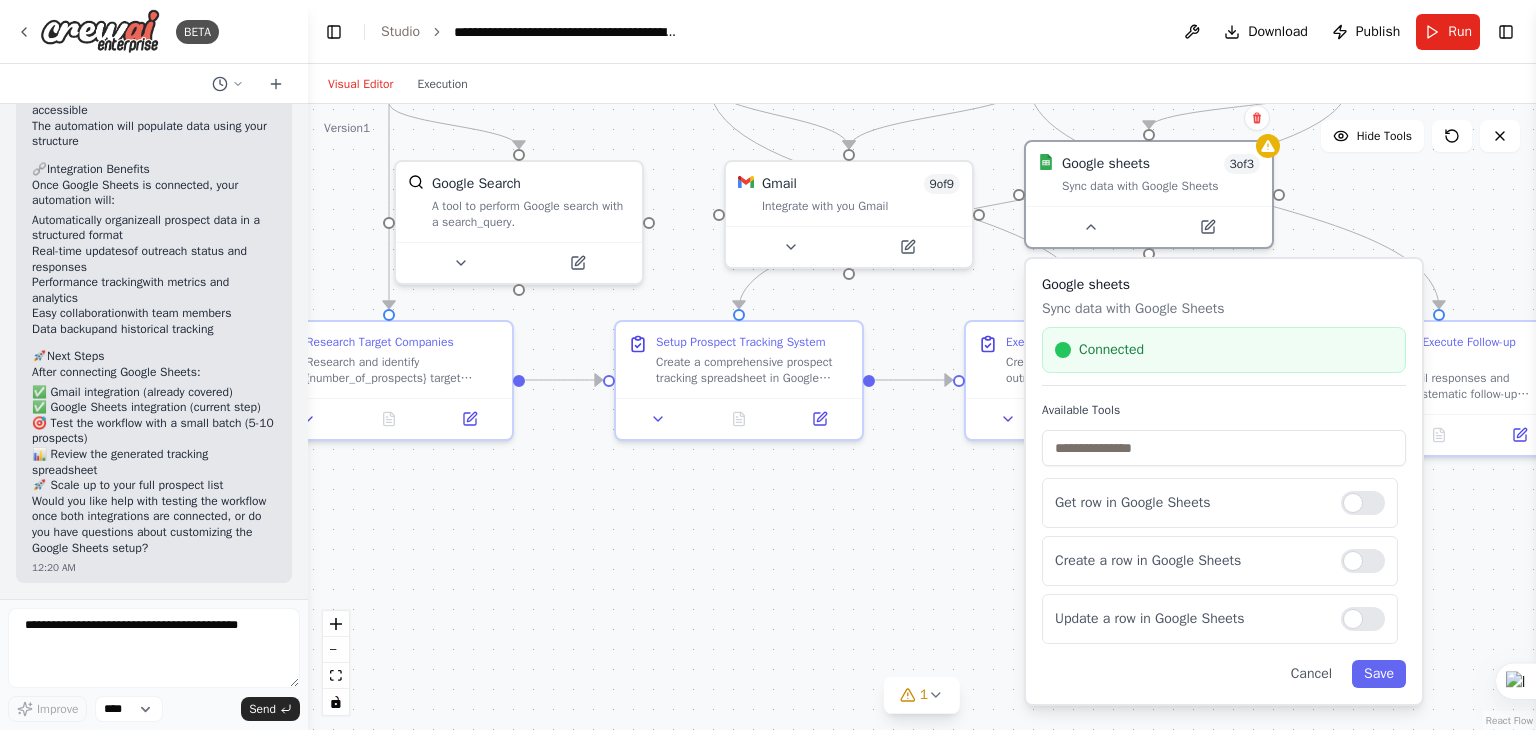 drag, startPoint x: 1418, startPoint y: 386, endPoint x: 1330, endPoint y: 196, distance: 209.38959 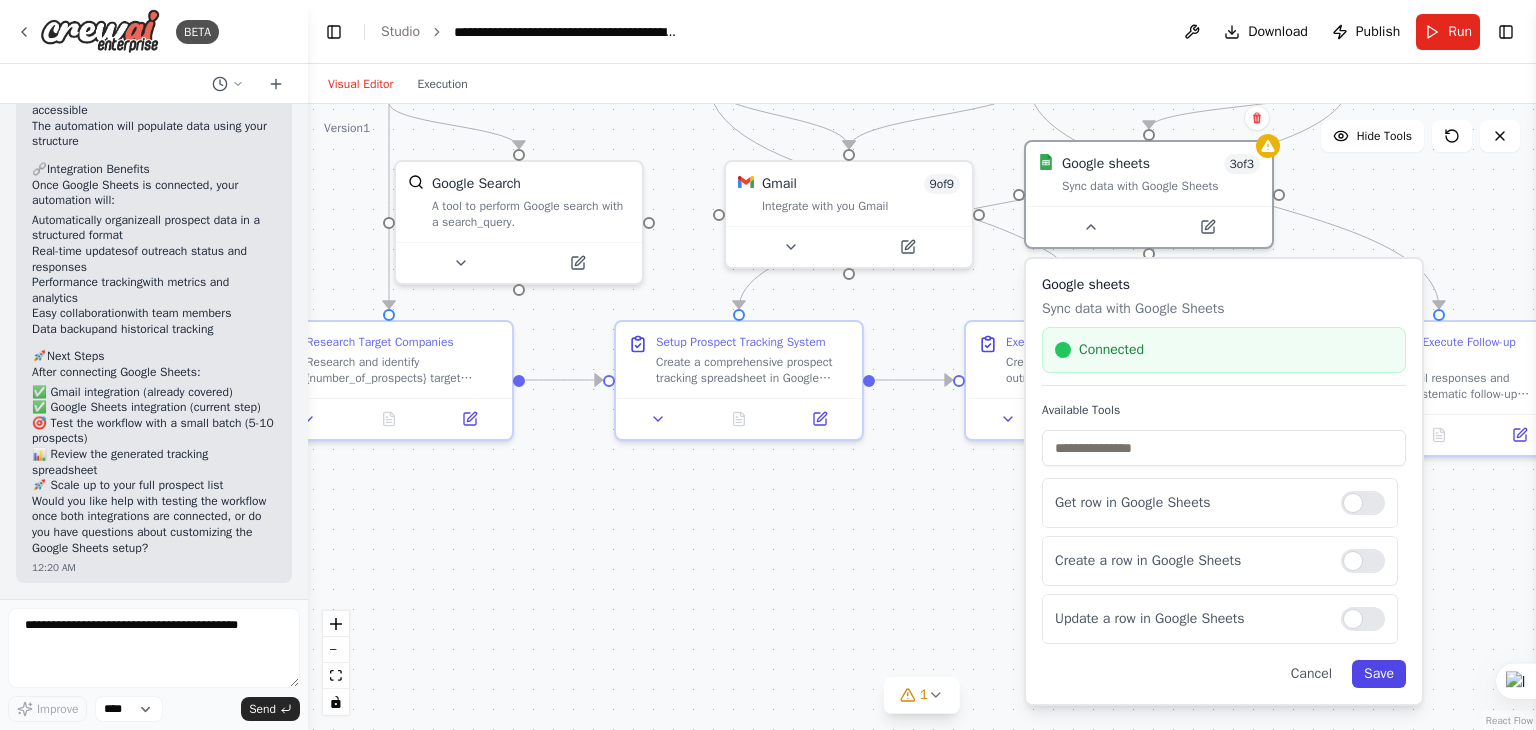 click on "Save" at bounding box center (1379, 674) 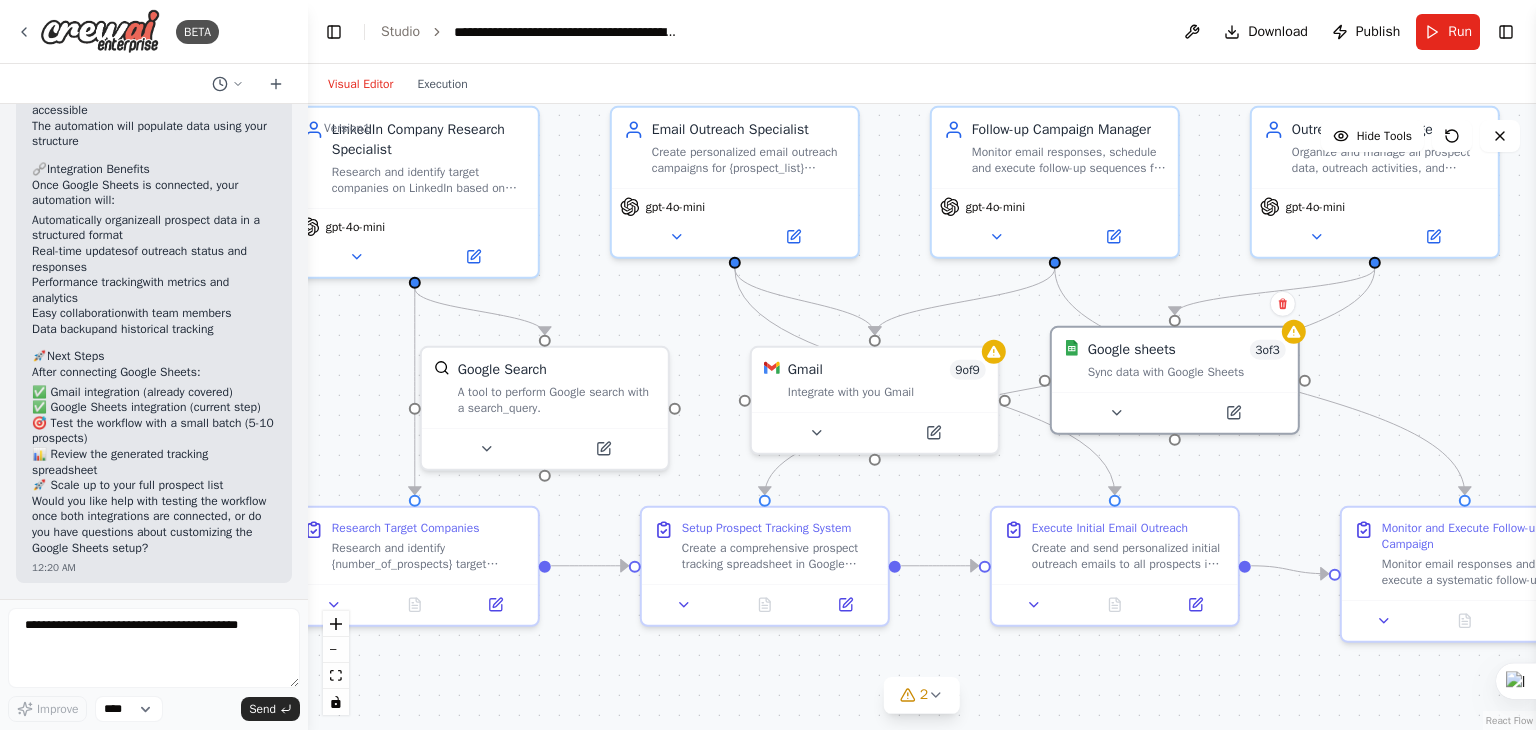drag, startPoint x: 952, startPoint y: 549, endPoint x: 969, endPoint y: 678, distance: 130.11533 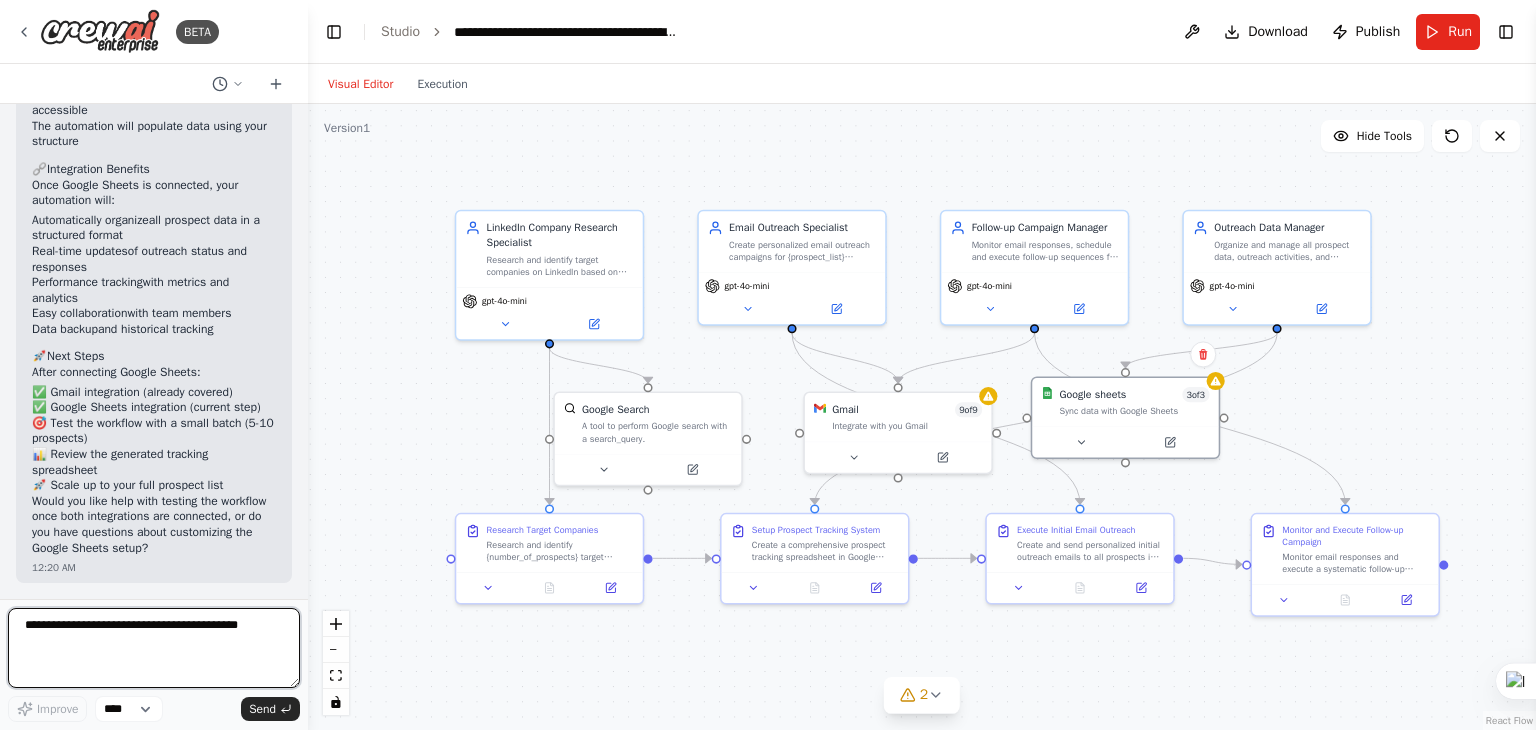 click at bounding box center (154, 648) 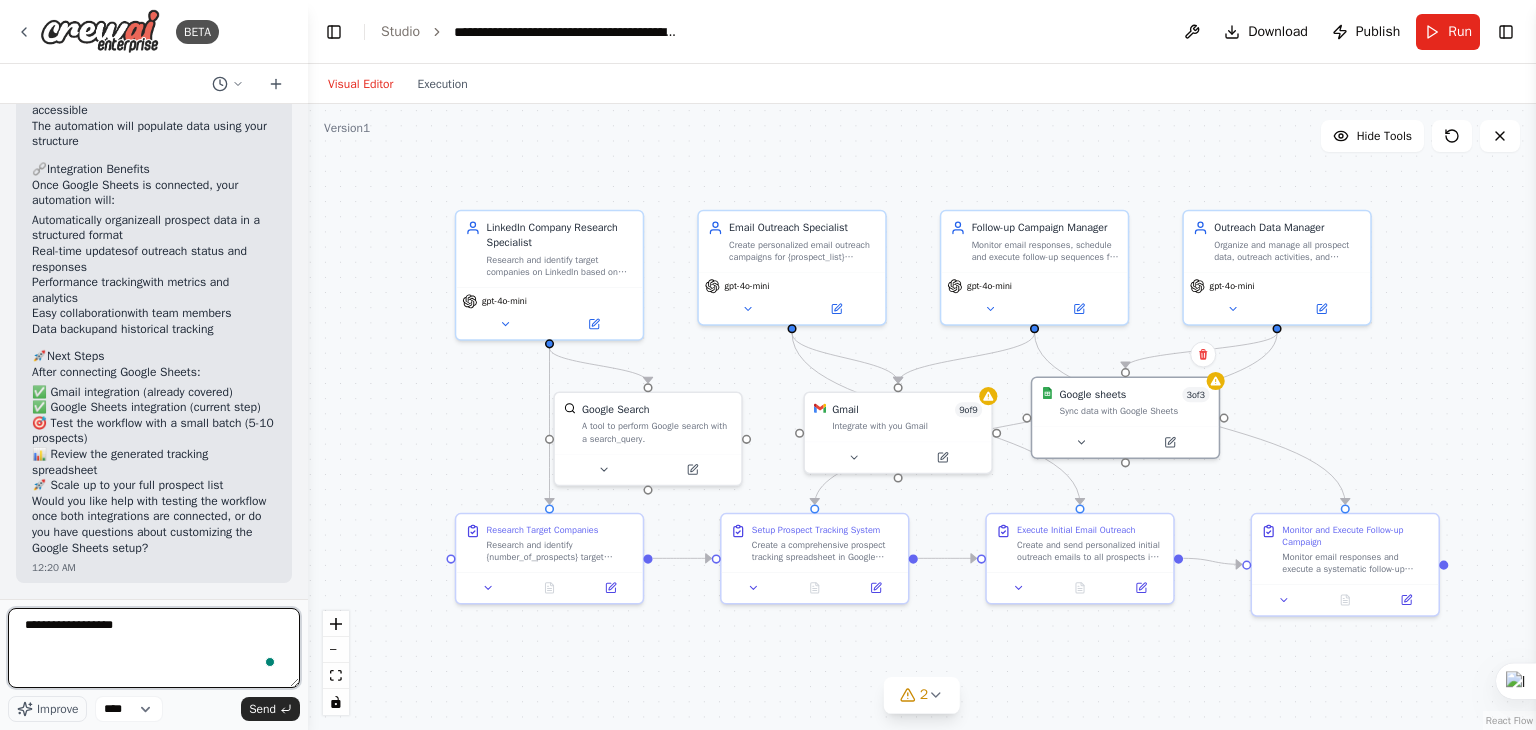 type on "**********" 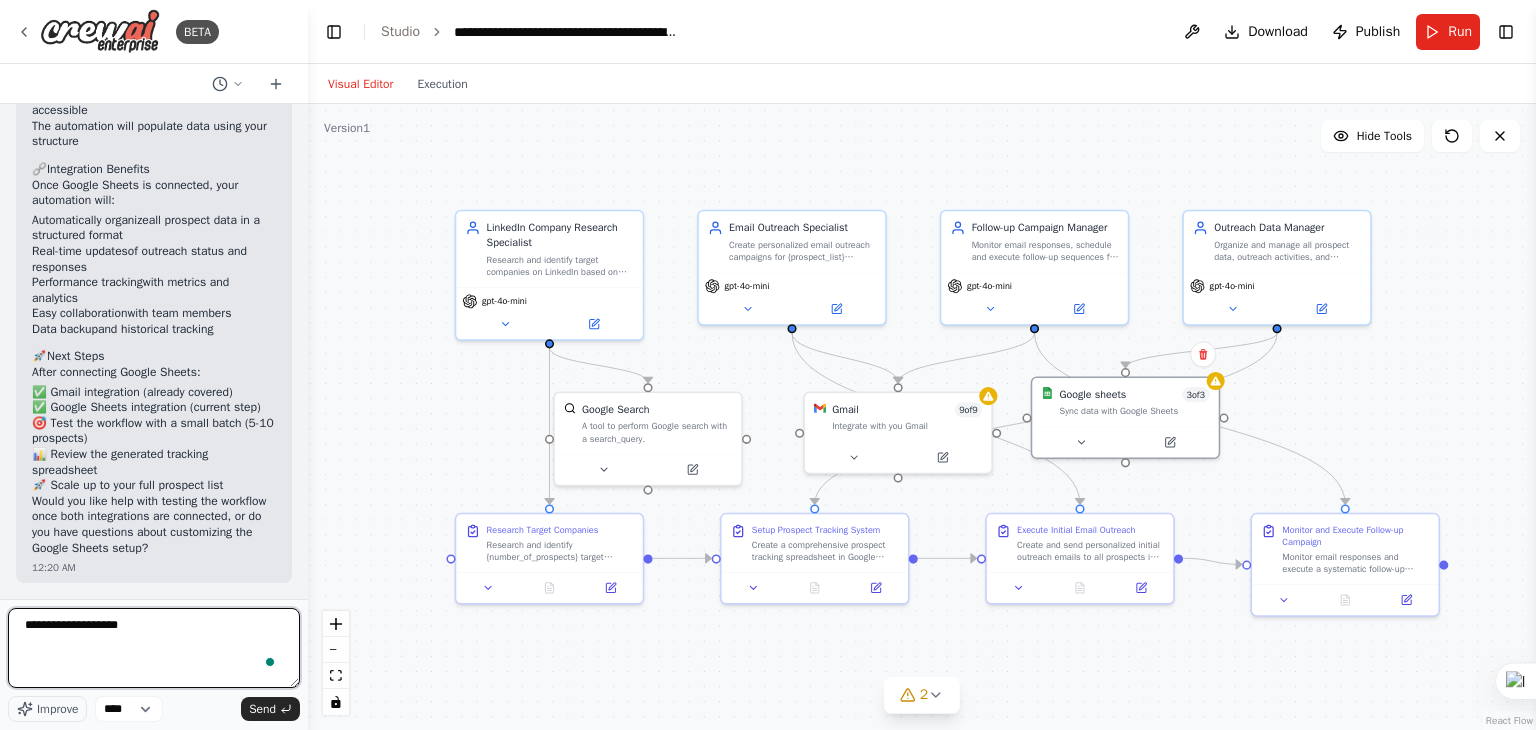 type 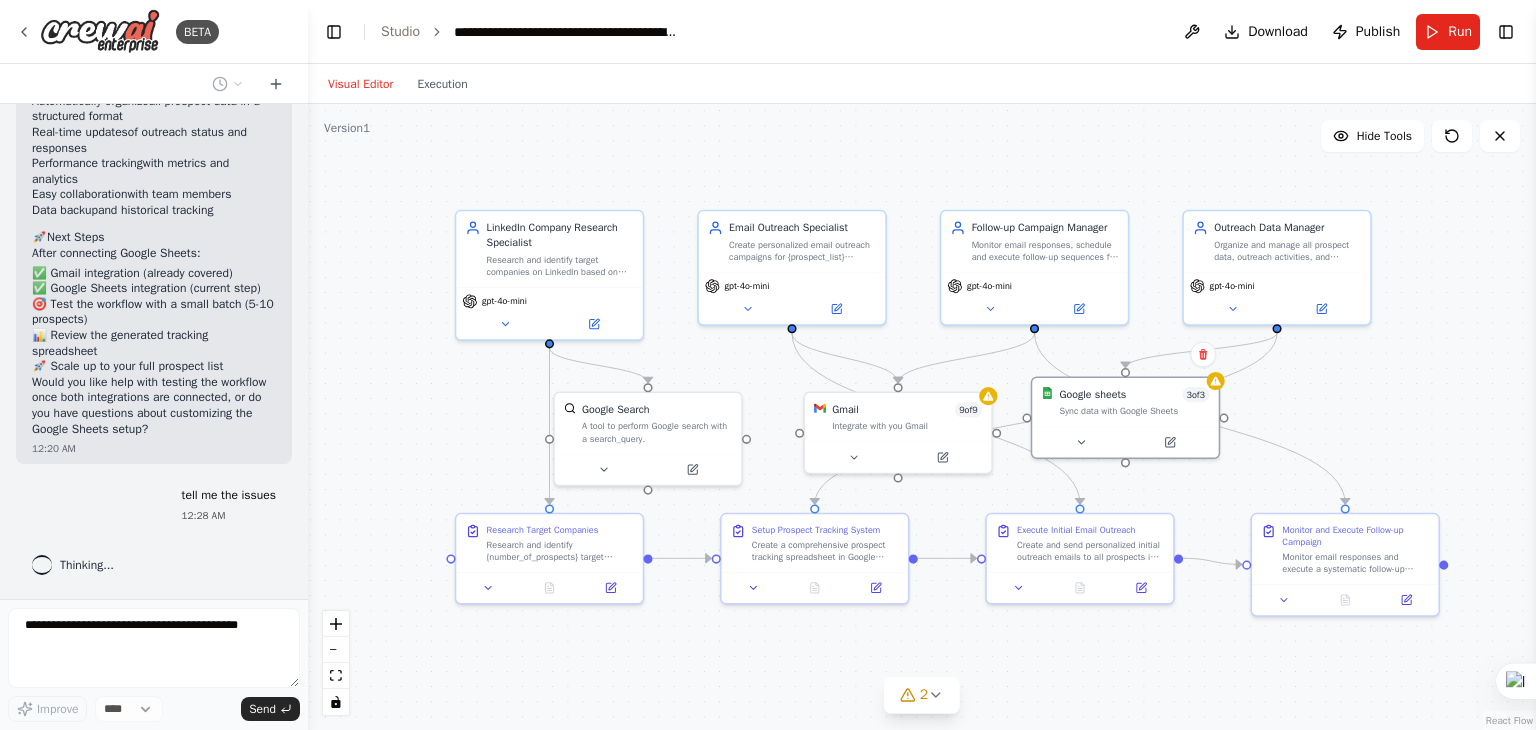 scroll, scrollTop: 7033, scrollLeft: 0, axis: vertical 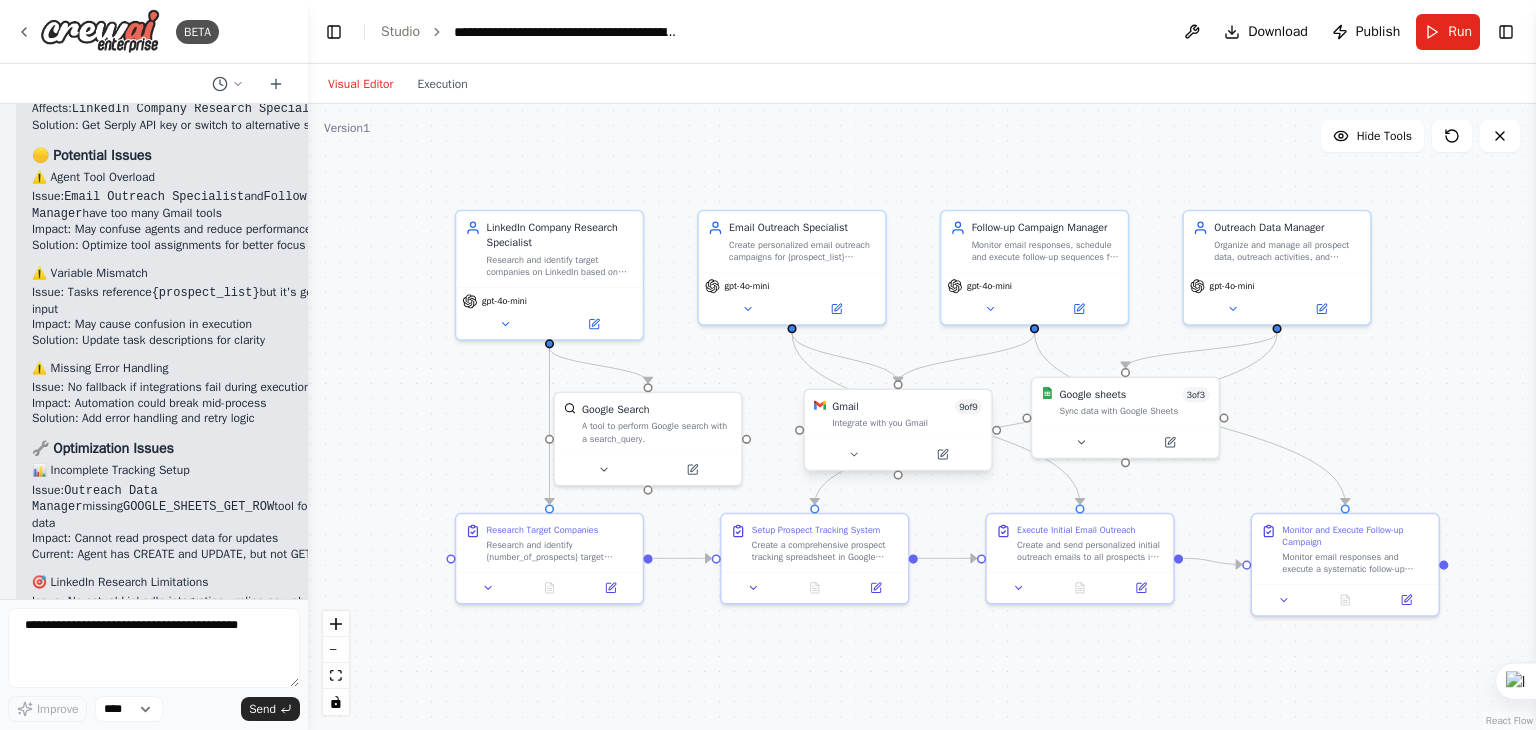 click on "9  of  9" at bounding box center (969, 406) 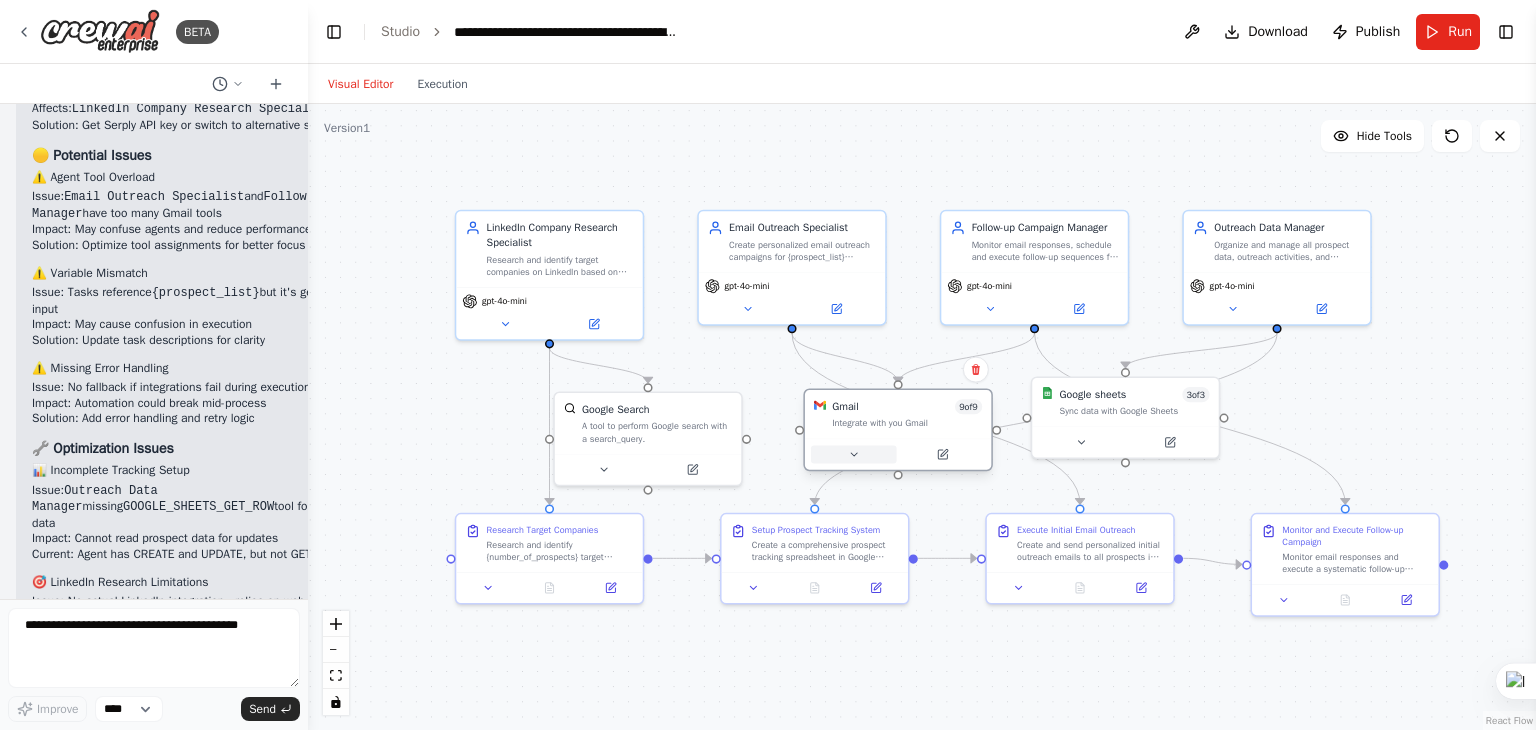 click at bounding box center [854, 454] 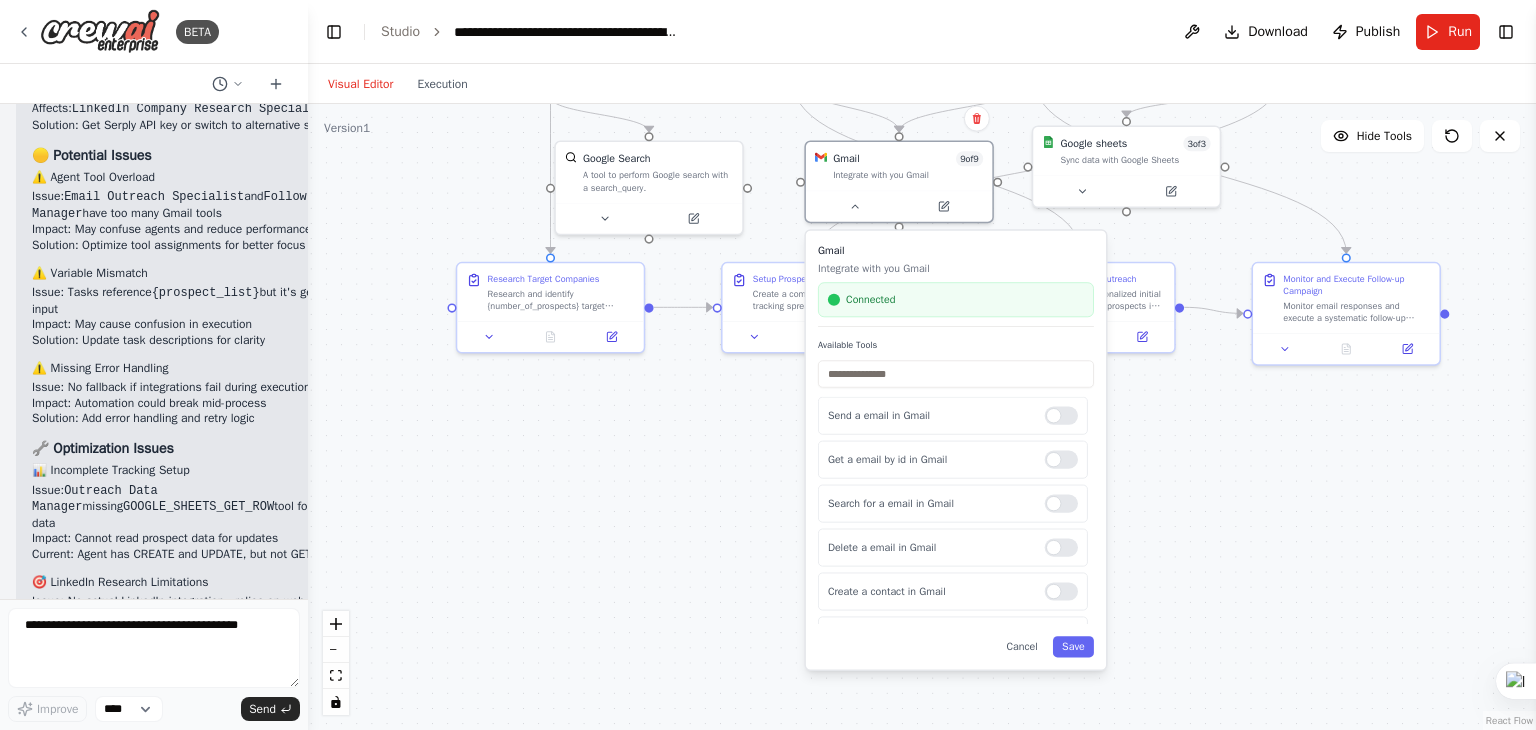 drag, startPoint x: 876, startPoint y: 164, endPoint x: 892, endPoint y: 126, distance: 41.231056 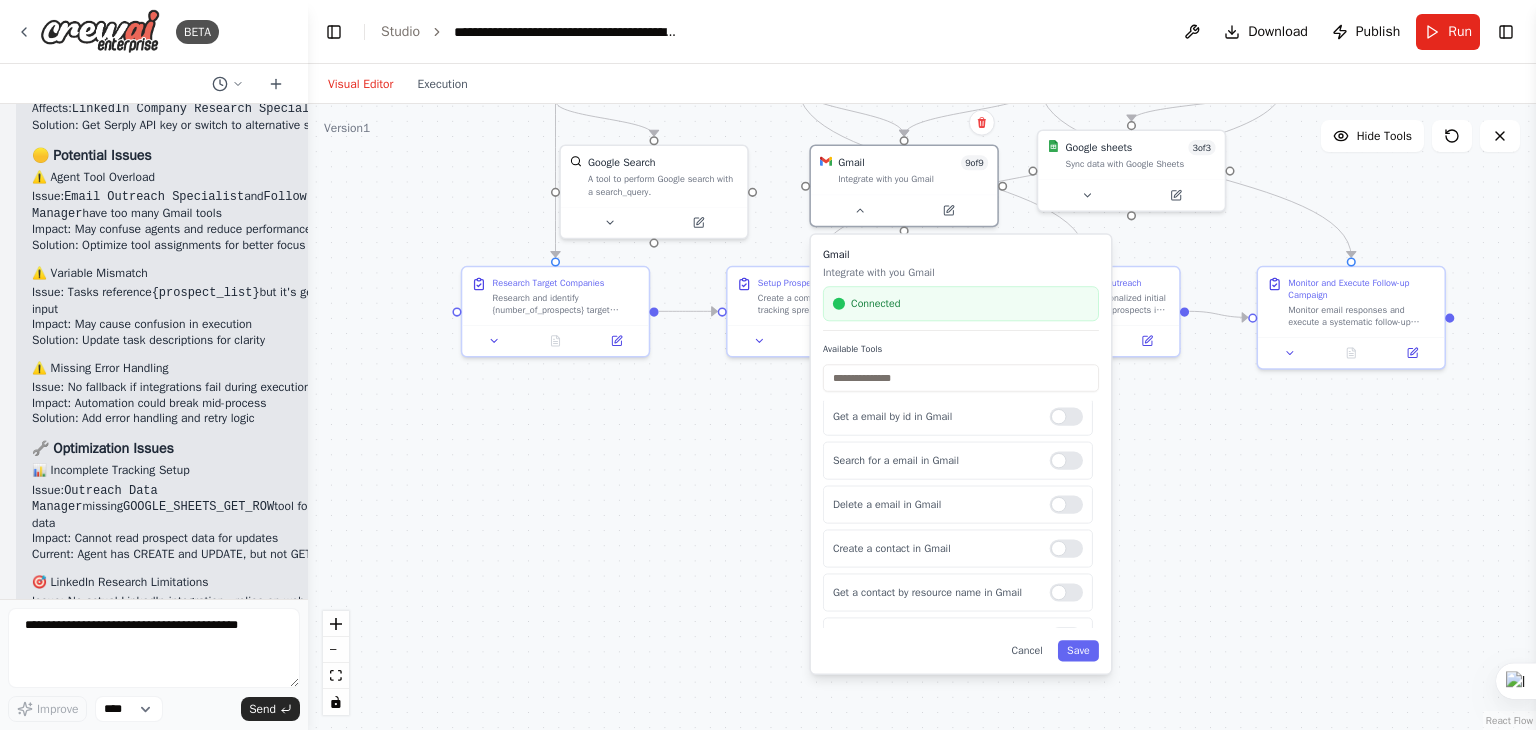 scroll, scrollTop: 0, scrollLeft: 0, axis: both 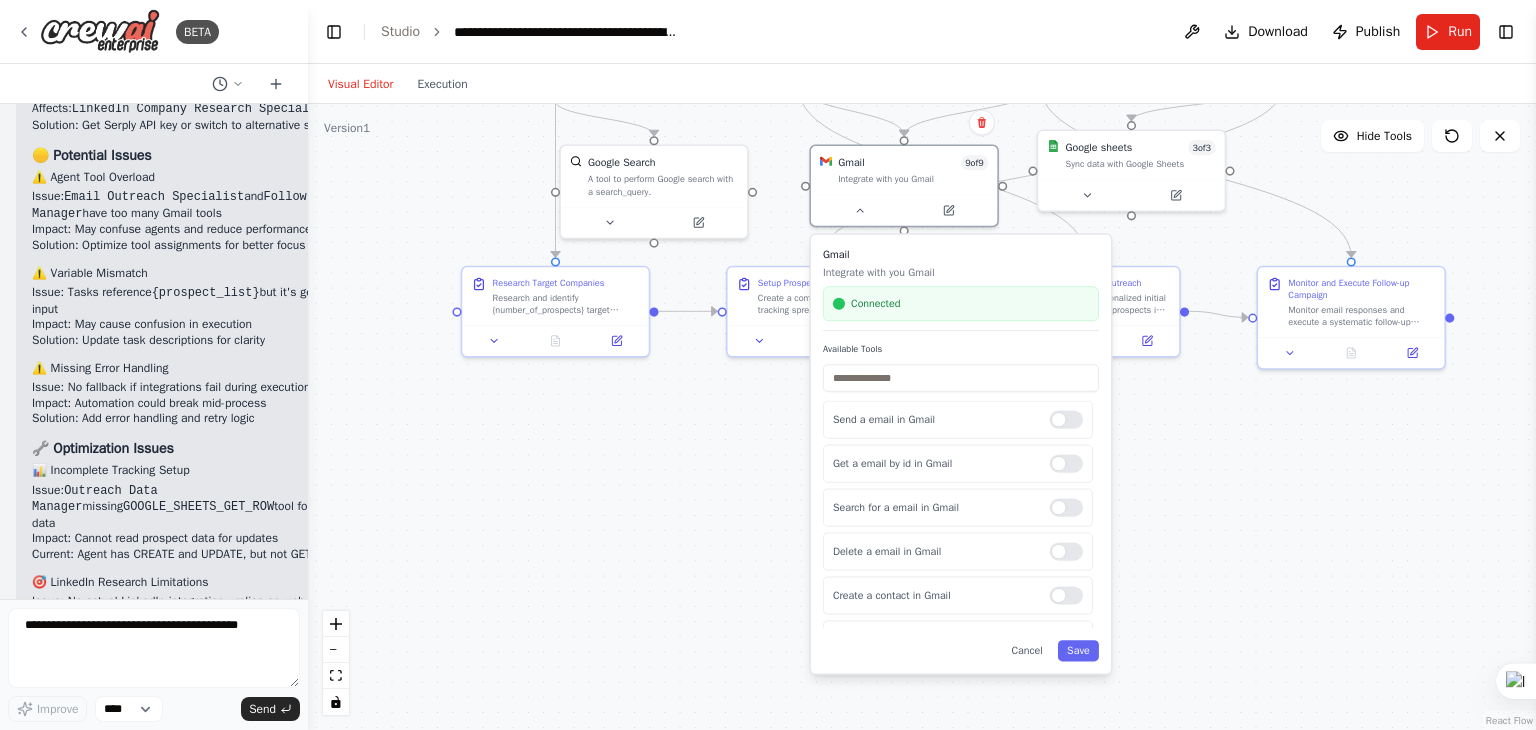 click on ".deletable-edge-delete-btn {
width: 20px;
height: 20px;
border: 0px solid #ffffff;
color: #6b7280;
background-color: #f8fafc;
cursor: pointer;
border-radius: 50%;
font-size: 12px;
padding: 3px;
display: flex;
align-items: center;
justify-content: center;
transition: all 0.2s cubic-bezier(0.4, 0, 0.2, 1);
box-shadow: 0 2px 4px rgba(0, 0, 0, 0.1);
}
.deletable-edge-delete-btn:hover {
background-color: #ef4444;
color: #ffffff;
border-color: #dc2626;
transform: scale(1.1);
box-shadow: 0 4px 12px rgba(239, 68, 68, 0.4);
}
.deletable-edge-delete-btn:active {
transform: scale(0.95);
box-shadow: 0 2px 4px rgba(239, 68, 68, 0.3);
}
LinkedIn Company Research Specialist gpt-4o-mini Google Search Gmail" at bounding box center [922, 417] 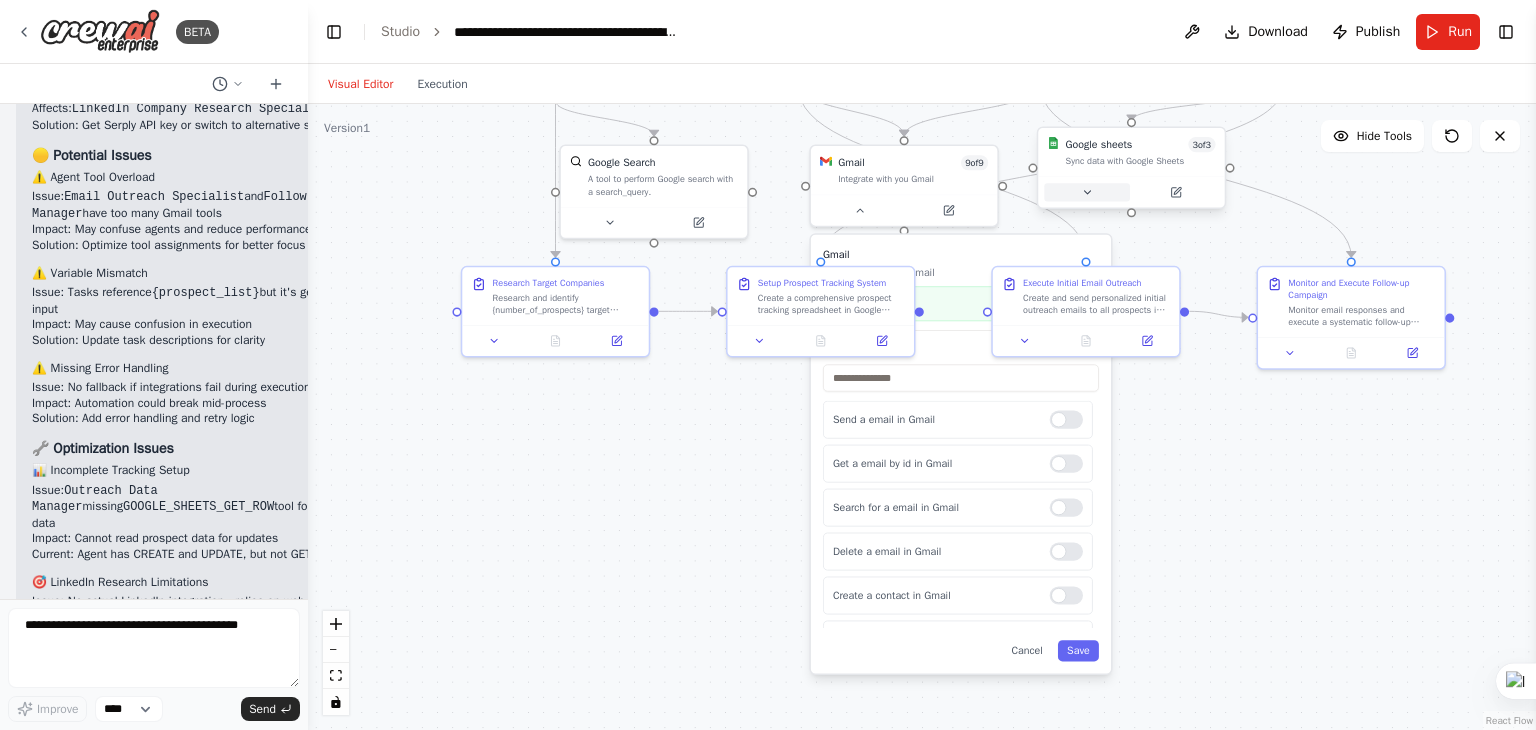 click at bounding box center [1087, 192] 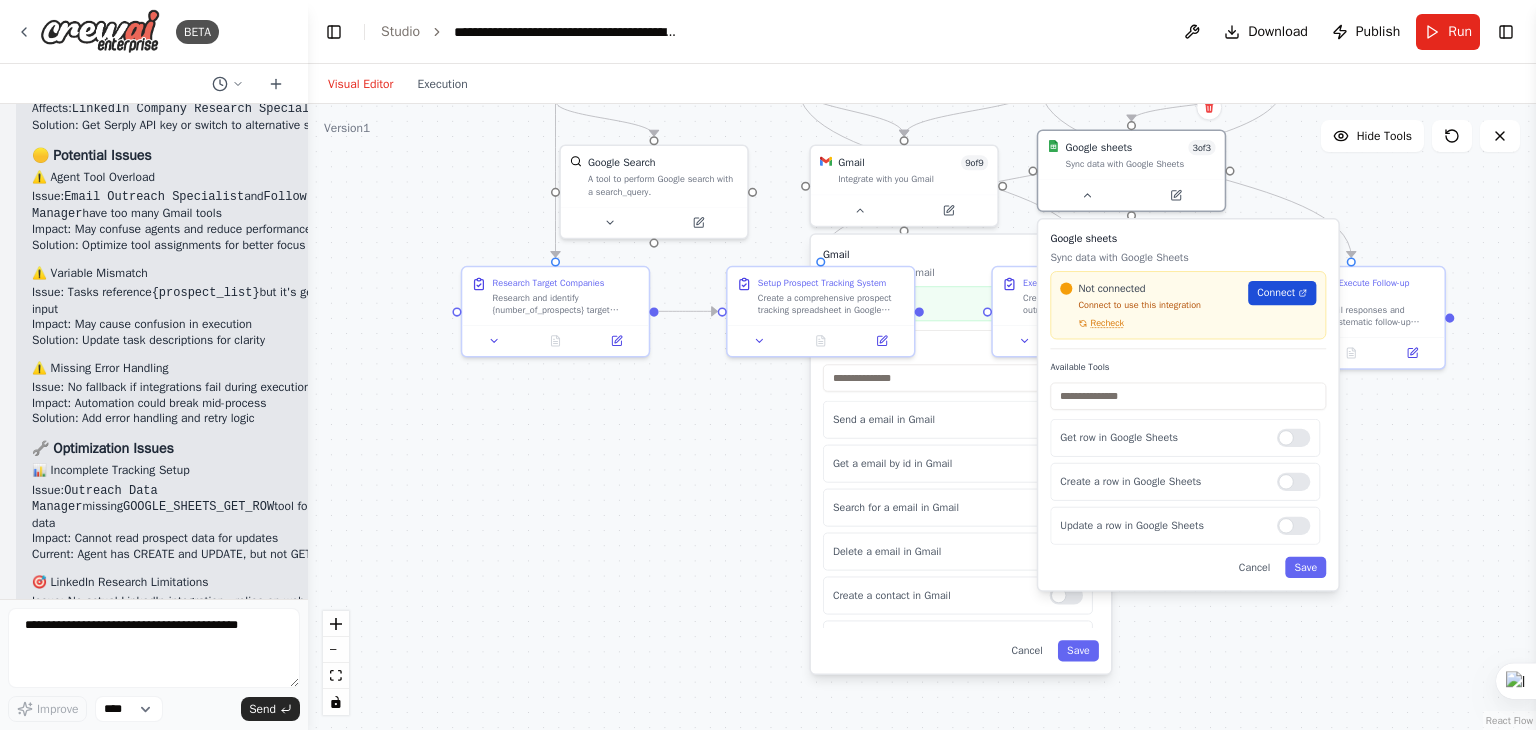 scroll, scrollTop: 8954, scrollLeft: 0, axis: vertical 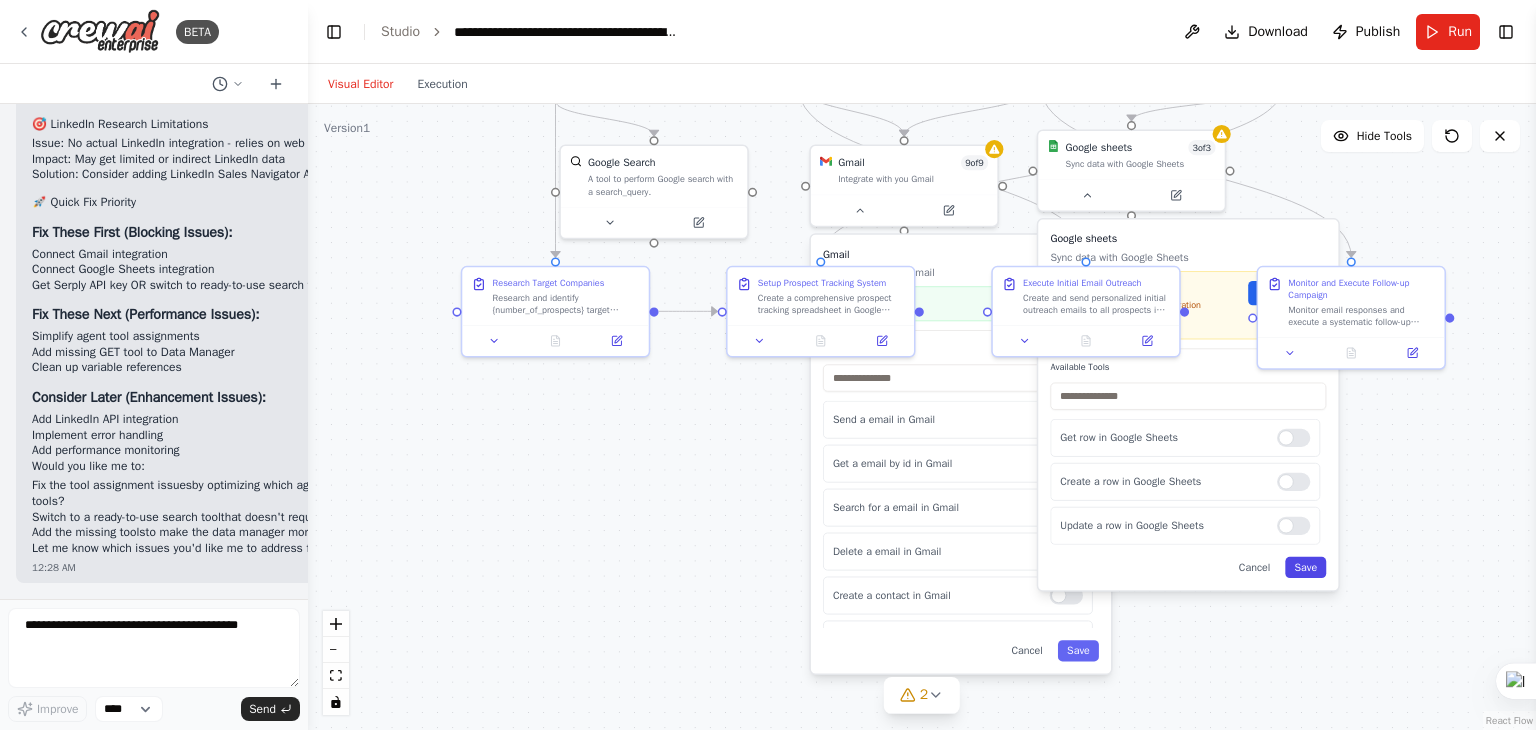 click on "Save" at bounding box center [1305, 567] 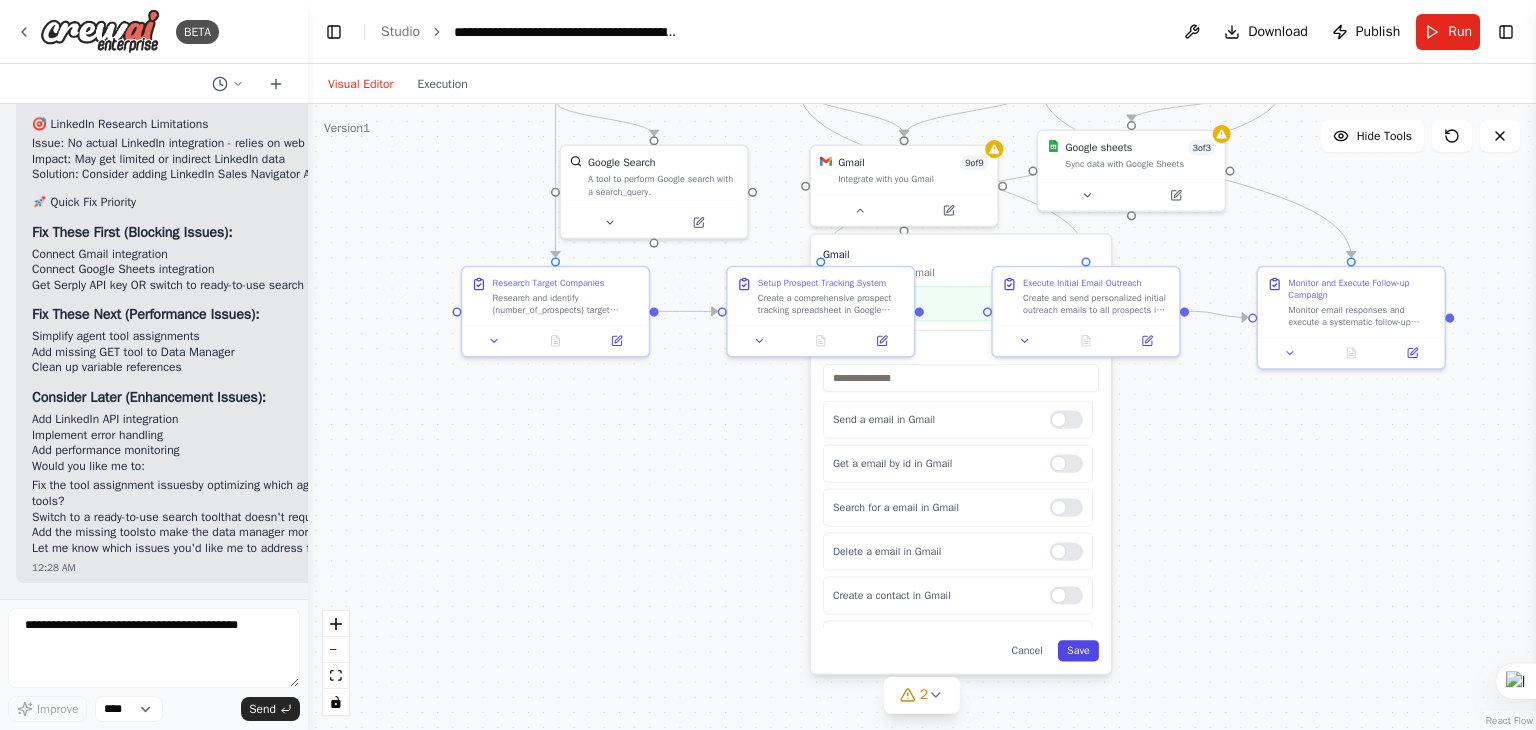 click on "Save" at bounding box center [1078, 650] 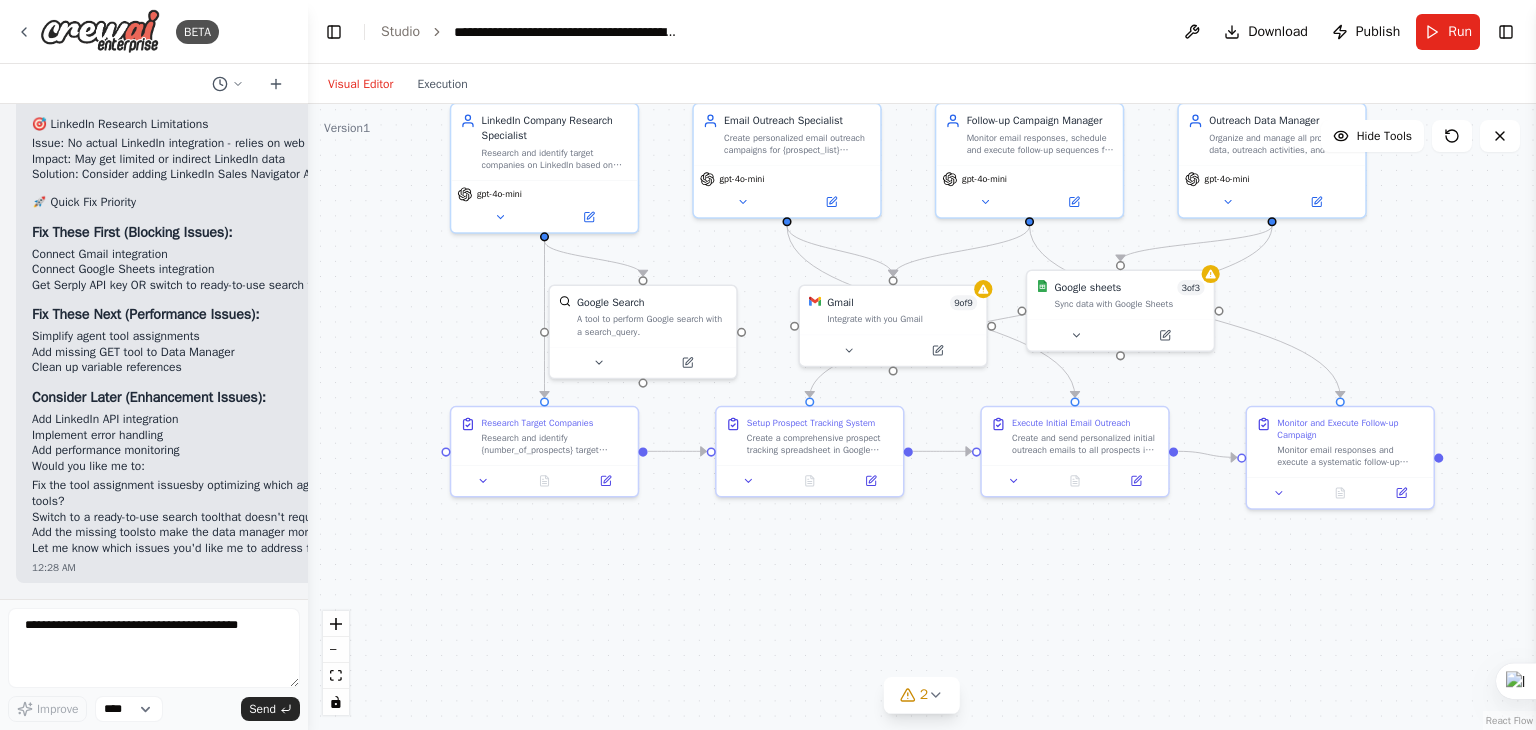 drag, startPoint x: 992, startPoint y: 517, endPoint x: 981, endPoint y: 658, distance: 141.42842 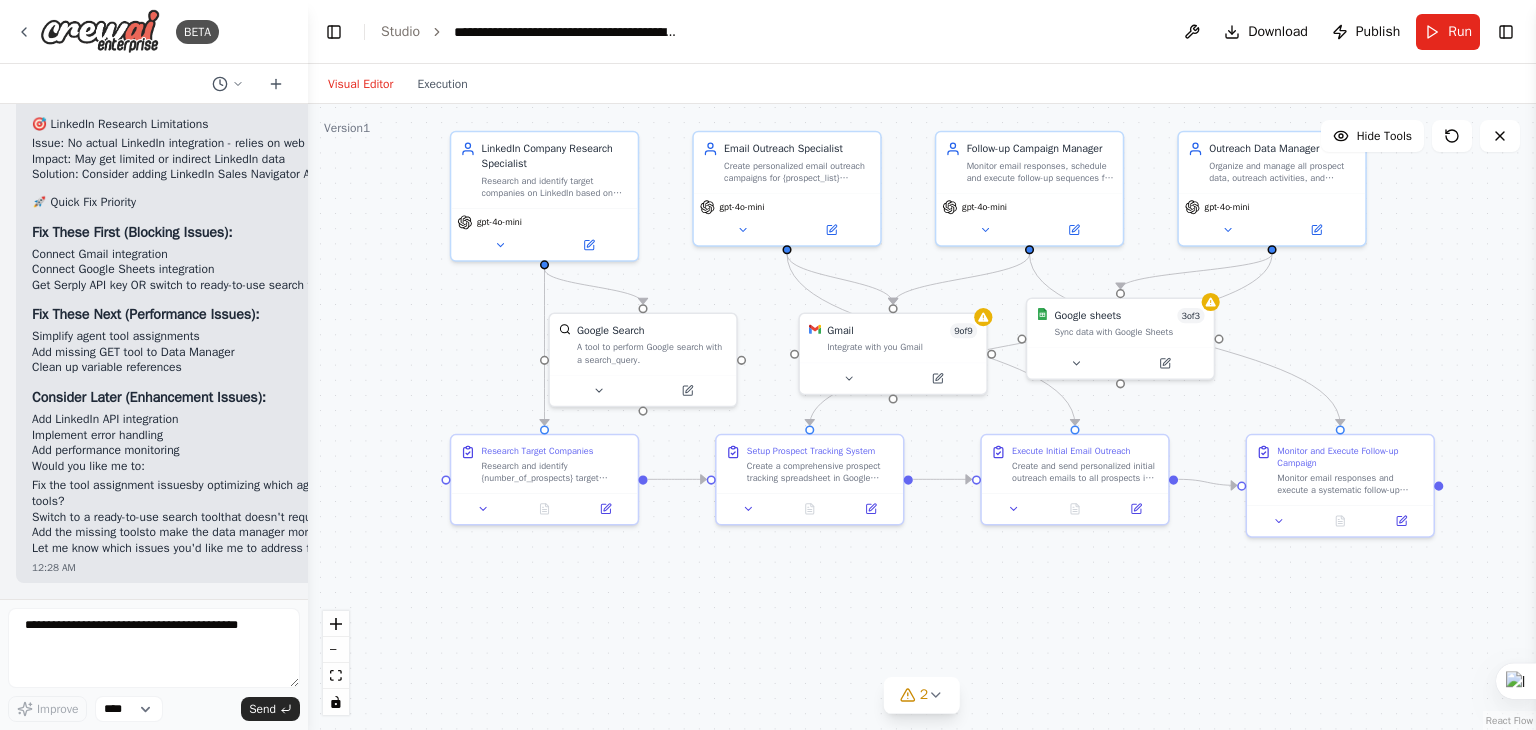 drag, startPoint x: 882, startPoint y: 550, endPoint x: 882, endPoint y: 589, distance: 39 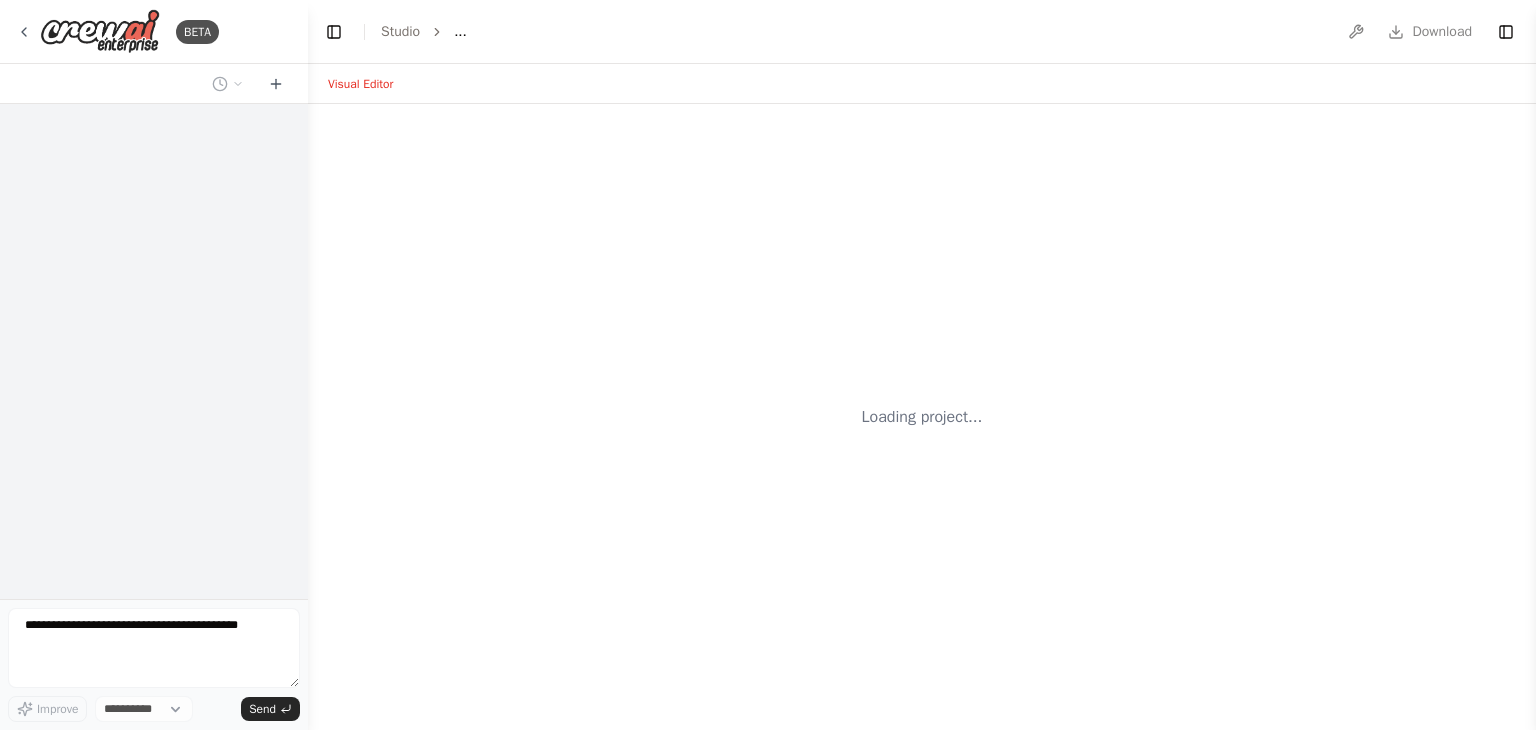 scroll, scrollTop: 0, scrollLeft: 0, axis: both 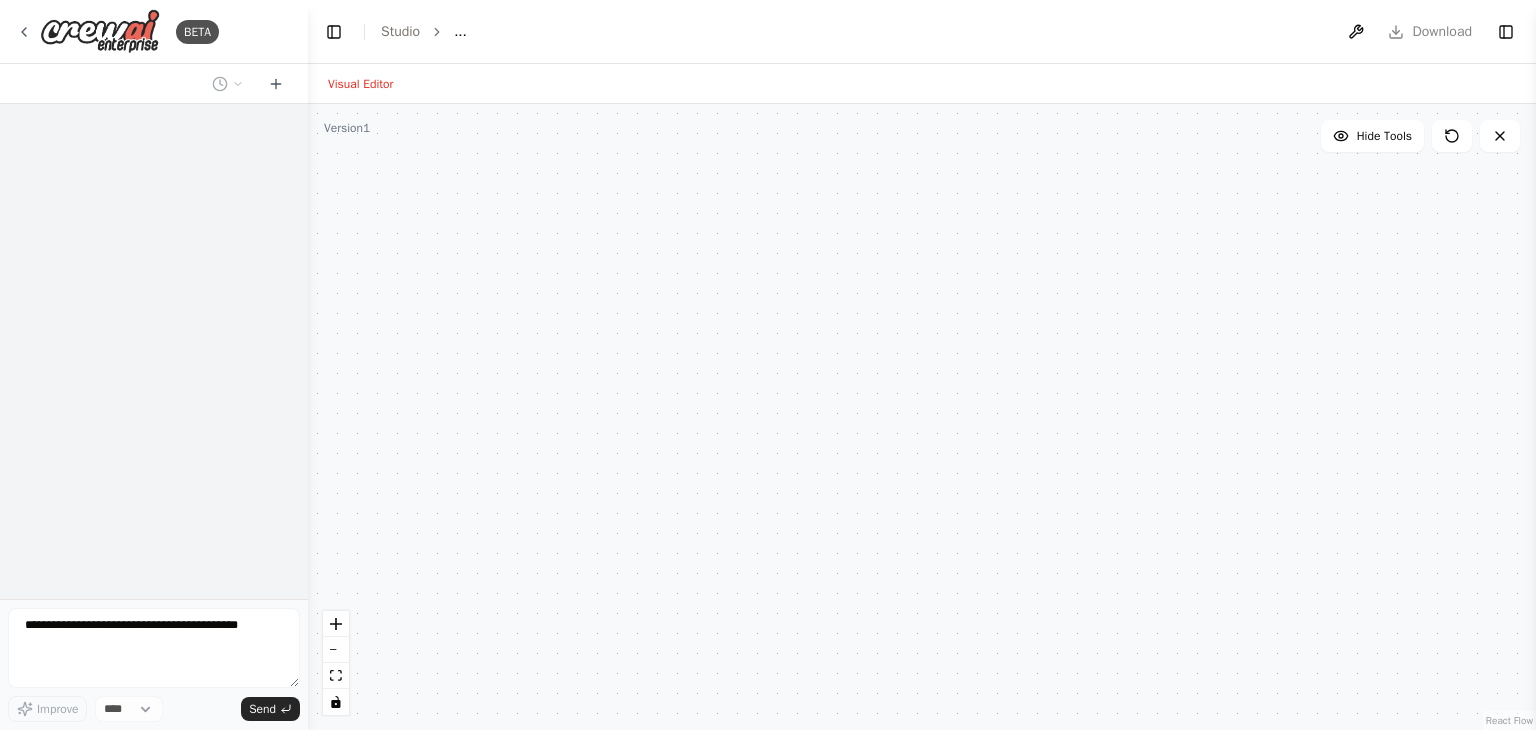 select on "****" 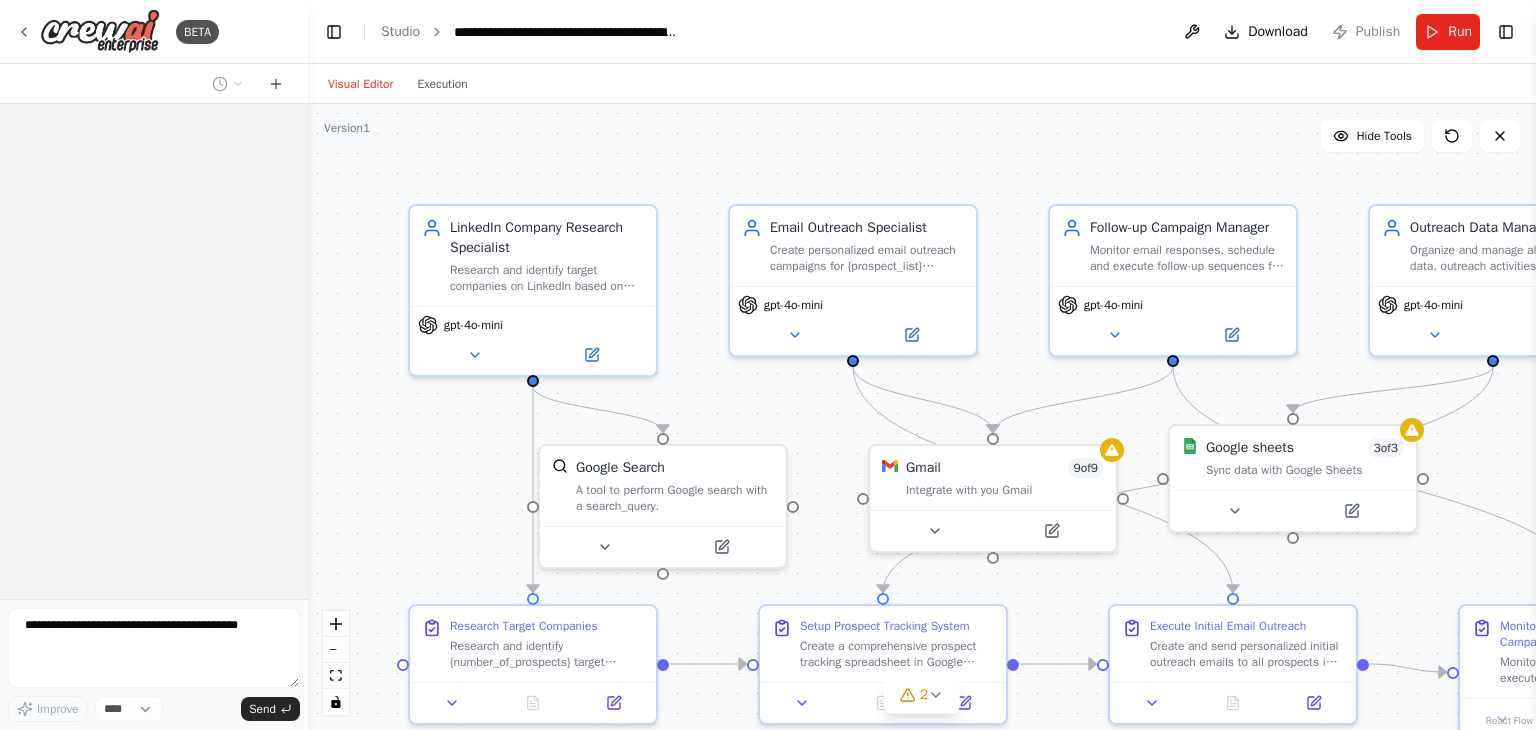 scroll, scrollTop: 0, scrollLeft: 0, axis: both 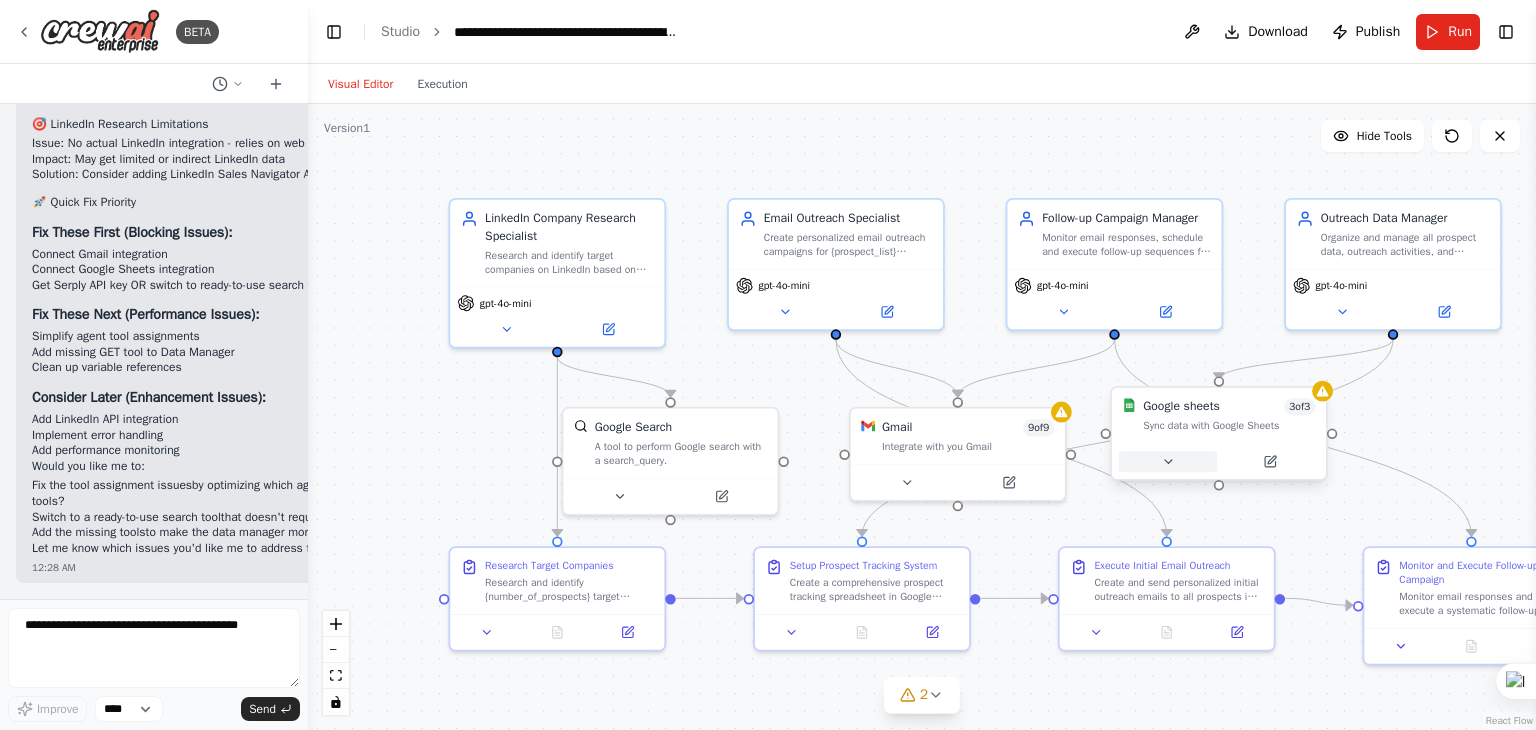 click at bounding box center [1168, 461] 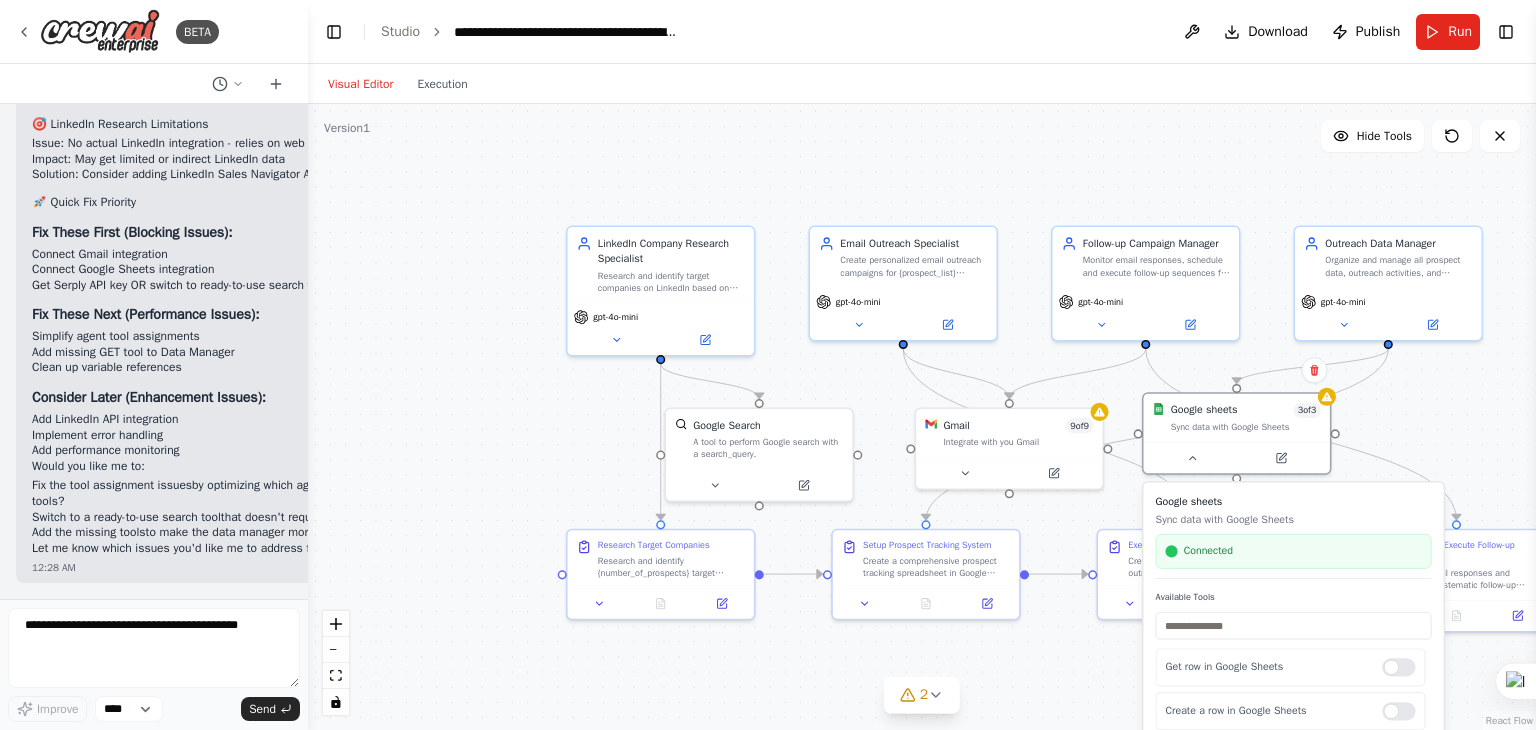 click on ".deletable-edge-delete-btn {
width: 20px;
height: 20px;
border: 0px solid #ffffff;
color: #6b7280;
background-color: #f8fafc;
cursor: pointer;
border-radius: 50%;
font-size: 12px;
padding: 3px;
display: flex;
align-items: center;
justify-content: center;
transition: all 0.2s cubic-bezier(0.4, 0, 0.2, 1);
box-shadow: 0 2px 4px rgba(0, 0, 0, 0.1);
}
.deletable-edge-delete-btn:hover {
background-color: #ef4444;
color: #ffffff;
border-color: #dc2626;
transform: scale(1.1);
box-shadow: 0 4px 12px rgba(239, 68, 68, 0.4);
}
.deletable-edge-delete-btn:active {
transform: scale(0.95);
box-shadow: 0 2px 4px rgba(239, 68, 68, 0.3);
}
LinkedIn Company Research Specialist gpt-4o-mini Google Search Gmail" at bounding box center [922, 417] 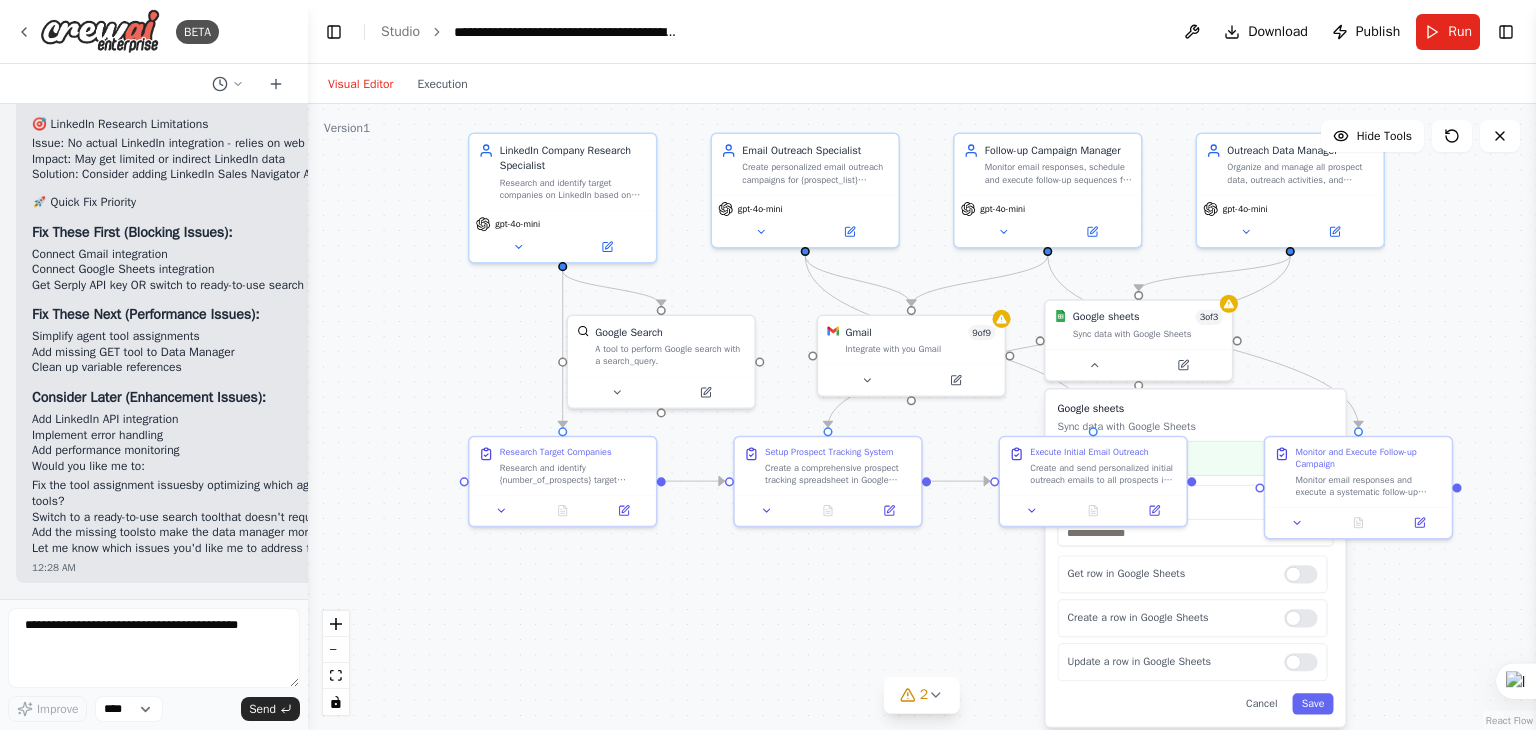 drag, startPoint x: 494, startPoint y: 264, endPoint x: 396, endPoint y: 171, distance: 135.10367 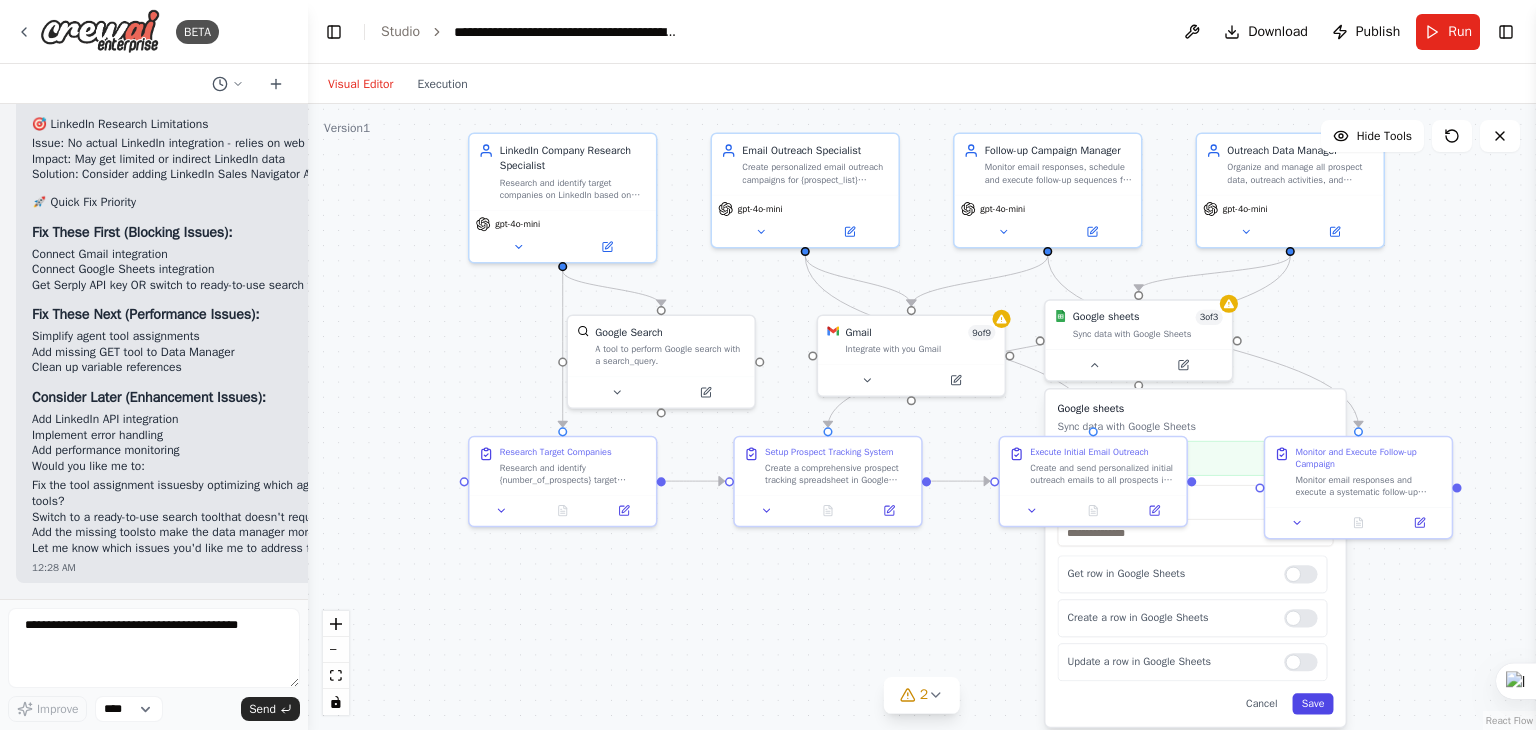 click on "Save" at bounding box center [1313, 703] 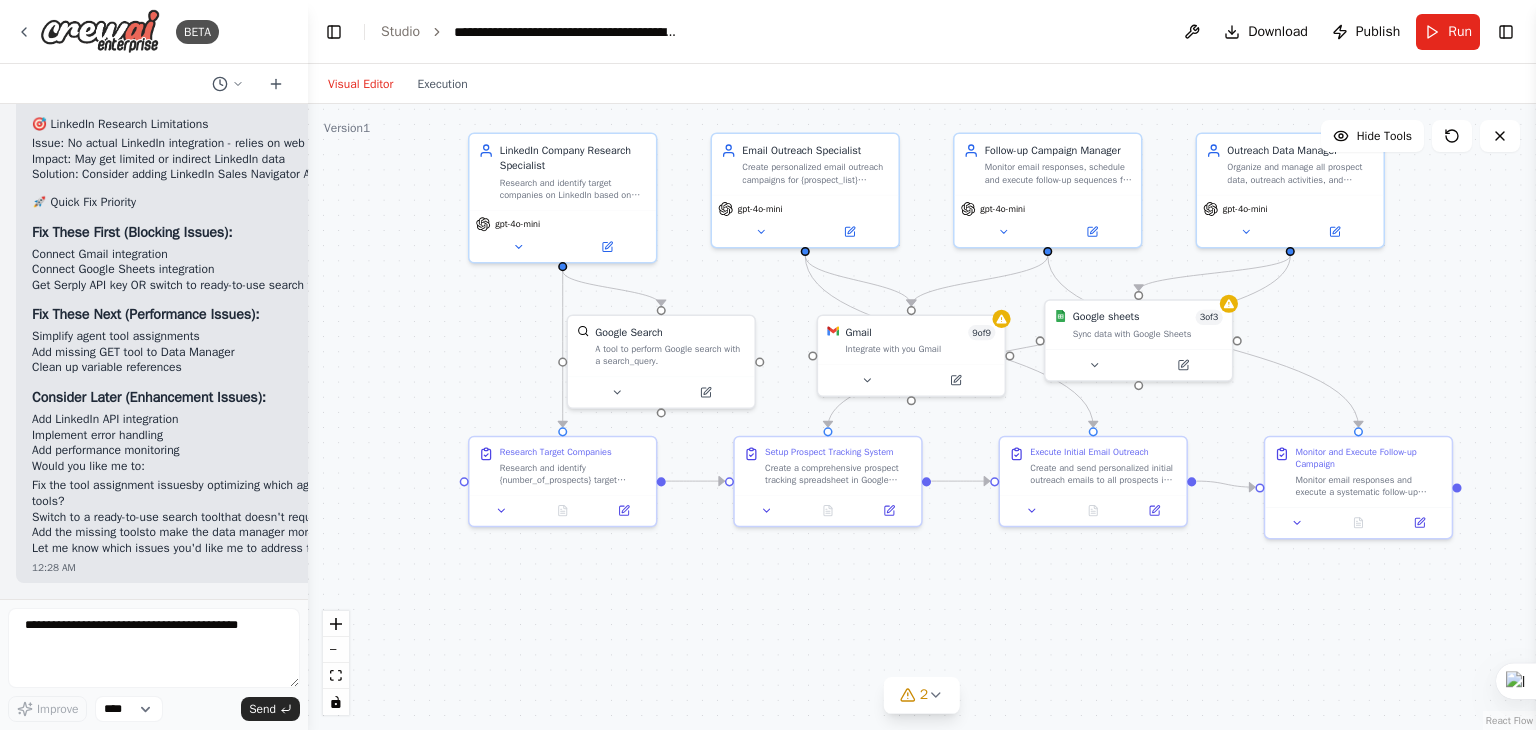 scroll, scrollTop: 8954, scrollLeft: 0, axis: vertical 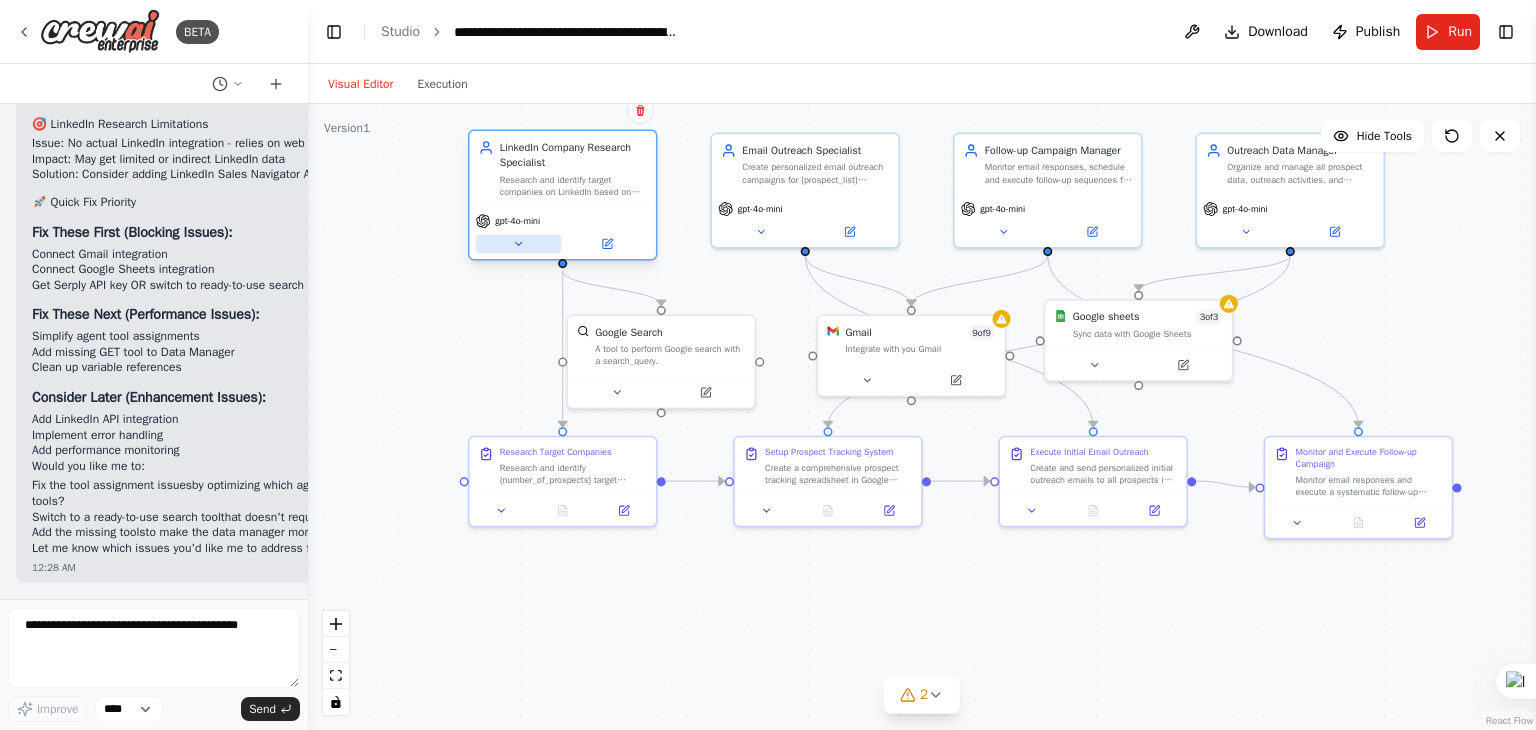 click 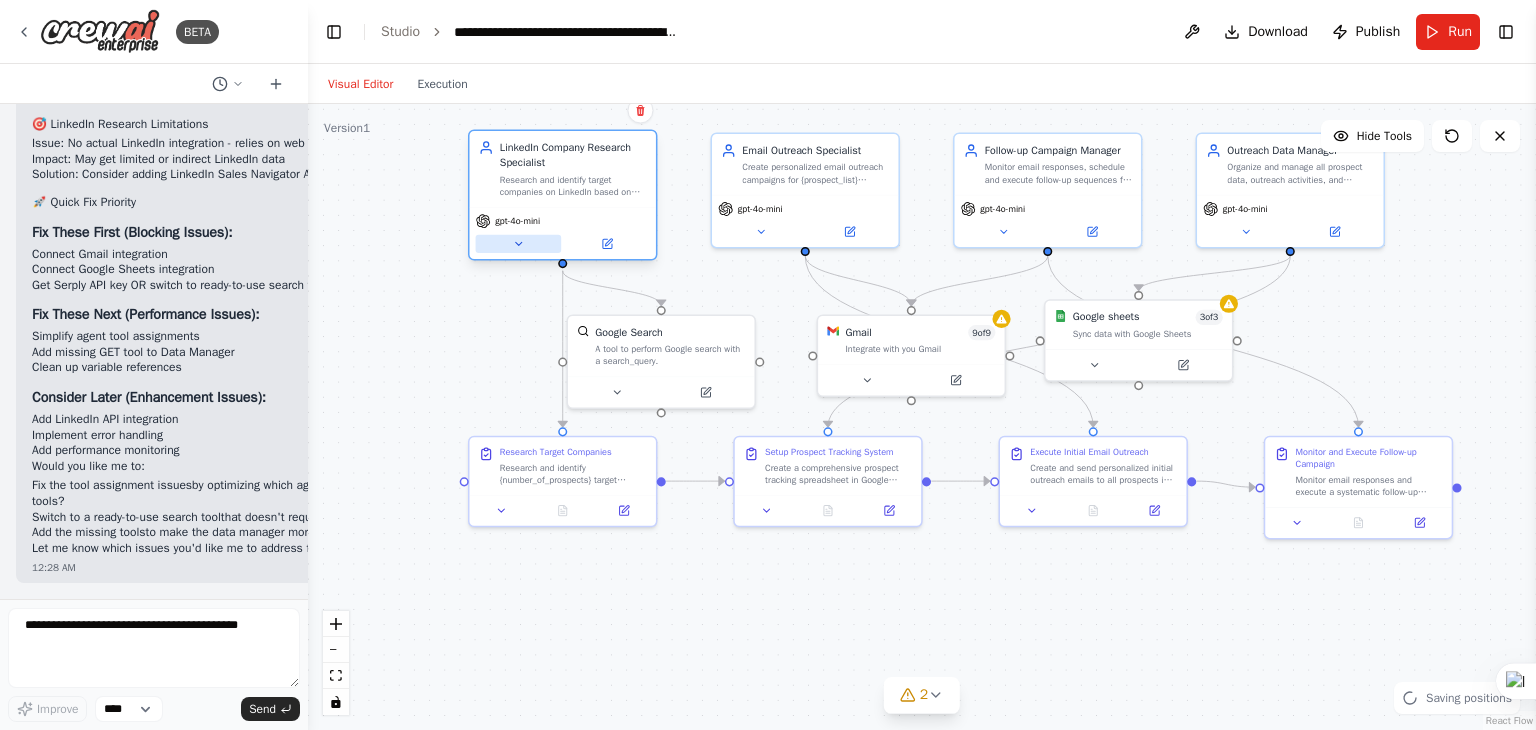 click 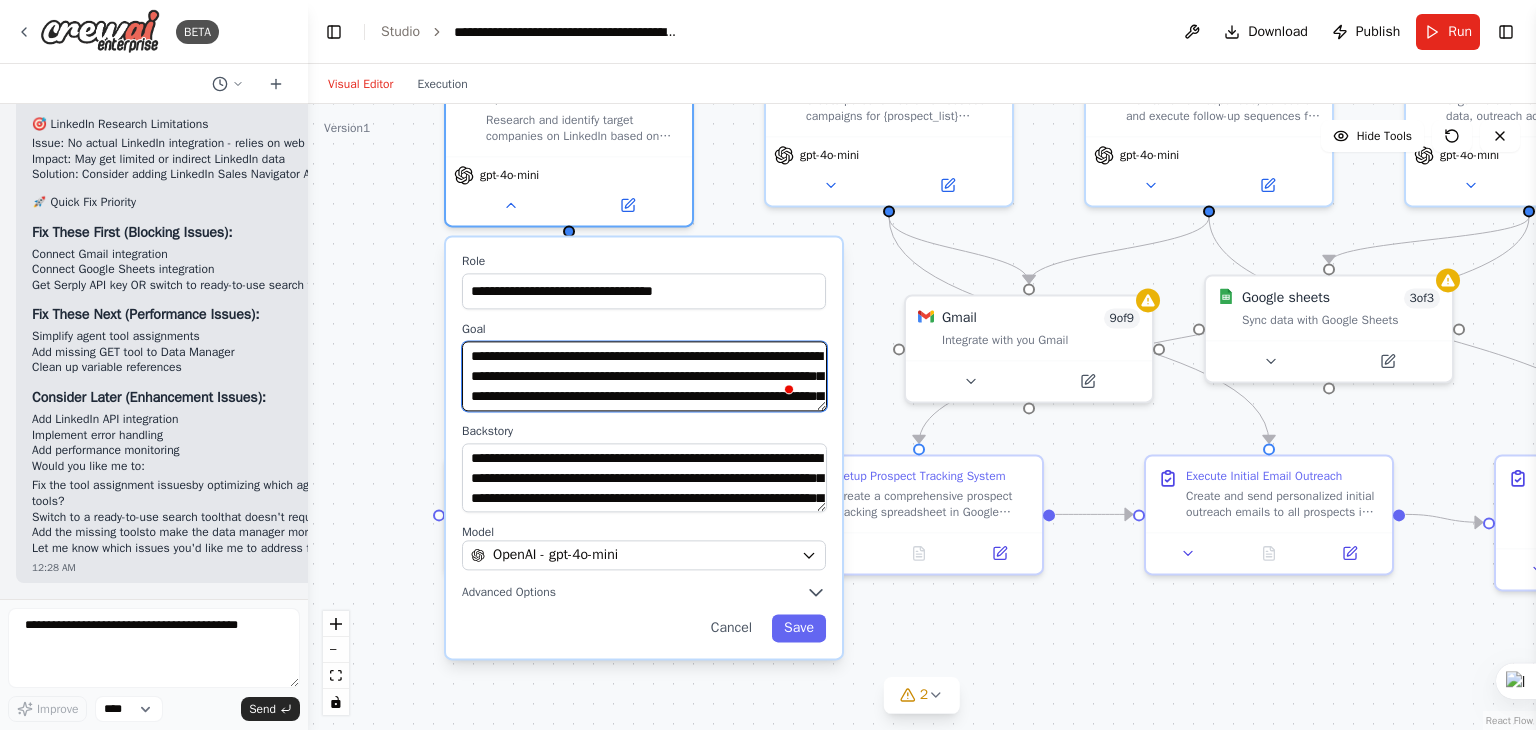 drag, startPoint x: 537, startPoint y: 377, endPoint x: 628, endPoint y: 366, distance: 91.66242 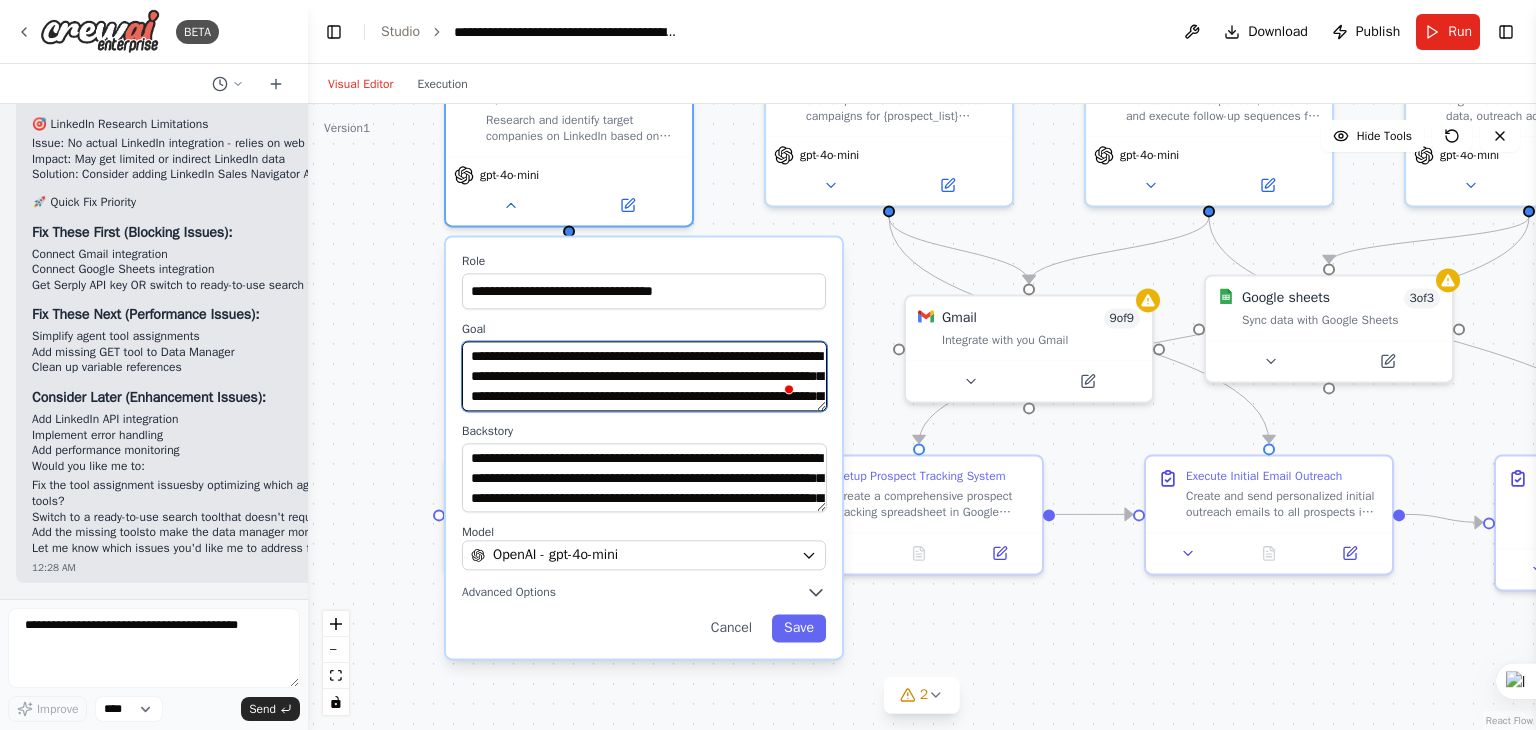 click on "**********" at bounding box center [644, 376] 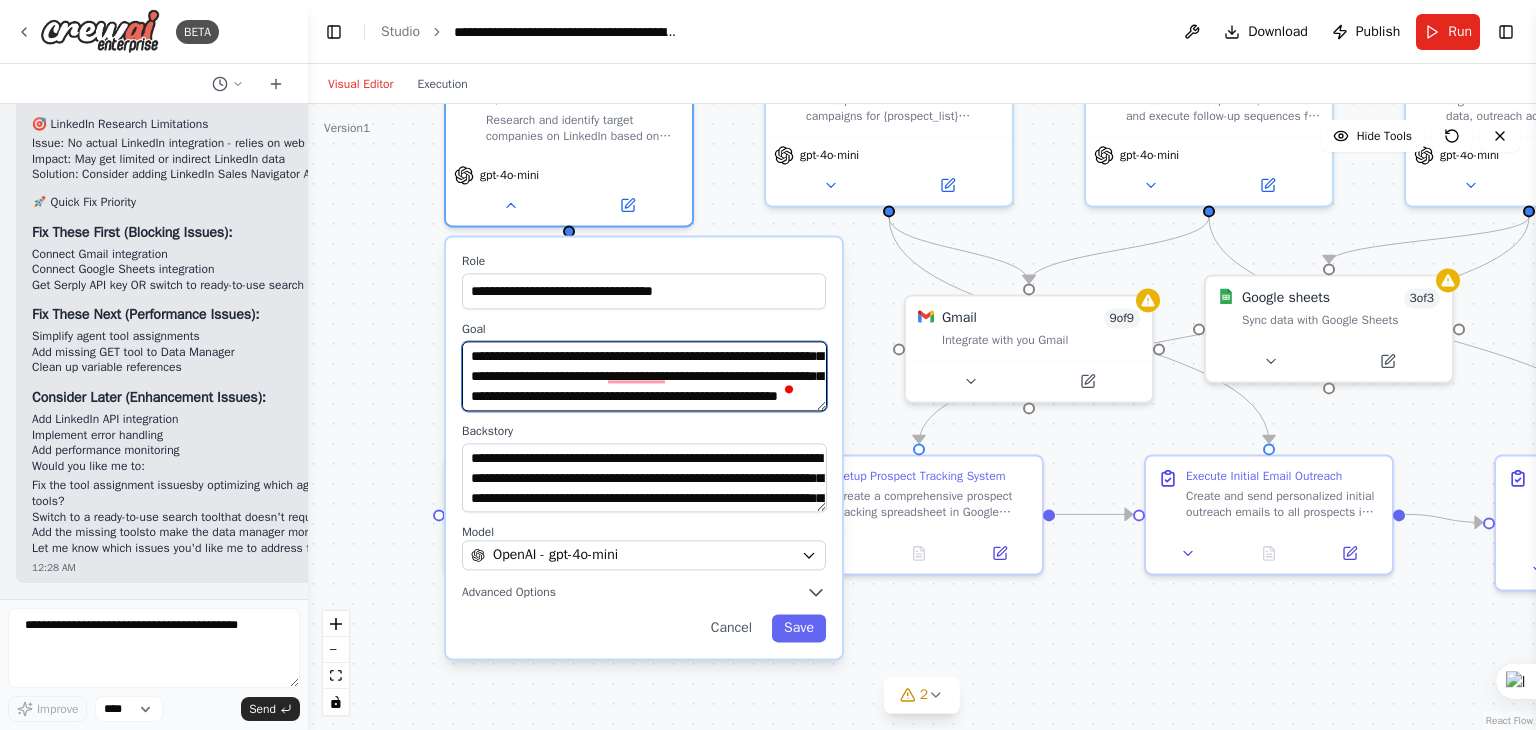 scroll, scrollTop: 44, scrollLeft: 0, axis: vertical 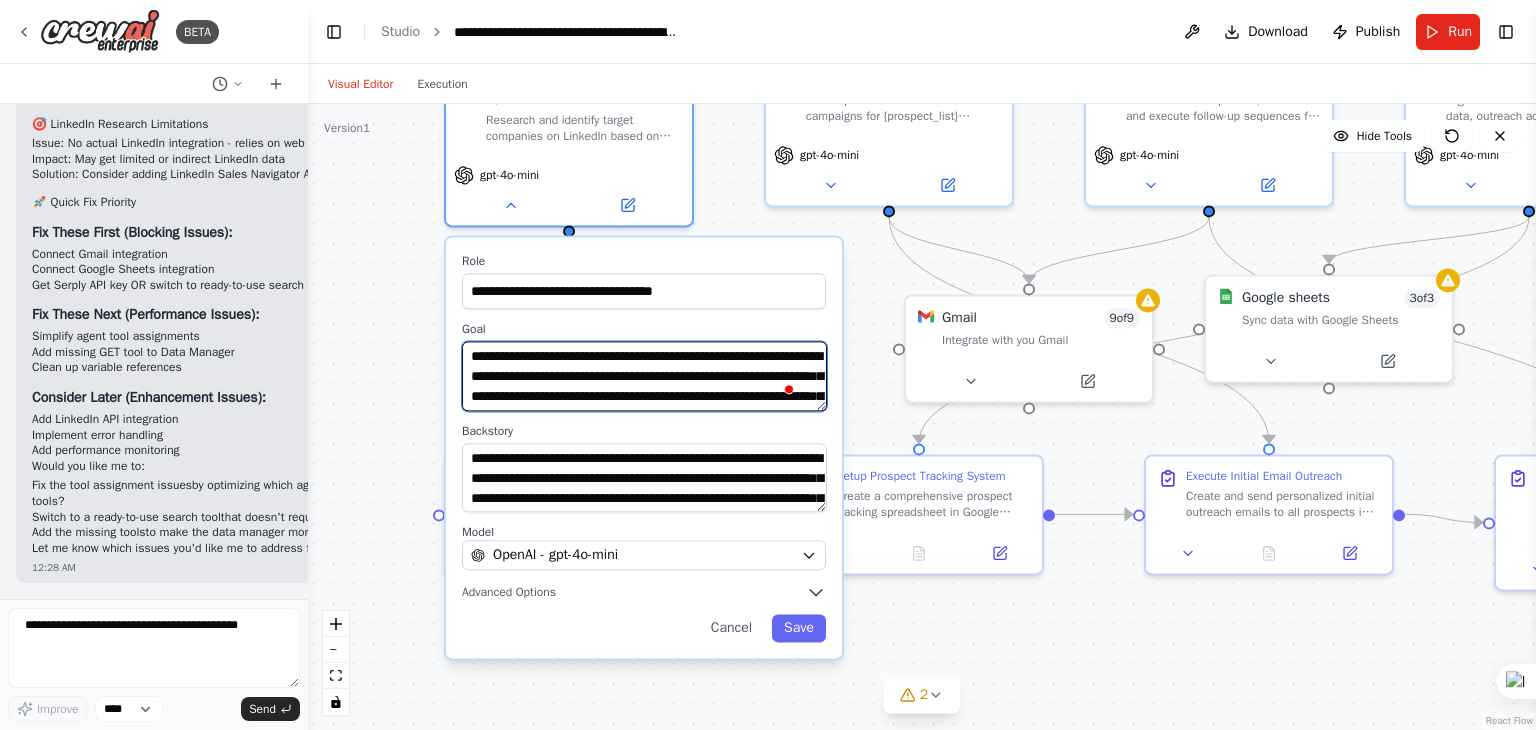drag, startPoint x: 477, startPoint y: 398, endPoint x: 607, endPoint y: 385, distance: 130.64838 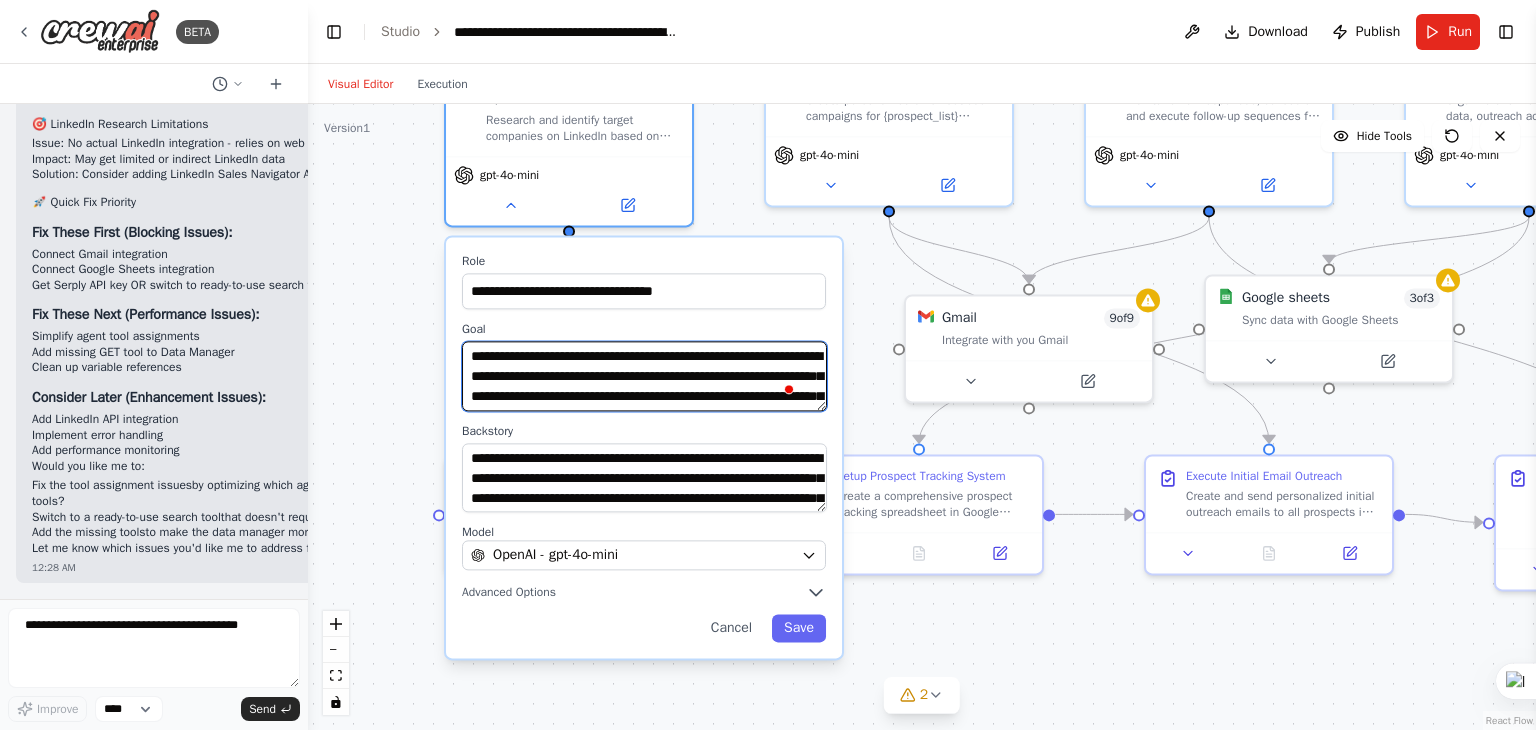 click on "**********" at bounding box center [644, 376] 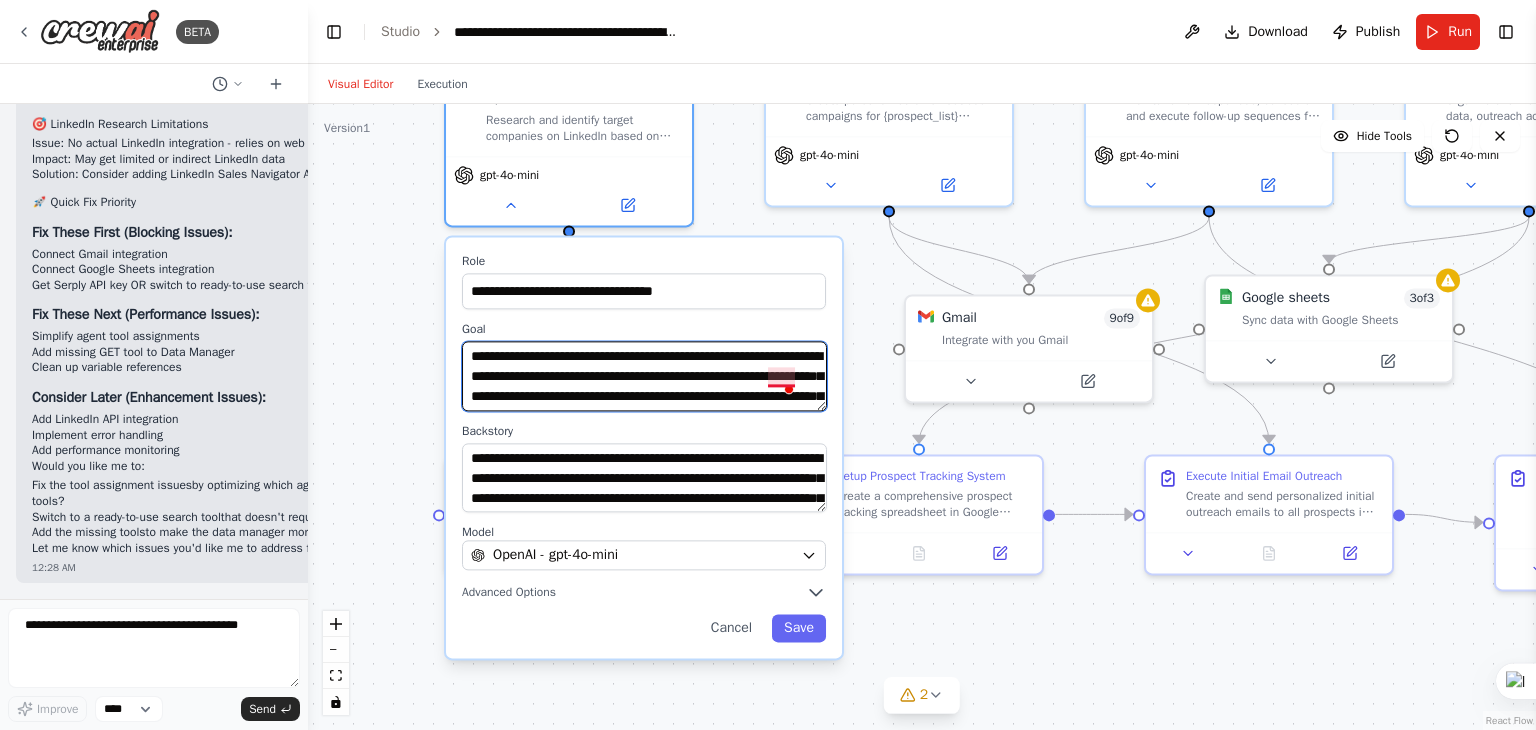 click on "**********" at bounding box center (644, 376) 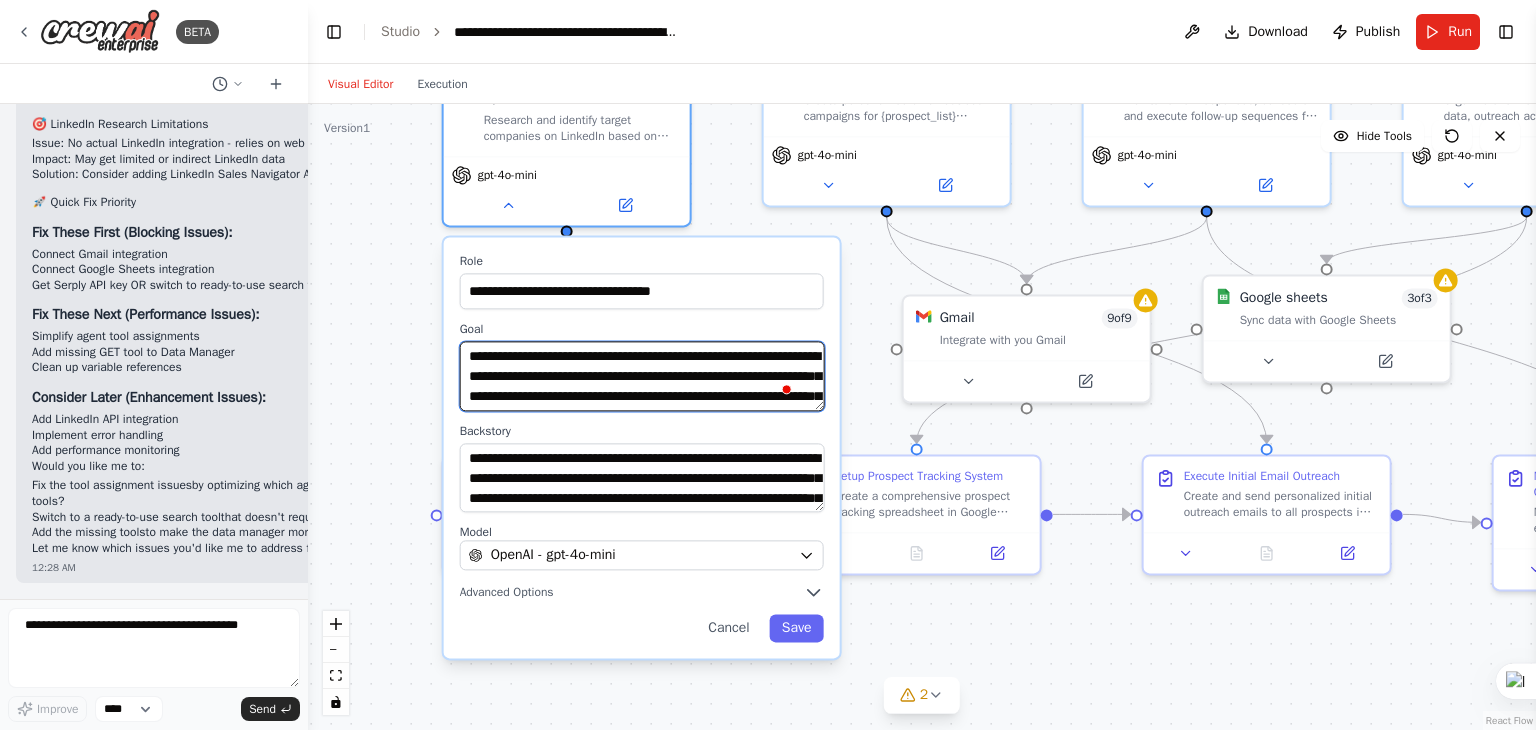 type on "**********" 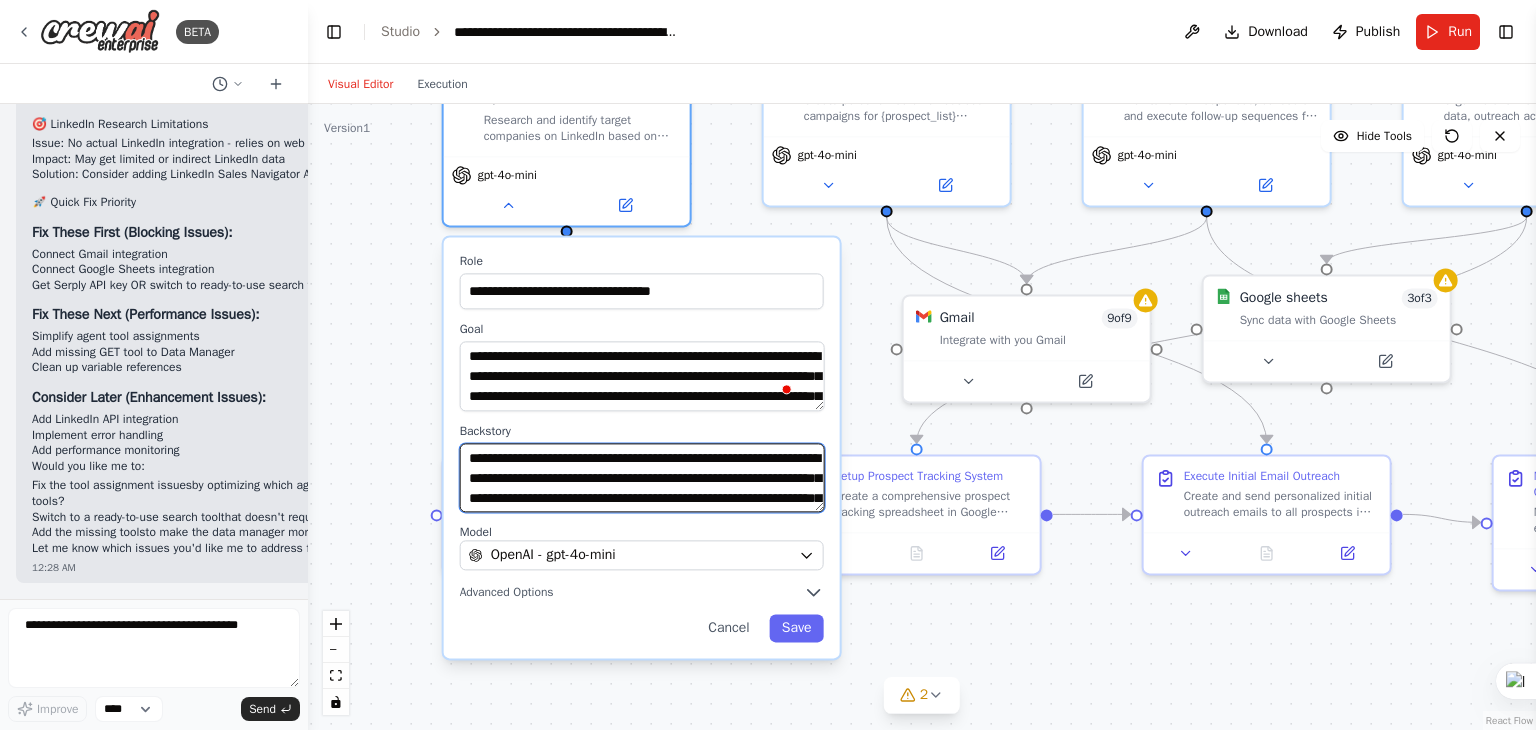 click on "**********" at bounding box center [642, 478] 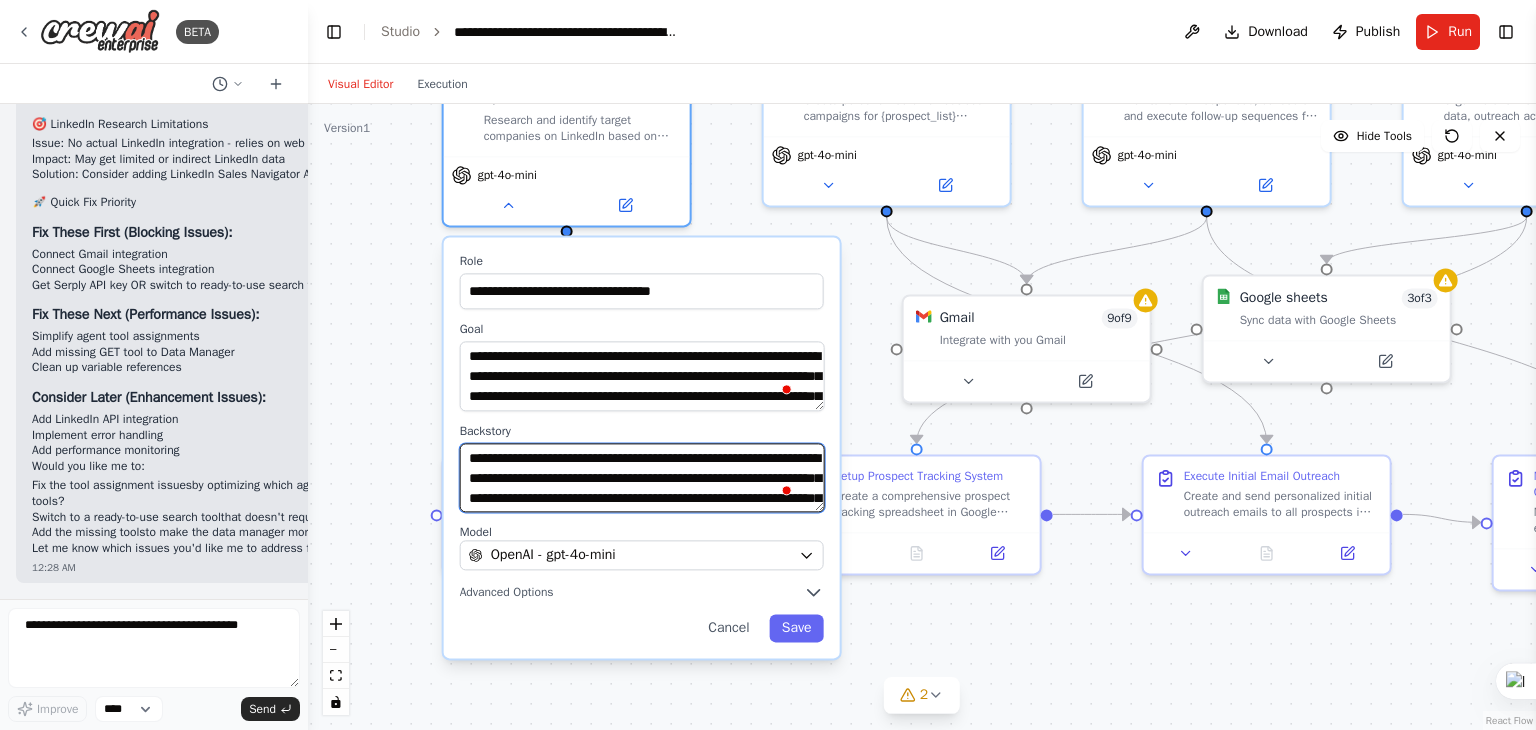 type on "**********" 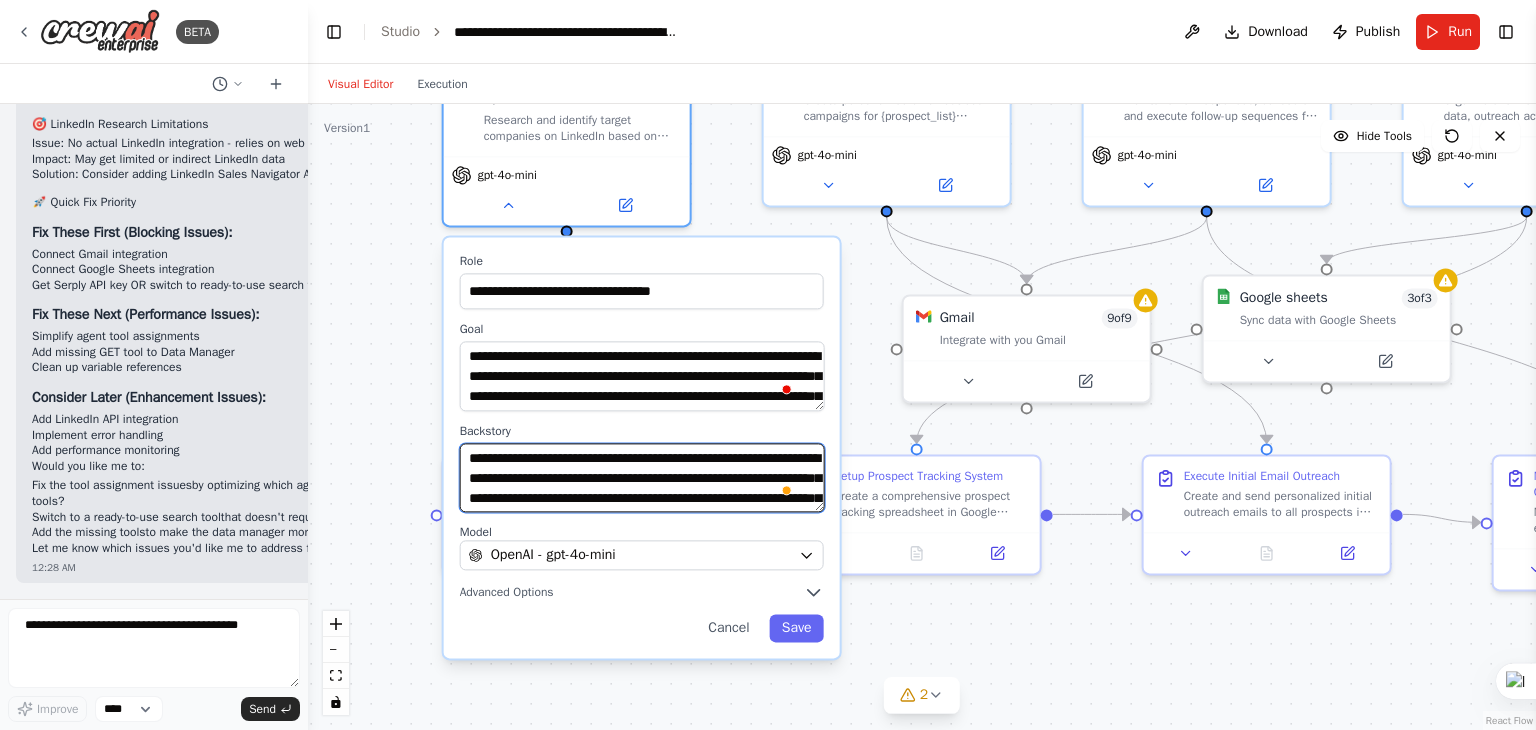 scroll, scrollTop: 40, scrollLeft: 0, axis: vertical 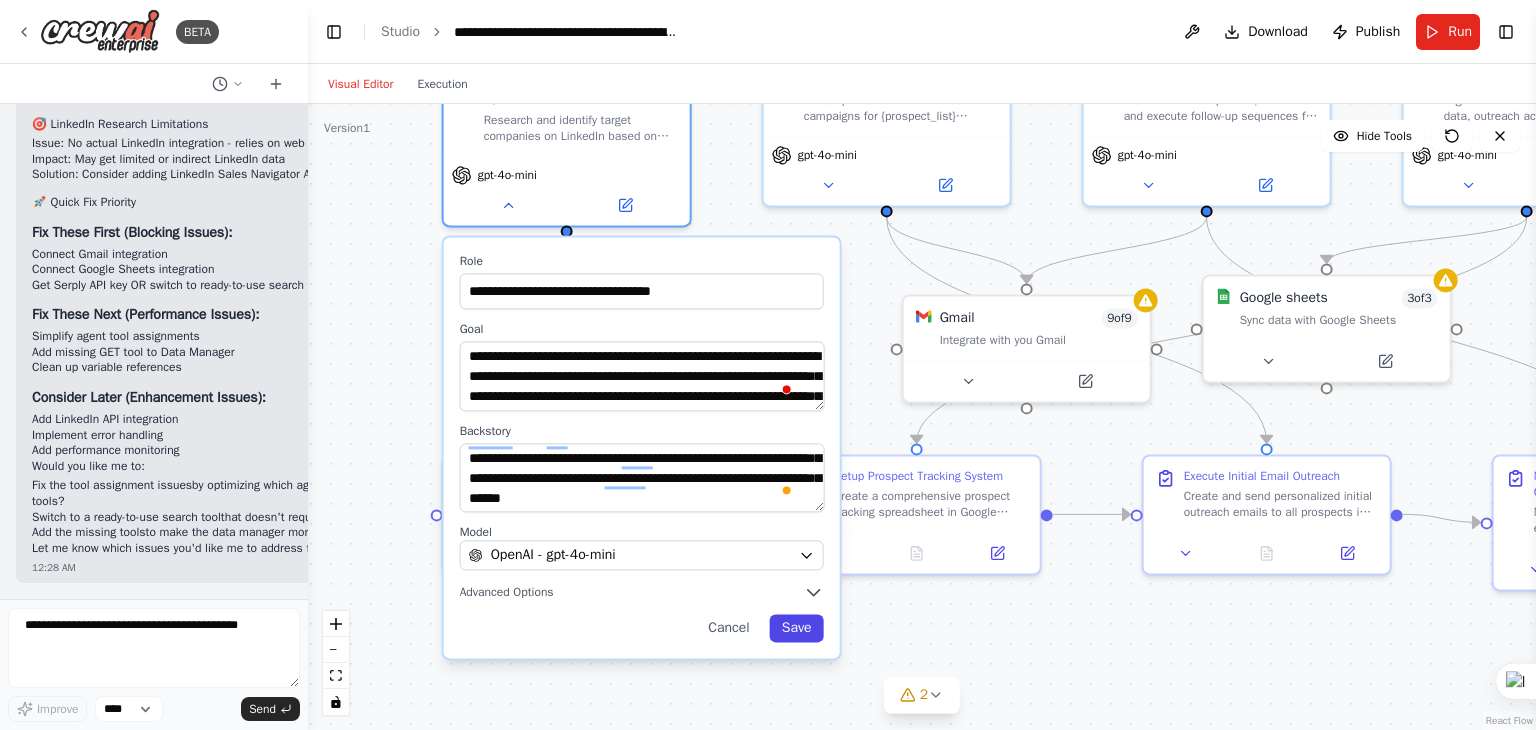click on "Save" at bounding box center [797, 629] 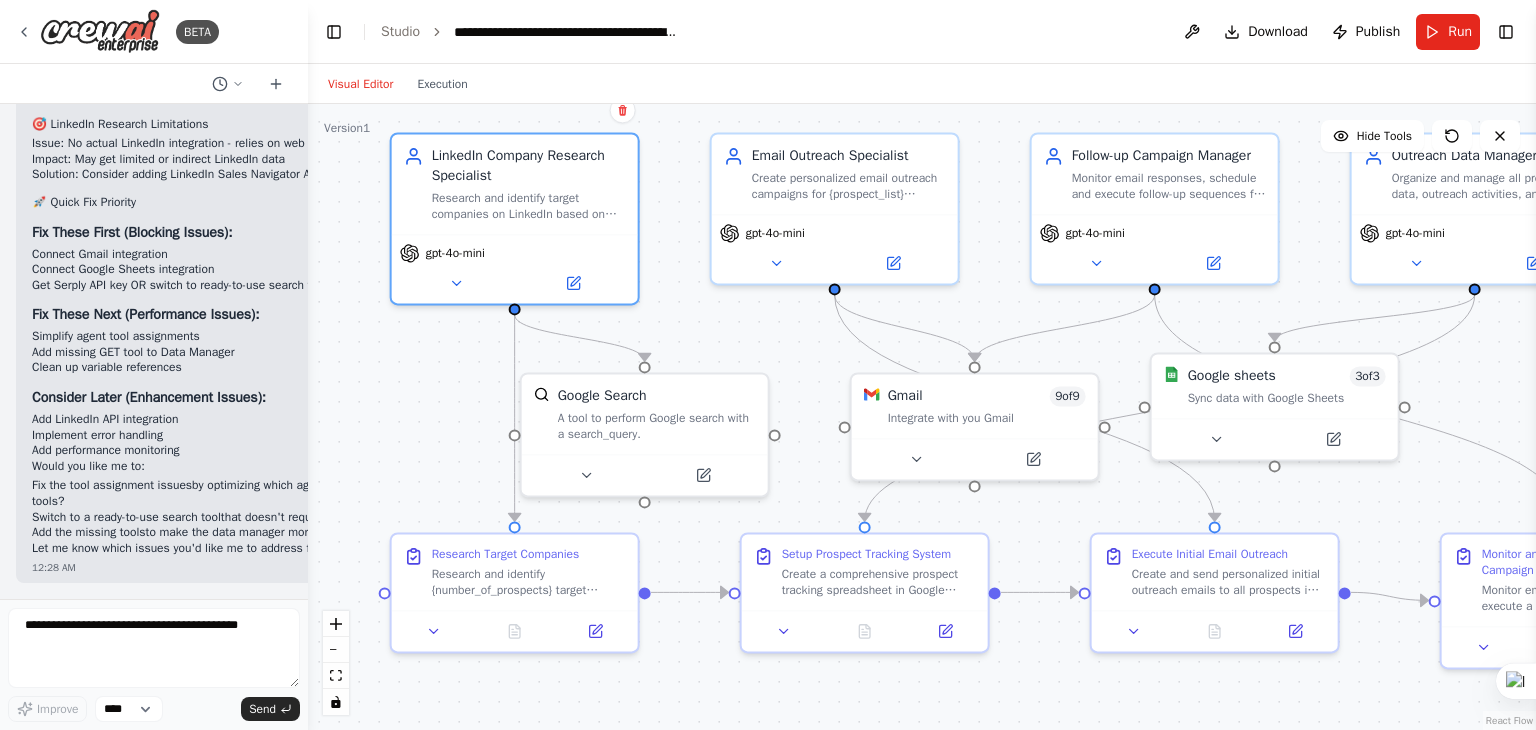 drag, startPoint x: 799, startPoint y: 275, endPoint x: 747, endPoint y: 353, distance: 93.74433 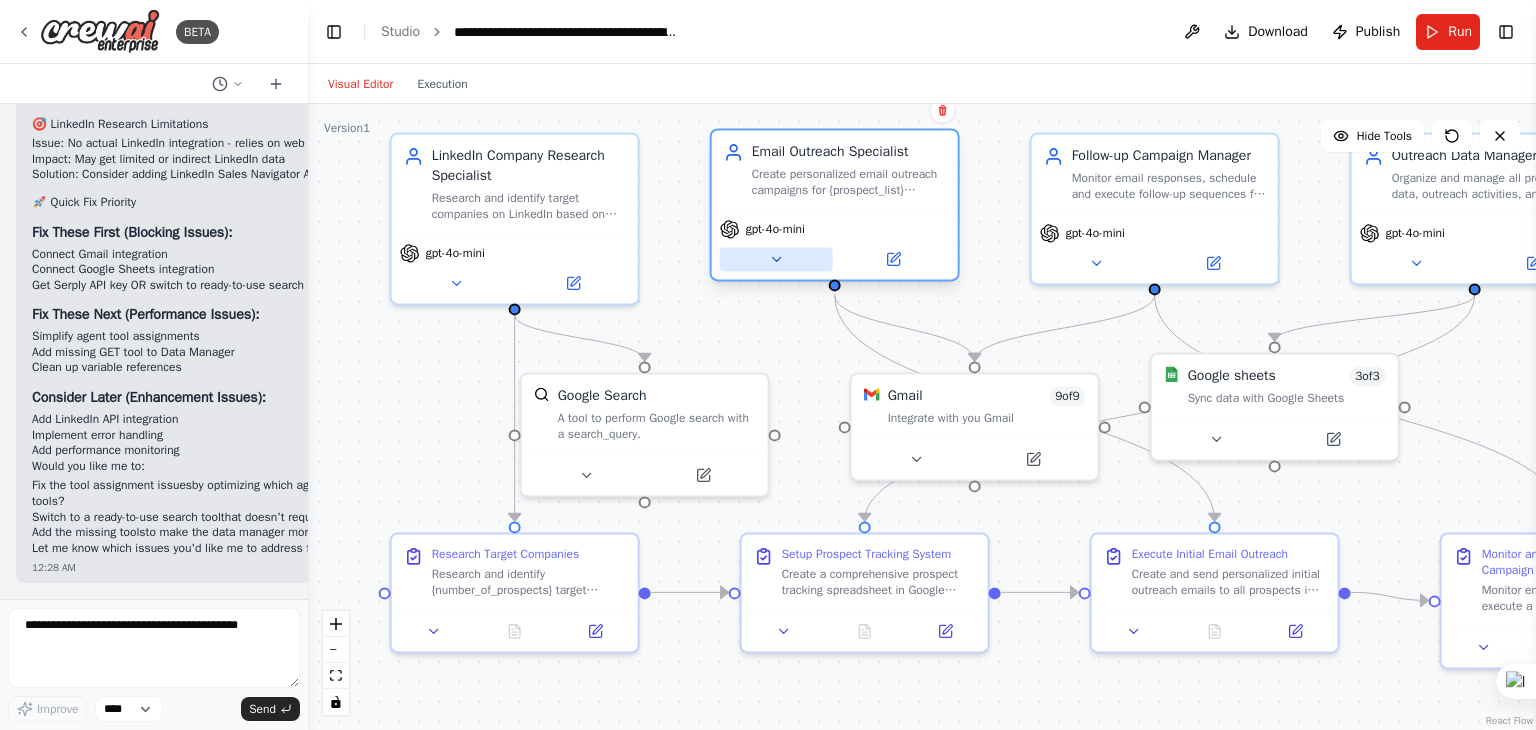 click at bounding box center (776, 259) 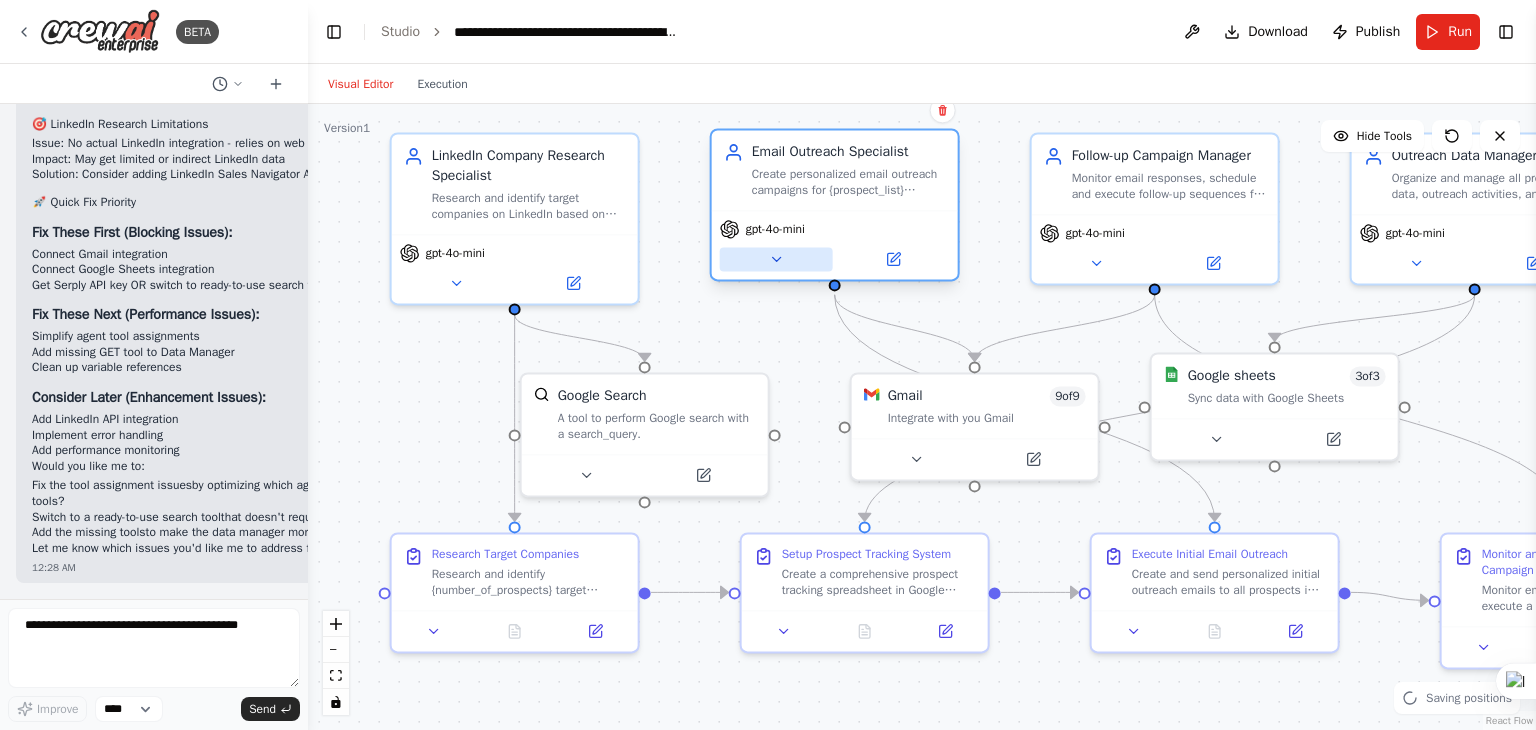 click 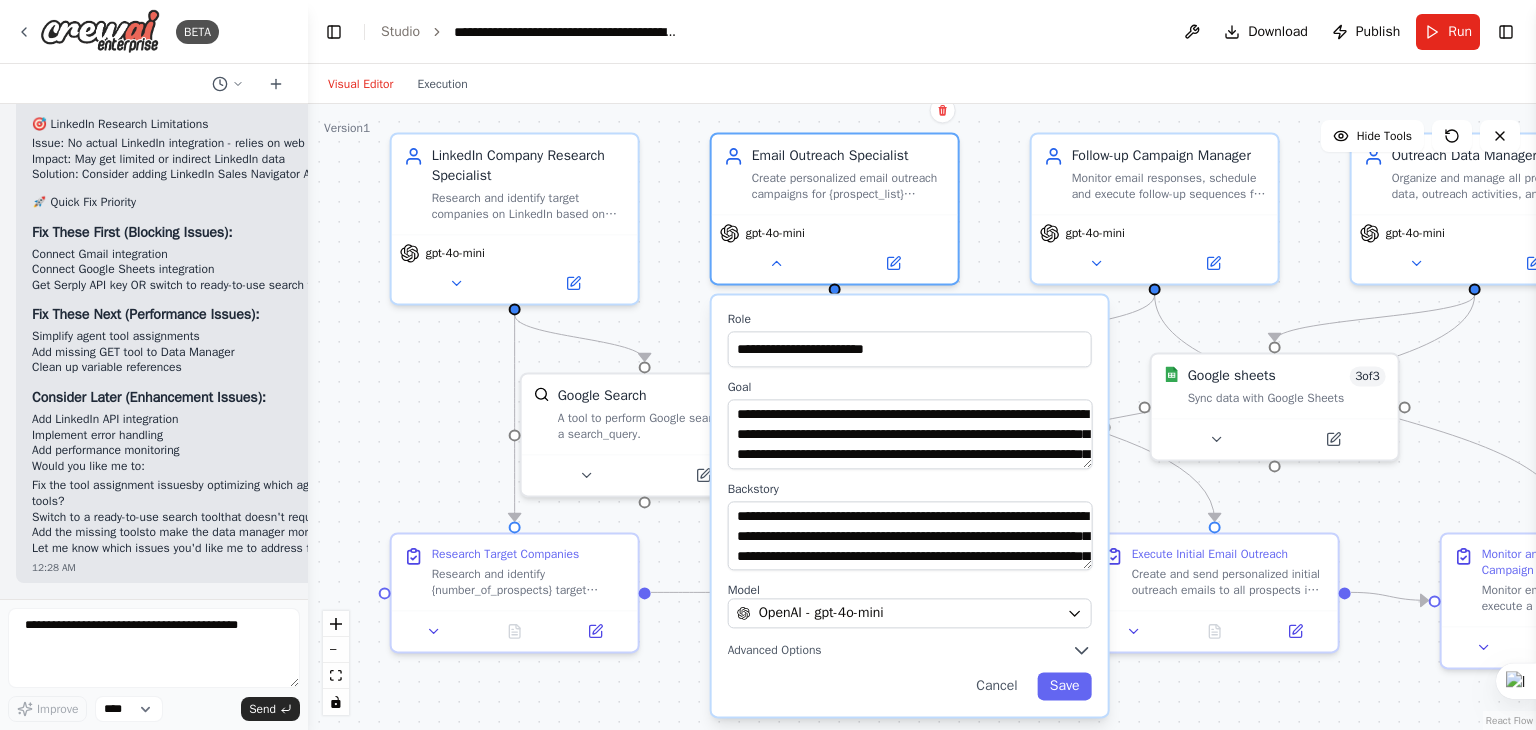 click on ".deletable-edge-delete-btn {
width: 20px;
height: 20px;
border: 0px solid #ffffff;
color: #6b7280;
background-color: #f8fafc;
cursor: pointer;
border-radius: 50%;
font-size: 12px;
padding: 3px;
display: flex;
align-items: center;
justify-content: center;
transition: all 0.2s cubic-bezier(0.4, 0, 0.2, 1);
box-shadow: 0 2px 4px rgba(0, 0, 0, 0.1);
}
.deletable-edge-delete-btn:hover {
background-color: #ef4444;
color: #ffffff;
border-color: #dc2626;
transform: scale(1.1);
box-shadow: 0 4px 12px rgba(239, 68, 68, 0.4);
}
.deletable-edge-delete-btn:active {
transform: scale(0.95);
box-shadow: 0 2px 4px rgba(239, 68, 68, 0.3);
}
LinkedIn Company Research Specialist gpt-4o-mini Google Search Role 9" at bounding box center (922, 417) 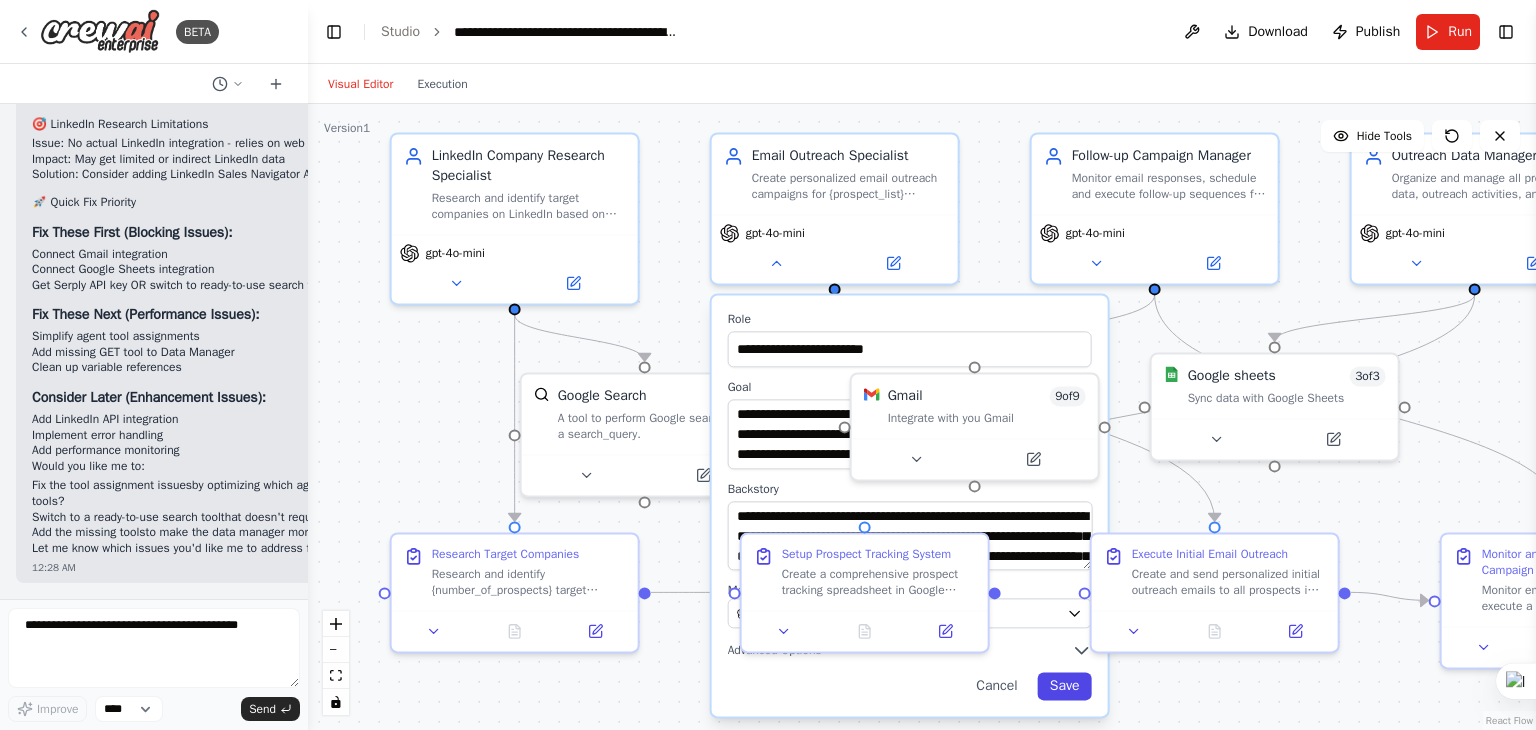 click on "Save" at bounding box center (1065, 687) 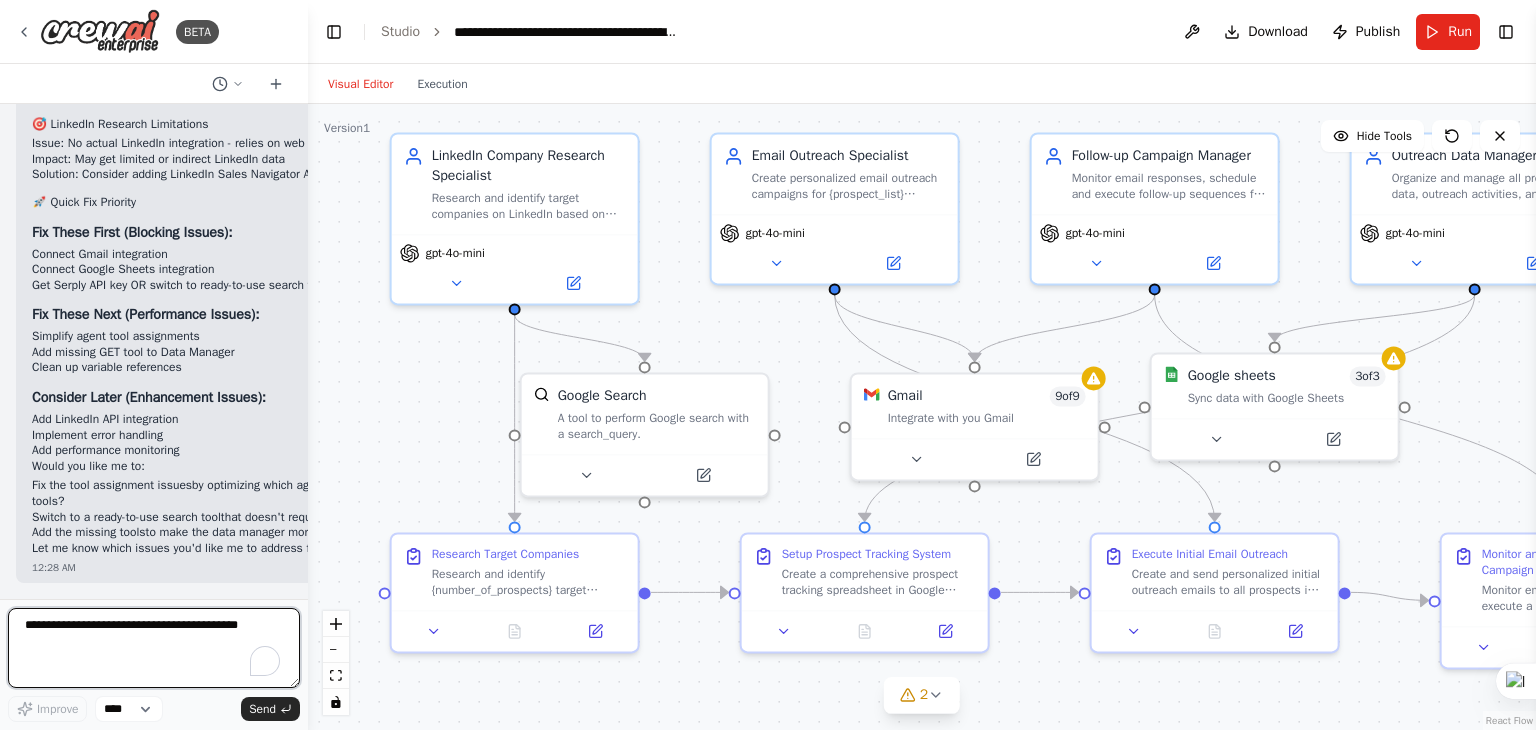 click at bounding box center (154, 648) 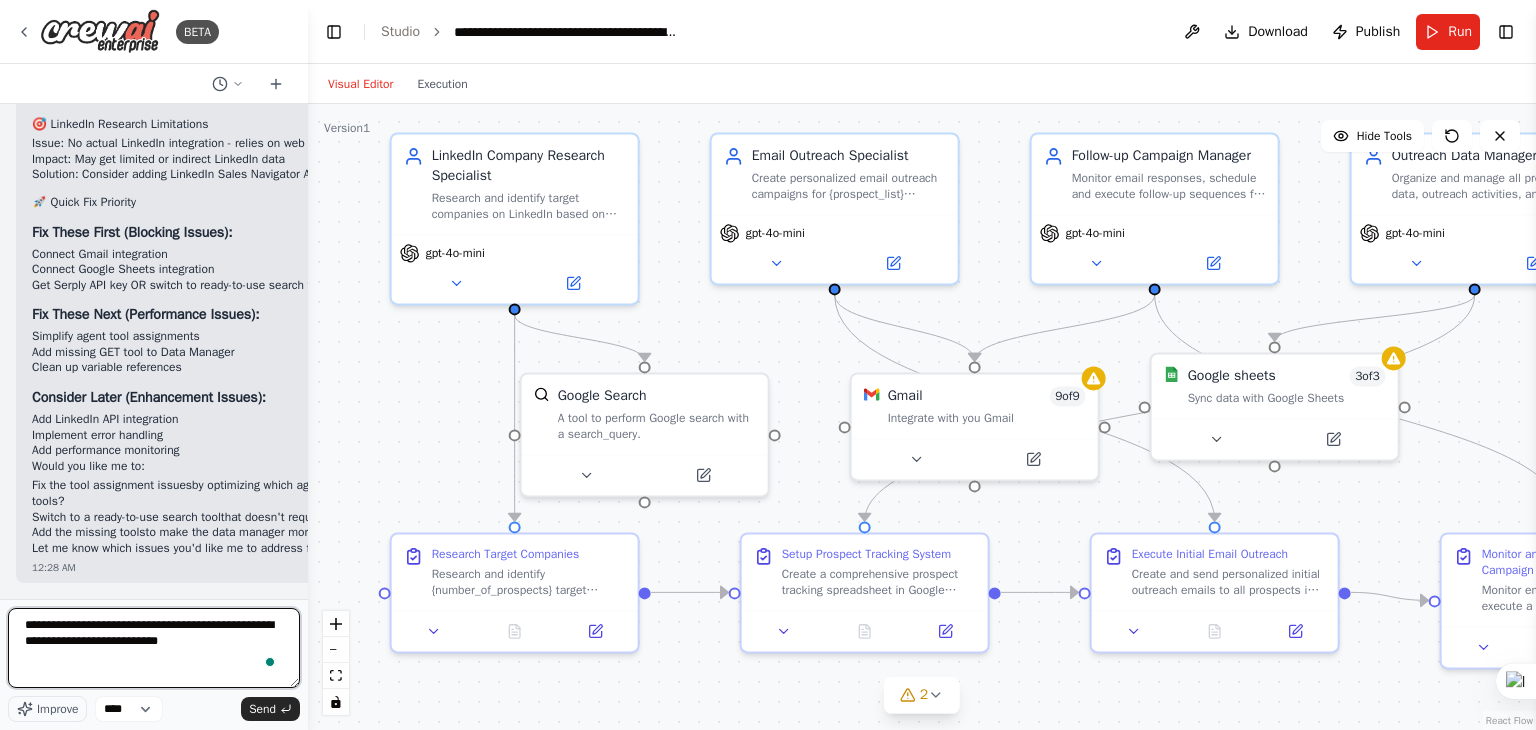 type on "**********" 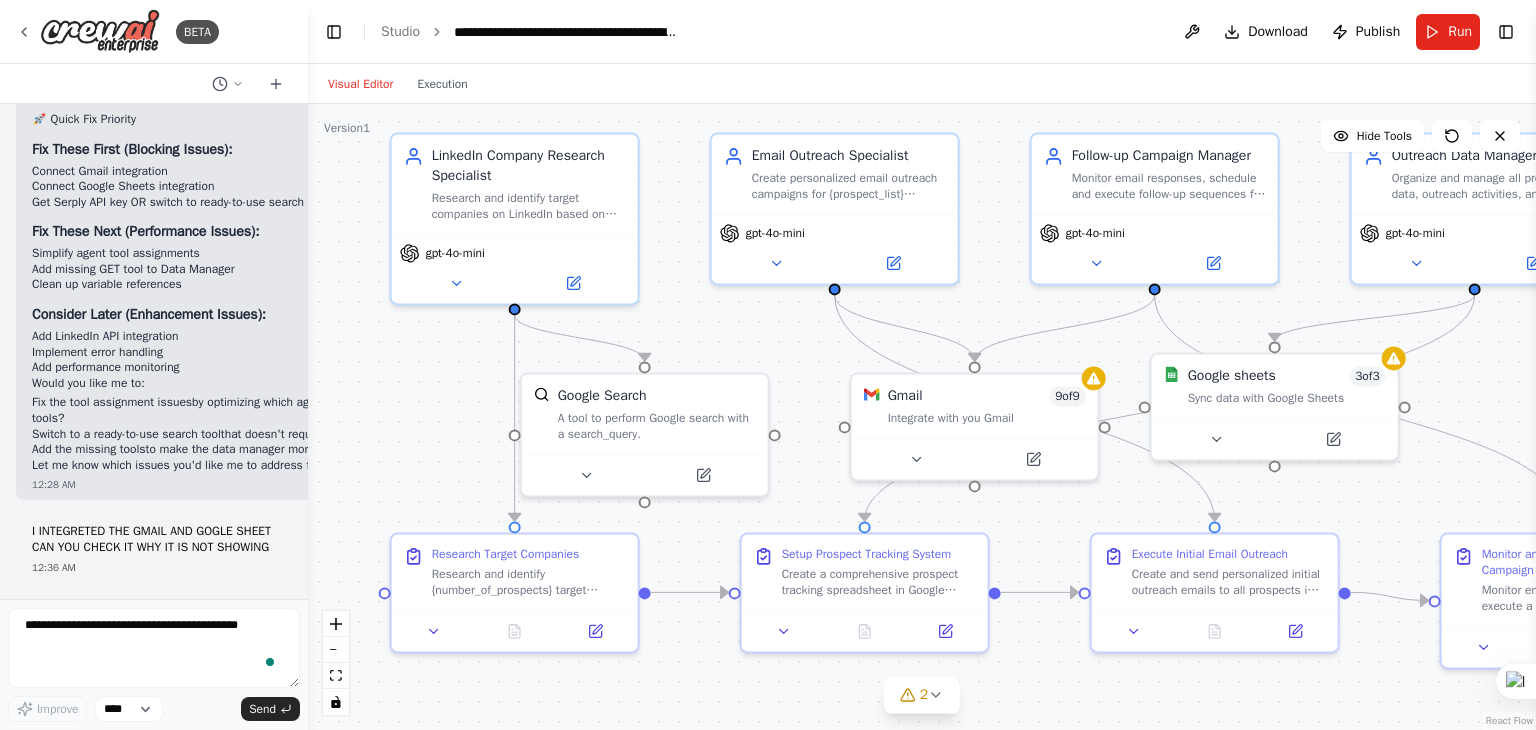 scroll, scrollTop: 9104, scrollLeft: 0, axis: vertical 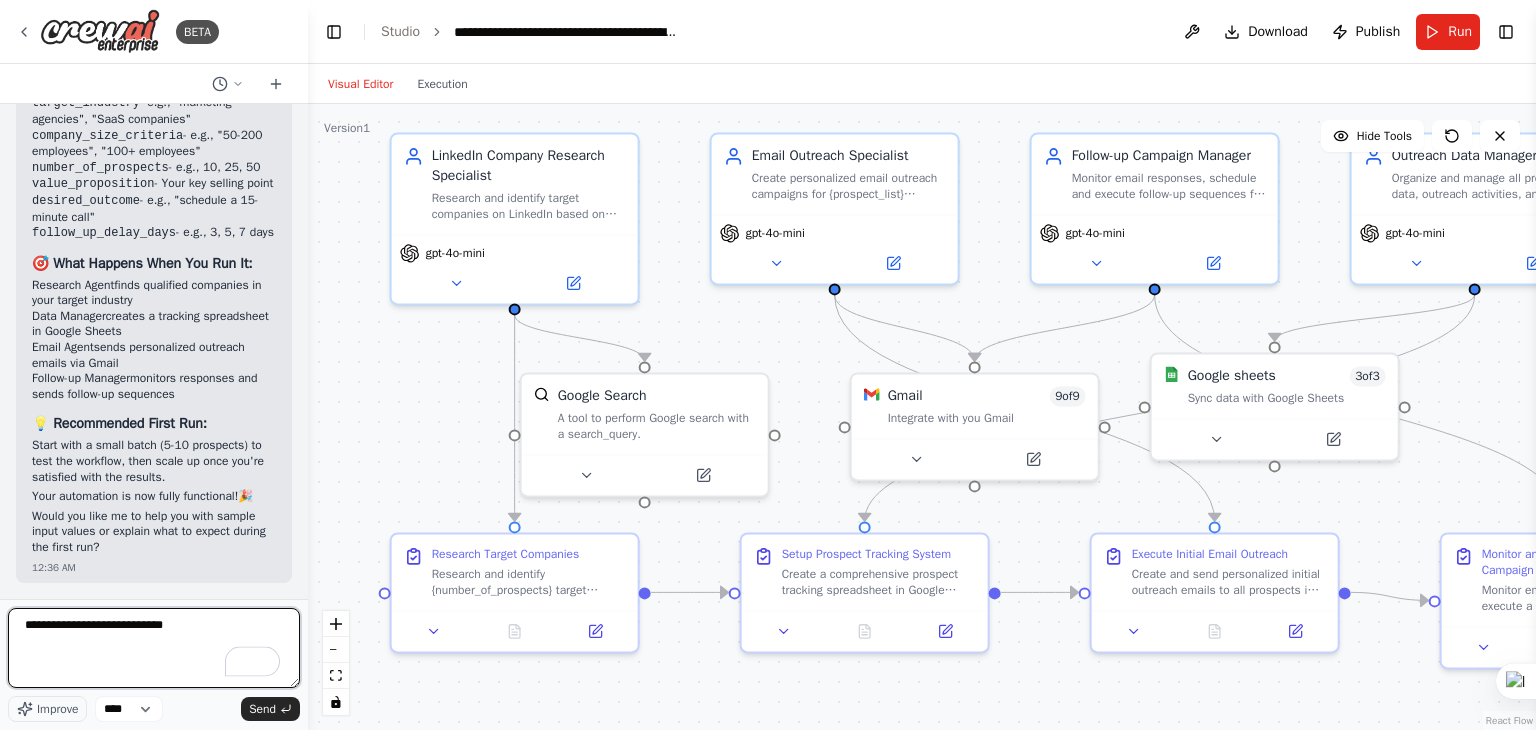 type on "**********" 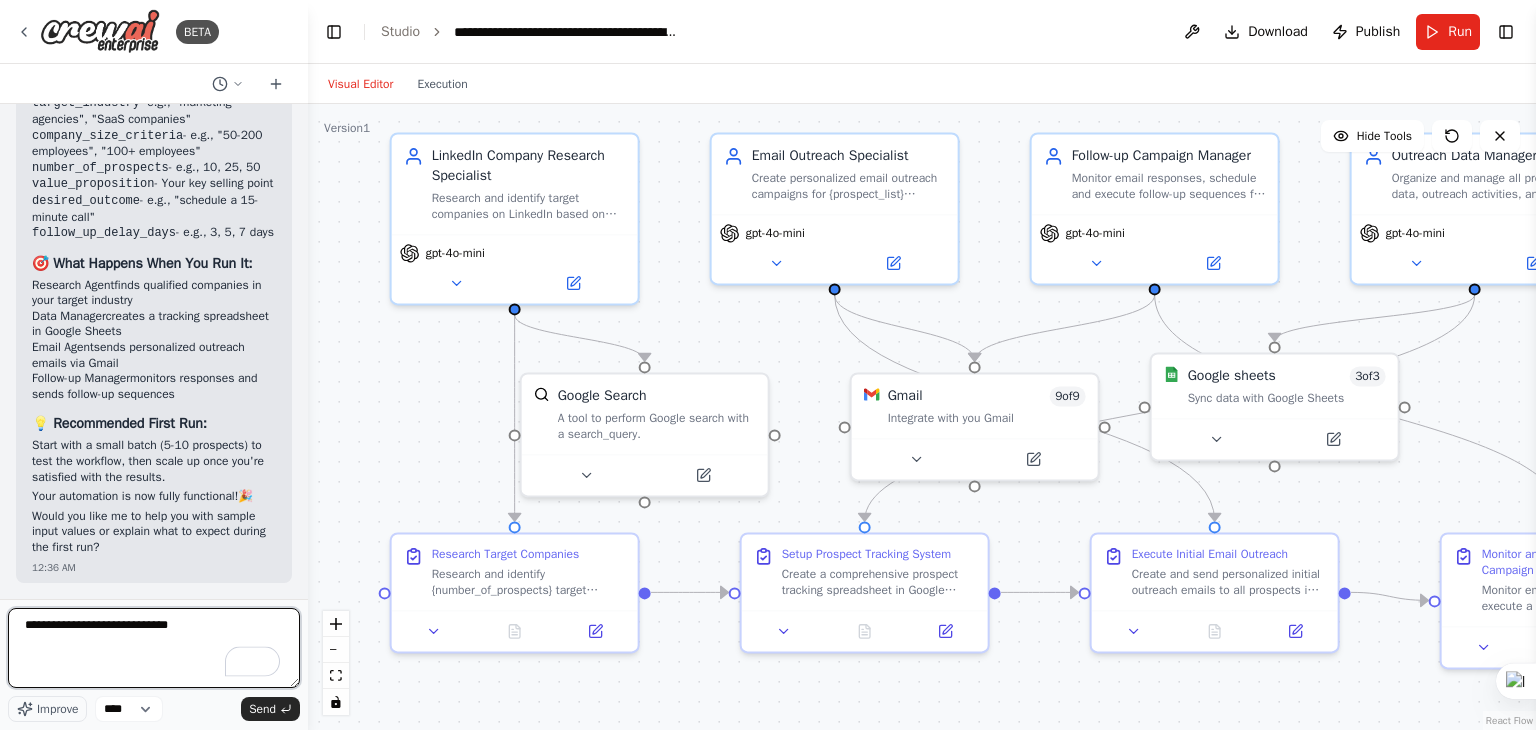 type 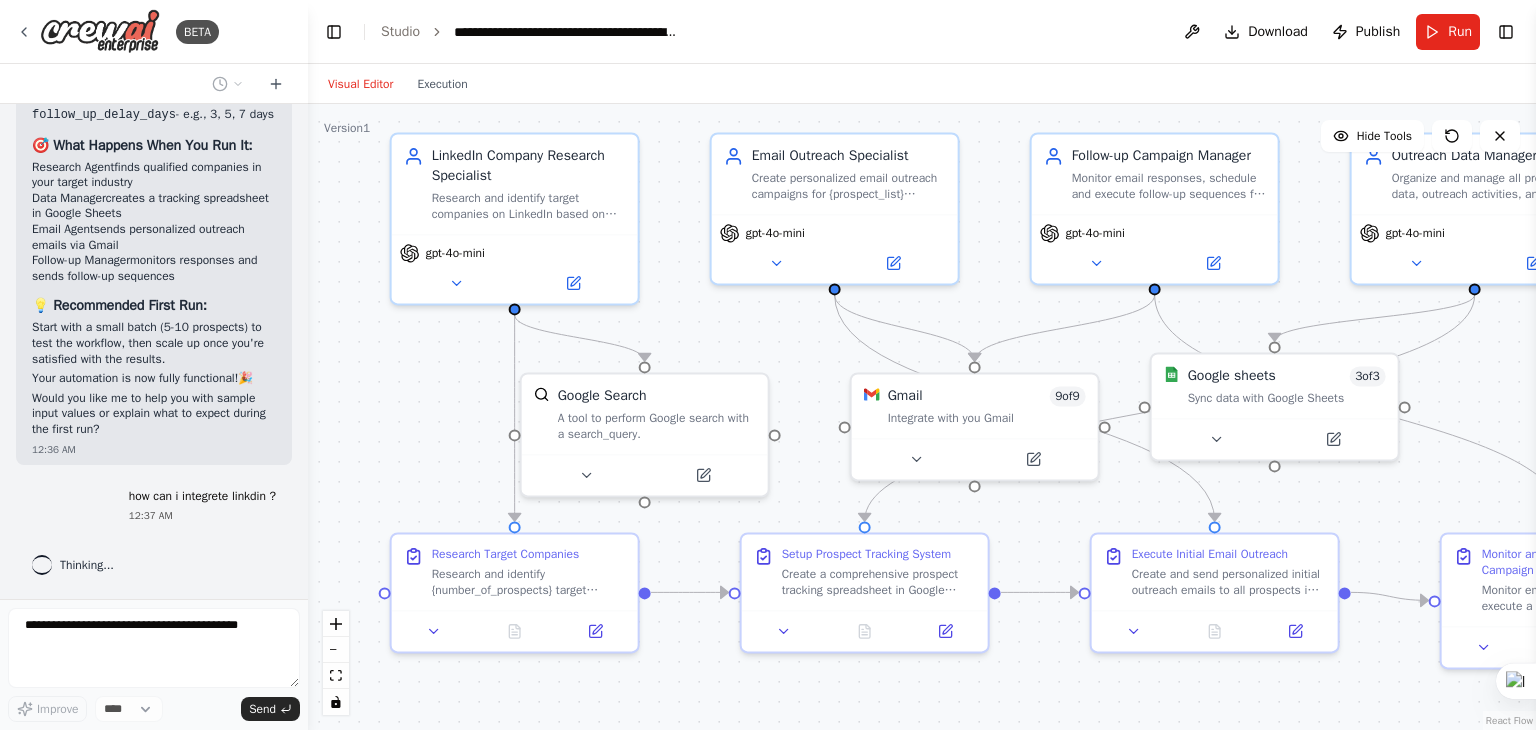 scroll, scrollTop: 11152, scrollLeft: 0, axis: vertical 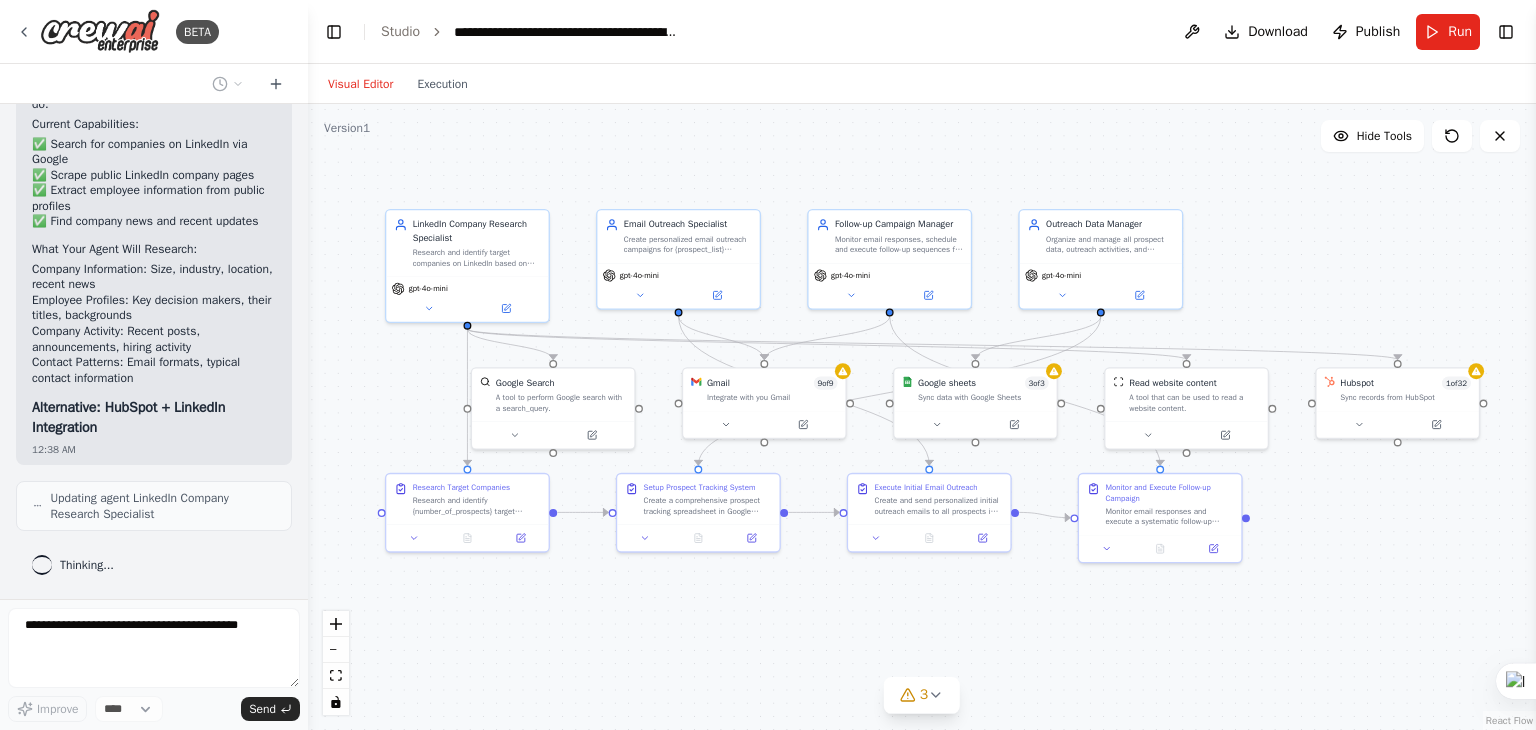 drag, startPoint x: 815, startPoint y: 200, endPoint x: 718, endPoint y: 162, distance: 104.177734 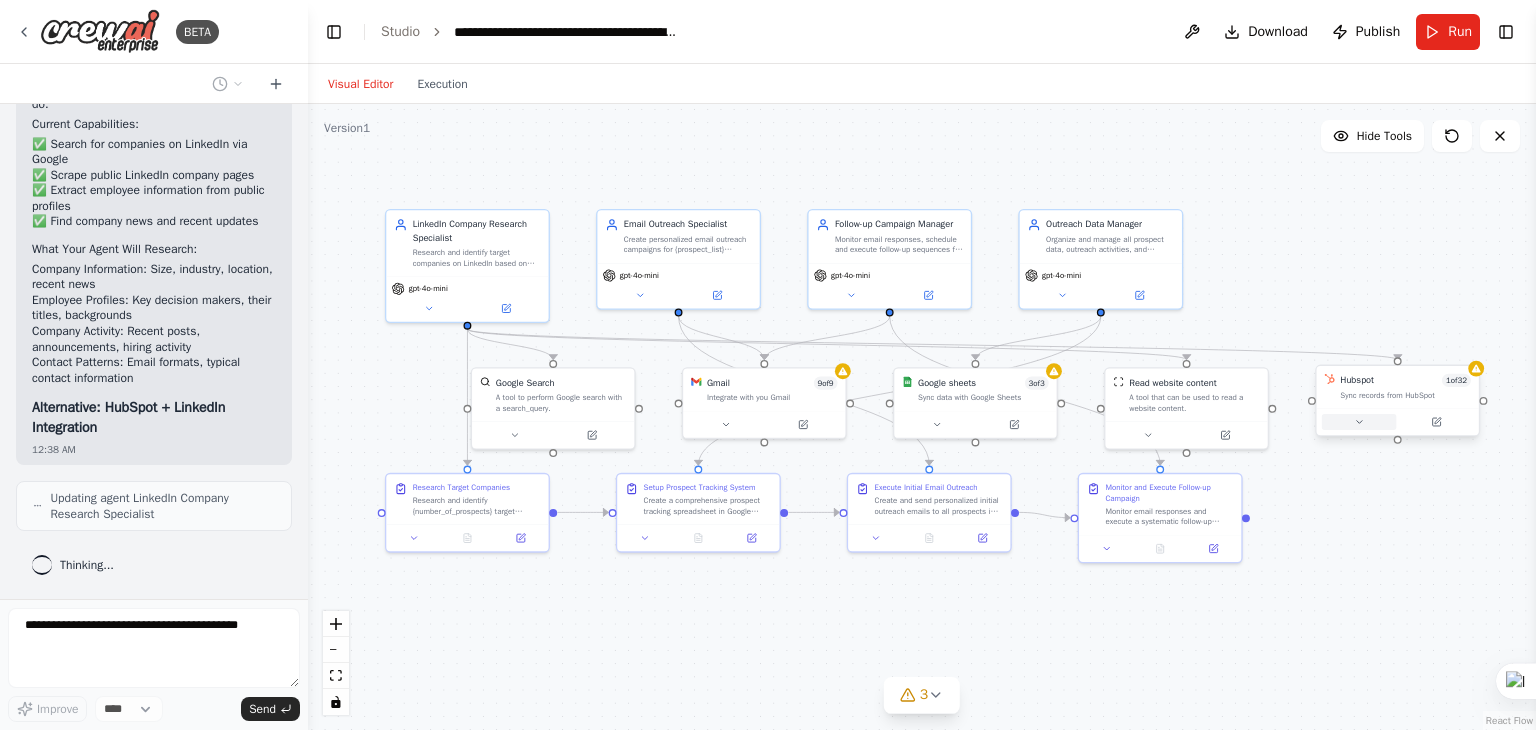 click at bounding box center (1359, 422) 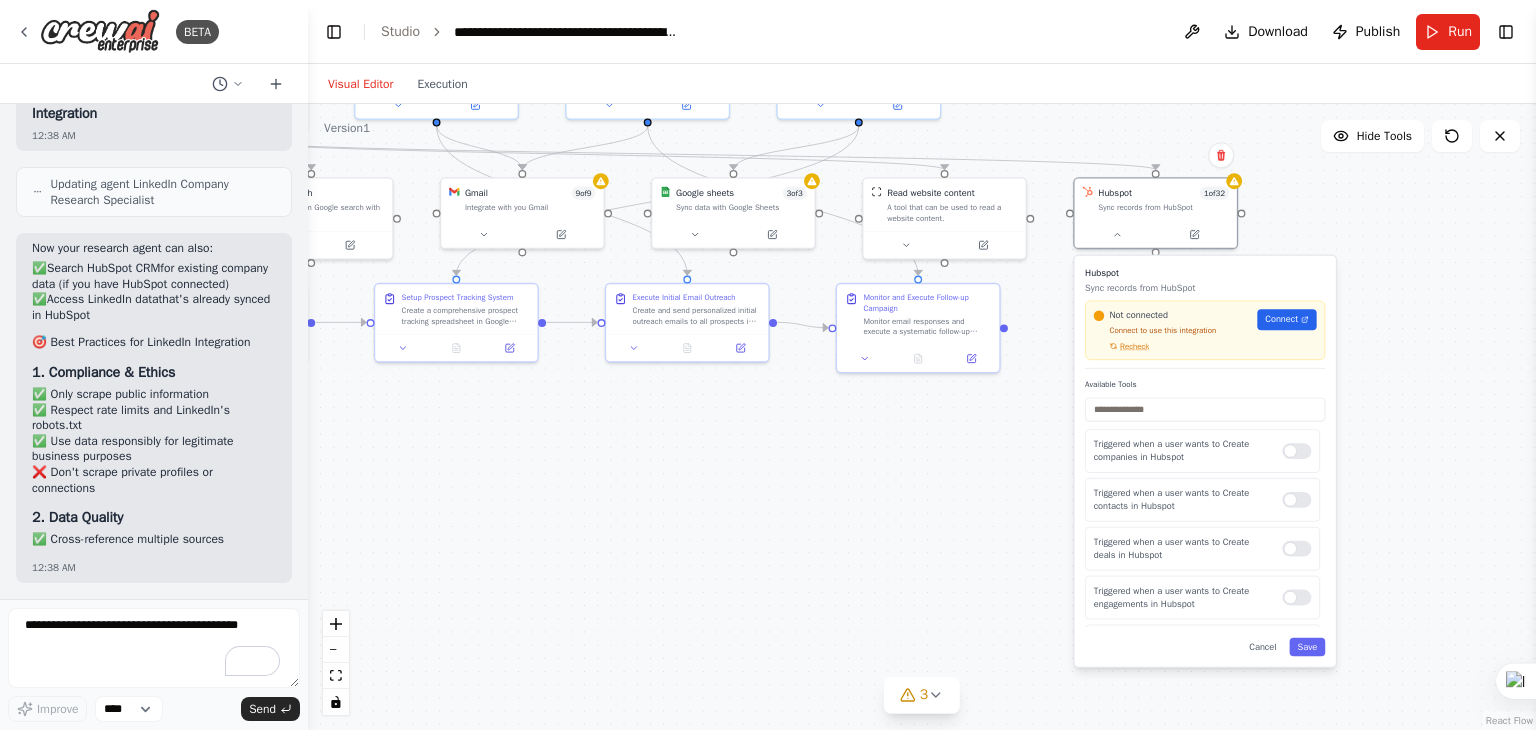 scroll, scrollTop: 13388, scrollLeft: 0, axis: vertical 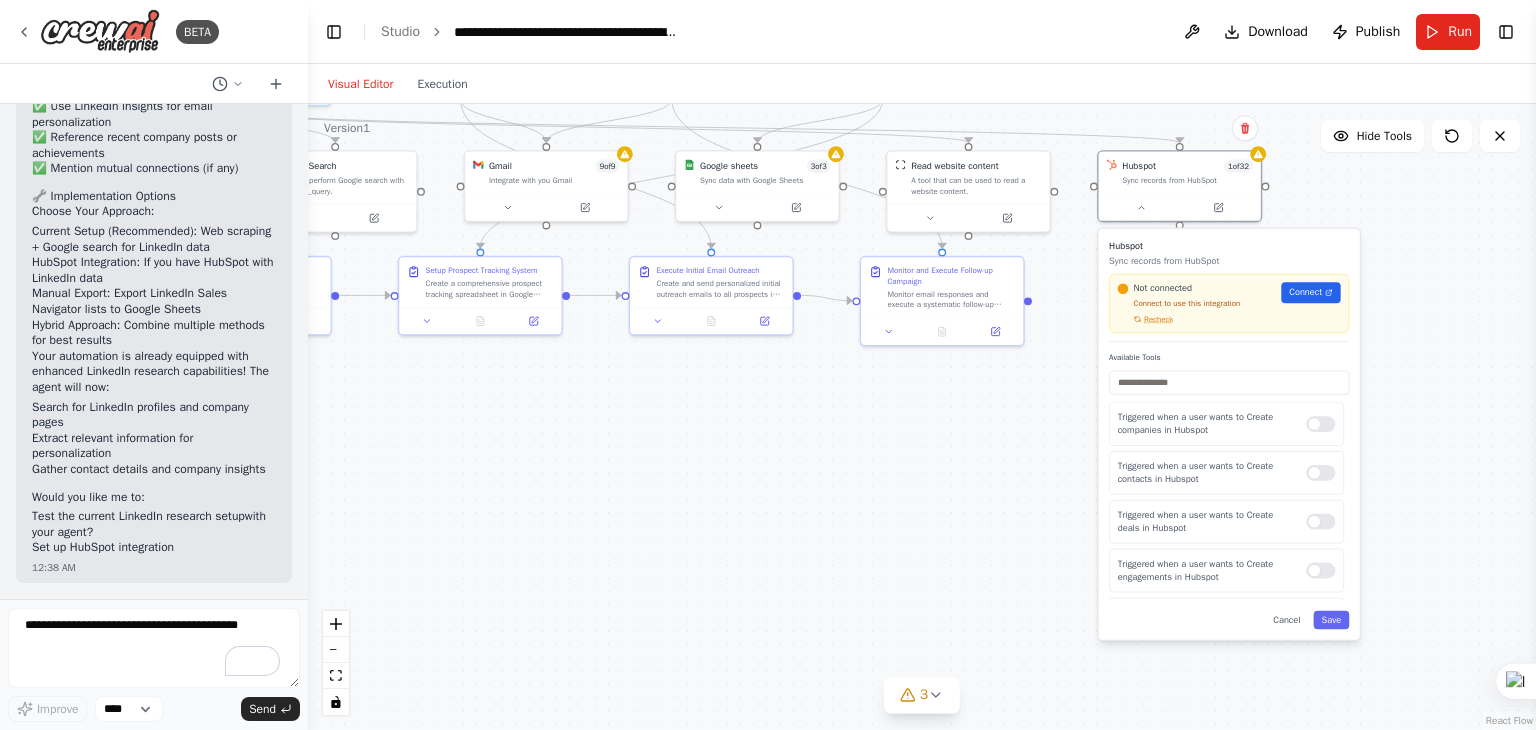 drag, startPoint x: 1015, startPoint y: 369, endPoint x: 1064, endPoint y: 379, distance: 50.01 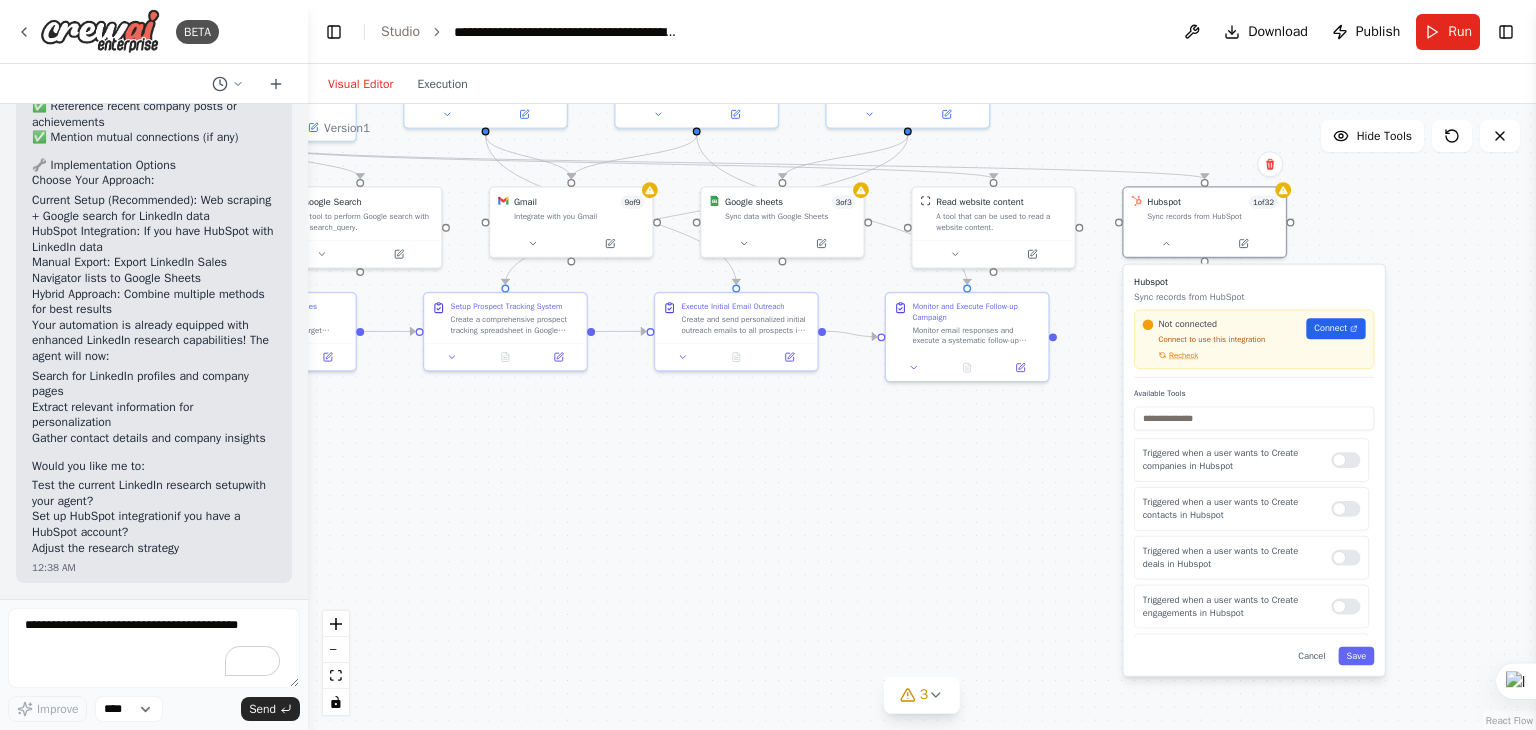 scroll, scrollTop: 13968, scrollLeft: 0, axis: vertical 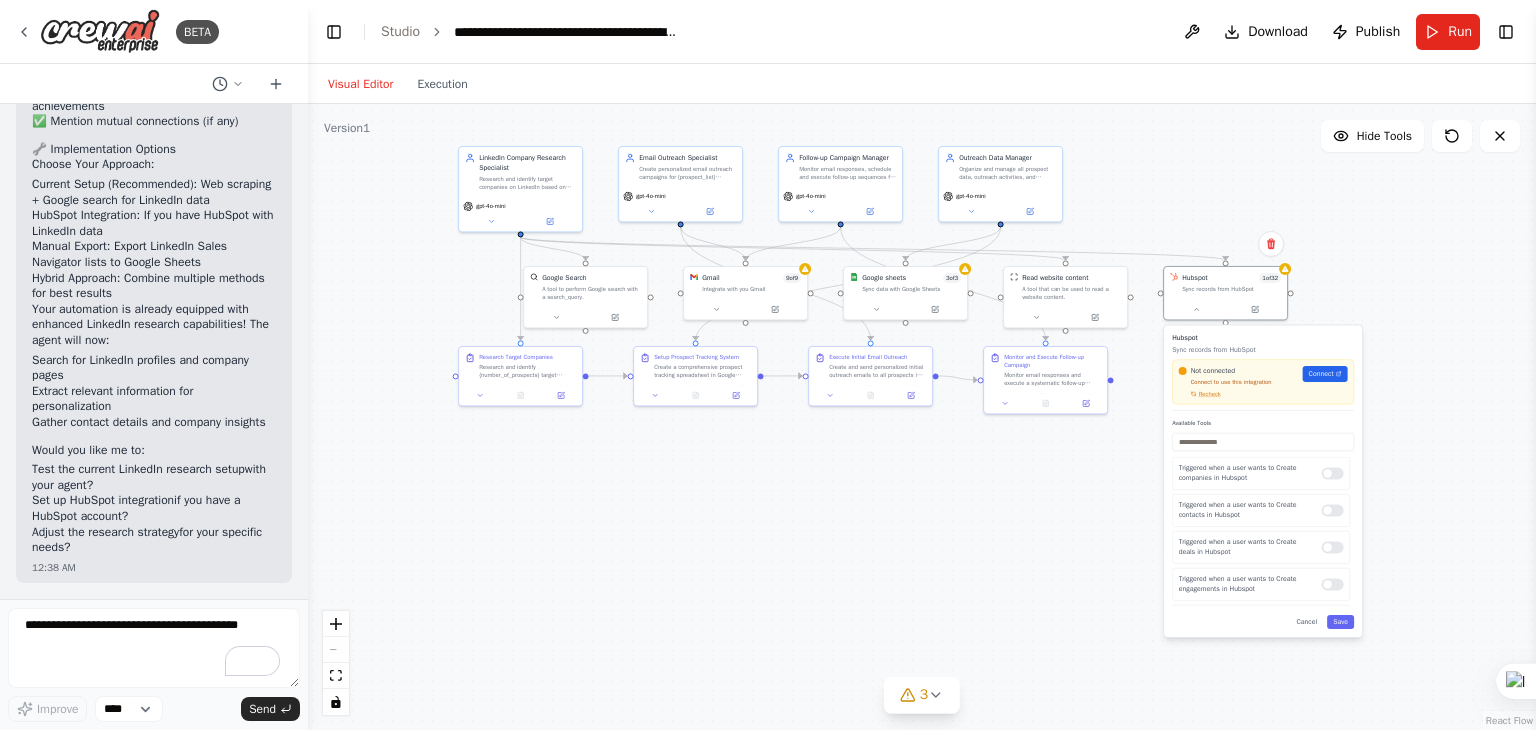 drag, startPoint x: 550, startPoint y: 436, endPoint x: 605, endPoint y: 469, distance: 64.14047 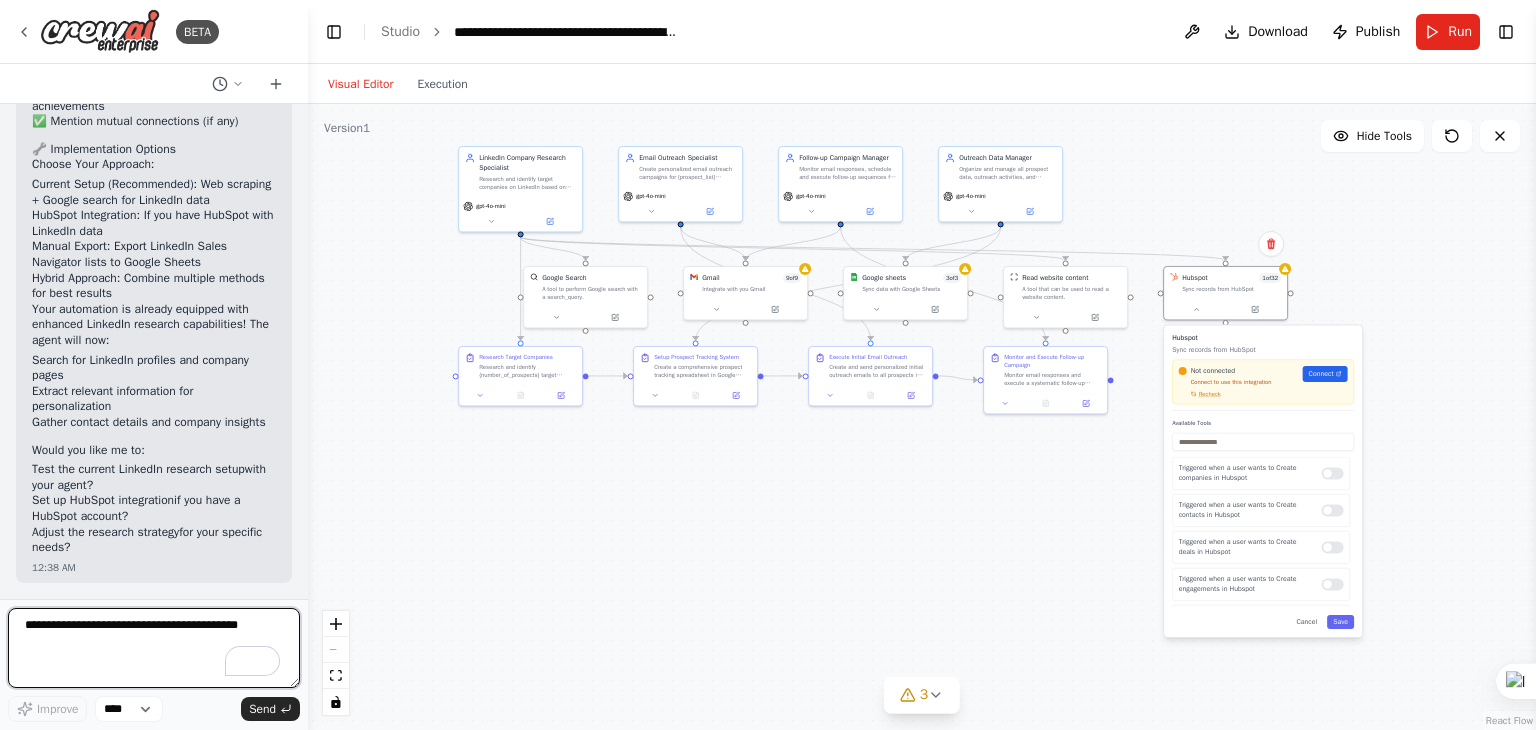 click at bounding box center (154, 648) 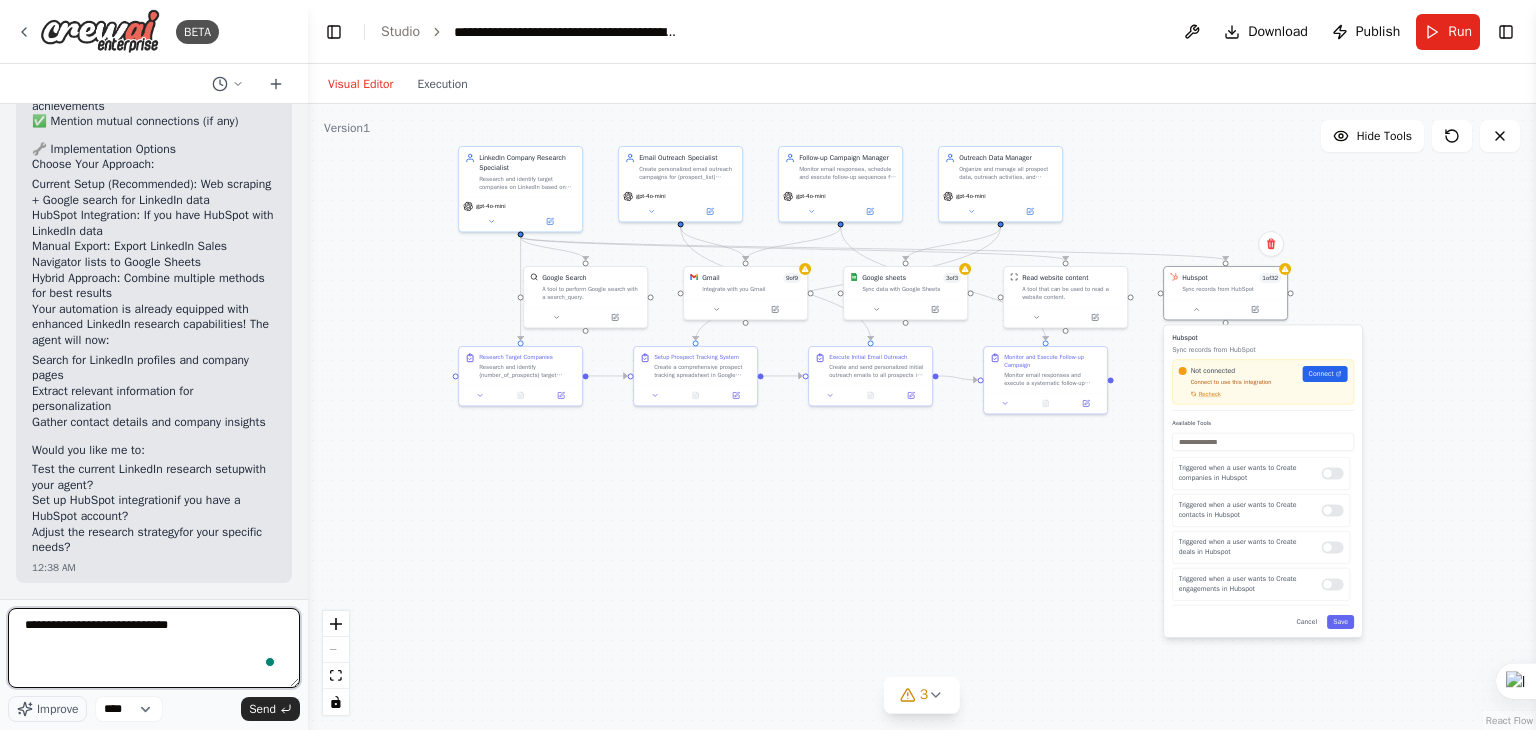 type on "**********" 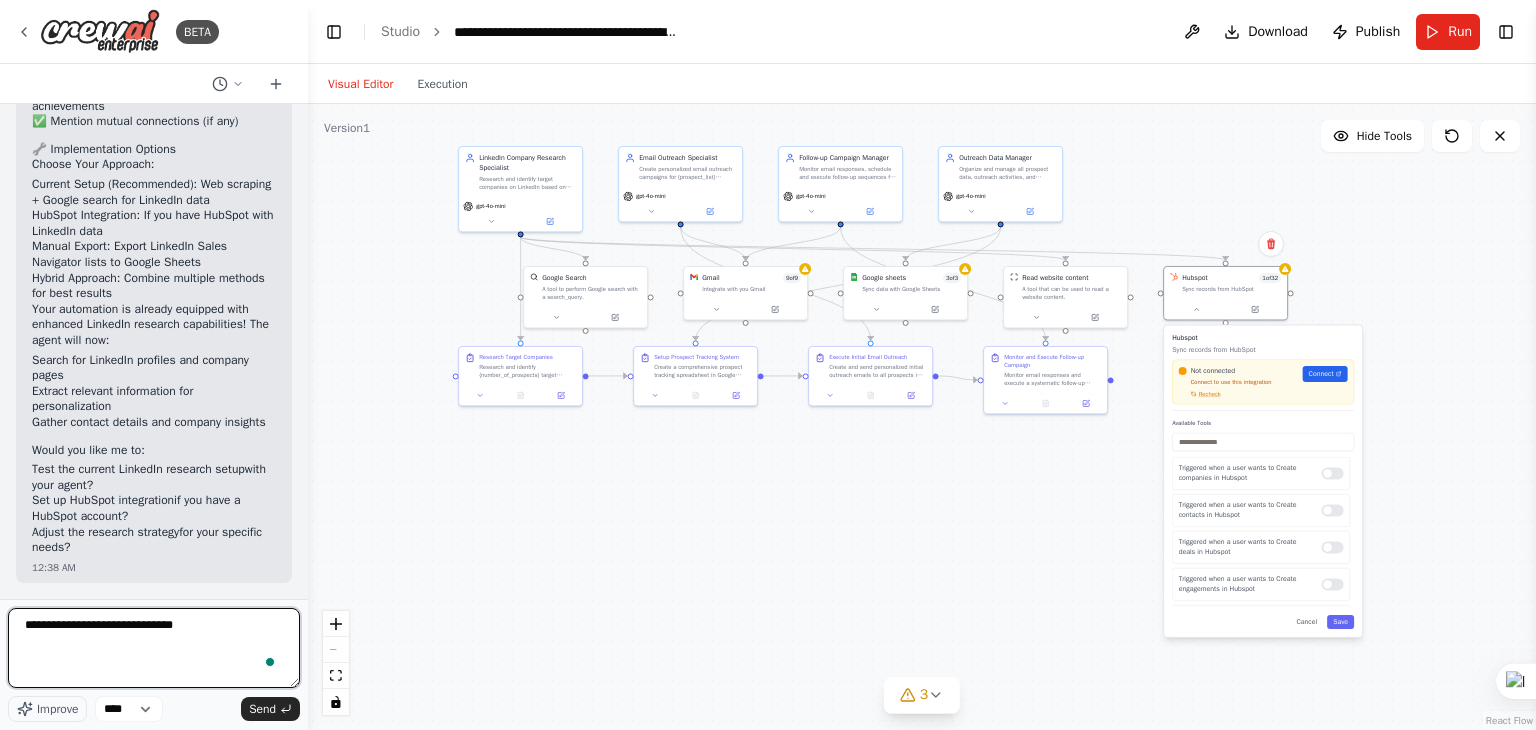 type 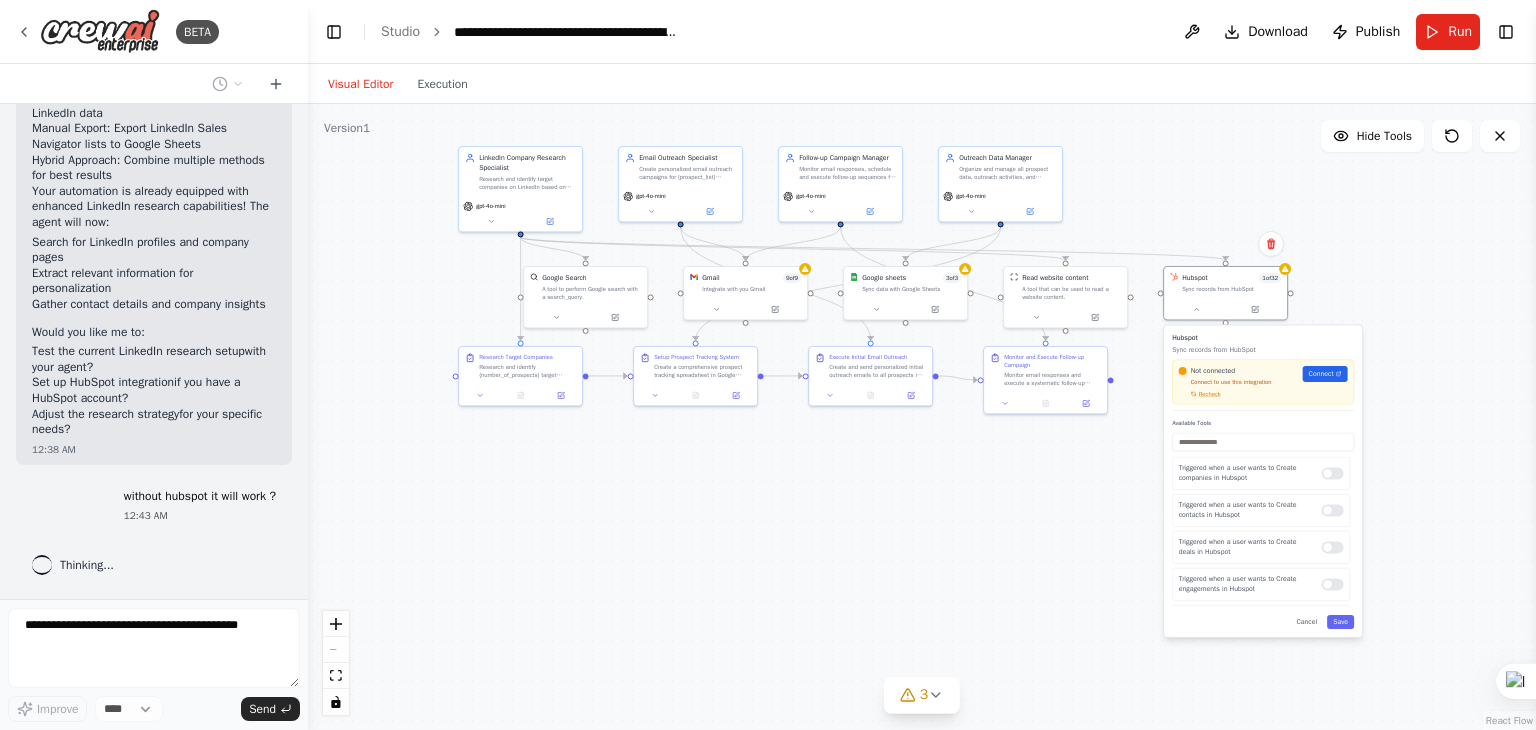 scroll, scrollTop: 14086, scrollLeft: 0, axis: vertical 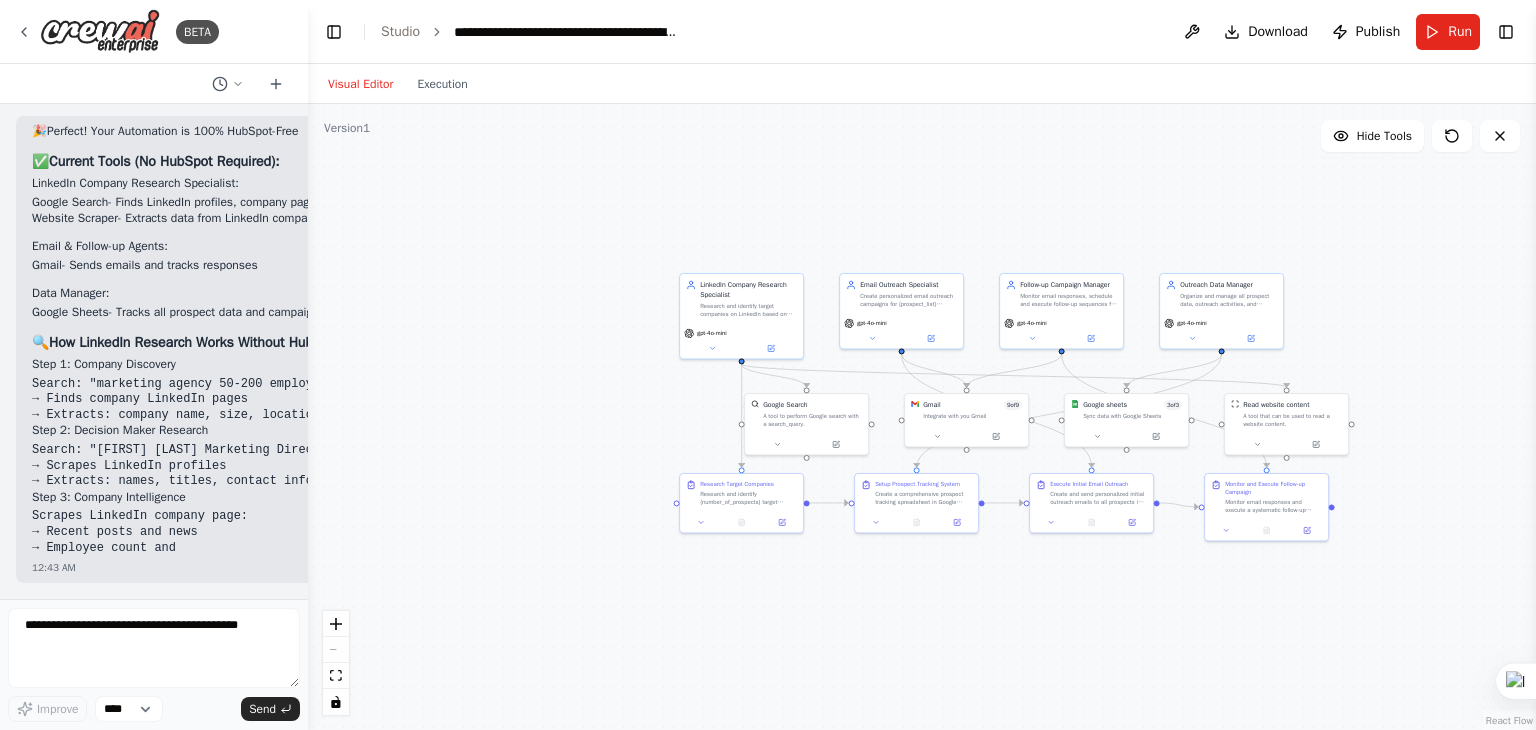 drag, startPoint x: 977, startPoint y: 458, endPoint x: 1040, endPoint y: 556, distance: 116.50322 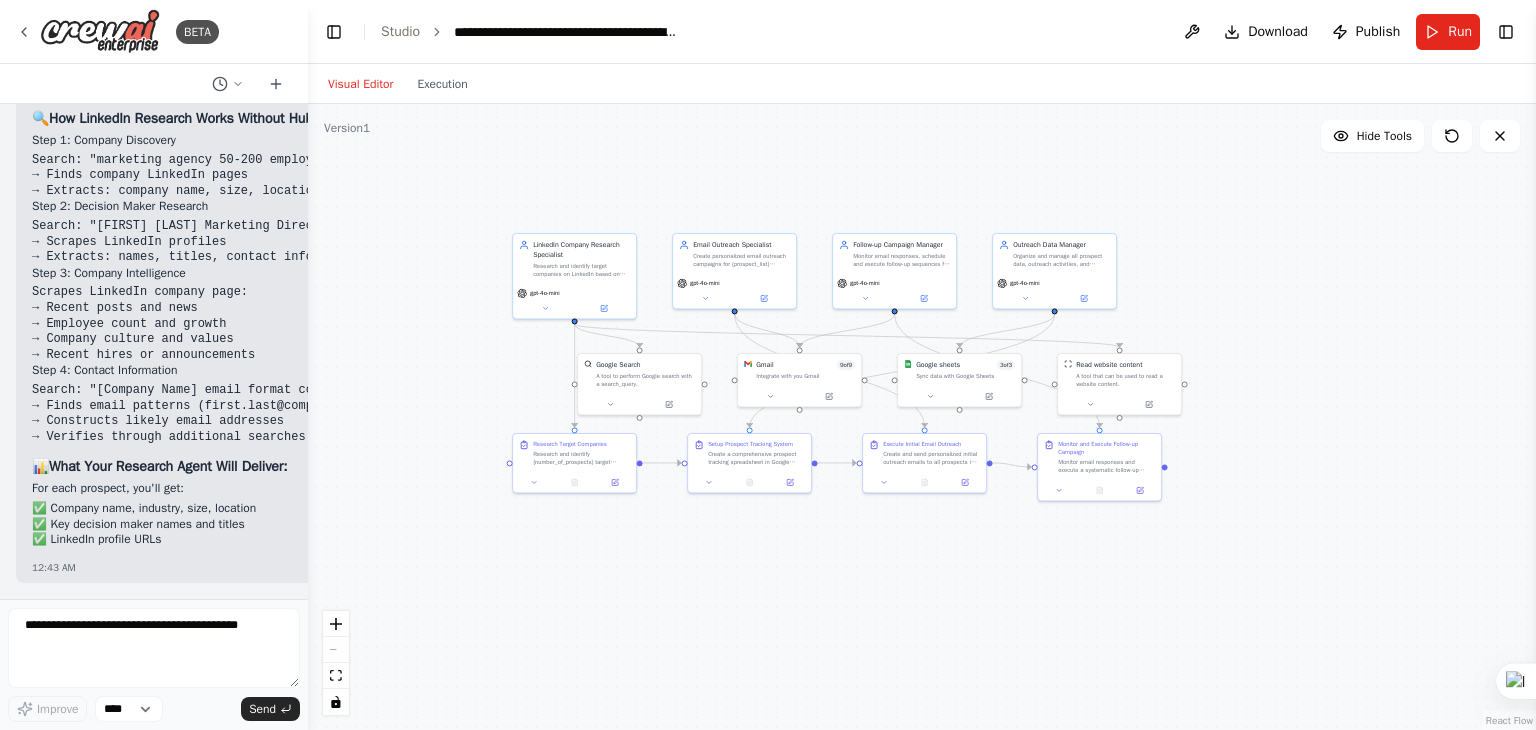 drag, startPoint x: 618, startPoint y: 251, endPoint x: 468, endPoint y: 214, distance: 154.49596 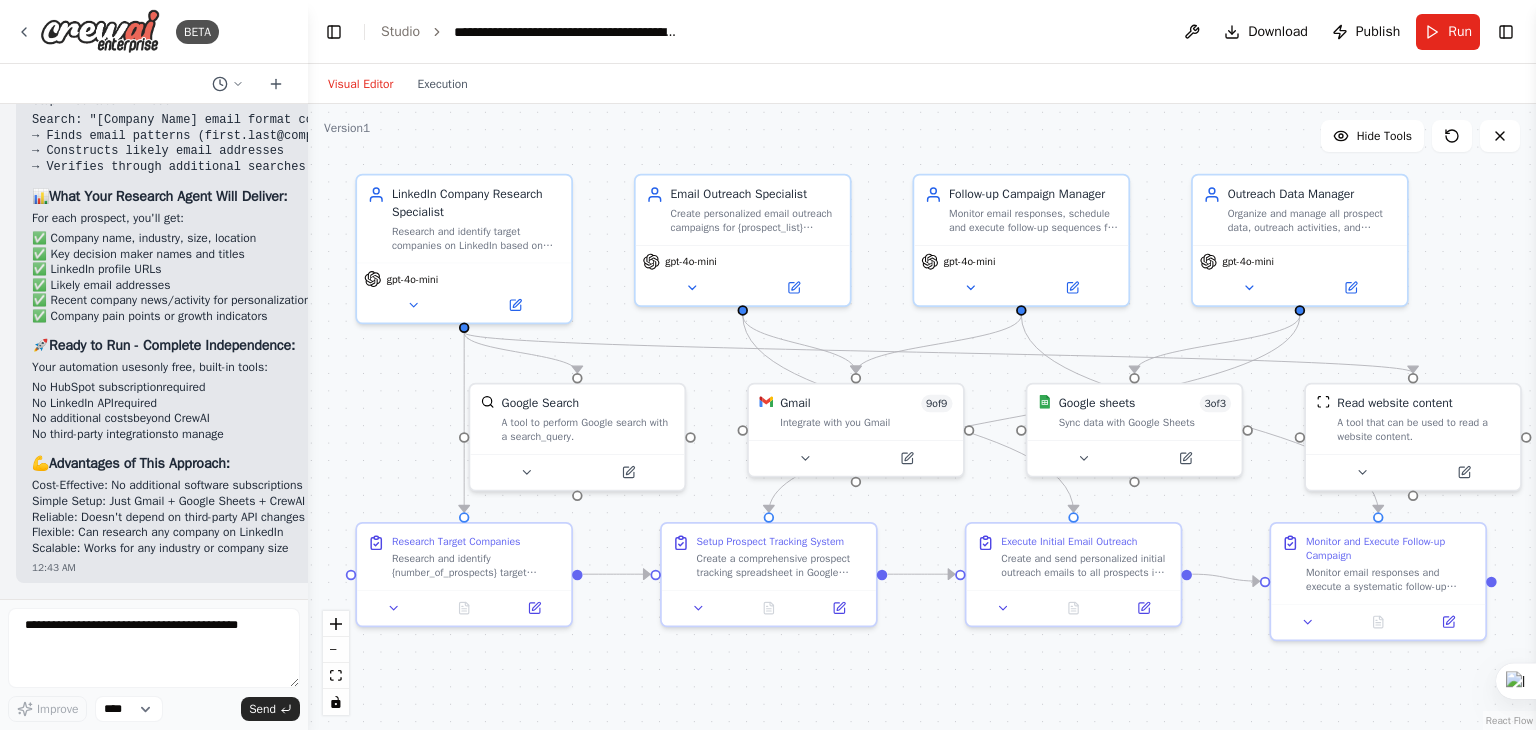 drag, startPoint x: 728, startPoint y: 197, endPoint x: 603, endPoint y: 126, distance: 143.75674 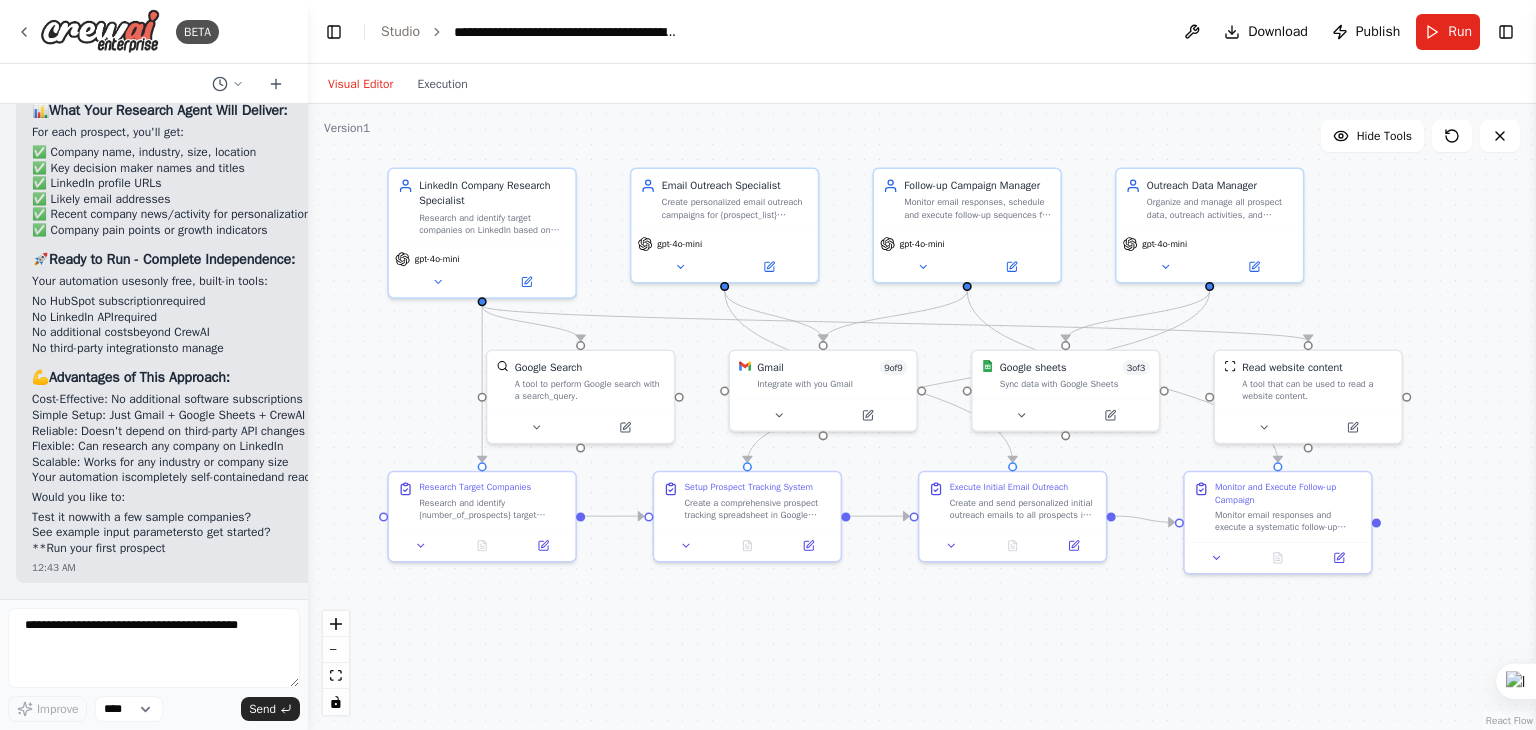 scroll, scrollTop: 15540, scrollLeft: 0, axis: vertical 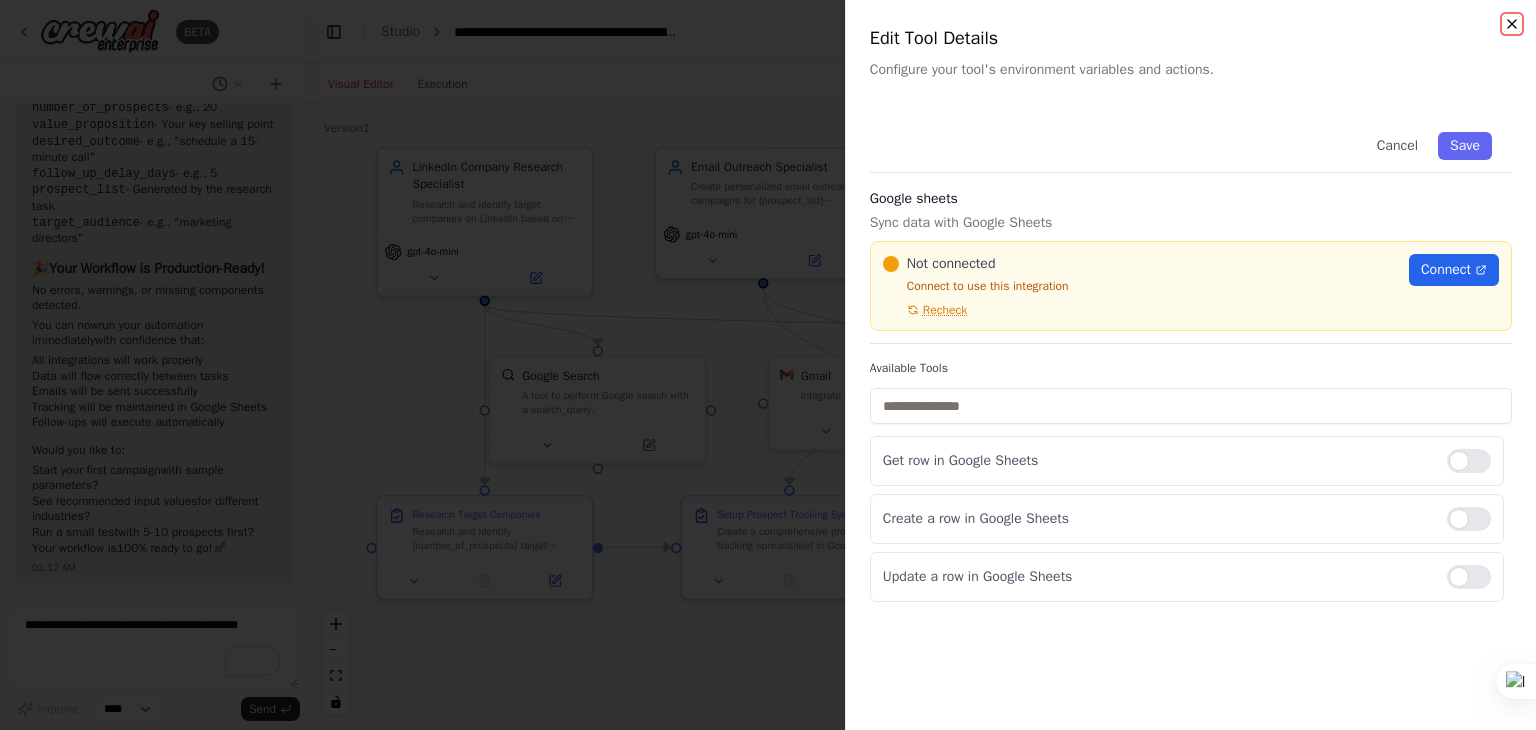 click 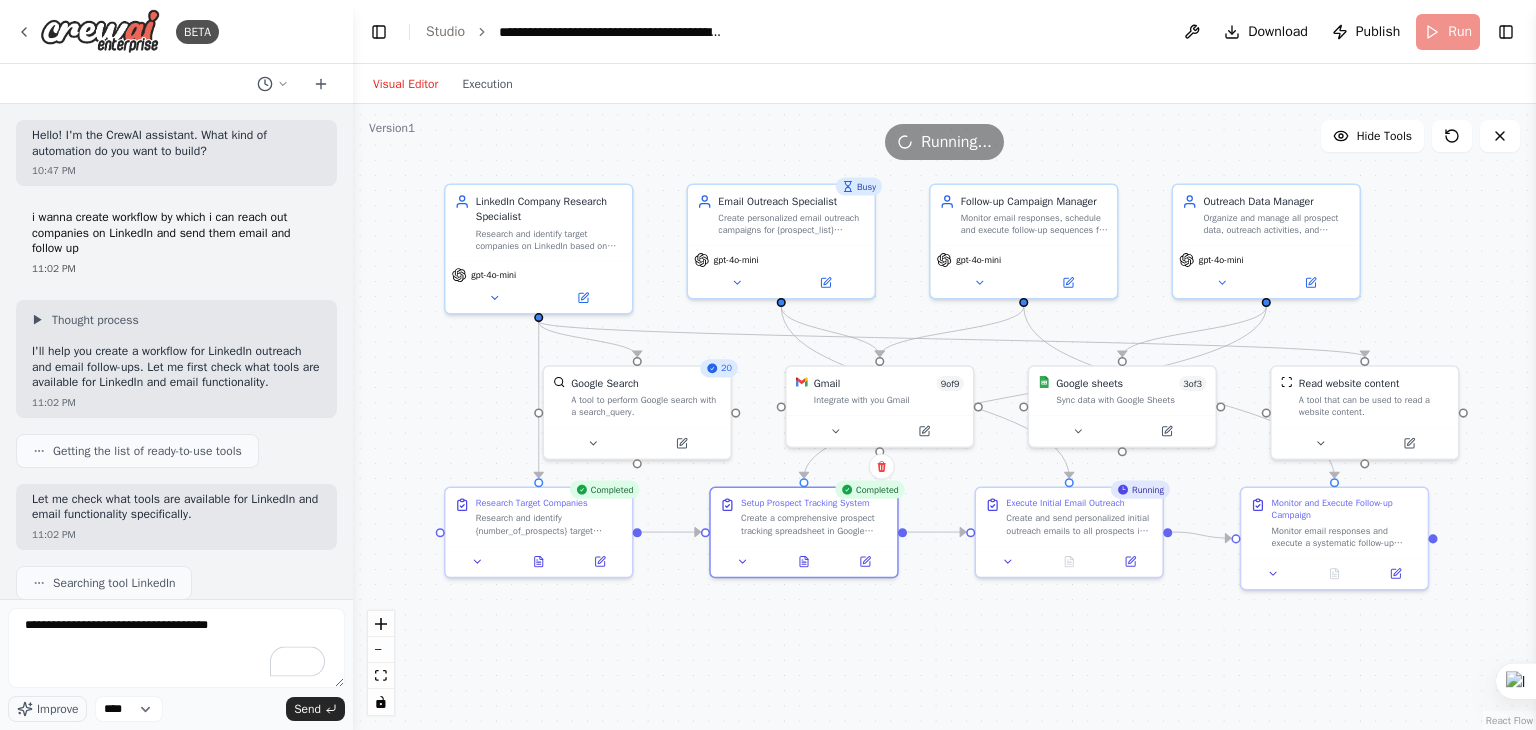 scroll, scrollTop: 0, scrollLeft: 0, axis: both 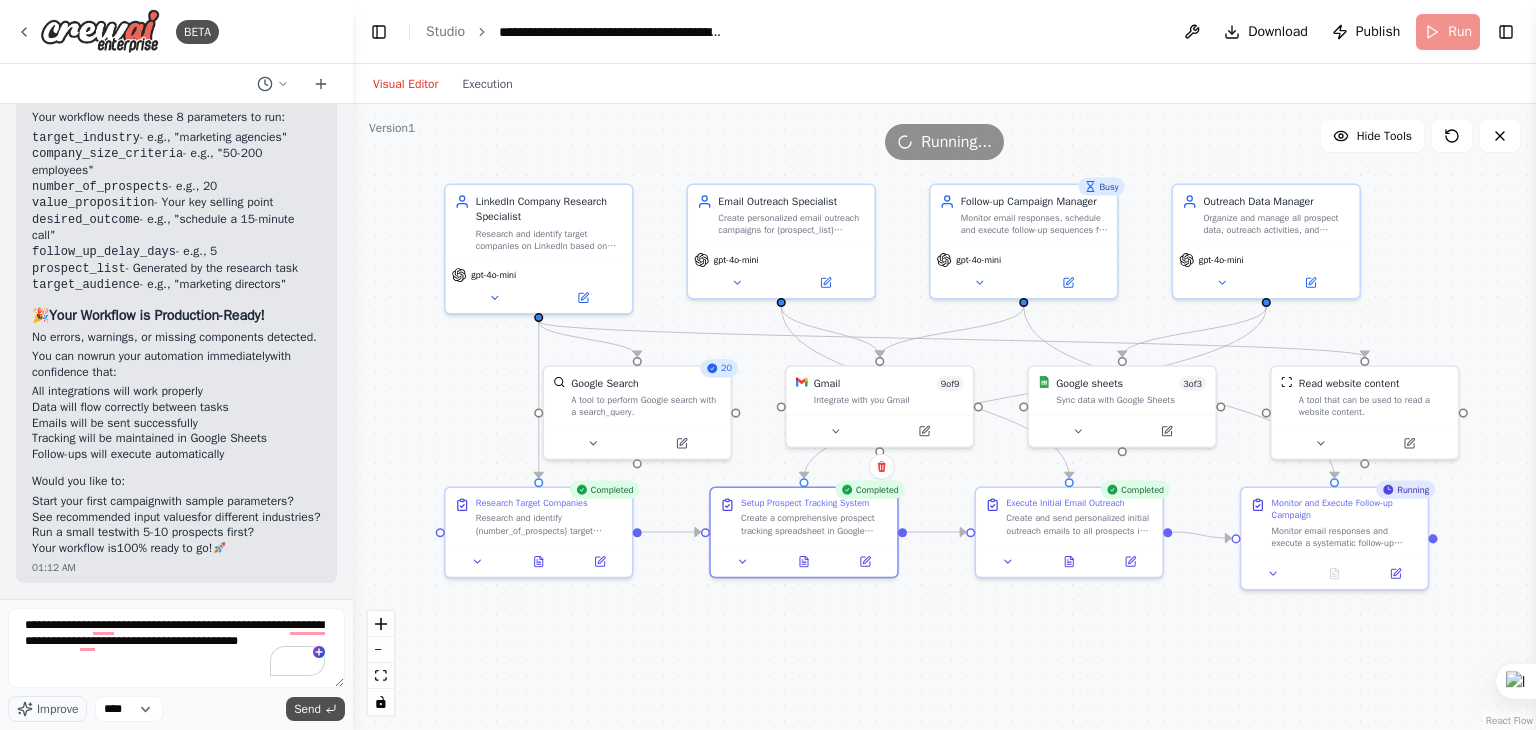 type on "**********" 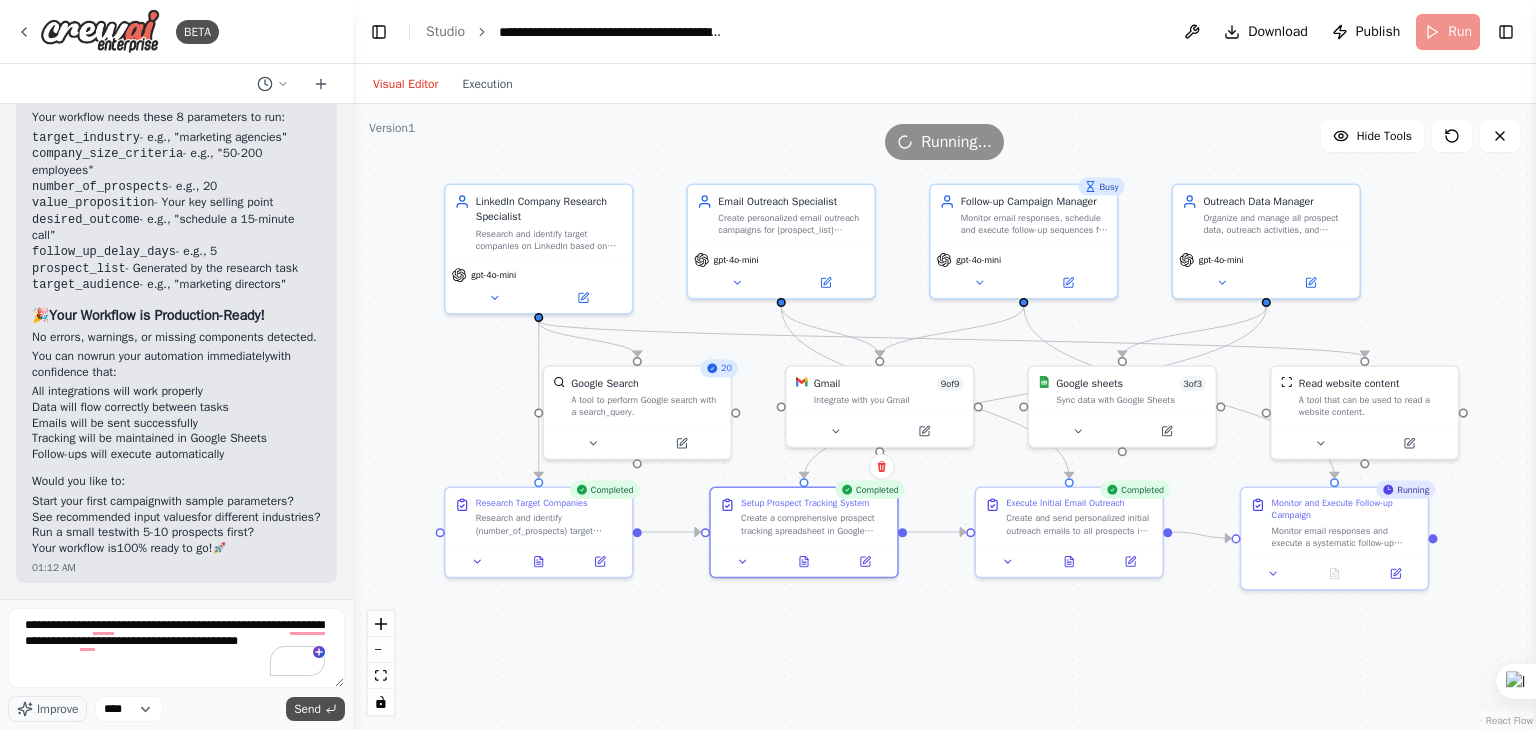click on "Send" at bounding box center [307, 709] 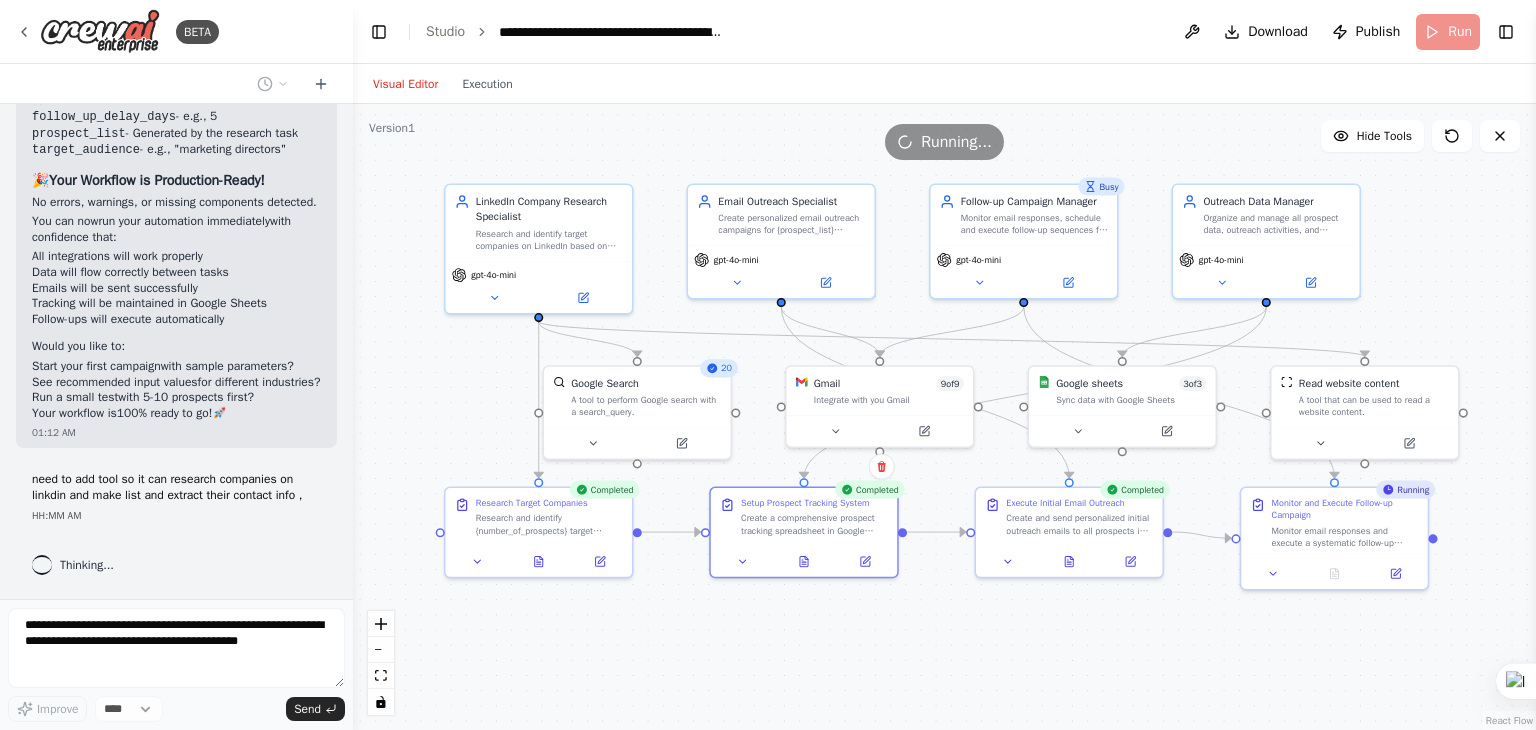 scroll, scrollTop: 15346, scrollLeft: 0, axis: vertical 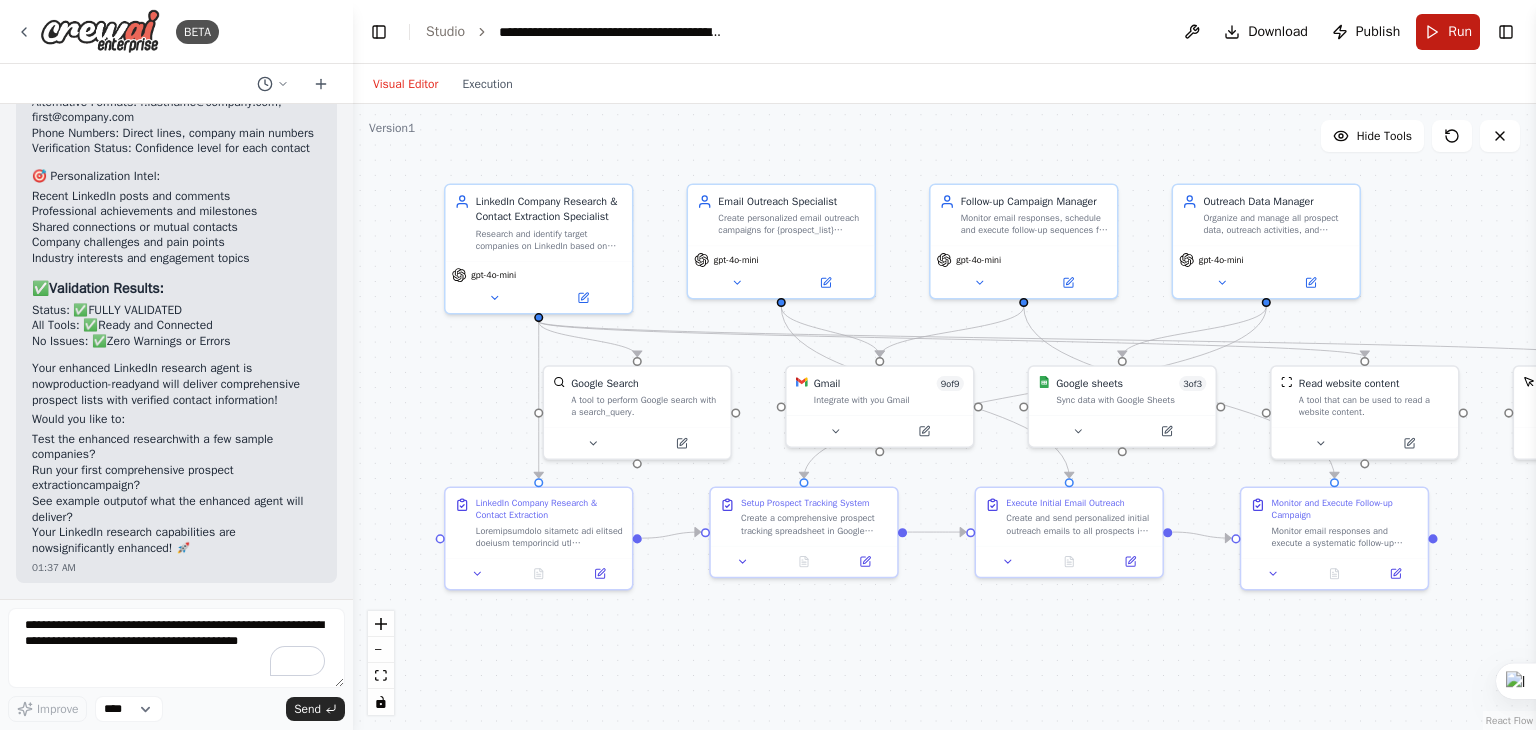 click on "Run" at bounding box center [1448, 32] 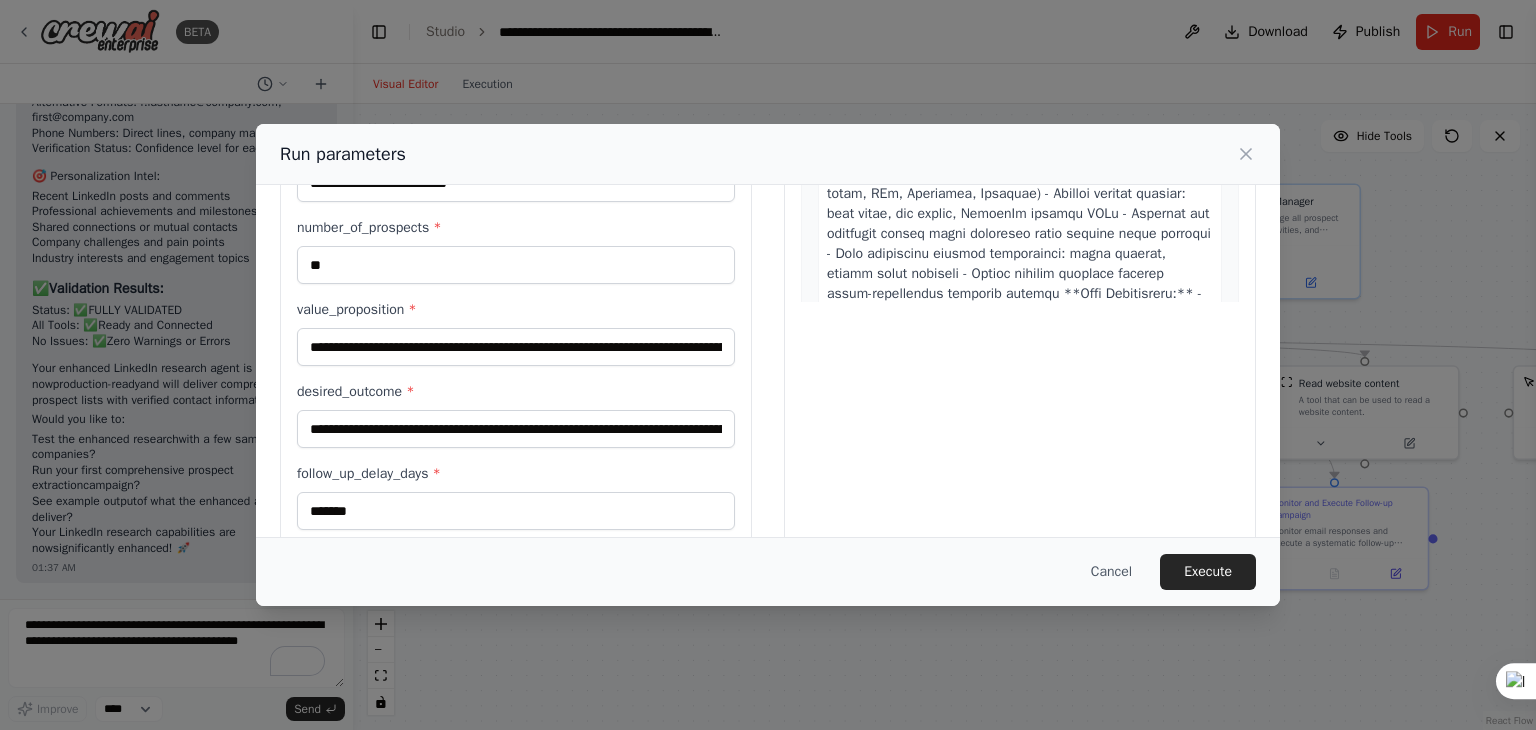 scroll, scrollTop: 394, scrollLeft: 0, axis: vertical 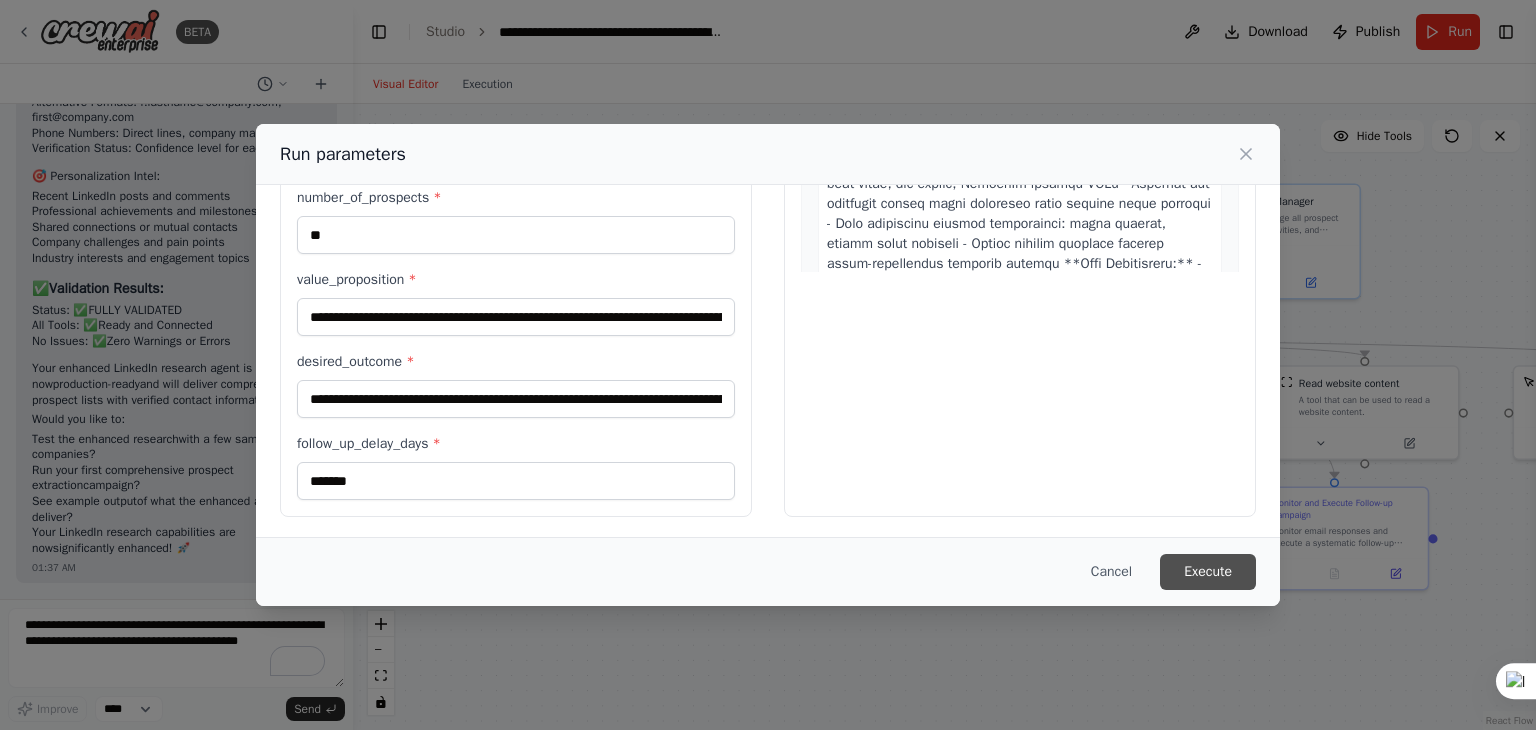click on "Execute" at bounding box center [1208, 572] 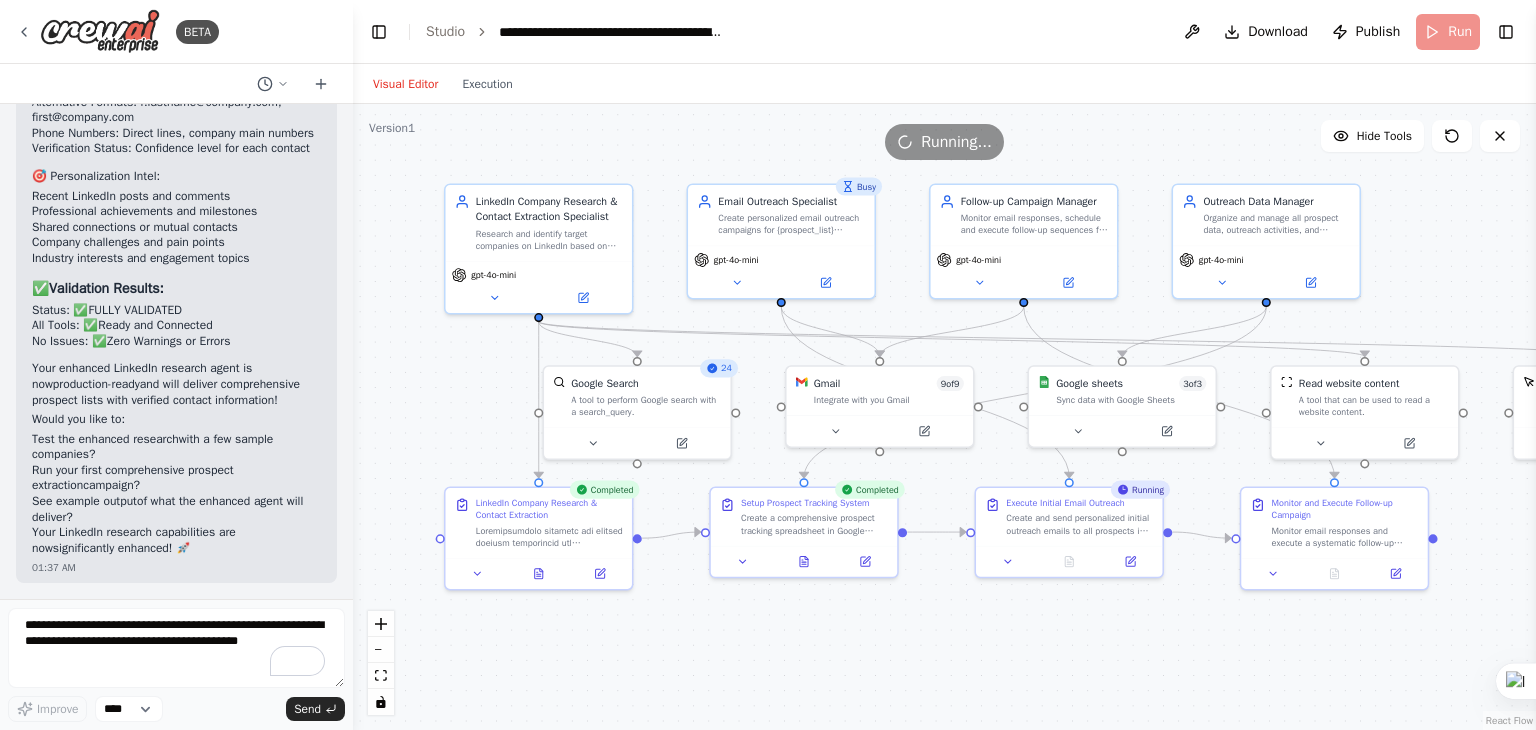 click on ".deletable-edge-delete-btn {
width: 20px;
height: 20px;
border: 0px solid #ffffff;
color: #6b7280;
background-color: #f8fafc;
cursor: pointer;
border-radius: 50%;
font-size: 12px;
padding: 3px;
display: flex;
align-items: center;
justify-content: center;
transition: all 0.2s cubic-bezier(0.4, 0, 0.2, 1);
box-shadow: 0 2px 4px rgba(0, 0, 0, 0.1);
}
.deletable-edge-delete-btn:hover {
background-color: #ef4444;
color: #ffffff;
border-color: #dc2626;
transform: scale(1.1);
box-shadow: 0 4px 12px rgba(239, 68, 68, 0.4);
}
.deletable-edge-delete-btn:active {
transform: scale(0.95);
box-shadow: 0 2px 4px rgba(239, 68, 68, 0.3);
}
LinkedIn Company Research & Contact Extraction Specialist gpt-4o-mini" at bounding box center (944, 417) 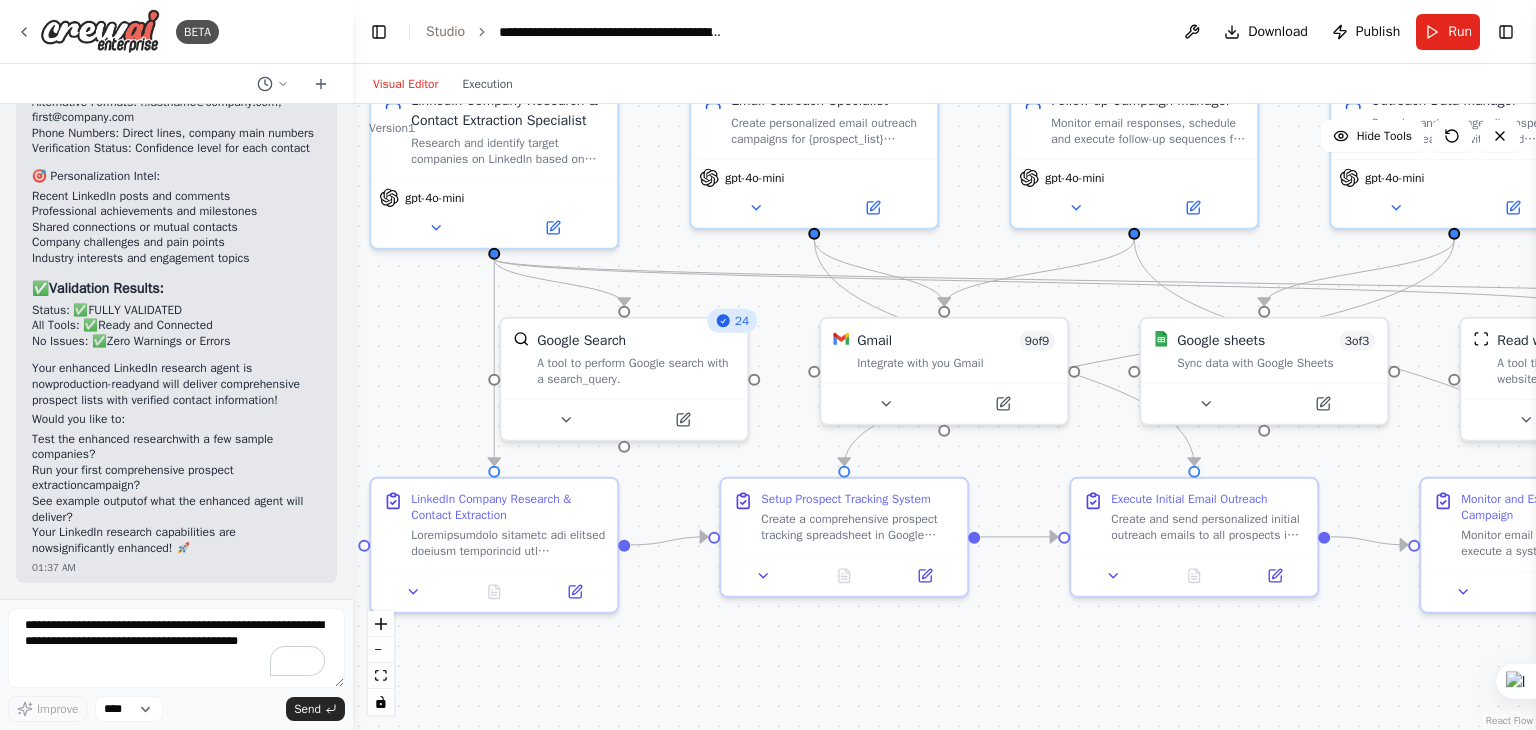 scroll, scrollTop: 17915, scrollLeft: 0, axis: vertical 